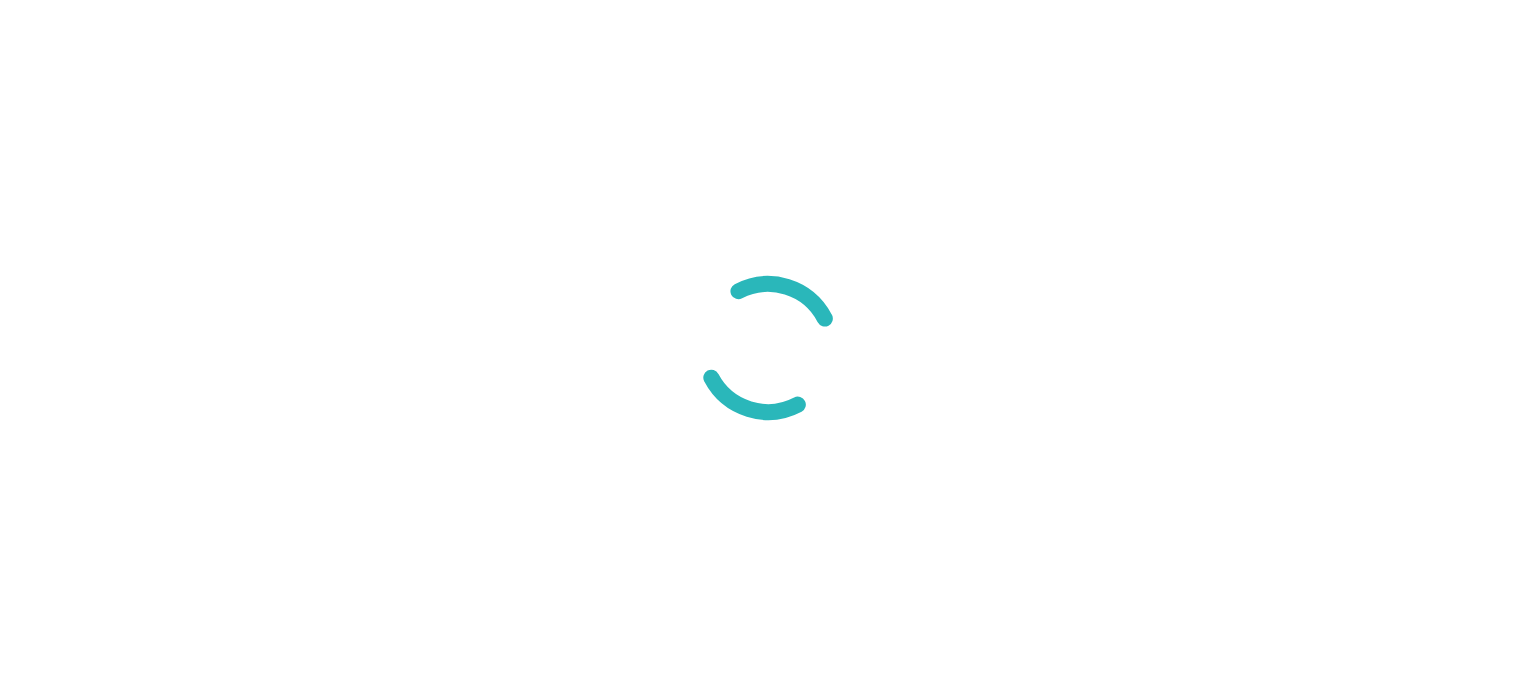 scroll, scrollTop: 0, scrollLeft: 0, axis: both 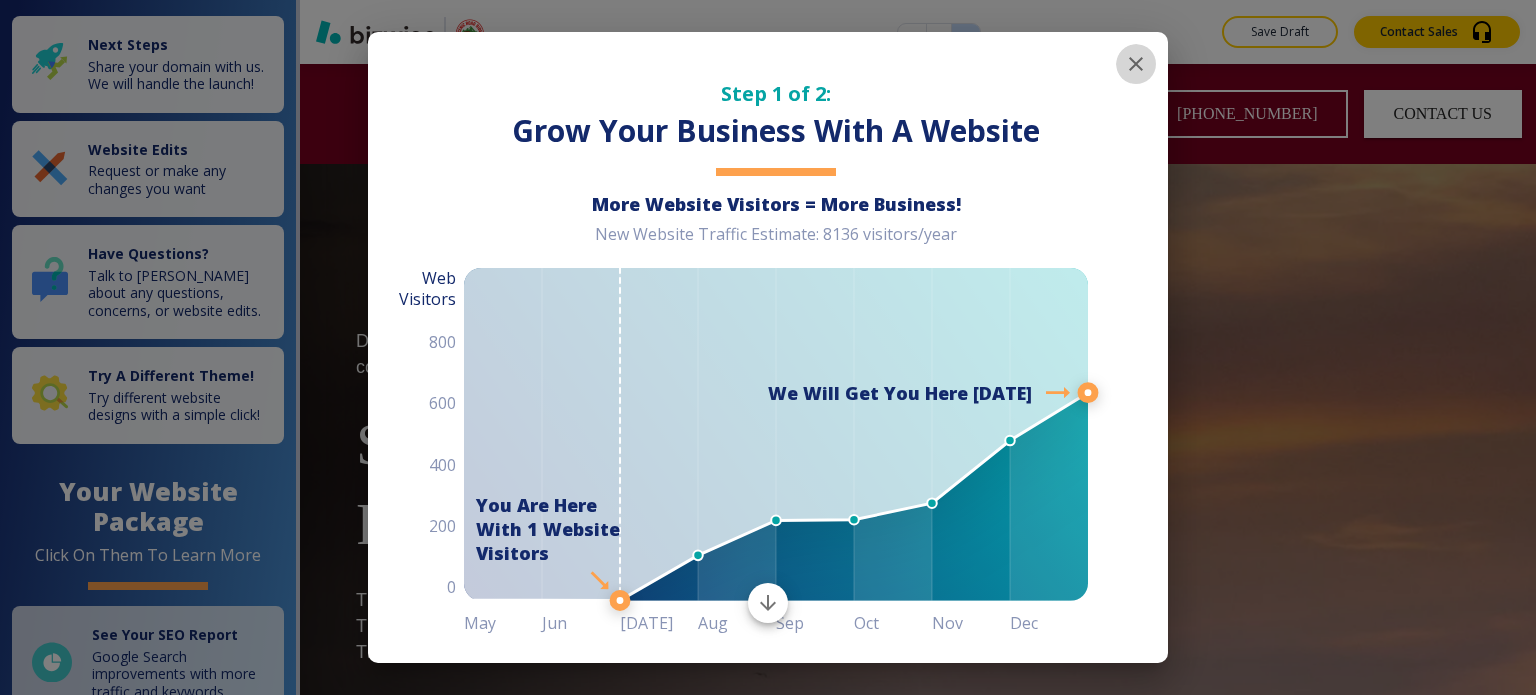 click 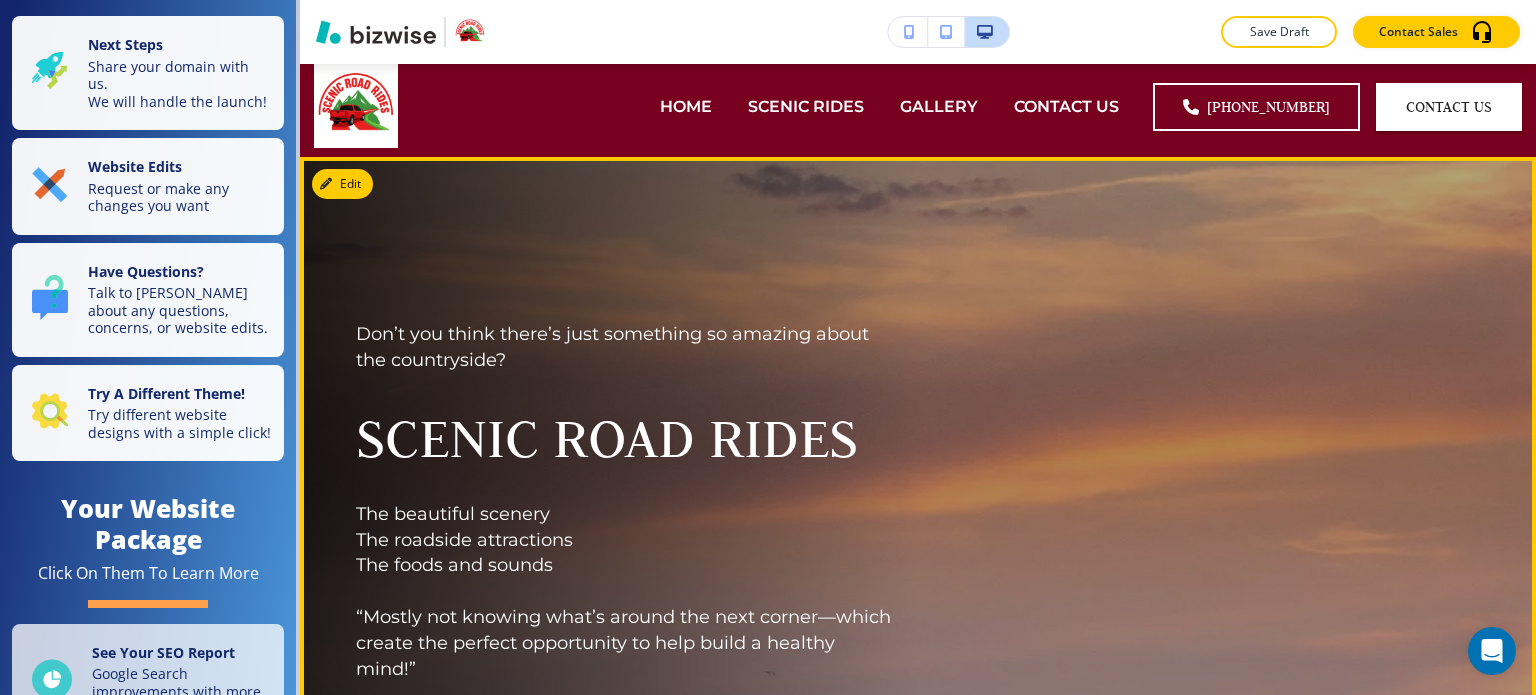 scroll, scrollTop: 0, scrollLeft: 0, axis: both 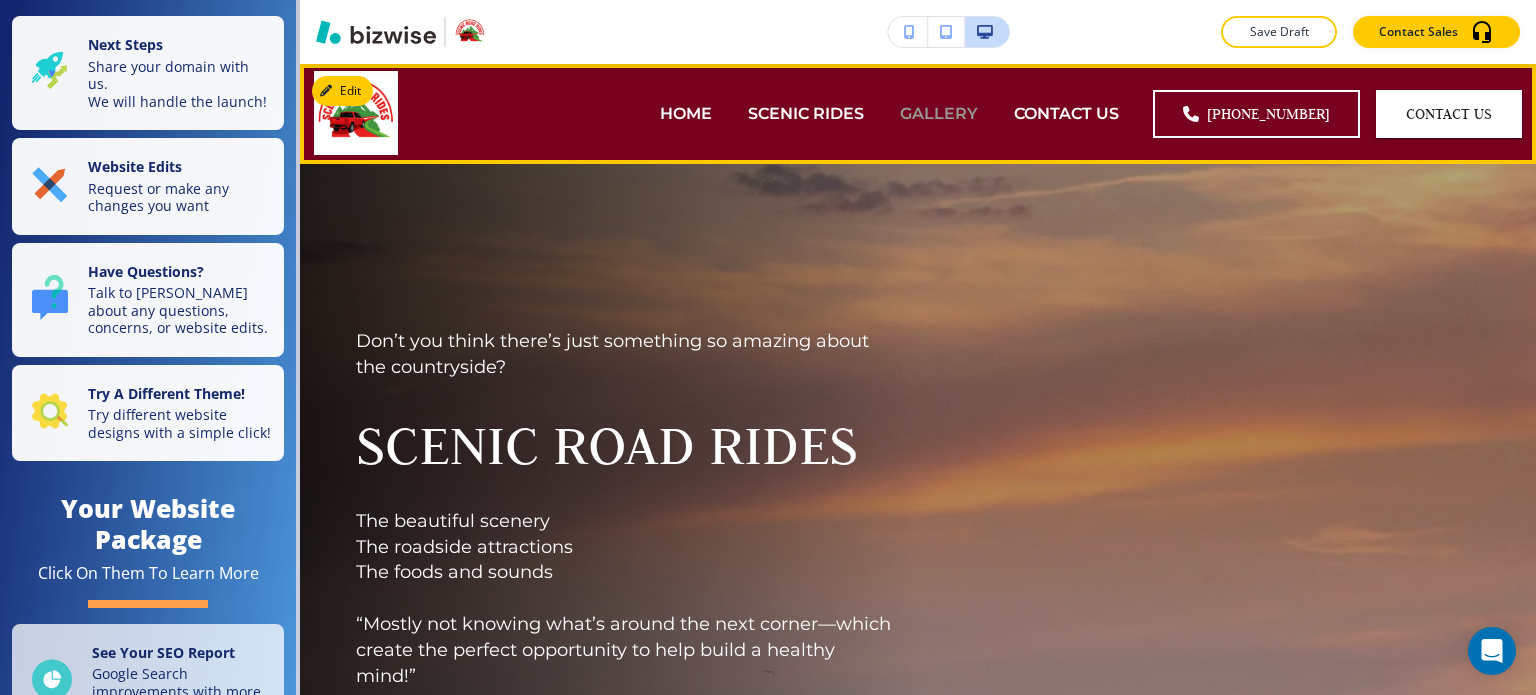 click on "GALLERY" at bounding box center [939, 113] 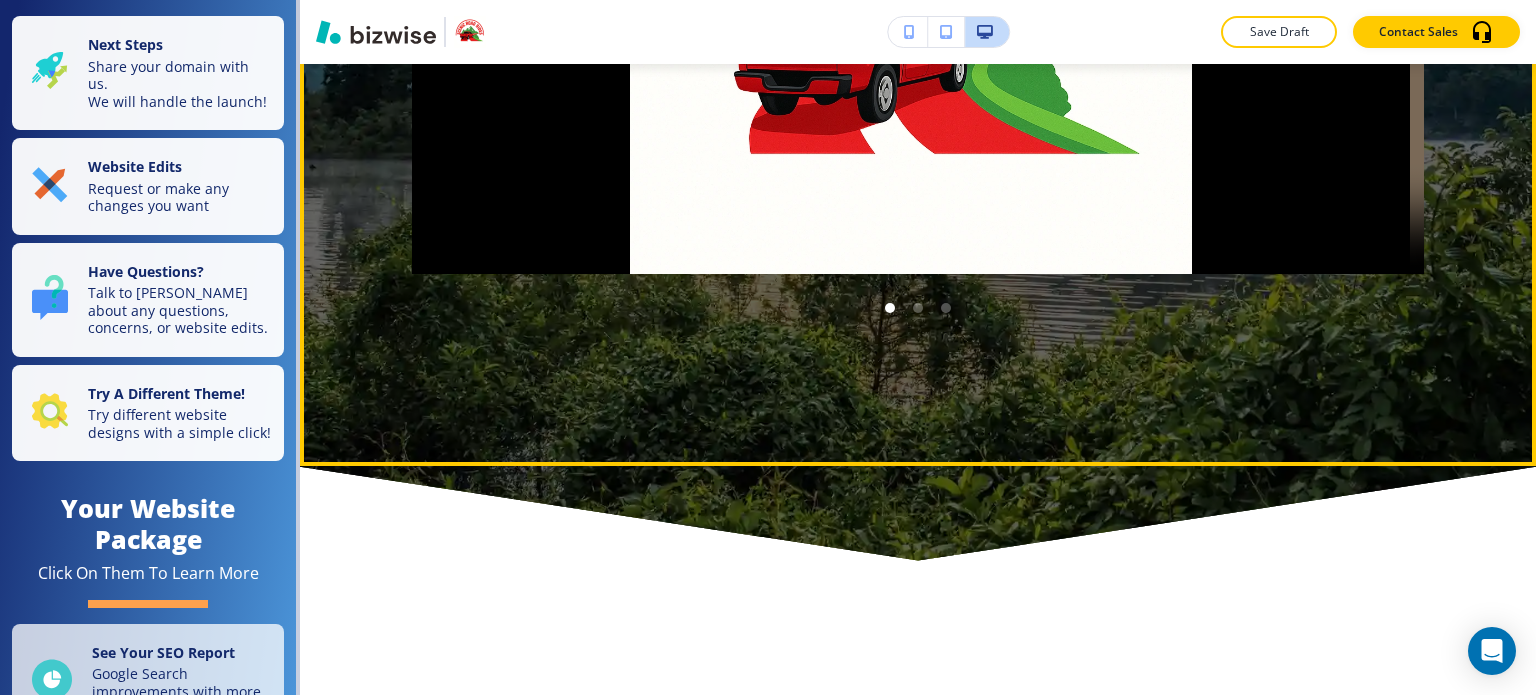 scroll, scrollTop: 3500, scrollLeft: 0, axis: vertical 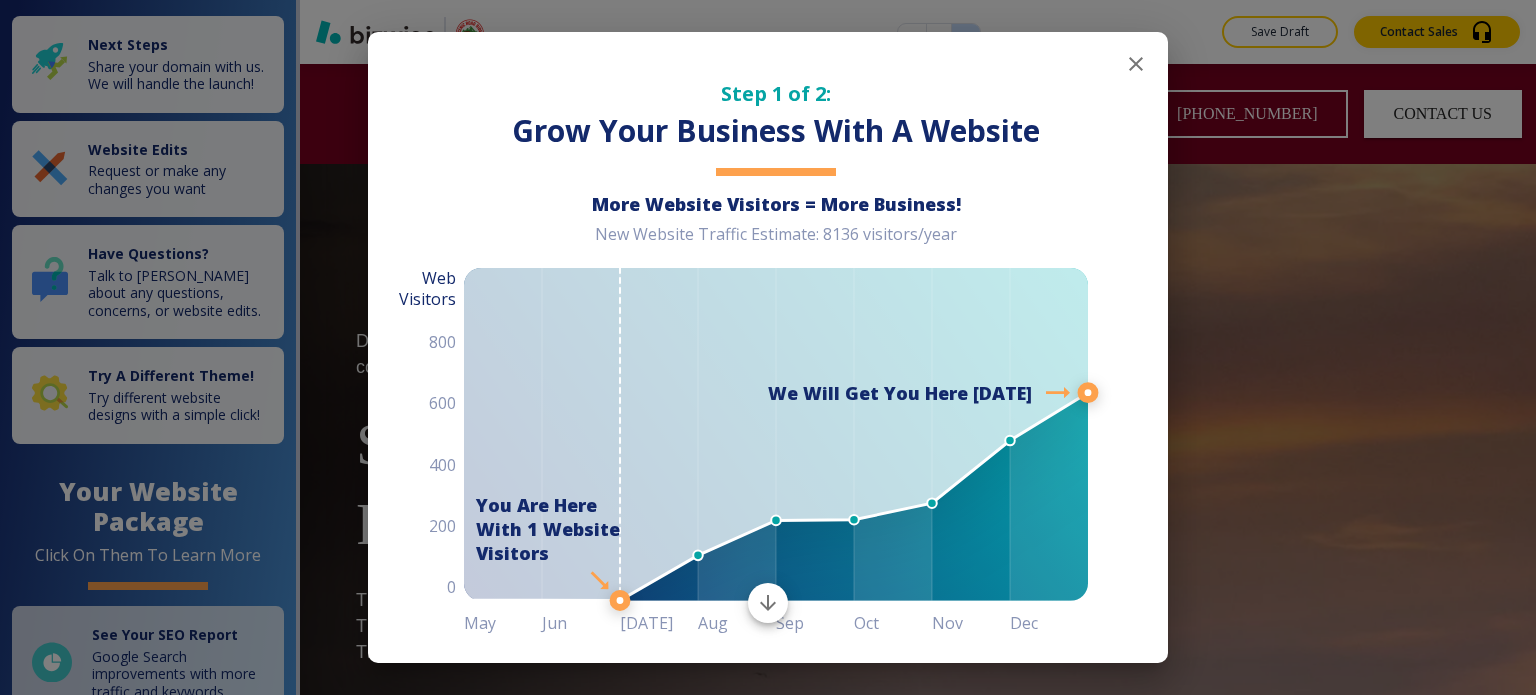 click 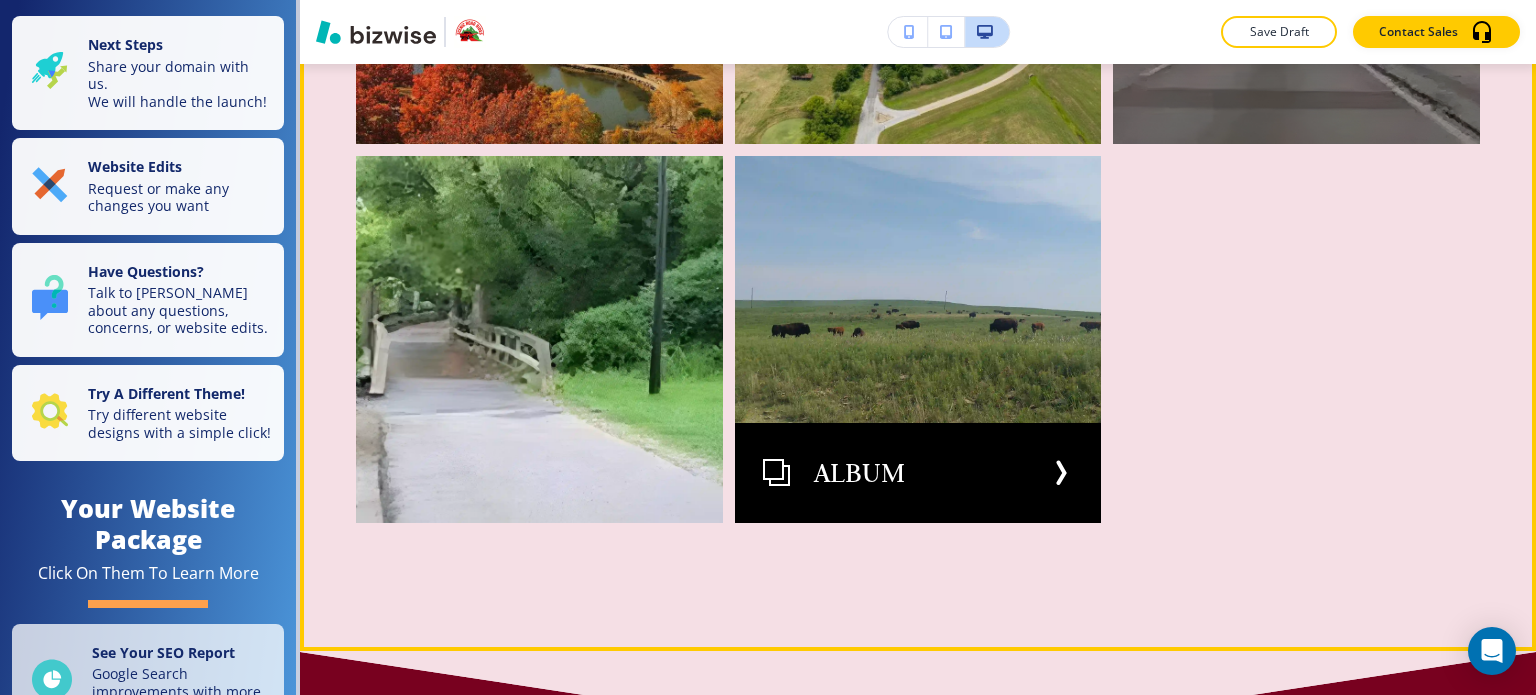 scroll, scrollTop: 7400, scrollLeft: 0, axis: vertical 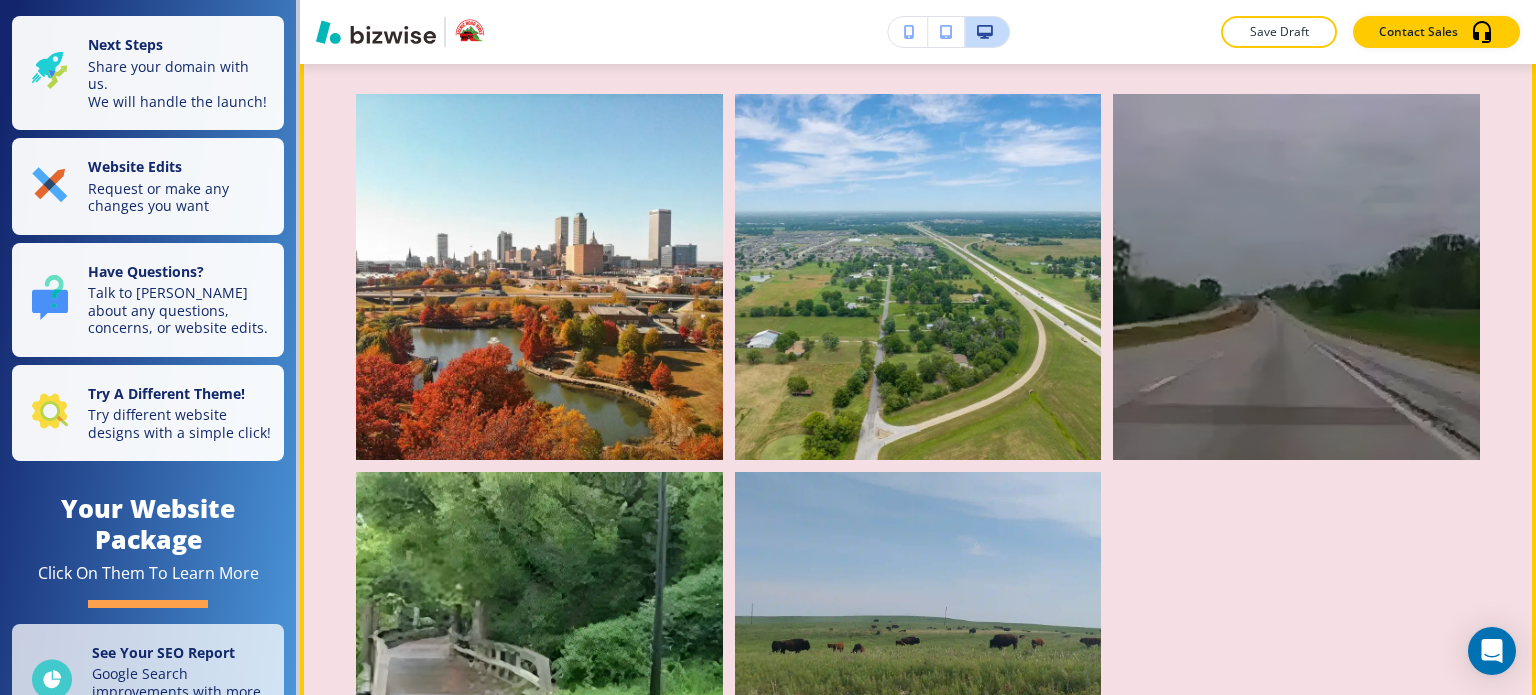click on "Edit This Section" at bounding box center [379, -191] 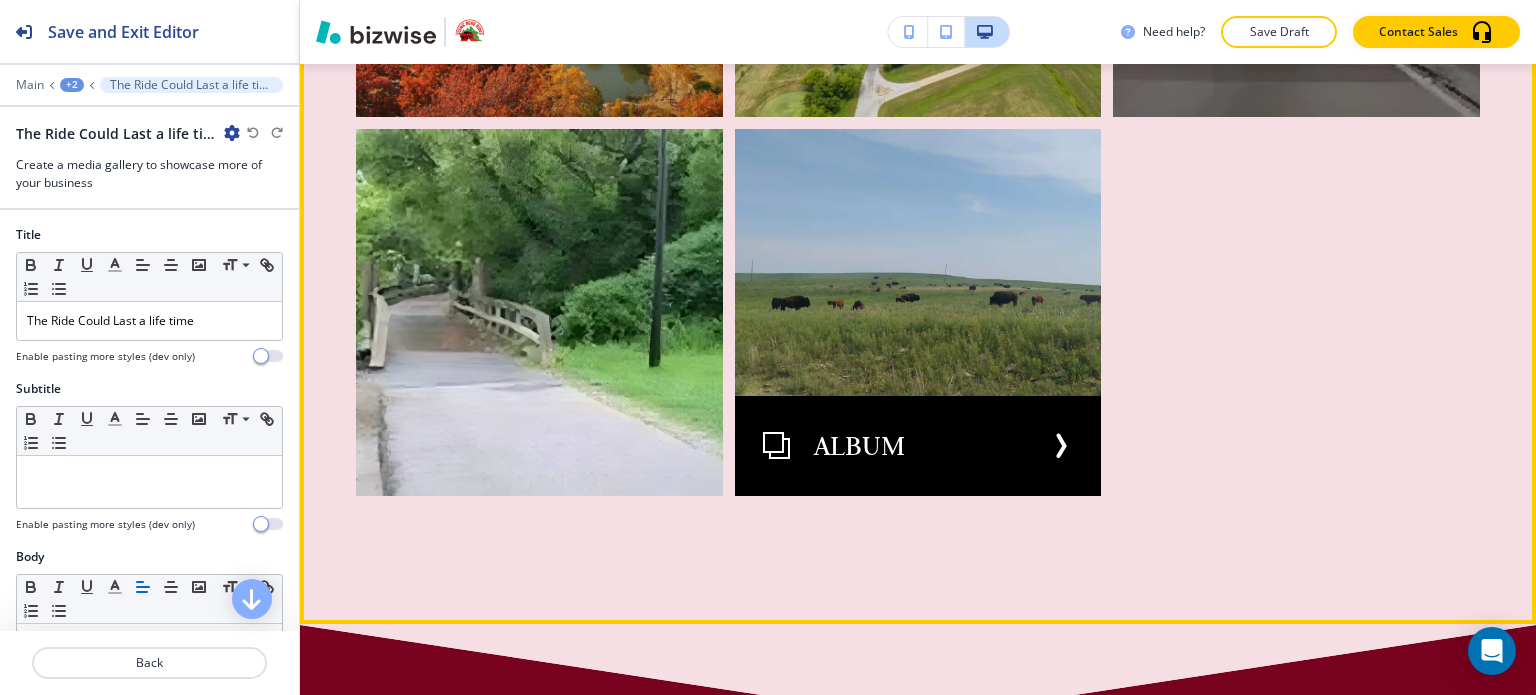 scroll, scrollTop: 8022, scrollLeft: 0, axis: vertical 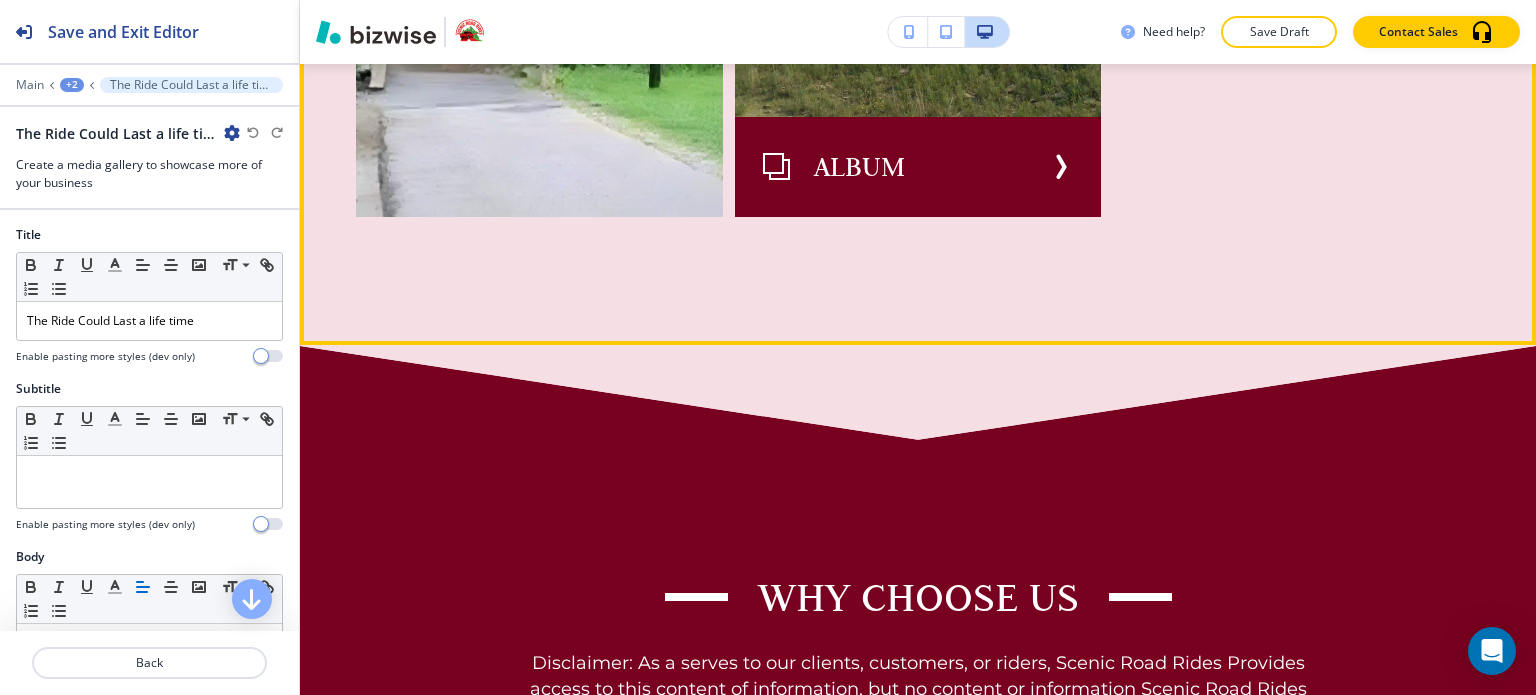 click at bounding box center (918, 33) 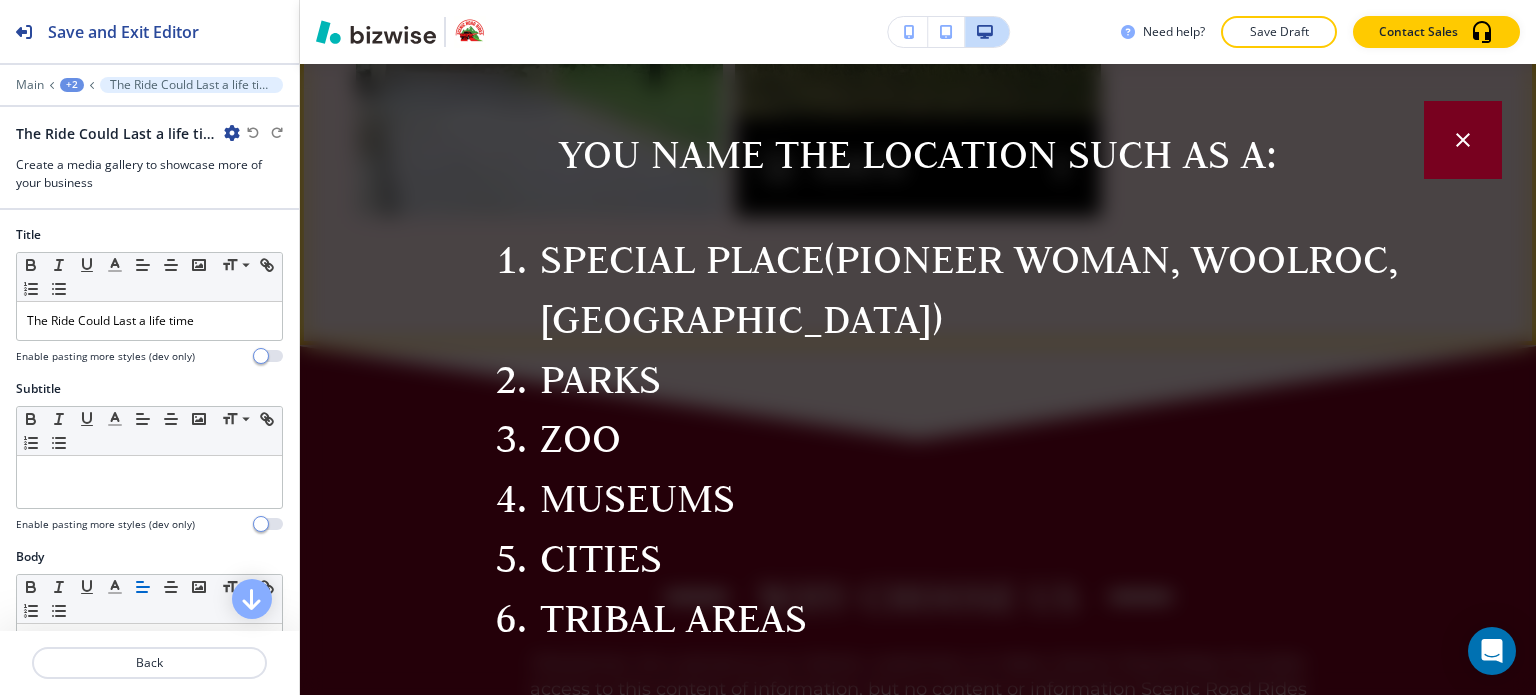 scroll, scrollTop: 0, scrollLeft: 0, axis: both 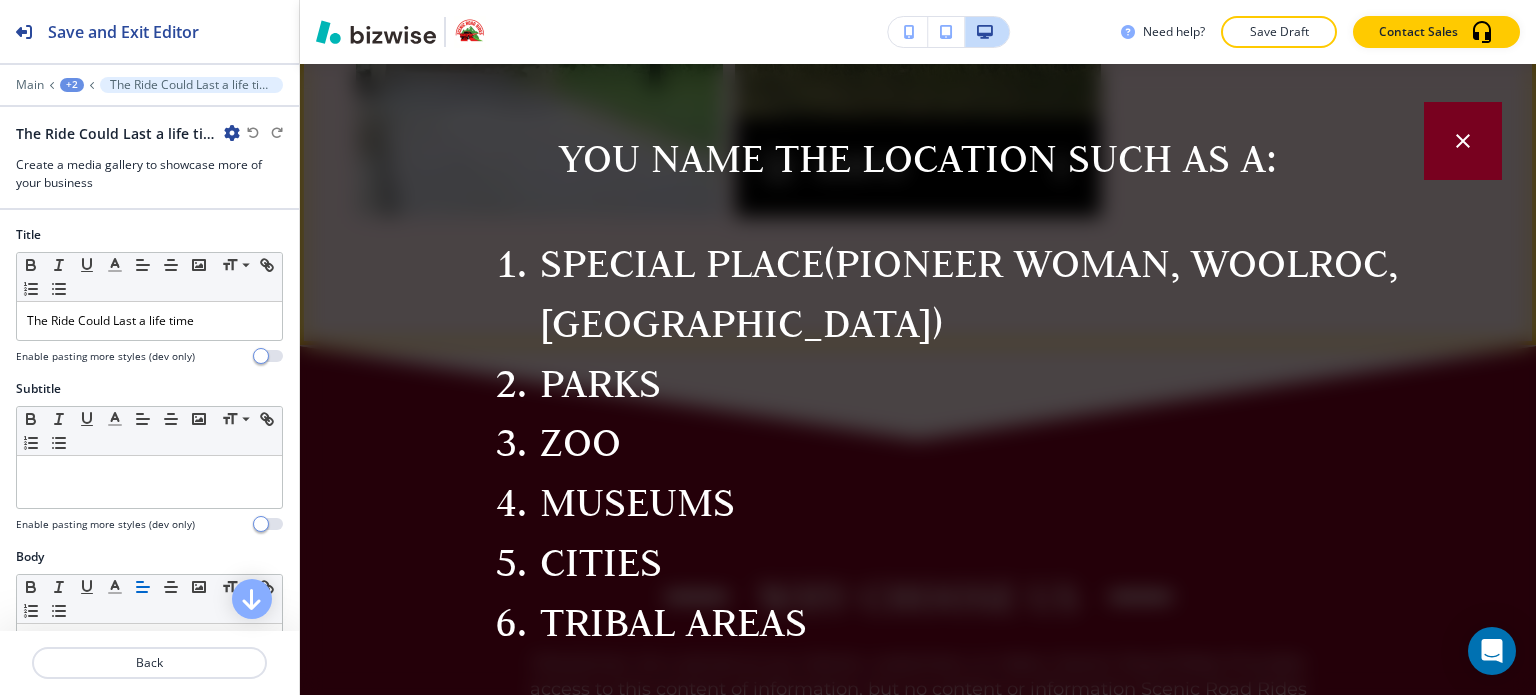click at bounding box center (1463, 141) 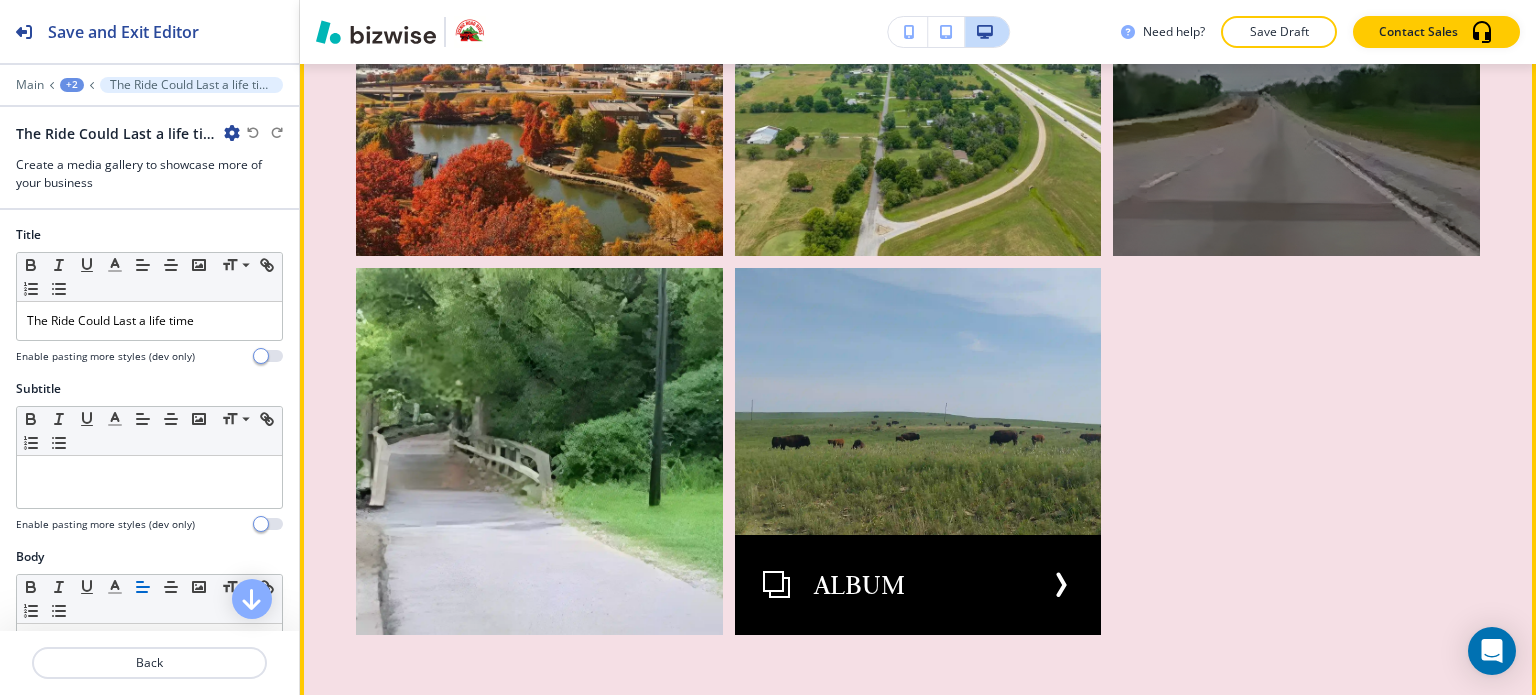 scroll, scrollTop: 7522, scrollLeft: 0, axis: vertical 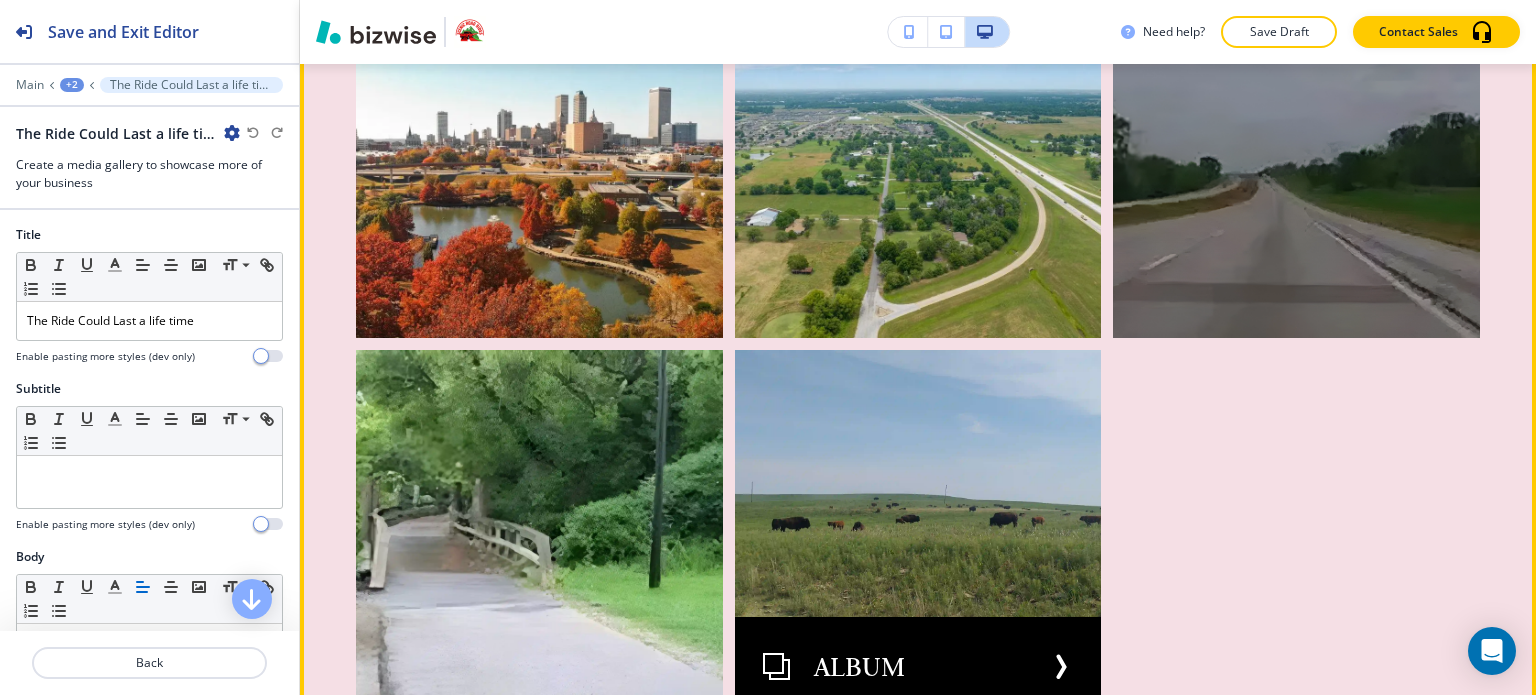 click on "Edit This Section" at bounding box center [379, -313] 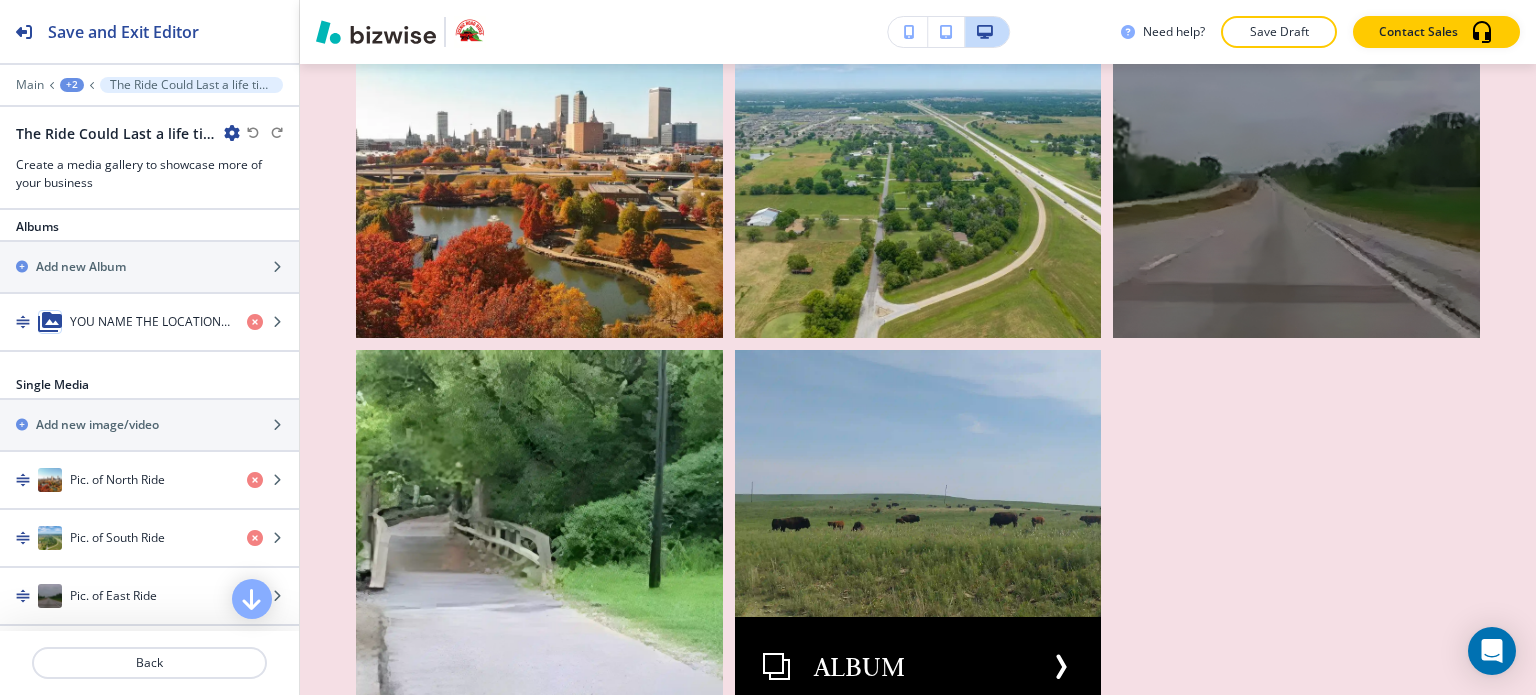 scroll, scrollTop: 700, scrollLeft: 0, axis: vertical 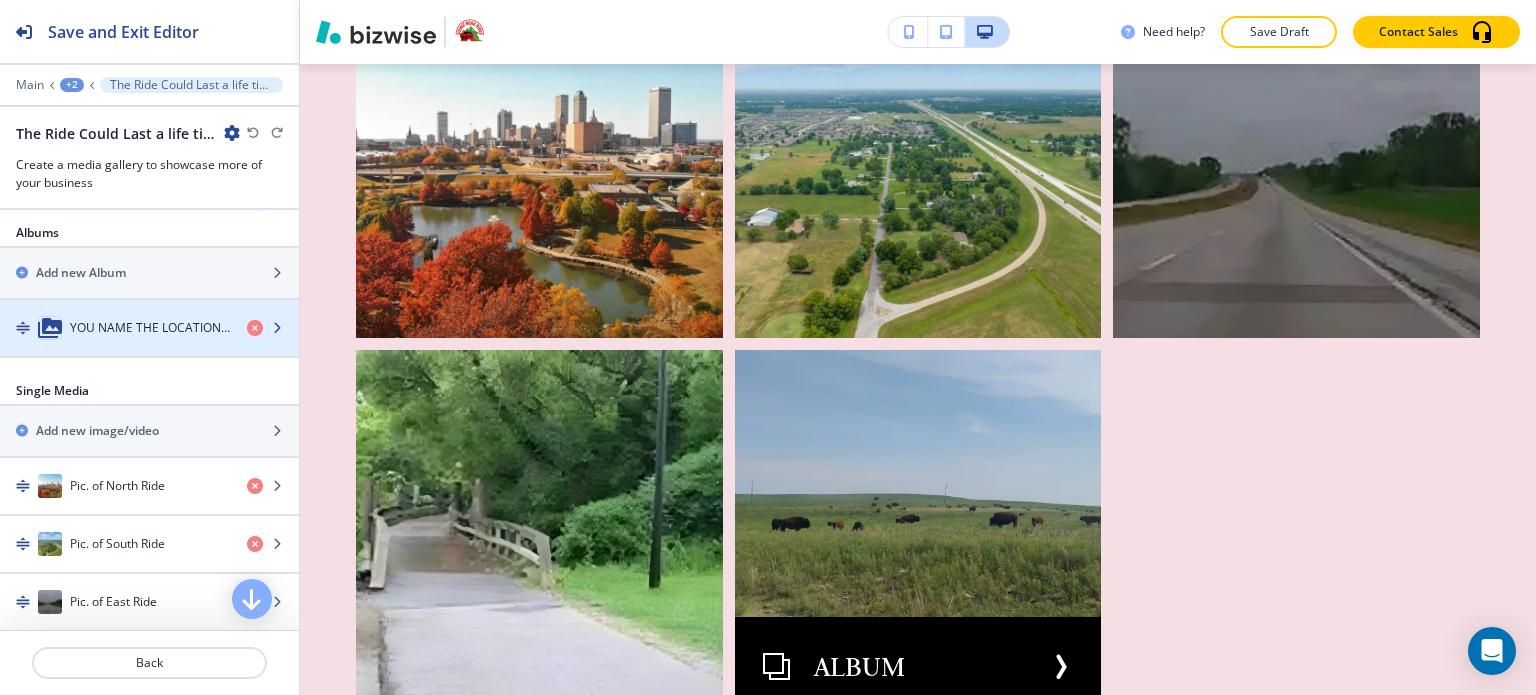 click on "YOU NAME THE LOCATION SUCH AS A:SPECIAL PLACE(PIONEER WOMAN, WOOLROC, GREENWOOD)PARKSZOOMUSEUMSCITIESTRIBAL AREAS" at bounding box center (115, 328) 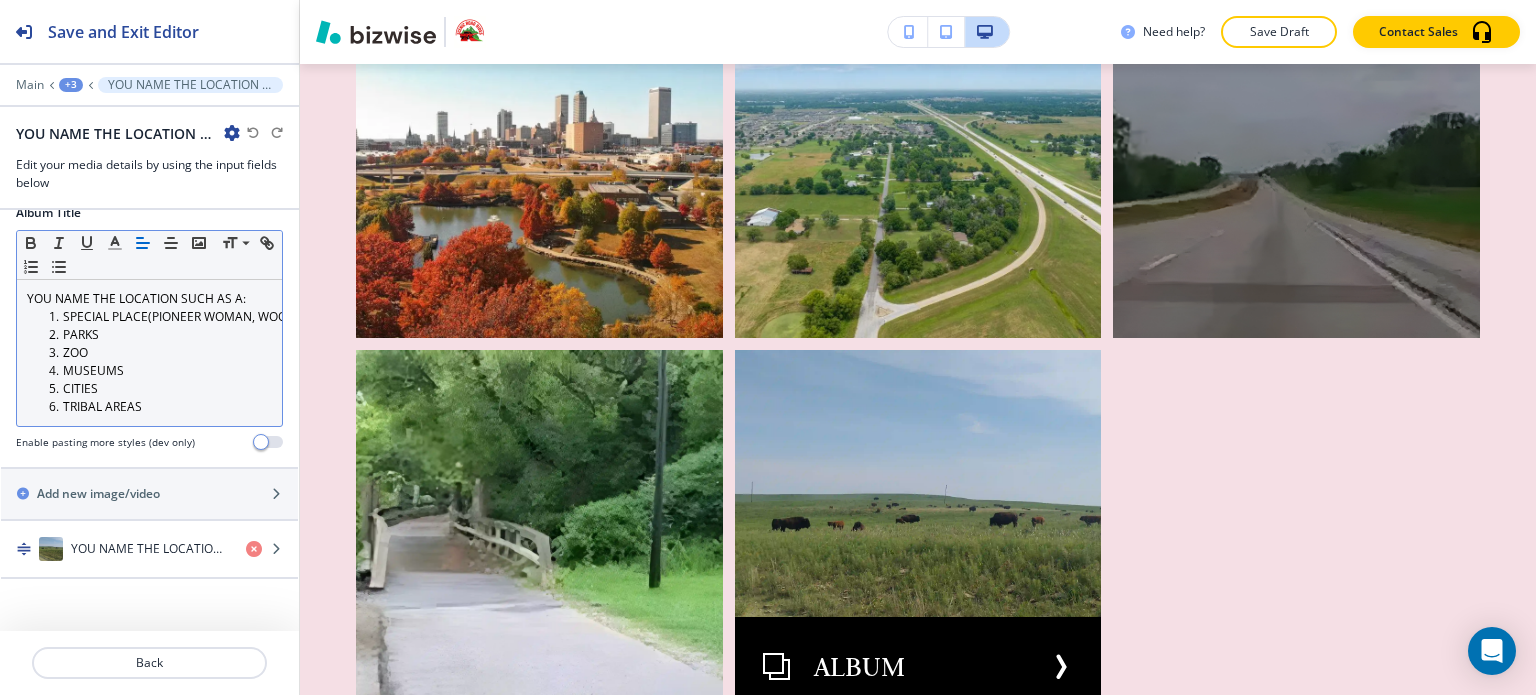 scroll, scrollTop: 24, scrollLeft: 0, axis: vertical 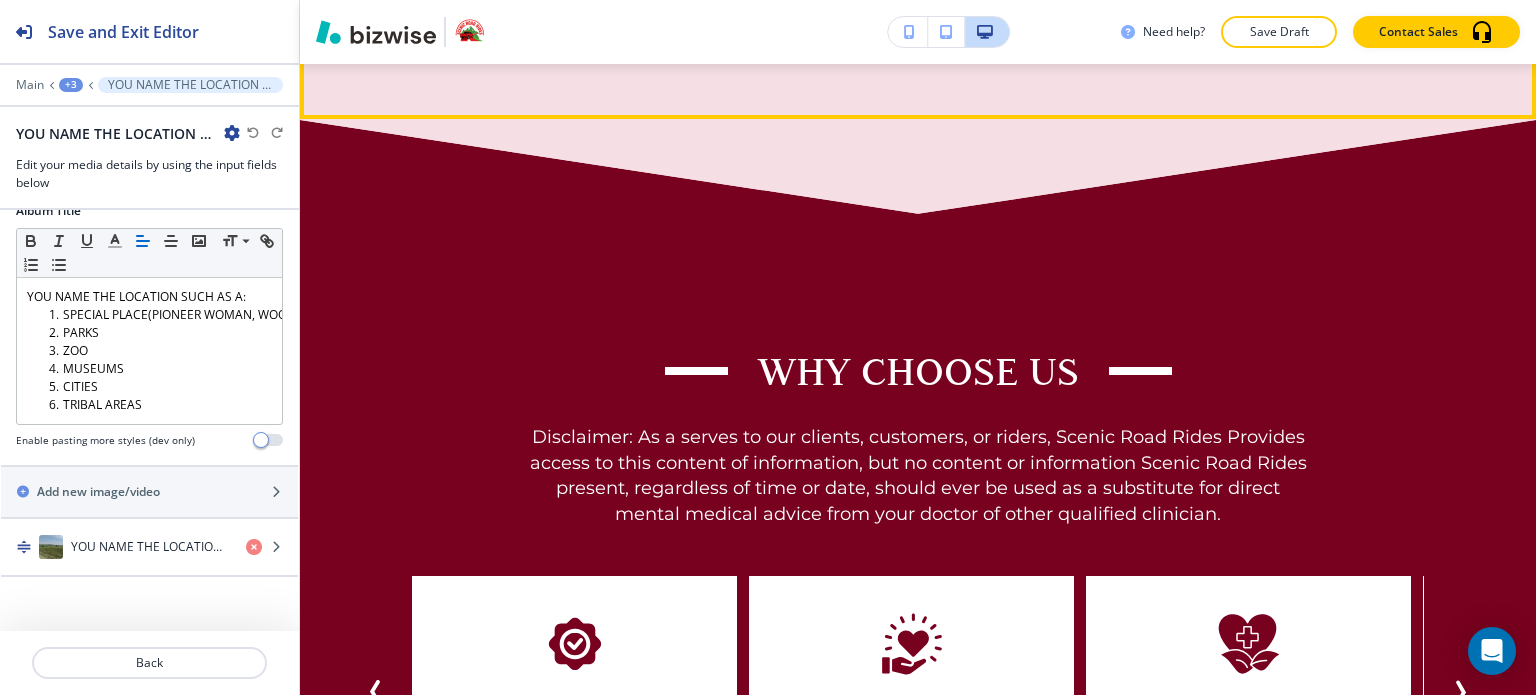 click on "ALBUM" at bounding box center [931, -59] 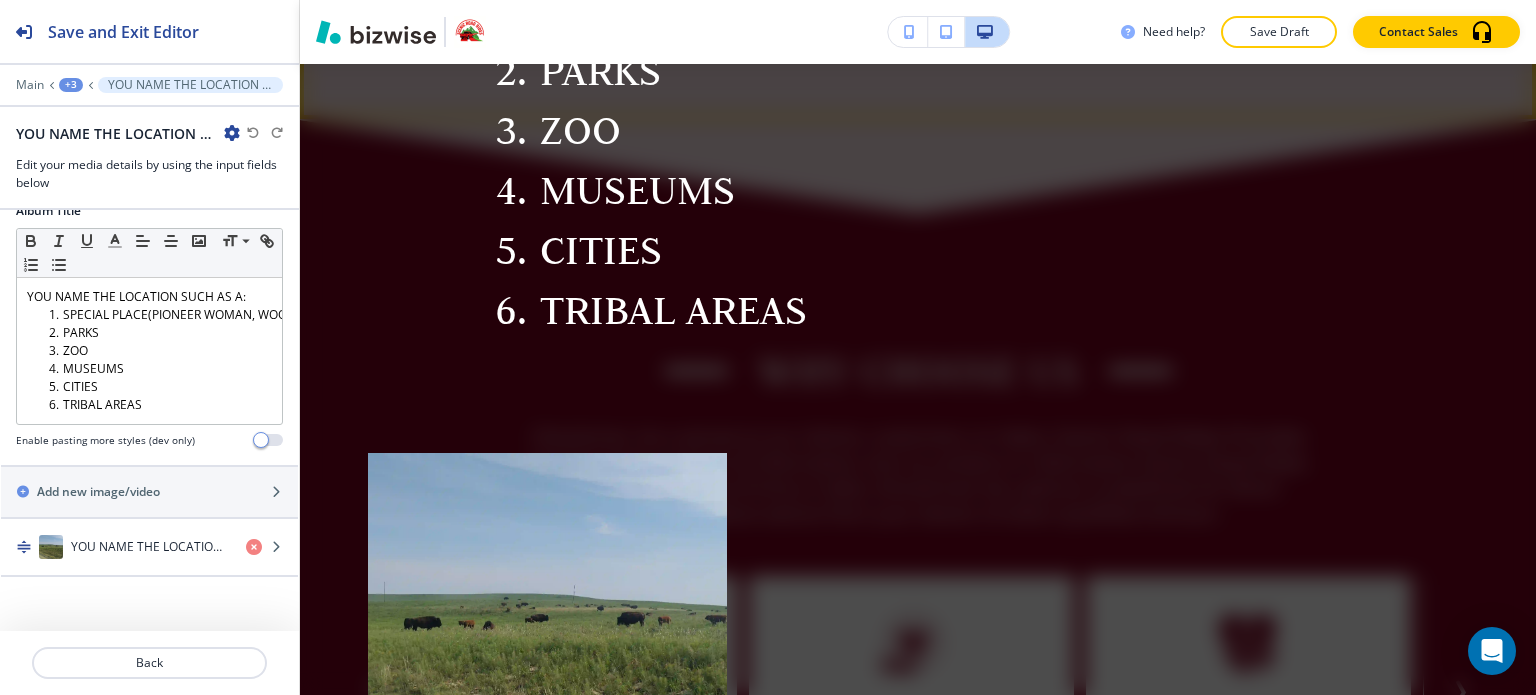 scroll, scrollTop: 71, scrollLeft: 0, axis: vertical 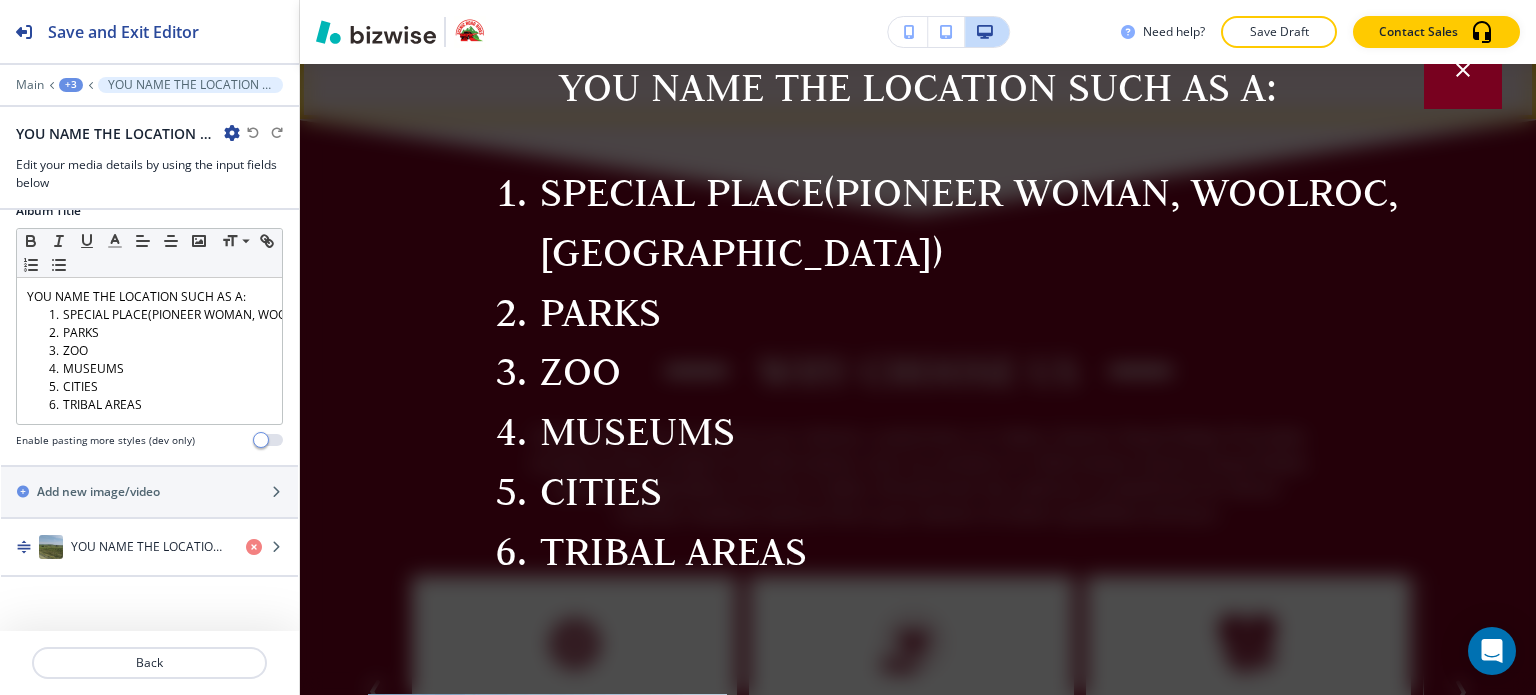 click at bounding box center [1463, 70] 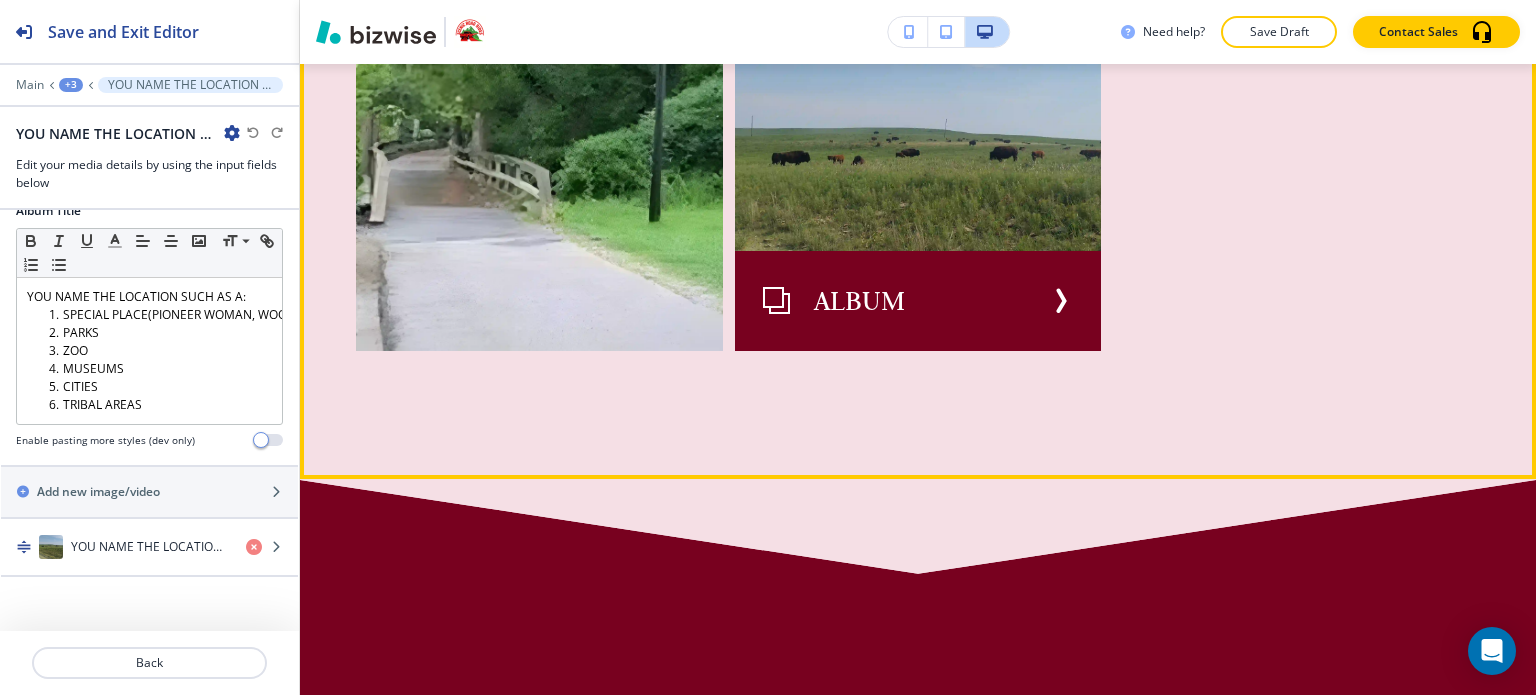 scroll, scrollTop: 8148, scrollLeft: 0, axis: vertical 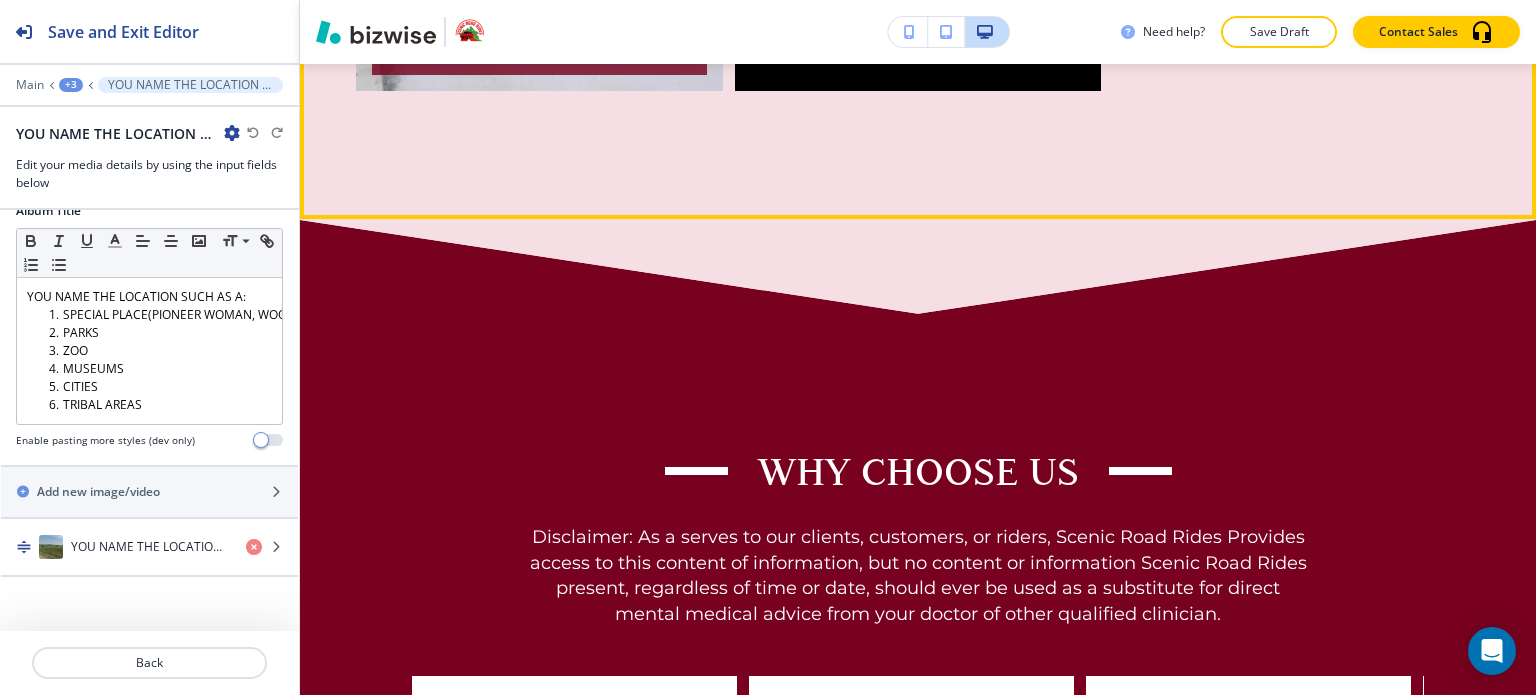 click on "Pic. of West Ride" at bounding box center (539, -92) 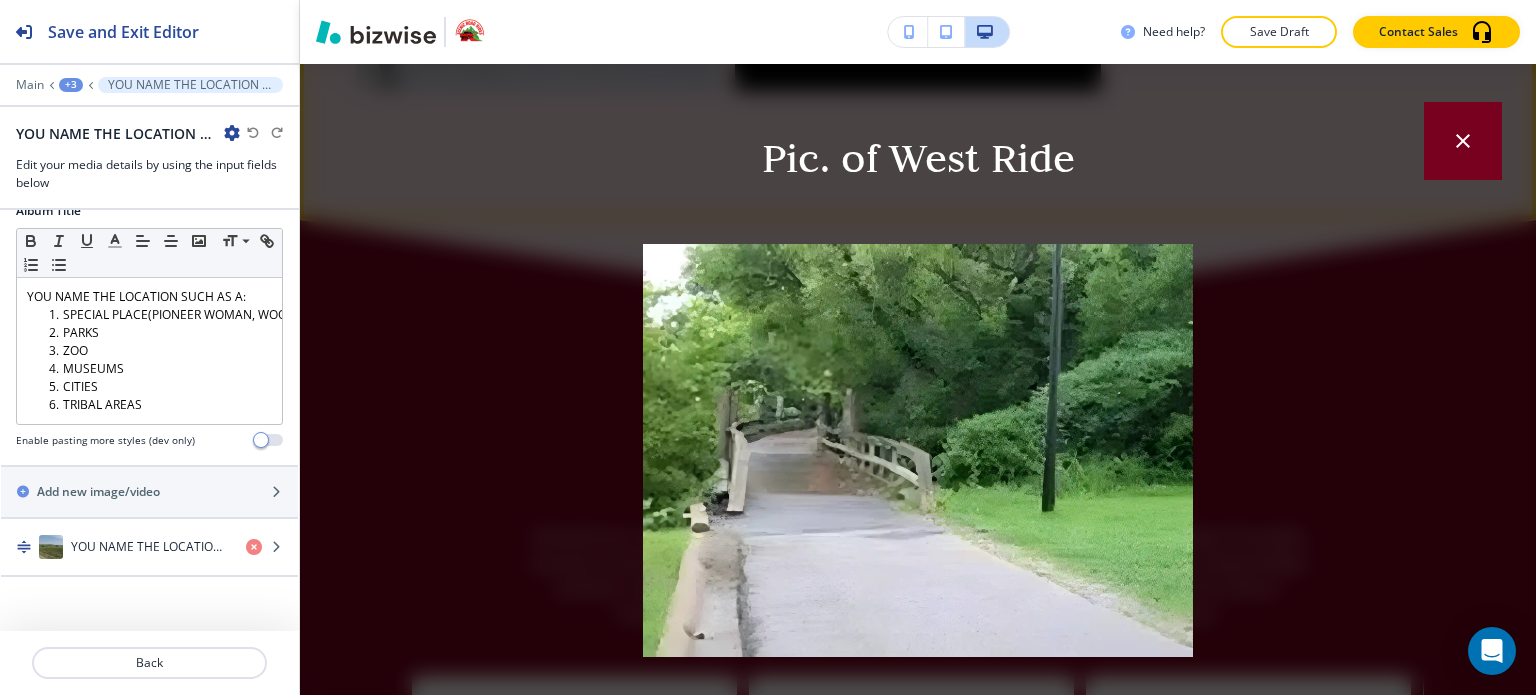 click at bounding box center (1463, 141) 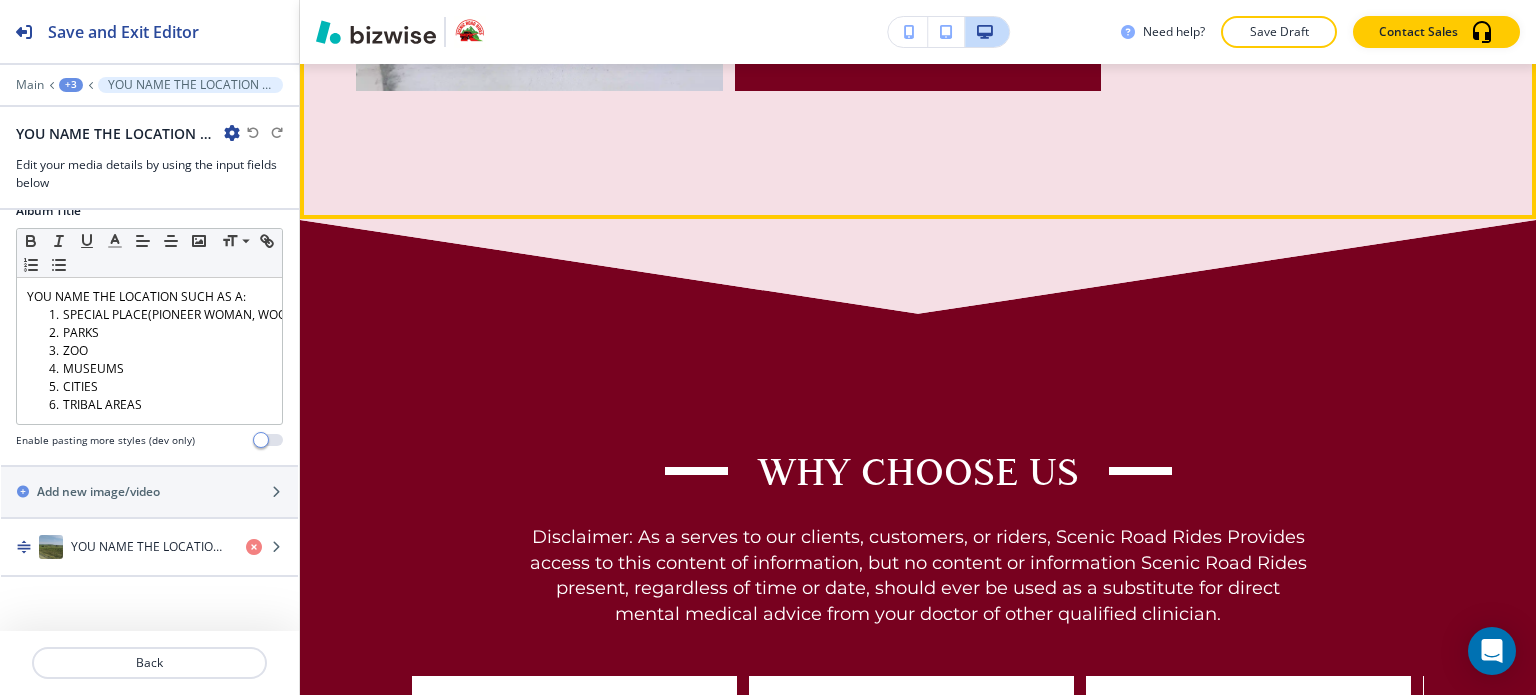 click on "ALBUM" at bounding box center [931, 41] 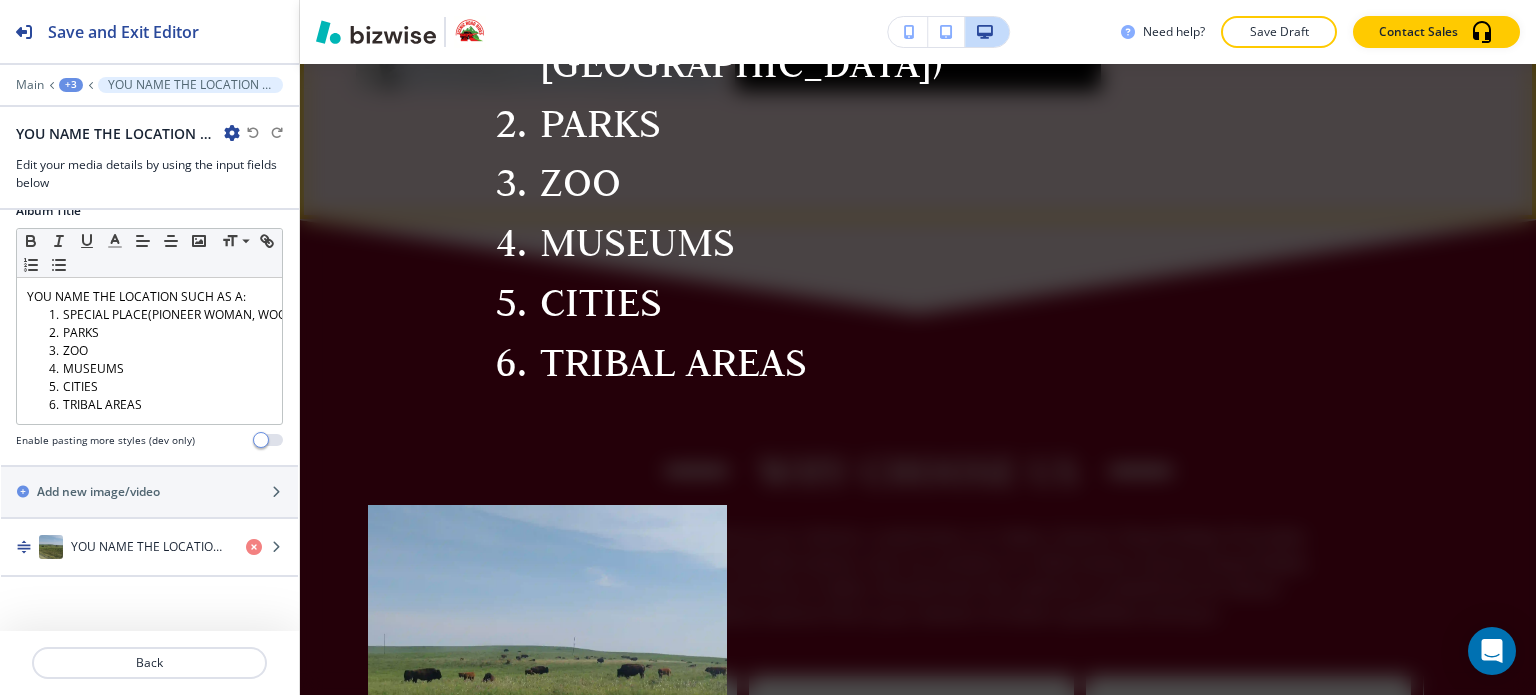 scroll, scrollTop: 471, scrollLeft: 0, axis: vertical 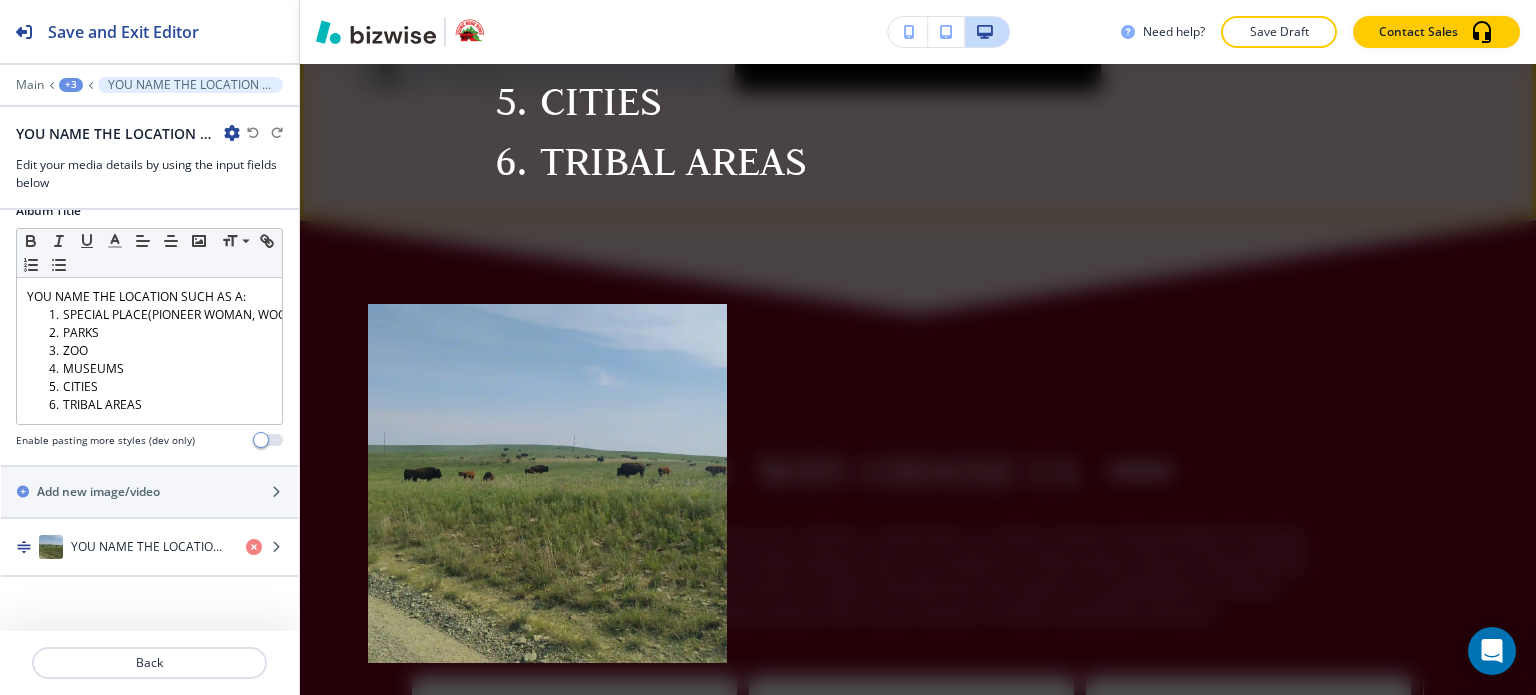 click on "YOU NAME THE LOCATION SUCH AS A: SPECIAL PLACE(PIONEER WOMAN, WOOLROC, GREENWOOD) PARKS ZOO MUSEUMS CITIES TRIBAL AREAS" at bounding box center [918, -49] 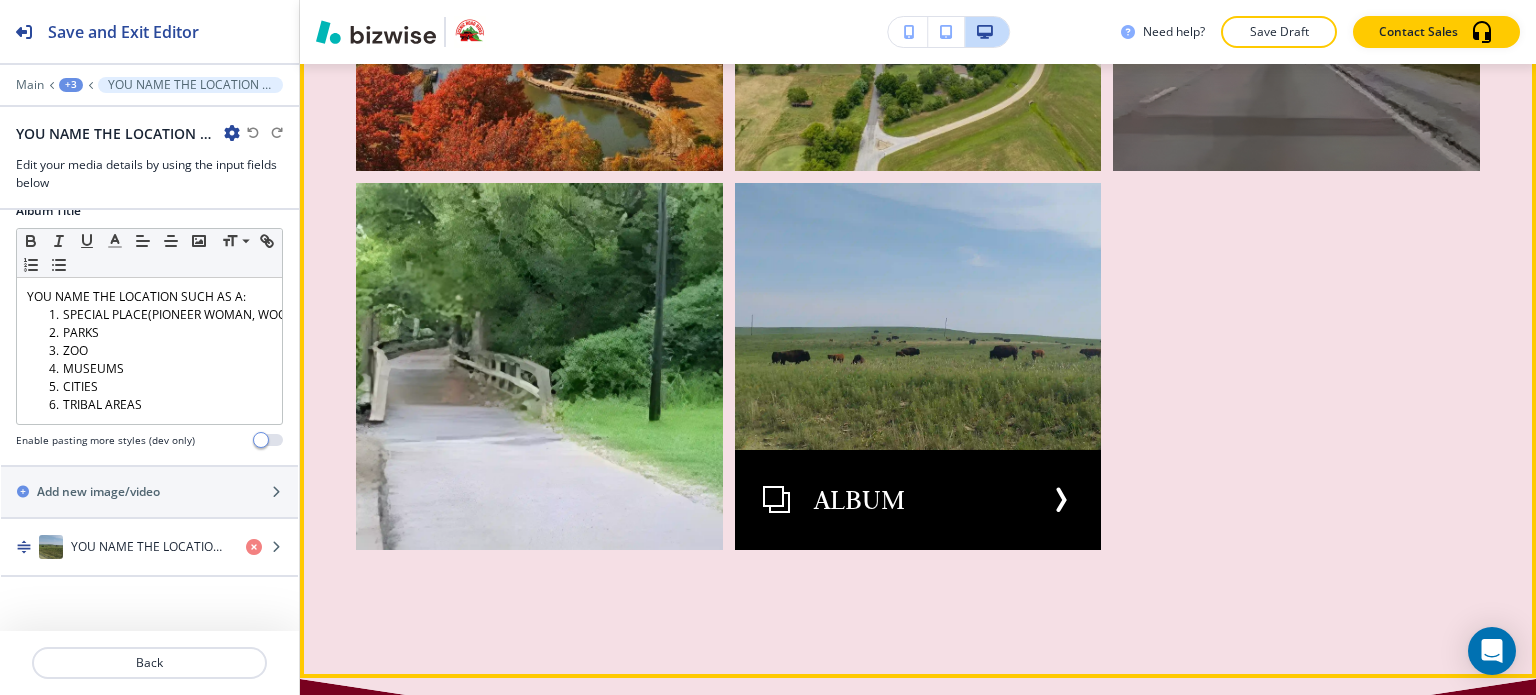 scroll, scrollTop: 7448, scrollLeft: 0, axis: vertical 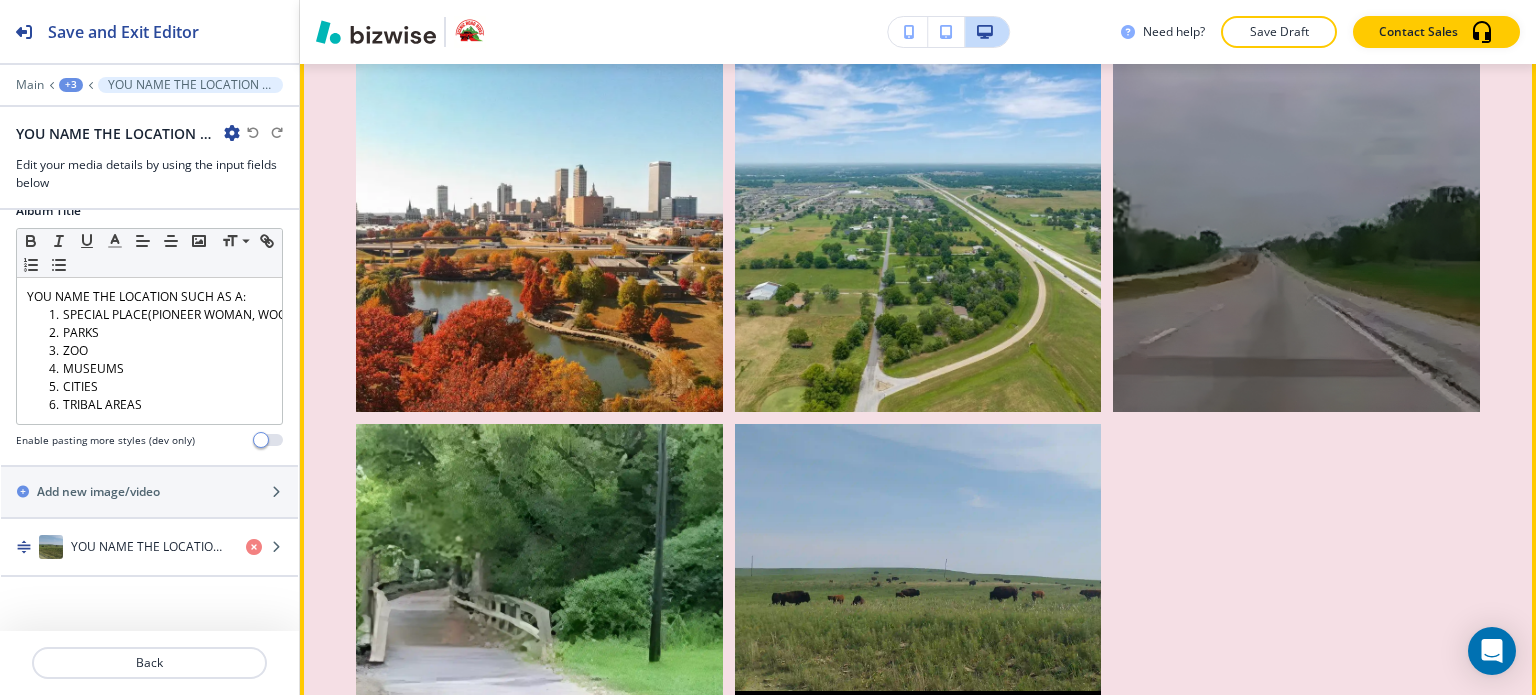 click on "Edit This Section" at bounding box center (379, -239) 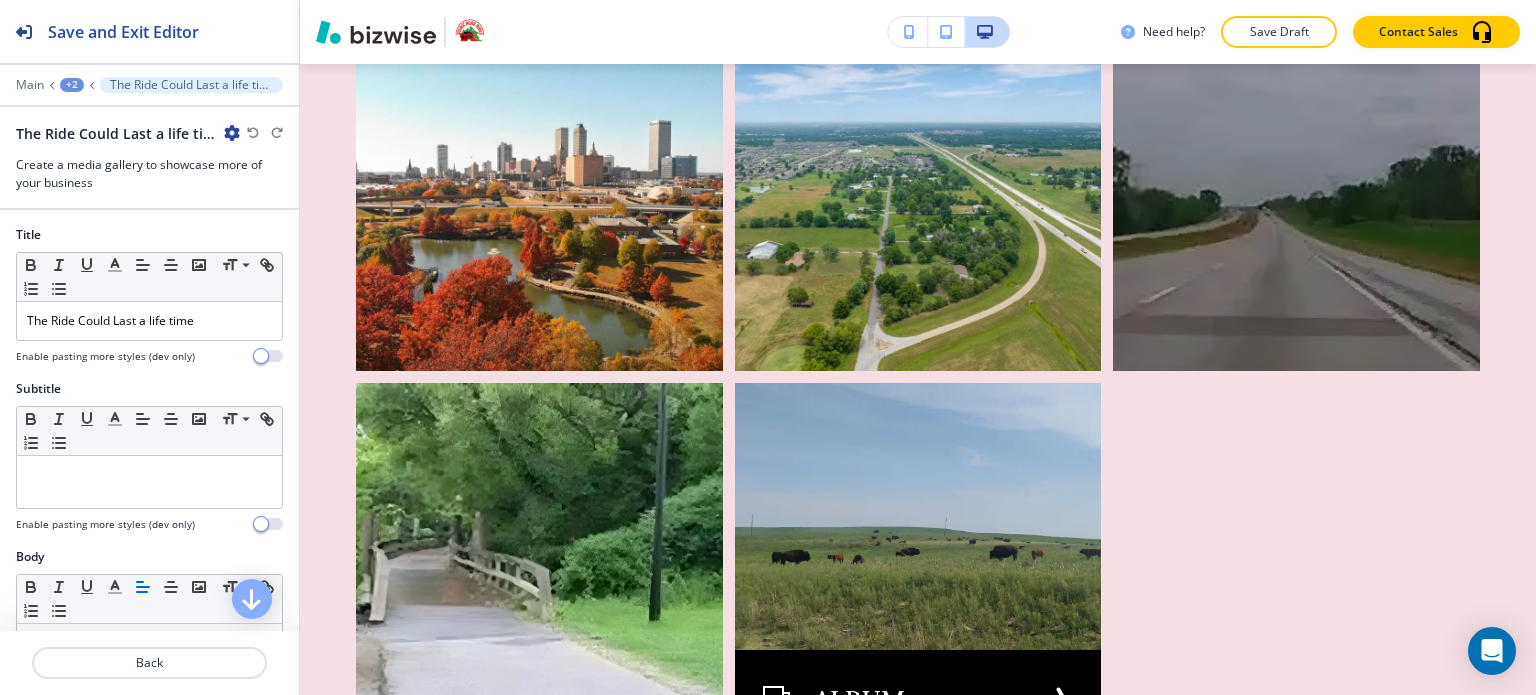 scroll, scrollTop: 7622, scrollLeft: 0, axis: vertical 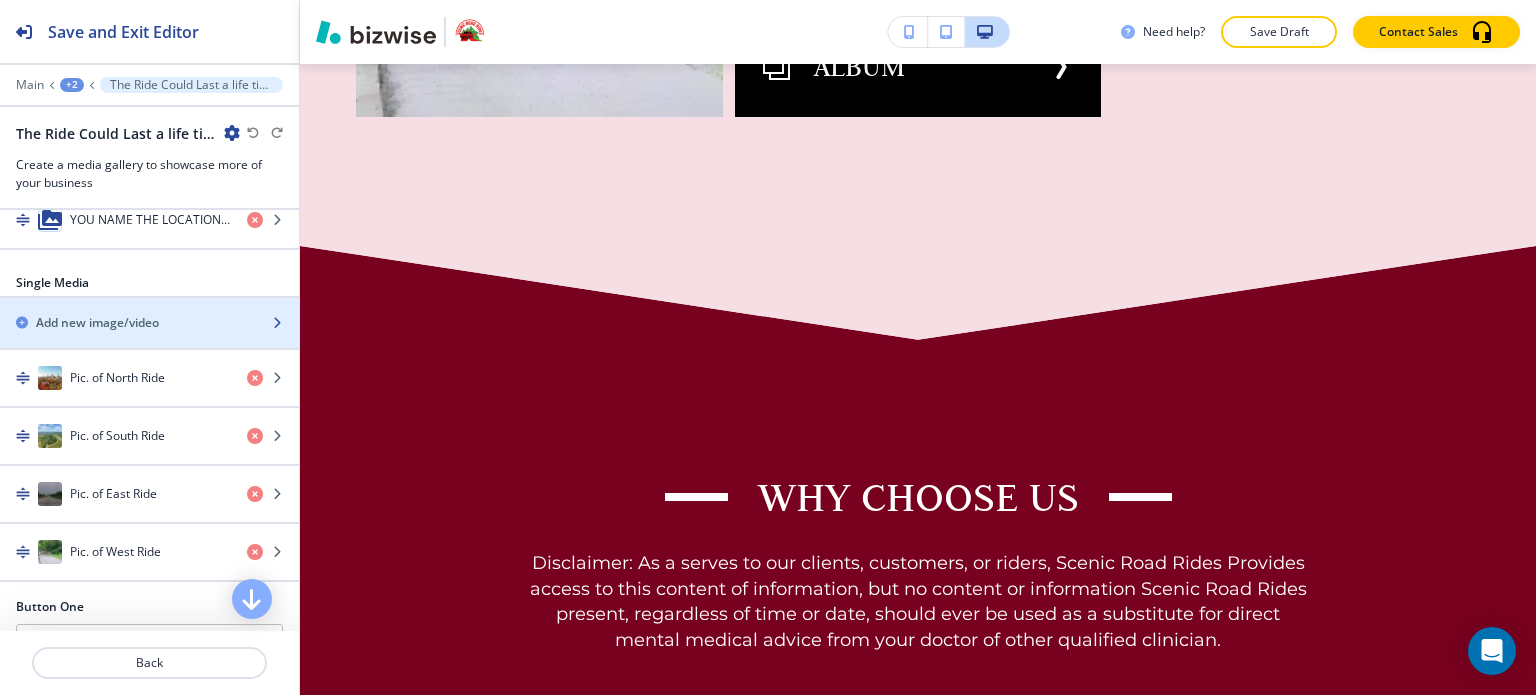 click on "Add new image/video" at bounding box center [97, 323] 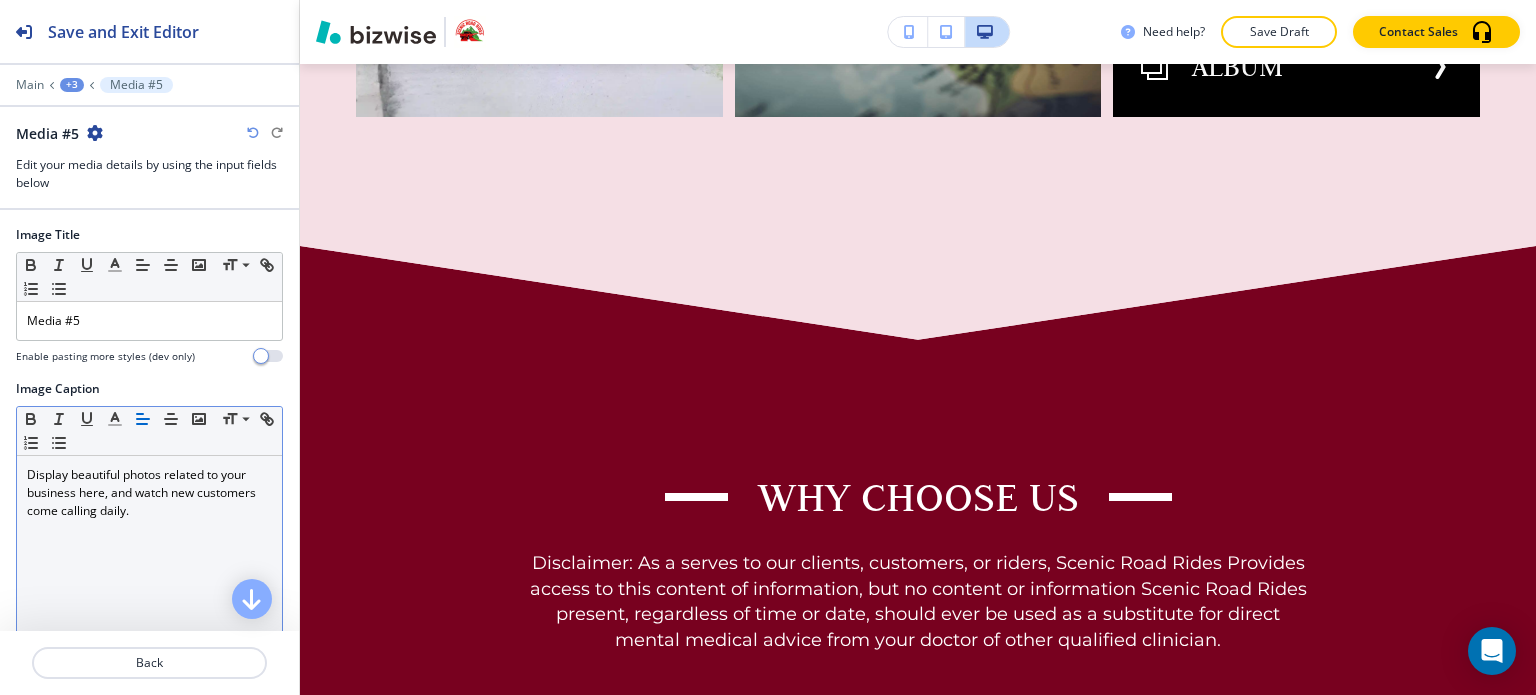 scroll, scrollTop: 0, scrollLeft: 0, axis: both 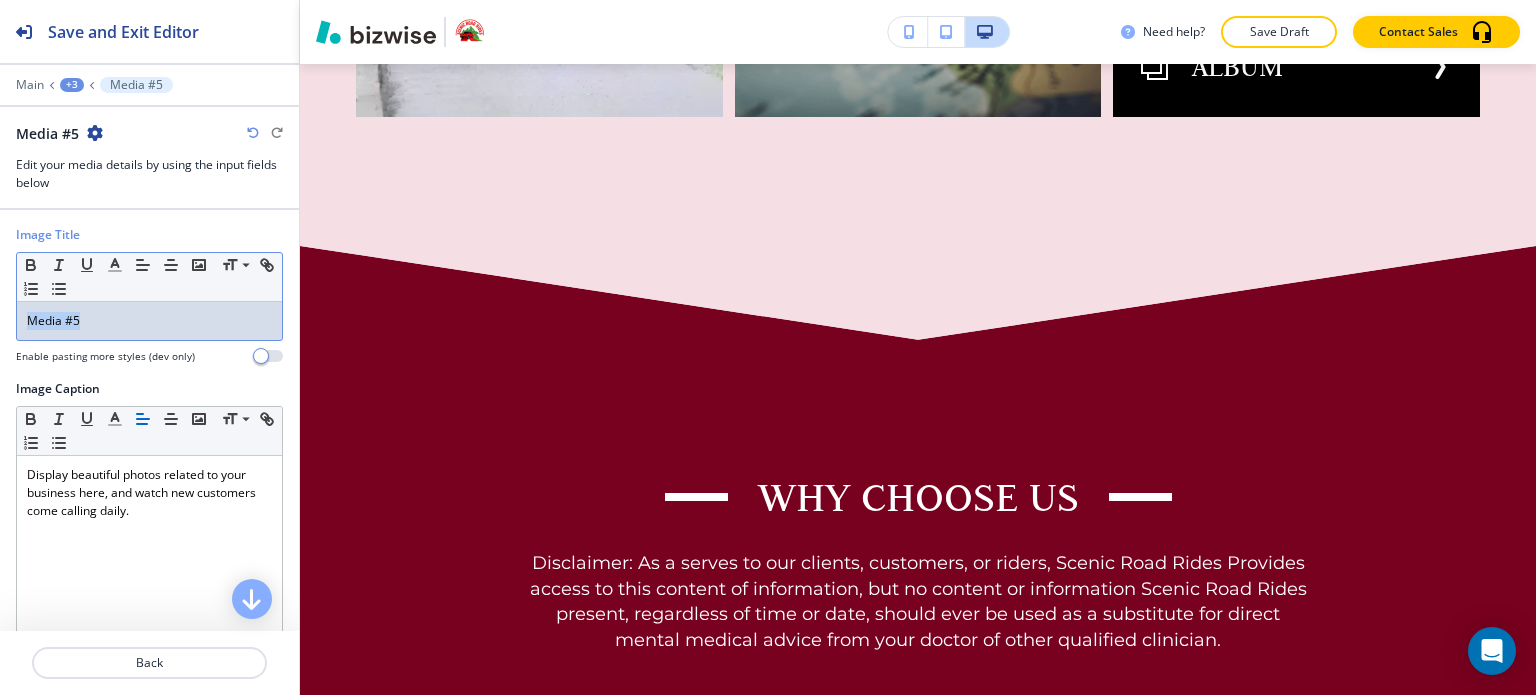 drag, startPoint x: 81, startPoint y: 322, endPoint x: 0, endPoint y: 305, distance: 82.764725 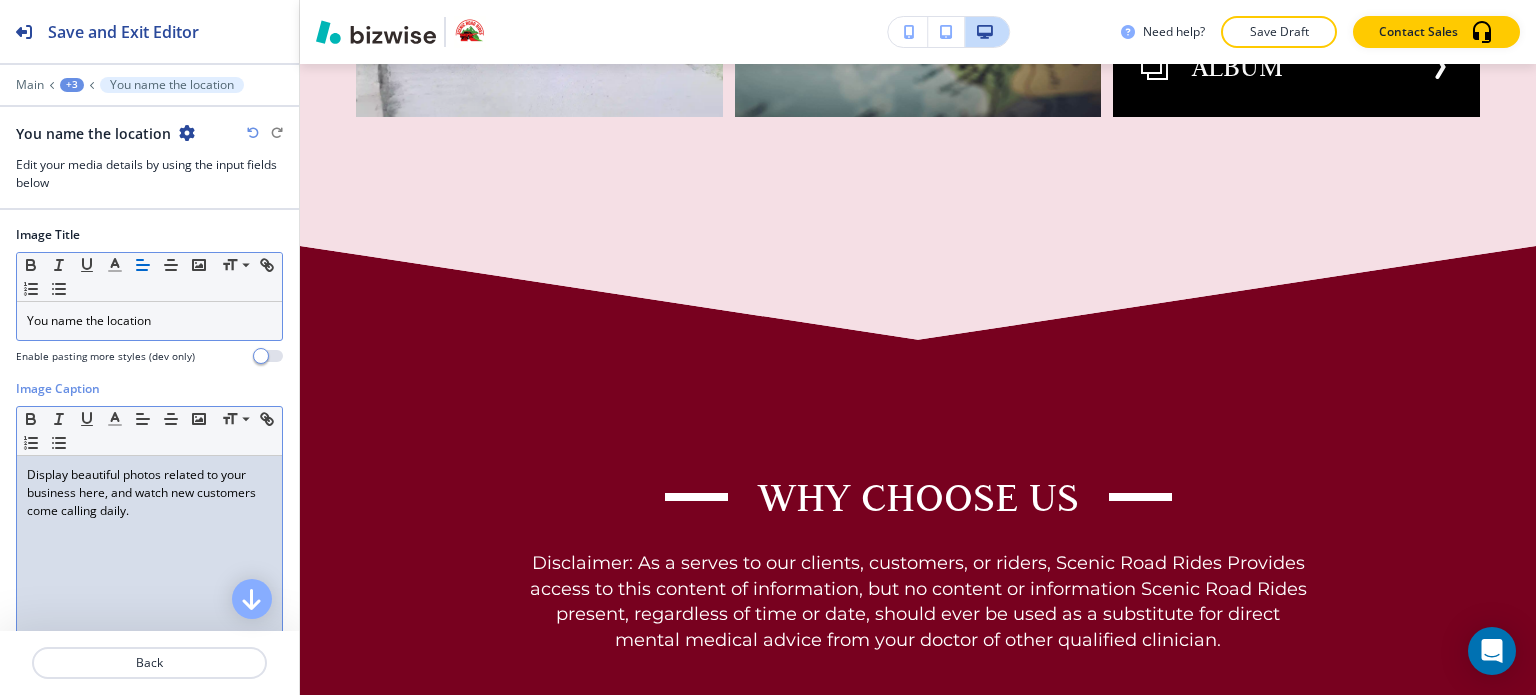 click on "Display beautiful photos related to your business here, and watch new customers come calling daily." at bounding box center [149, 493] 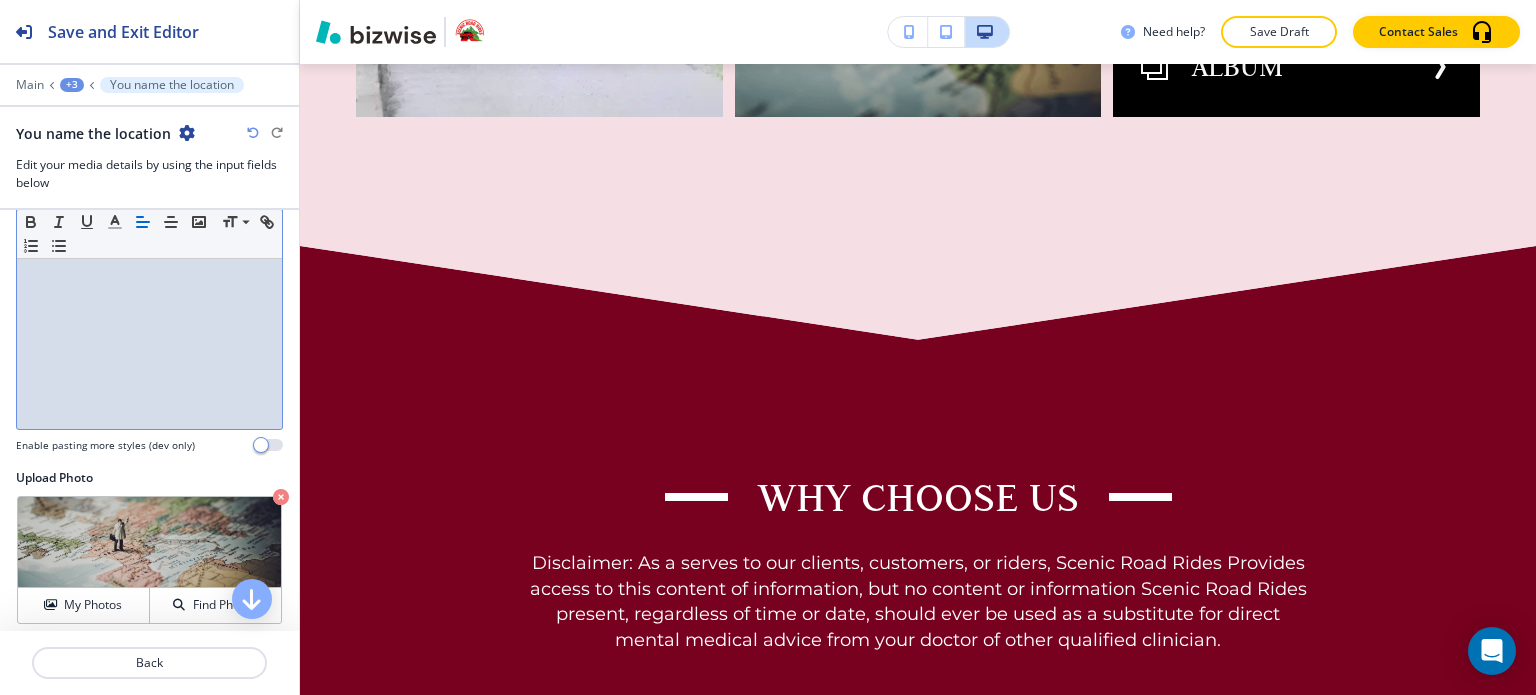 scroll, scrollTop: 293, scrollLeft: 0, axis: vertical 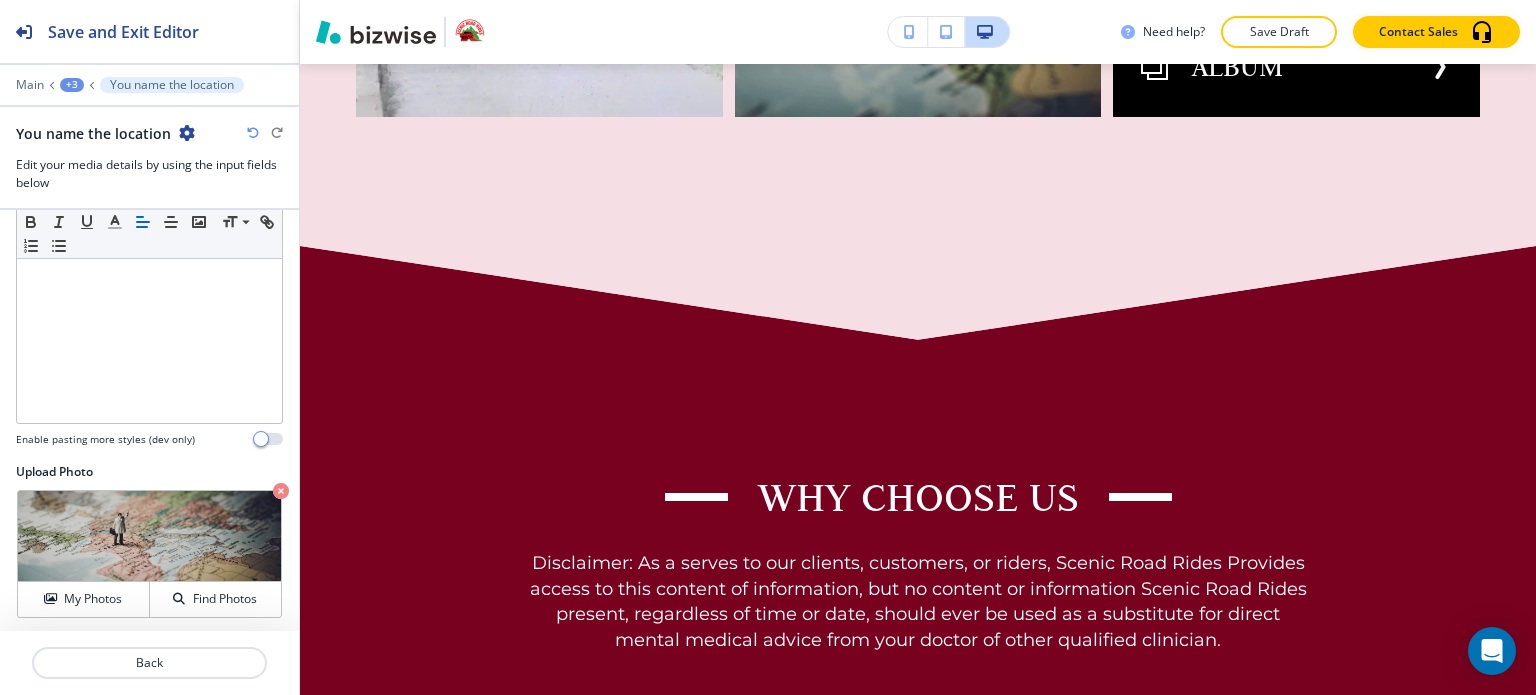 click at bounding box center (281, 491) 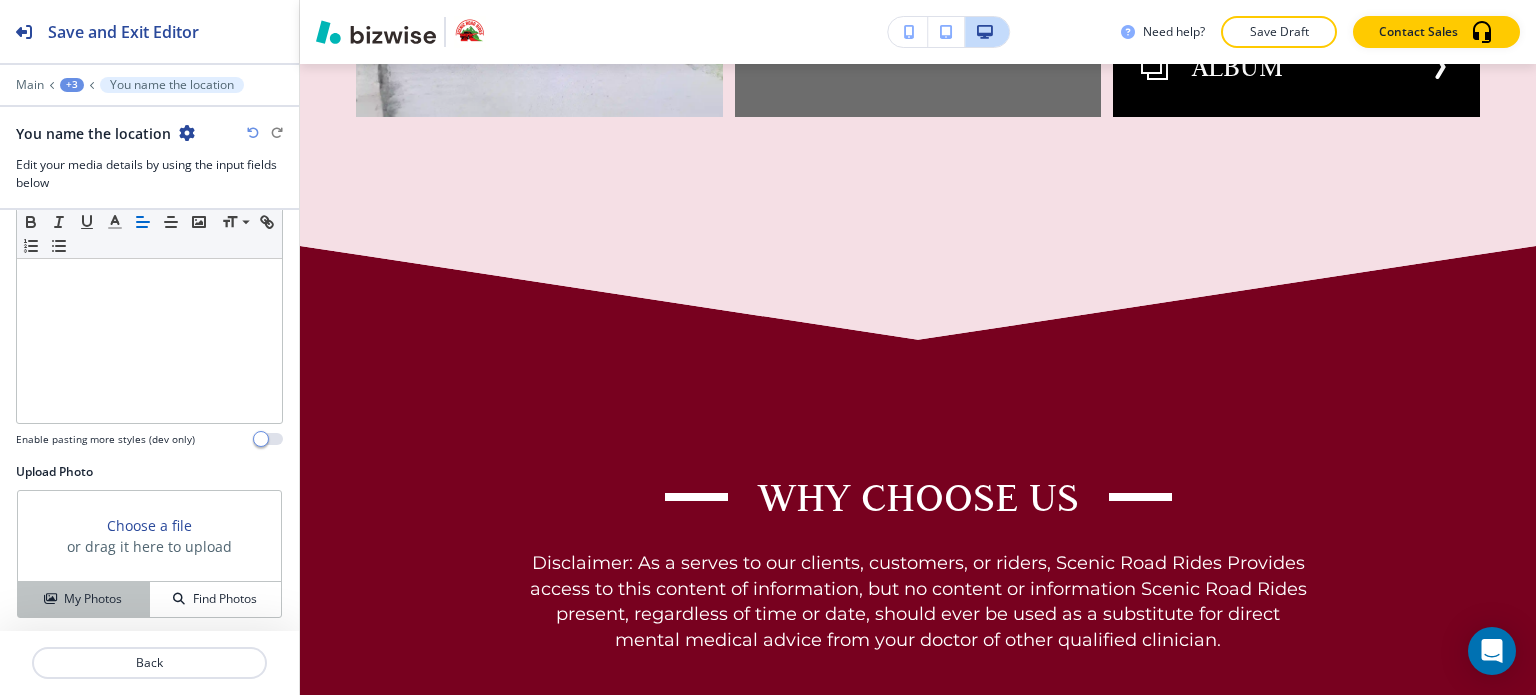 click on "My Photos" at bounding box center [93, 599] 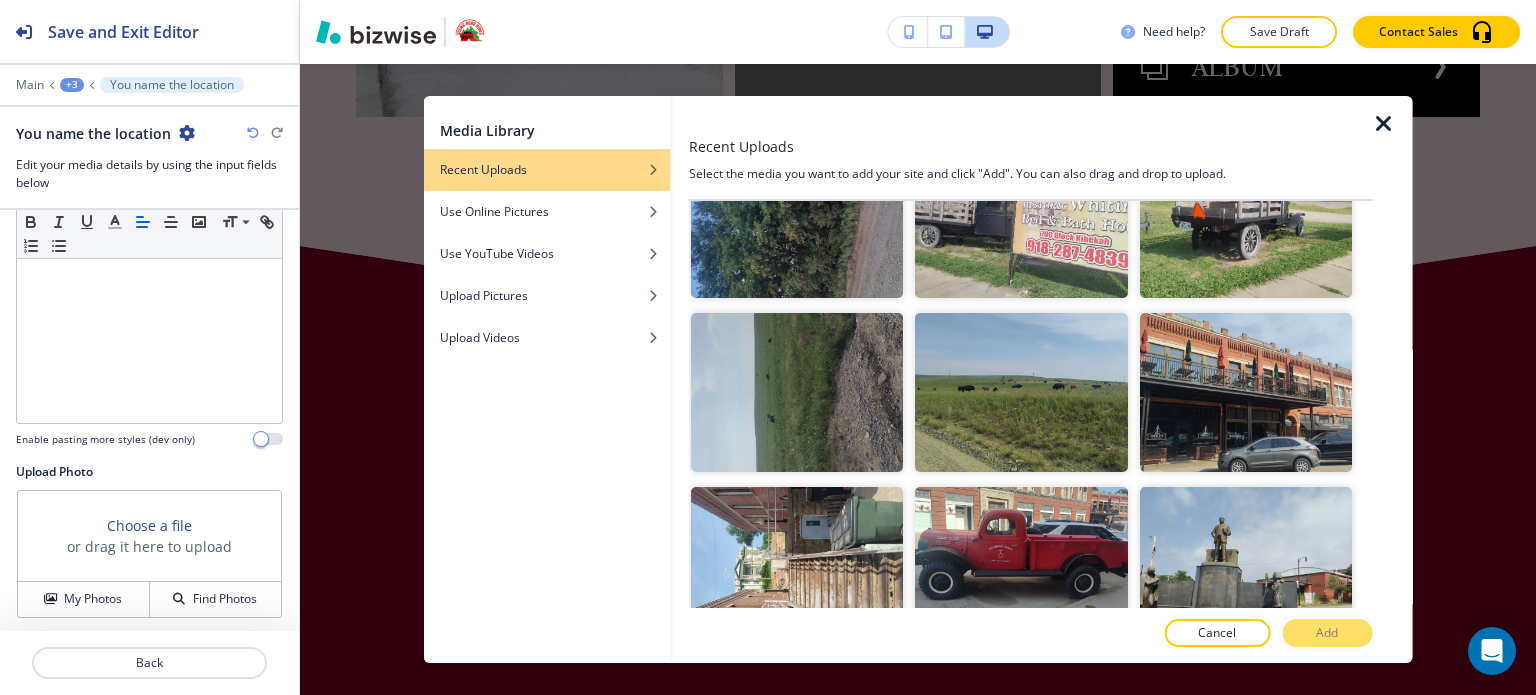 scroll, scrollTop: 1300, scrollLeft: 0, axis: vertical 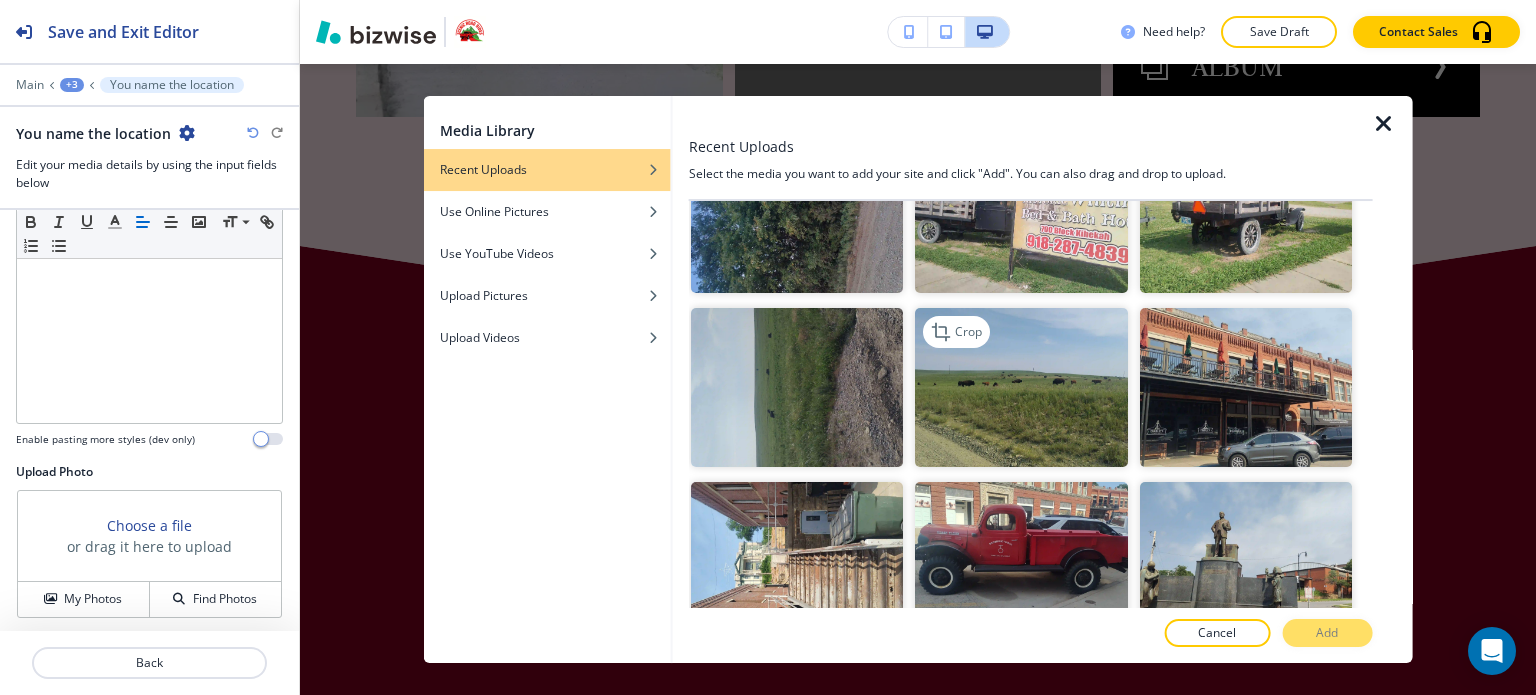 click at bounding box center [1021, 387] 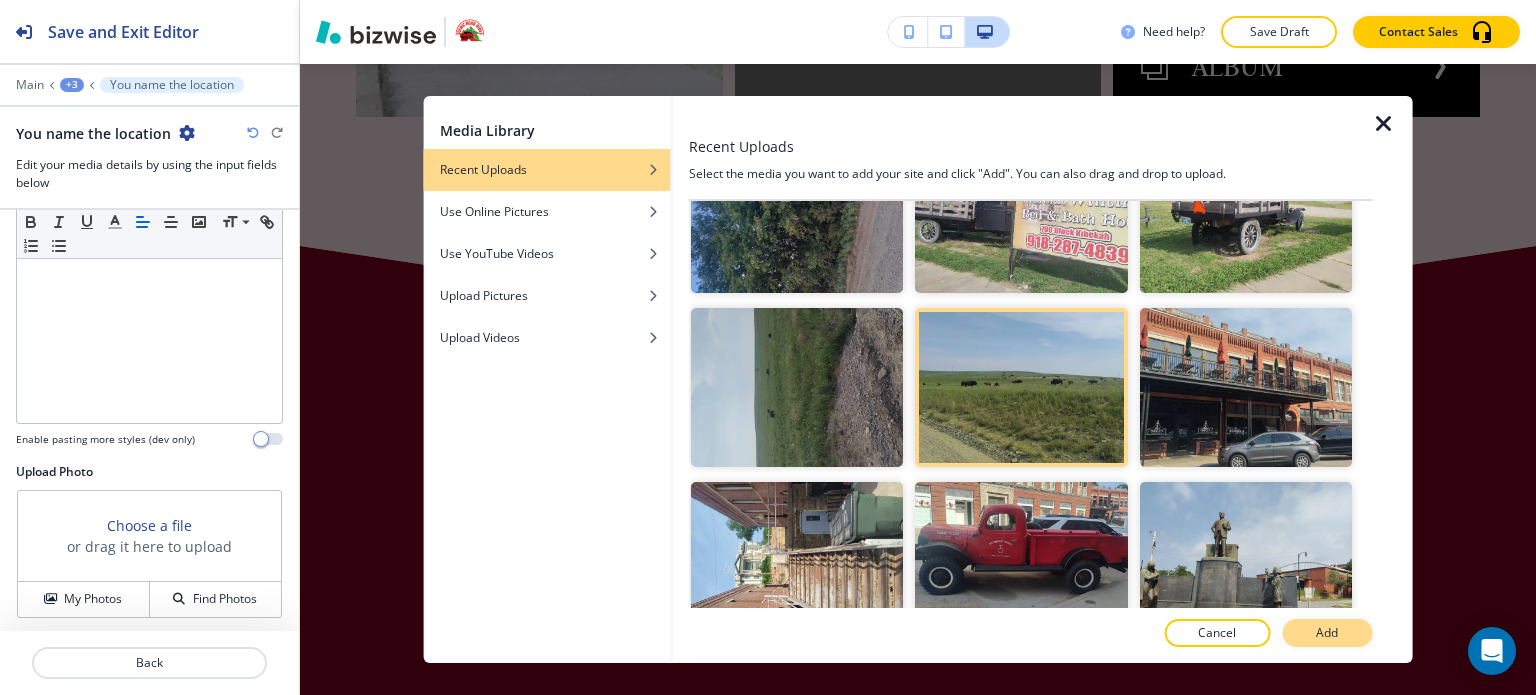 click on "Add" at bounding box center [1327, 633] 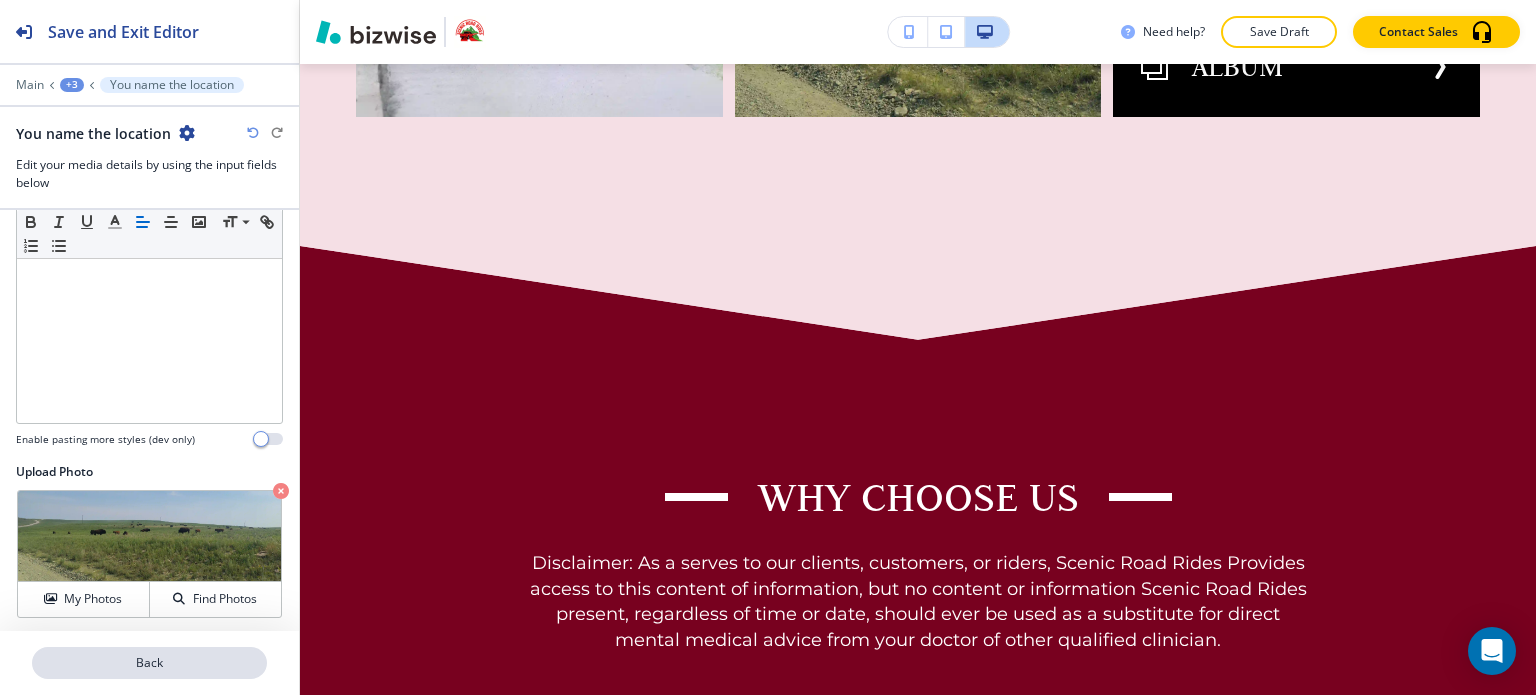 click on "Back" at bounding box center [149, 663] 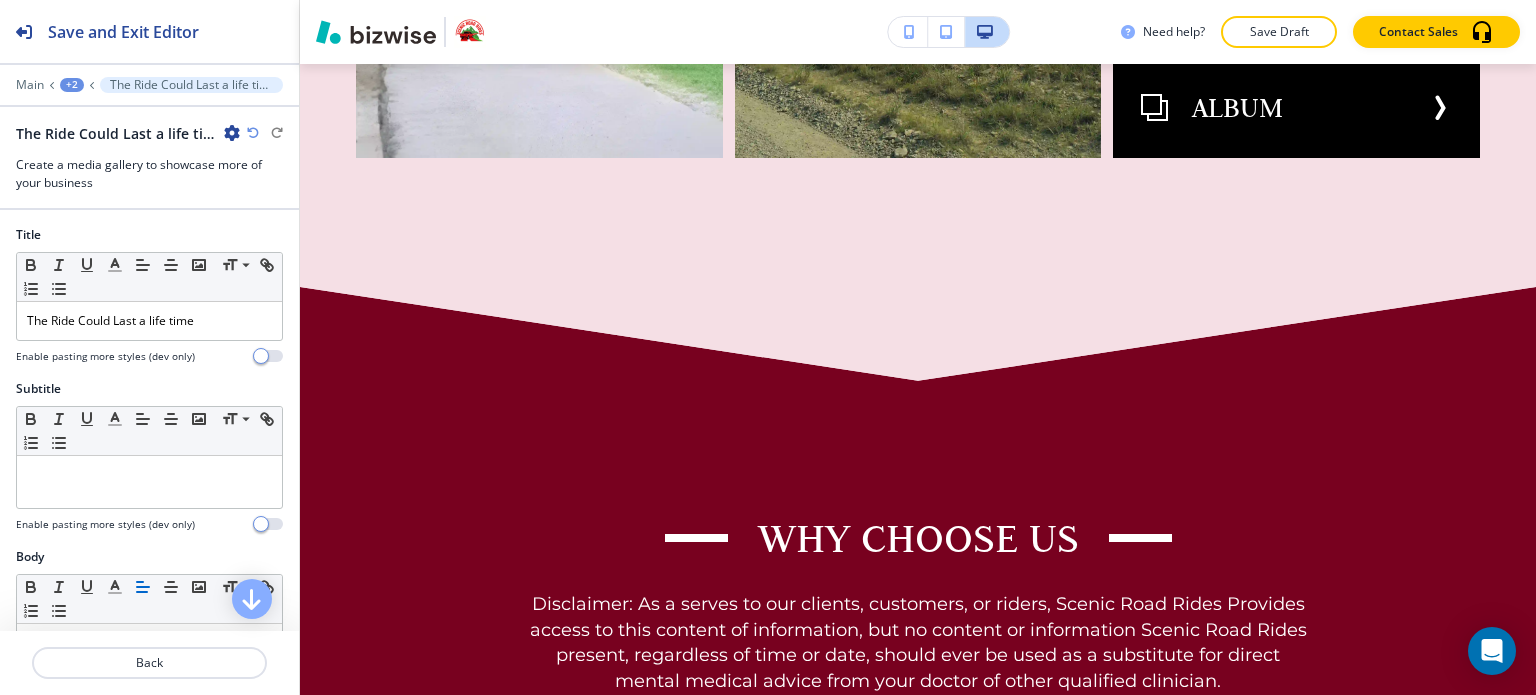 scroll, scrollTop: 7915, scrollLeft: 0, axis: vertical 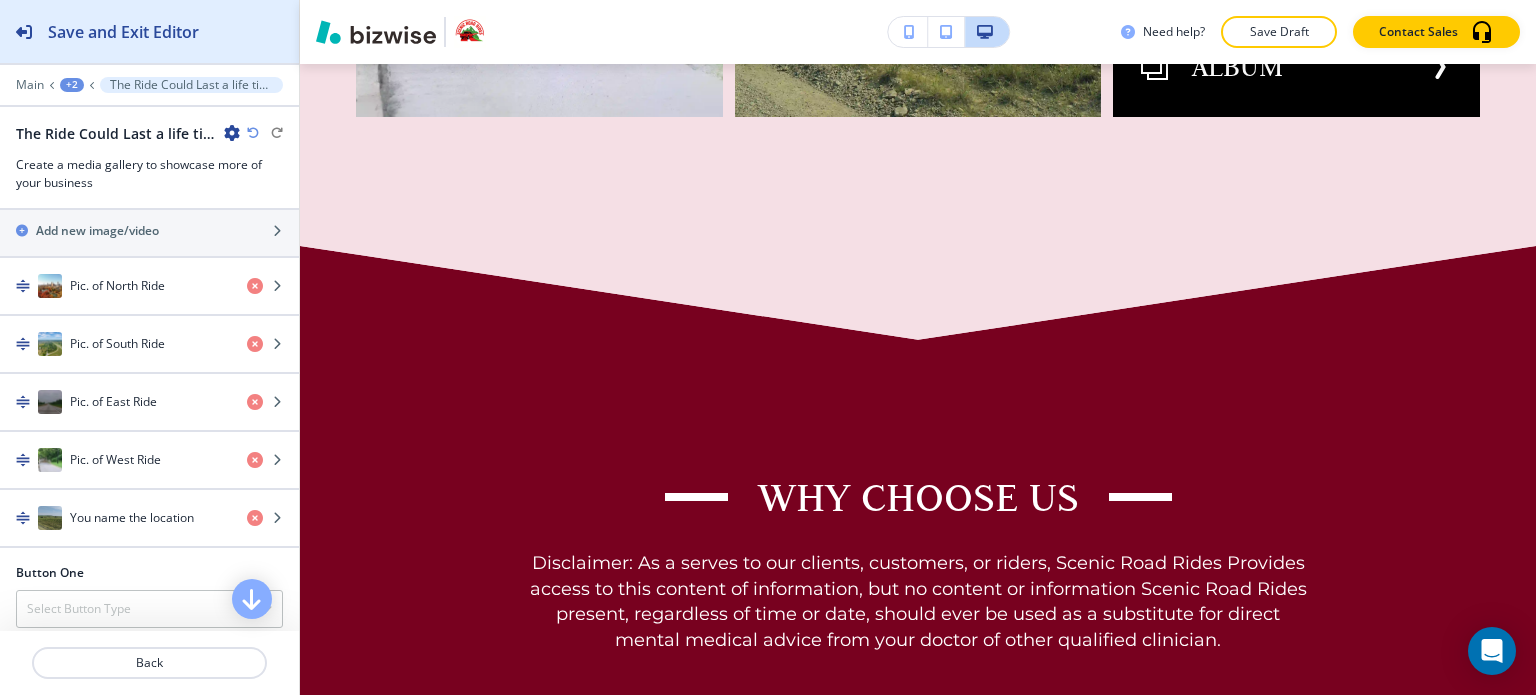 click on "Save and Exit Editor" at bounding box center [123, 32] 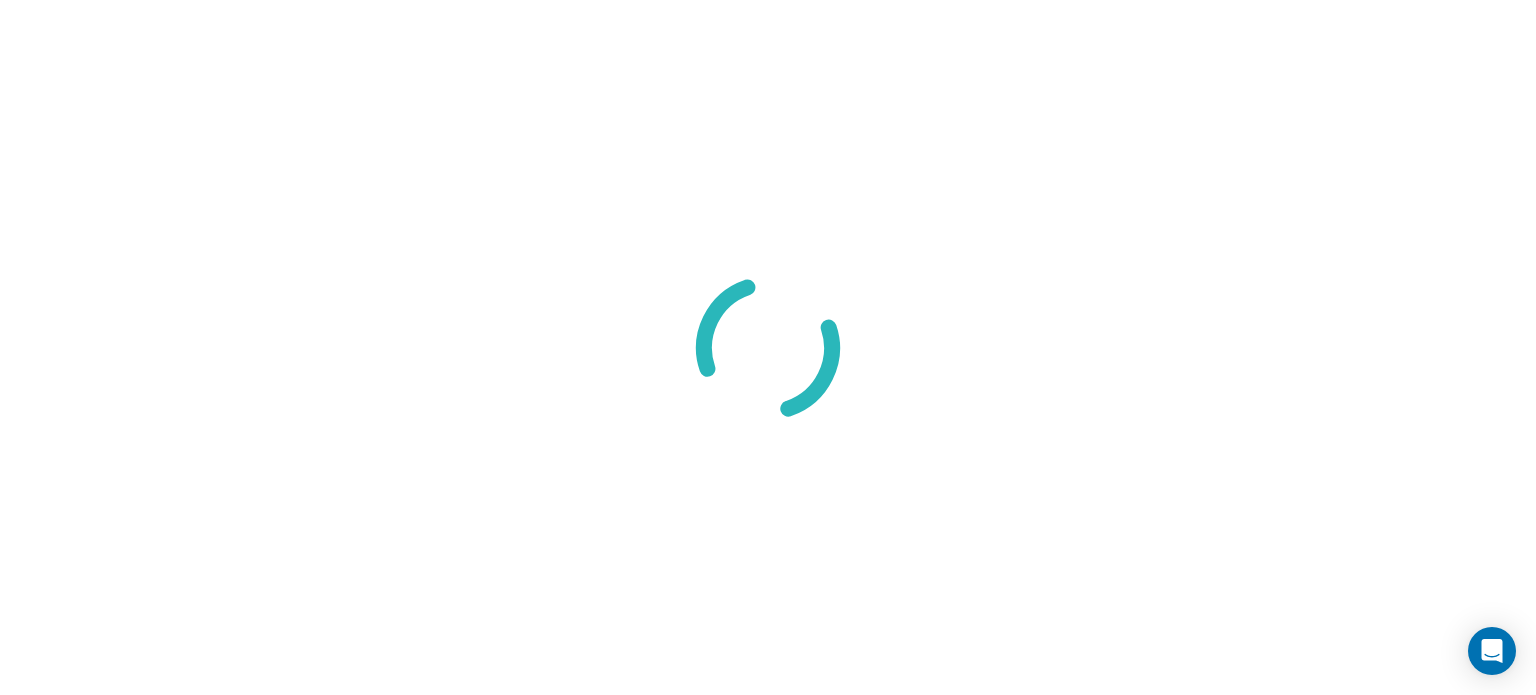 scroll, scrollTop: 0, scrollLeft: 0, axis: both 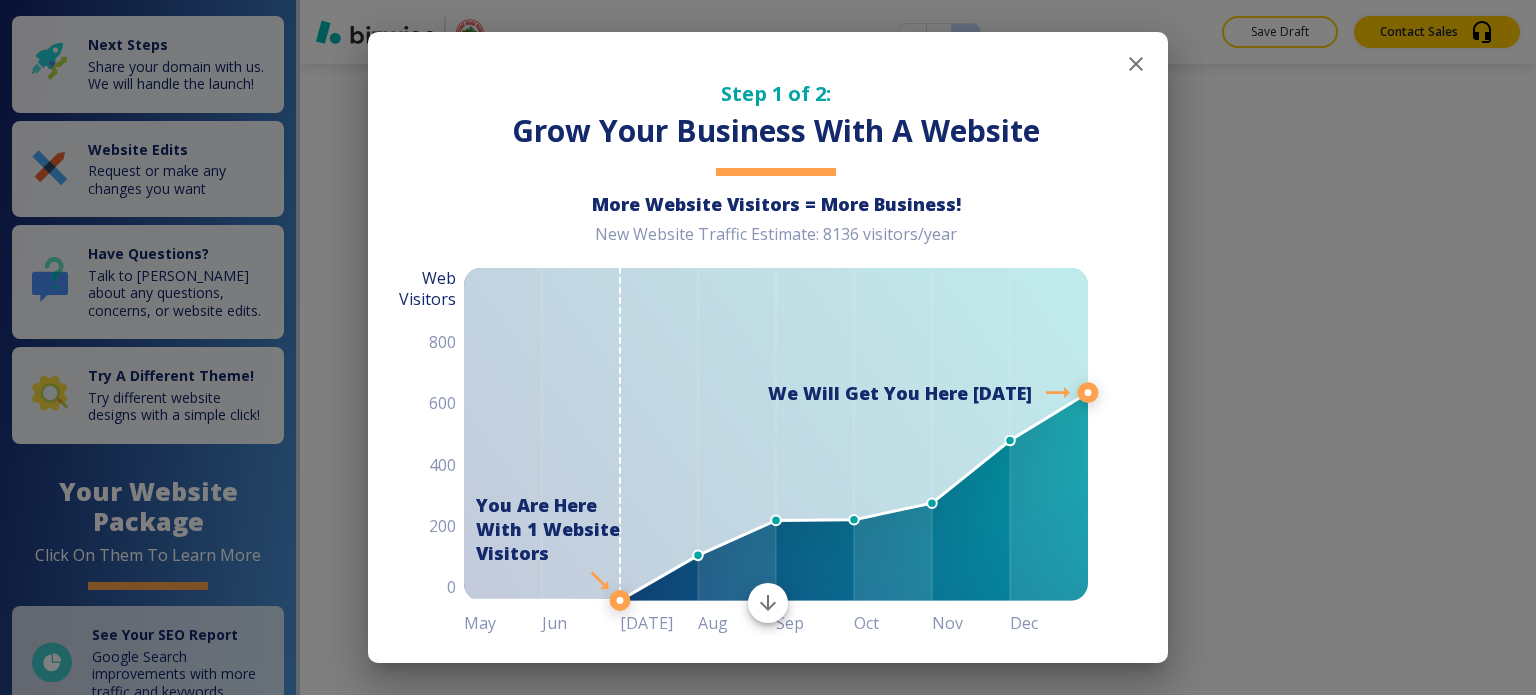click 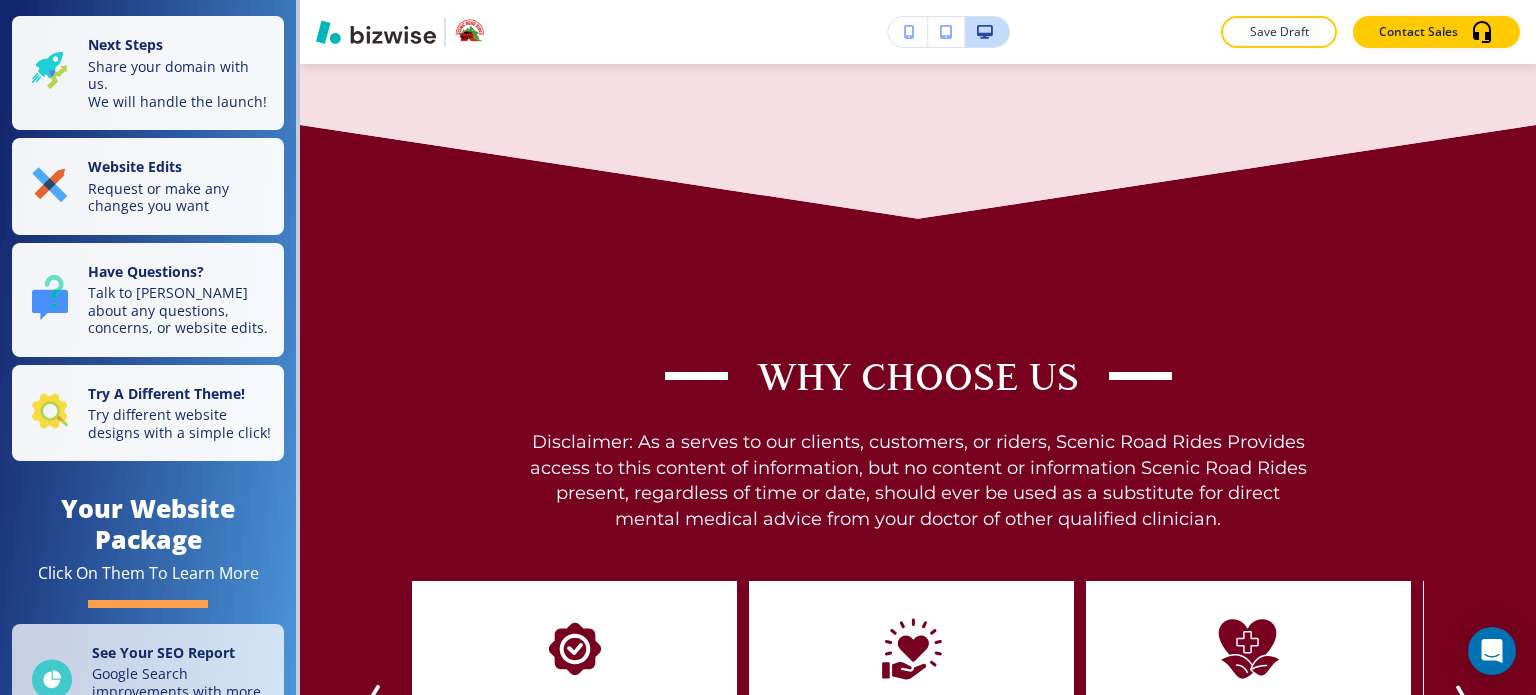 scroll, scrollTop: 8205, scrollLeft: 0, axis: vertical 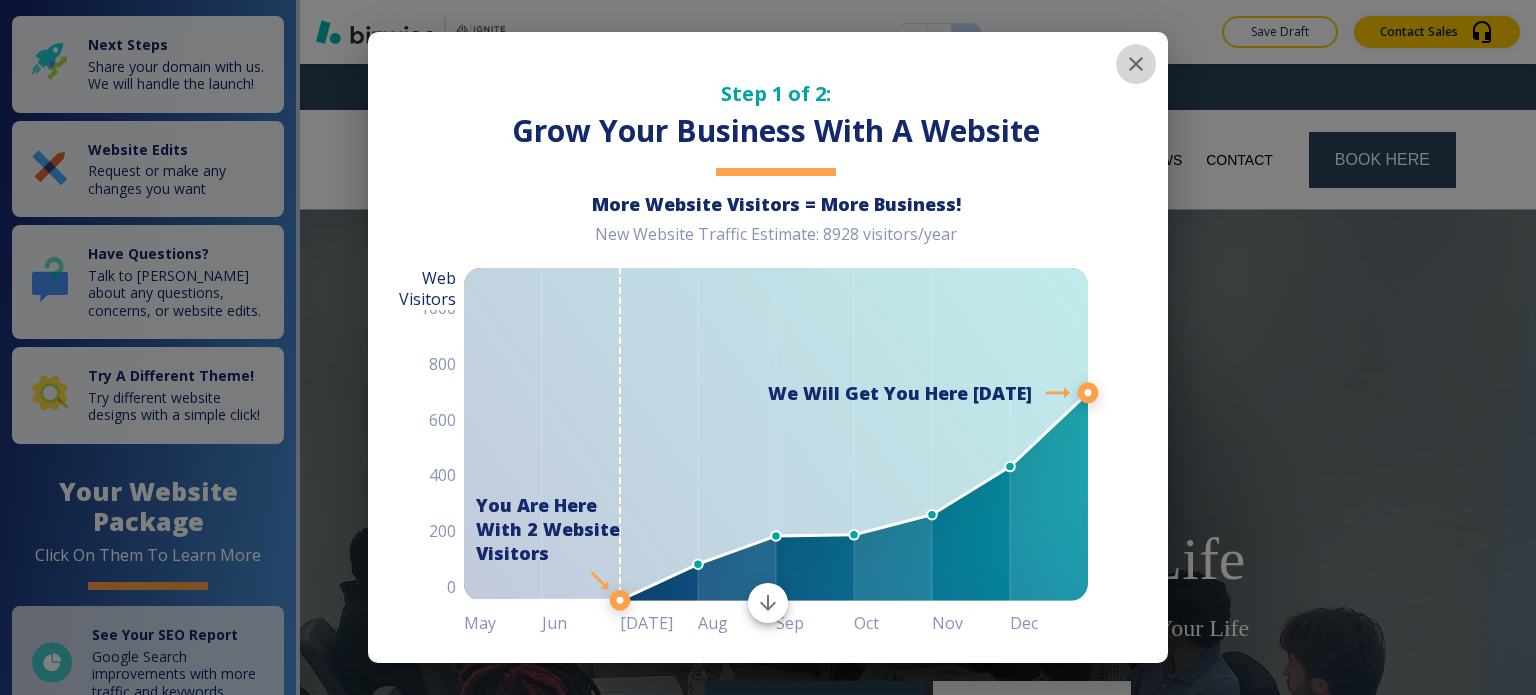 click 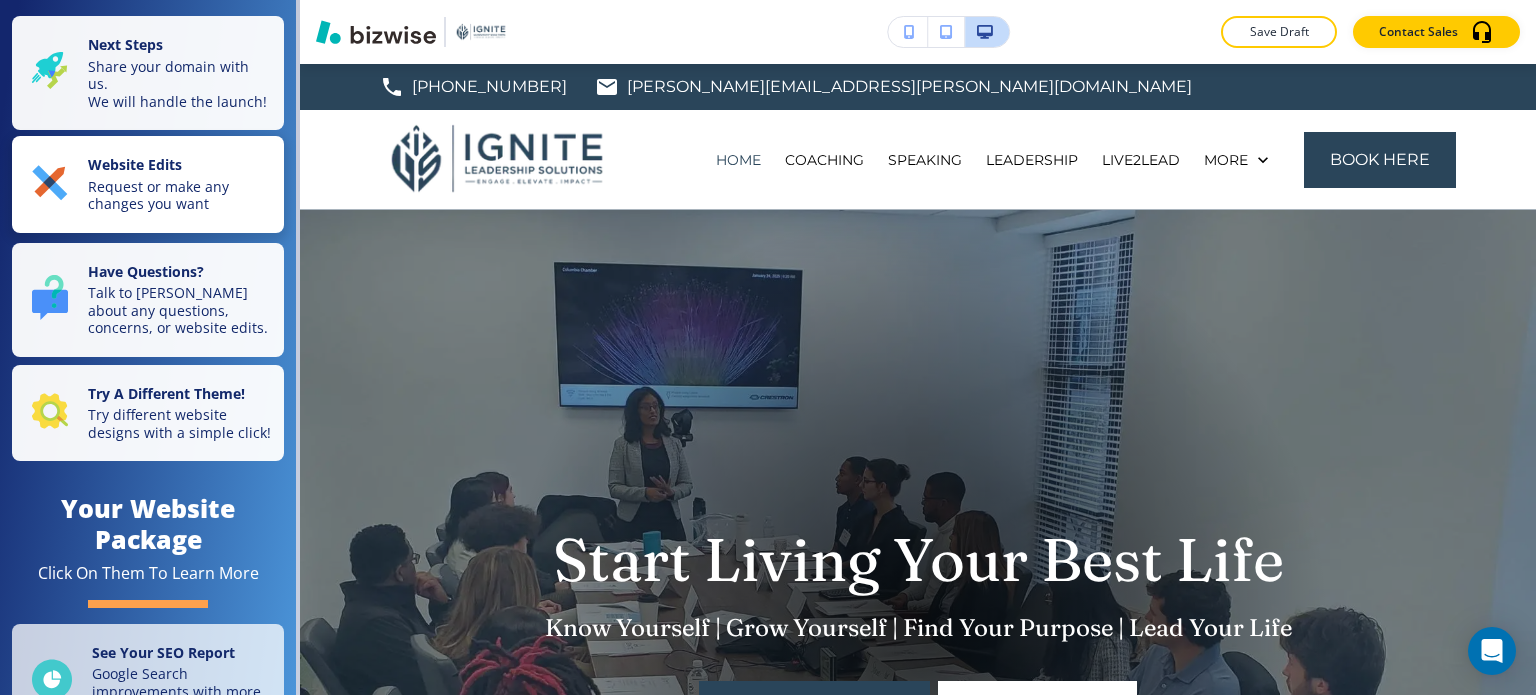 click on "Request or make any changes you want" at bounding box center [180, 195] 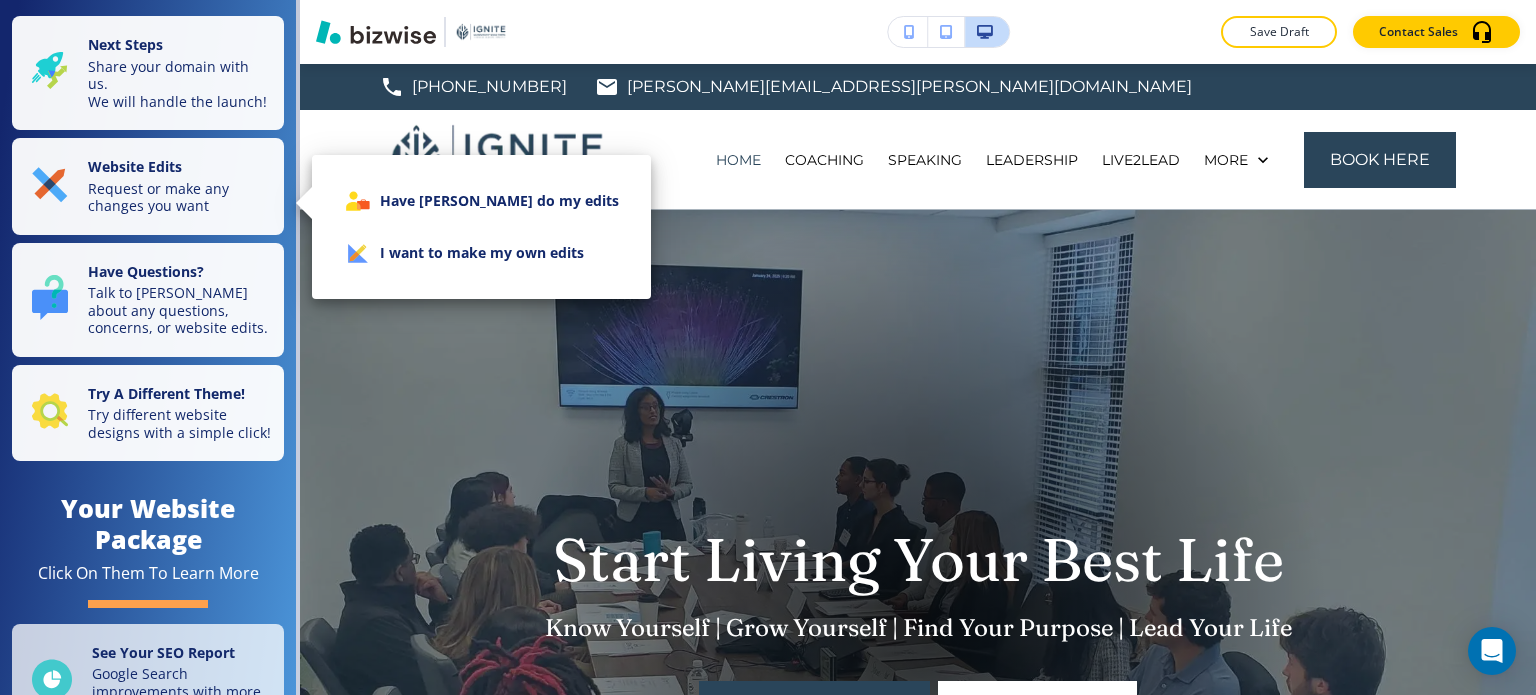 click on "I want to make my own edits" at bounding box center (481, 253) 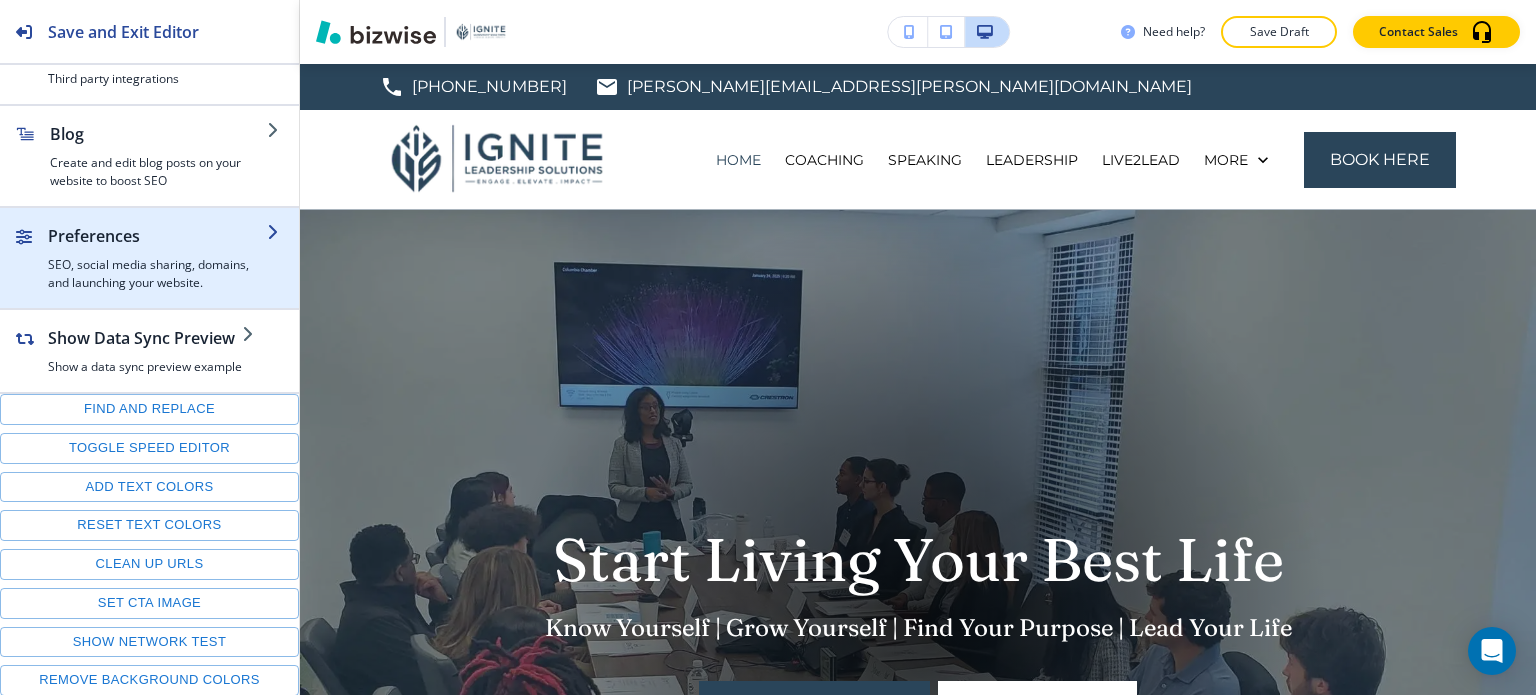 scroll, scrollTop: 364, scrollLeft: 0, axis: vertical 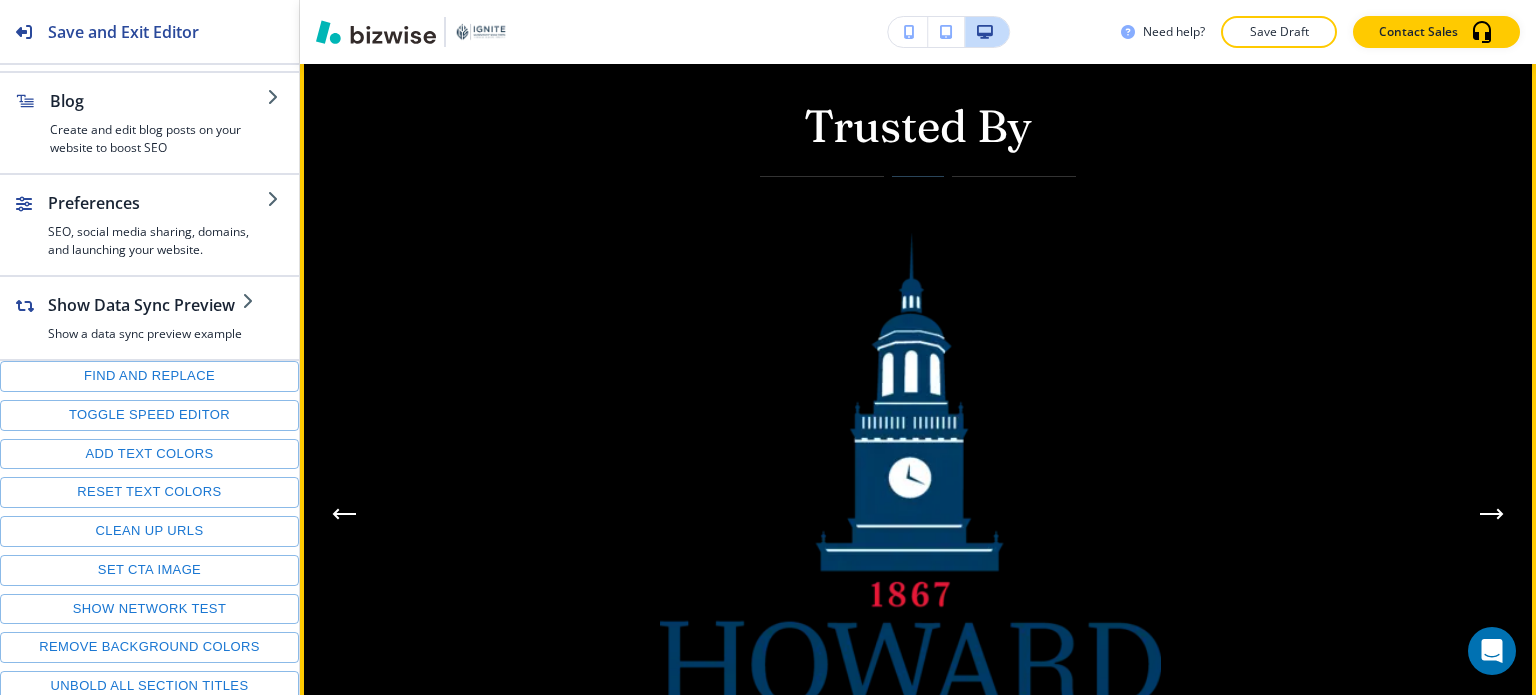 click at bounding box center [1492, 514] 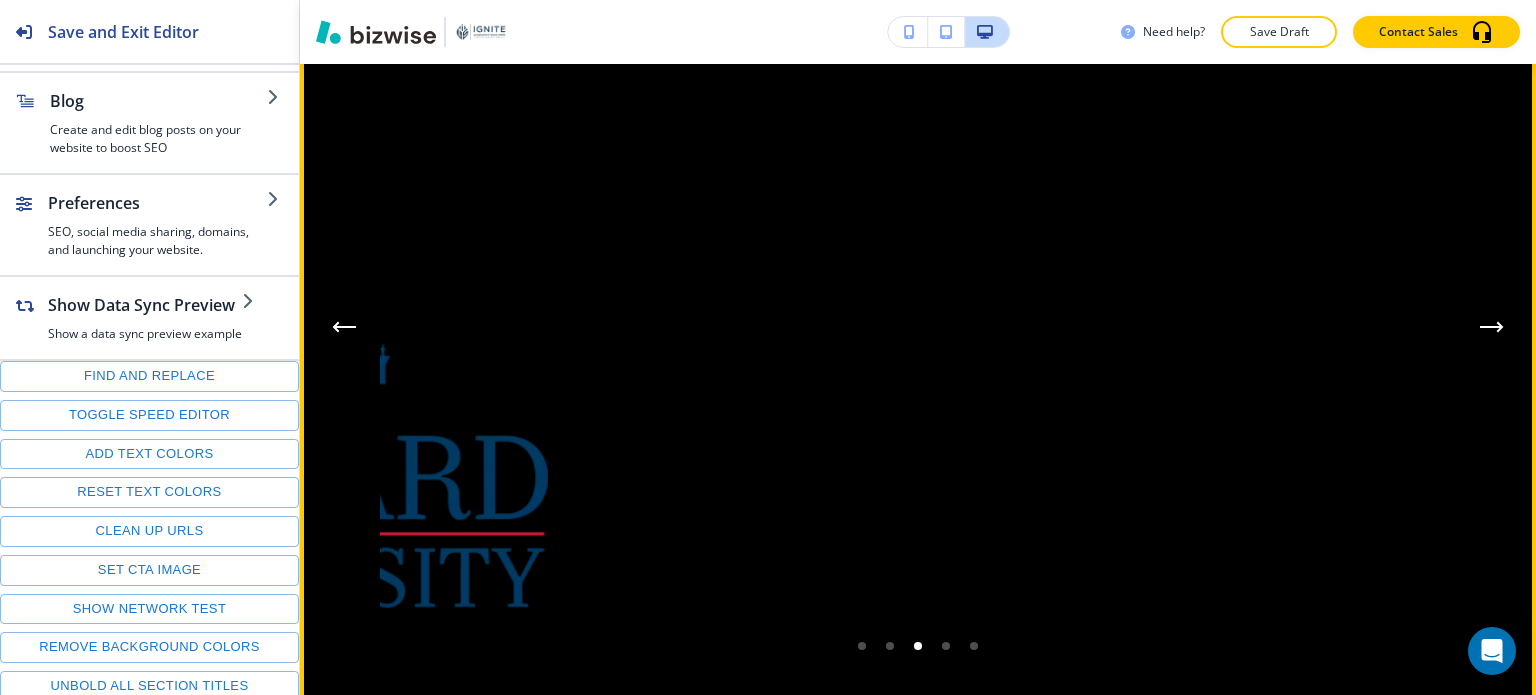 scroll, scrollTop: 2900, scrollLeft: 0, axis: vertical 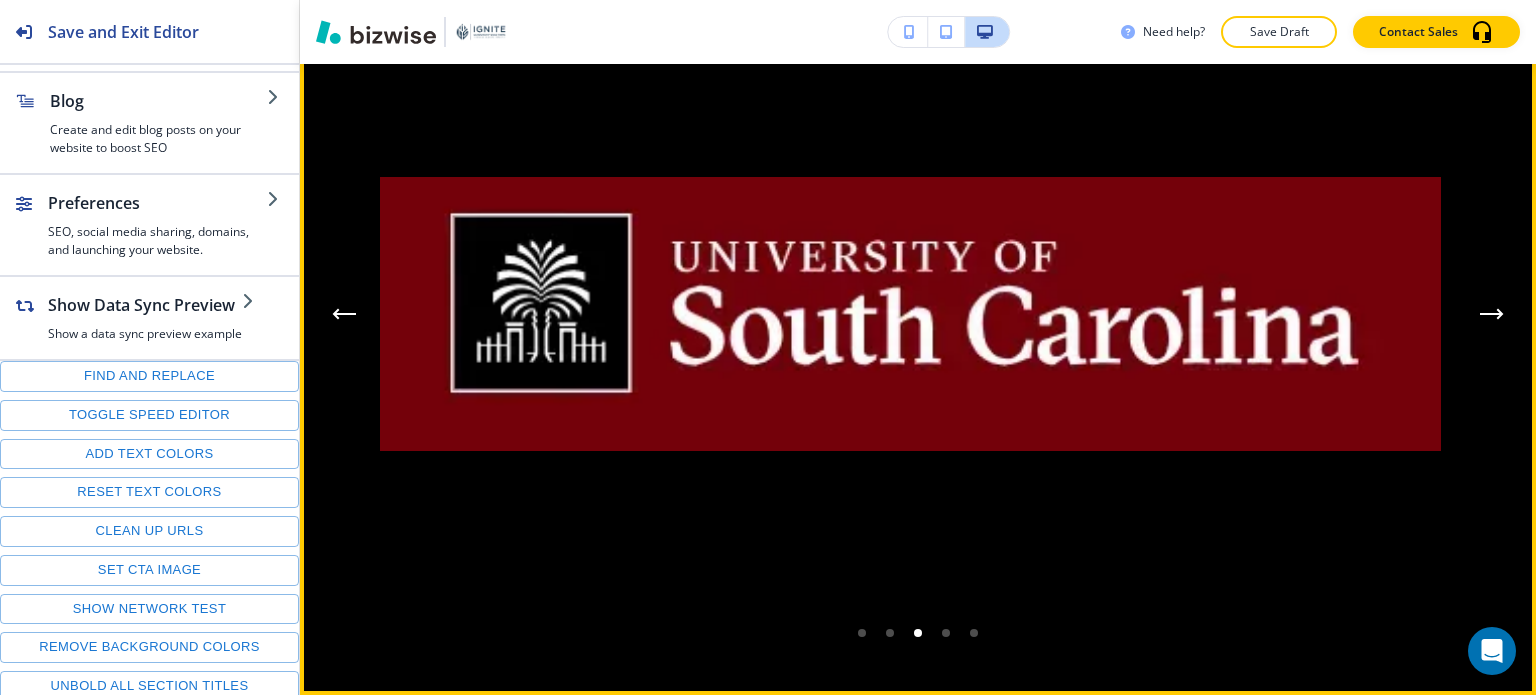 click 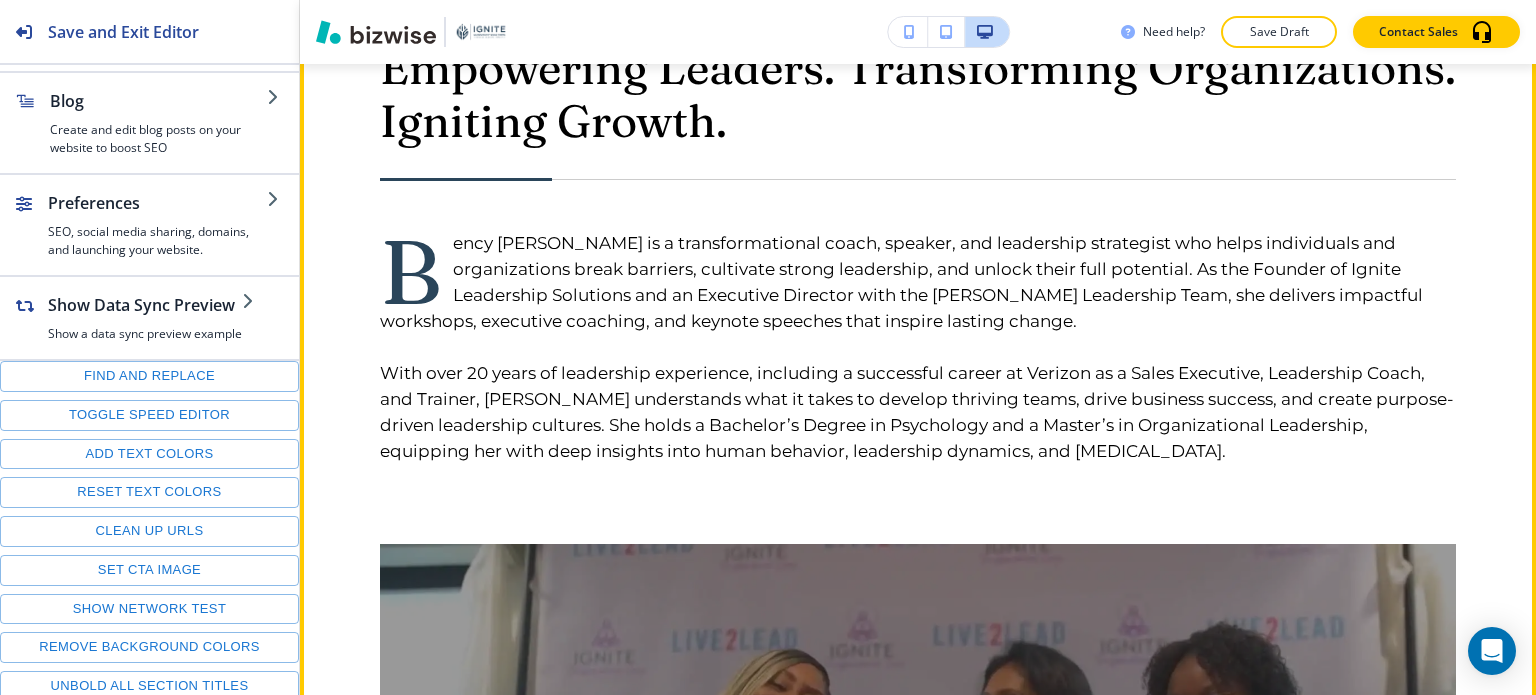 scroll, scrollTop: 6200, scrollLeft: 0, axis: vertical 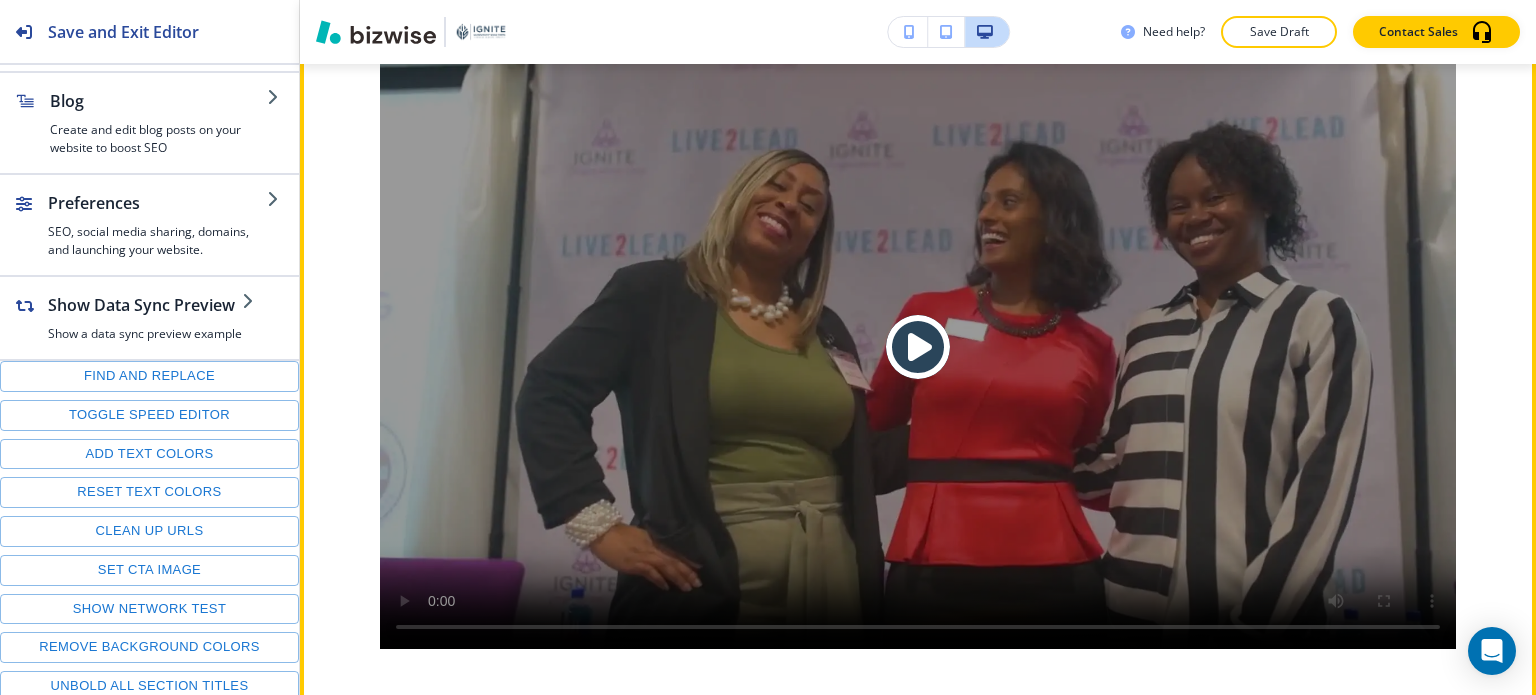 click at bounding box center [918, 346] 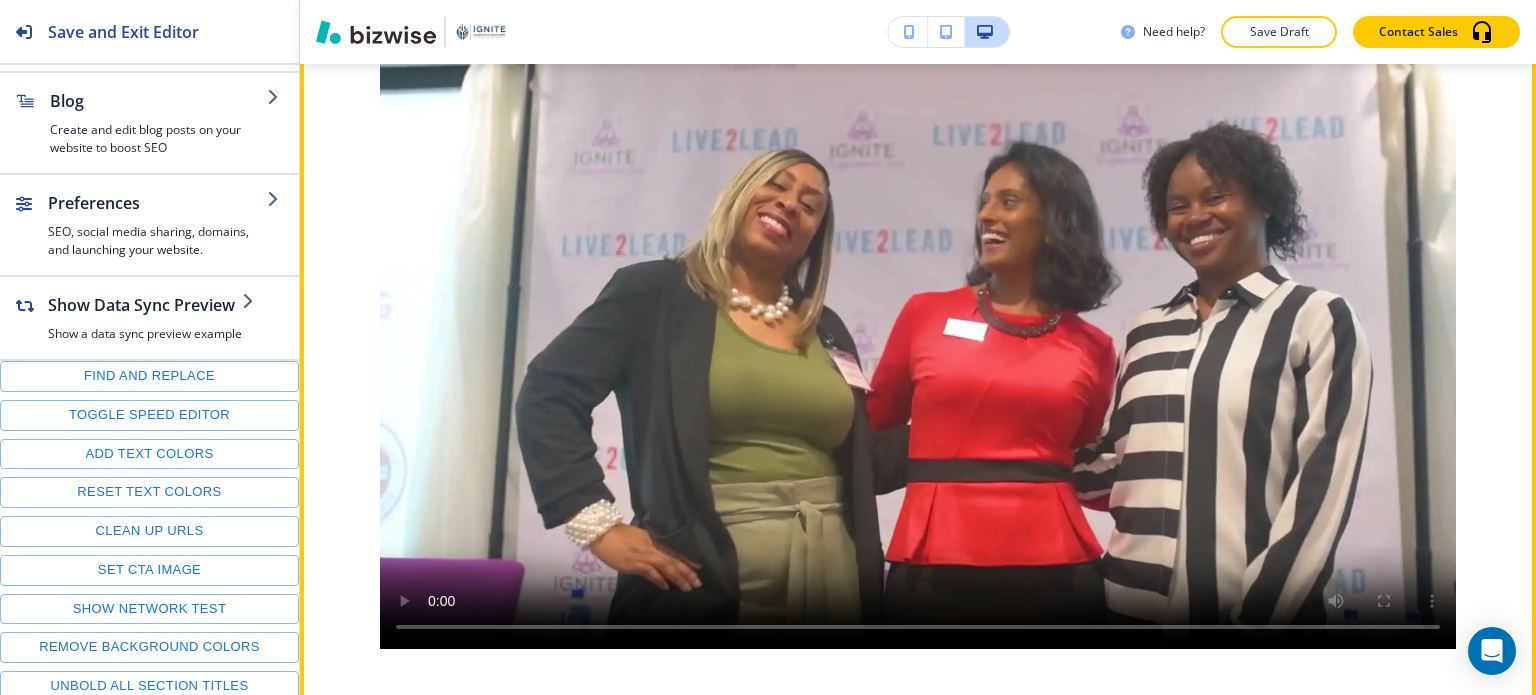 type 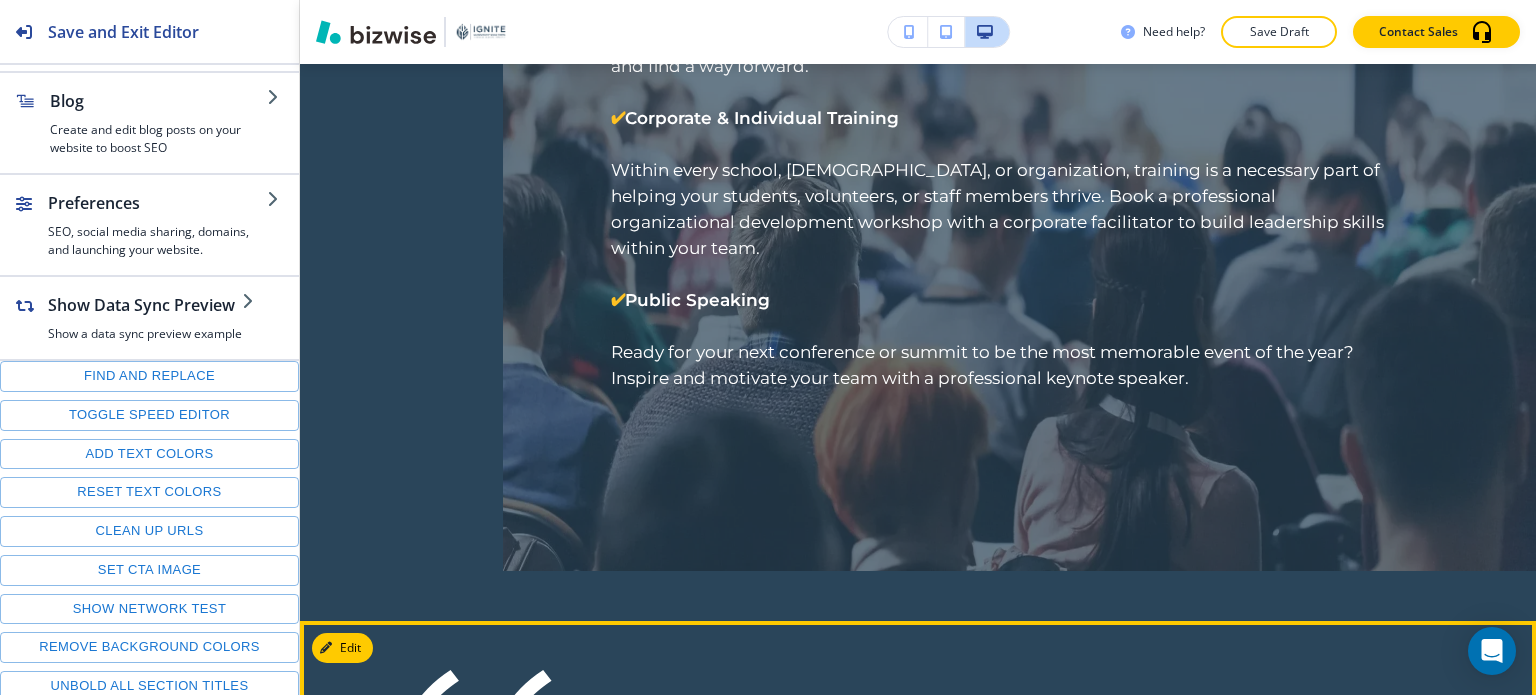 scroll, scrollTop: 4100, scrollLeft: 0, axis: vertical 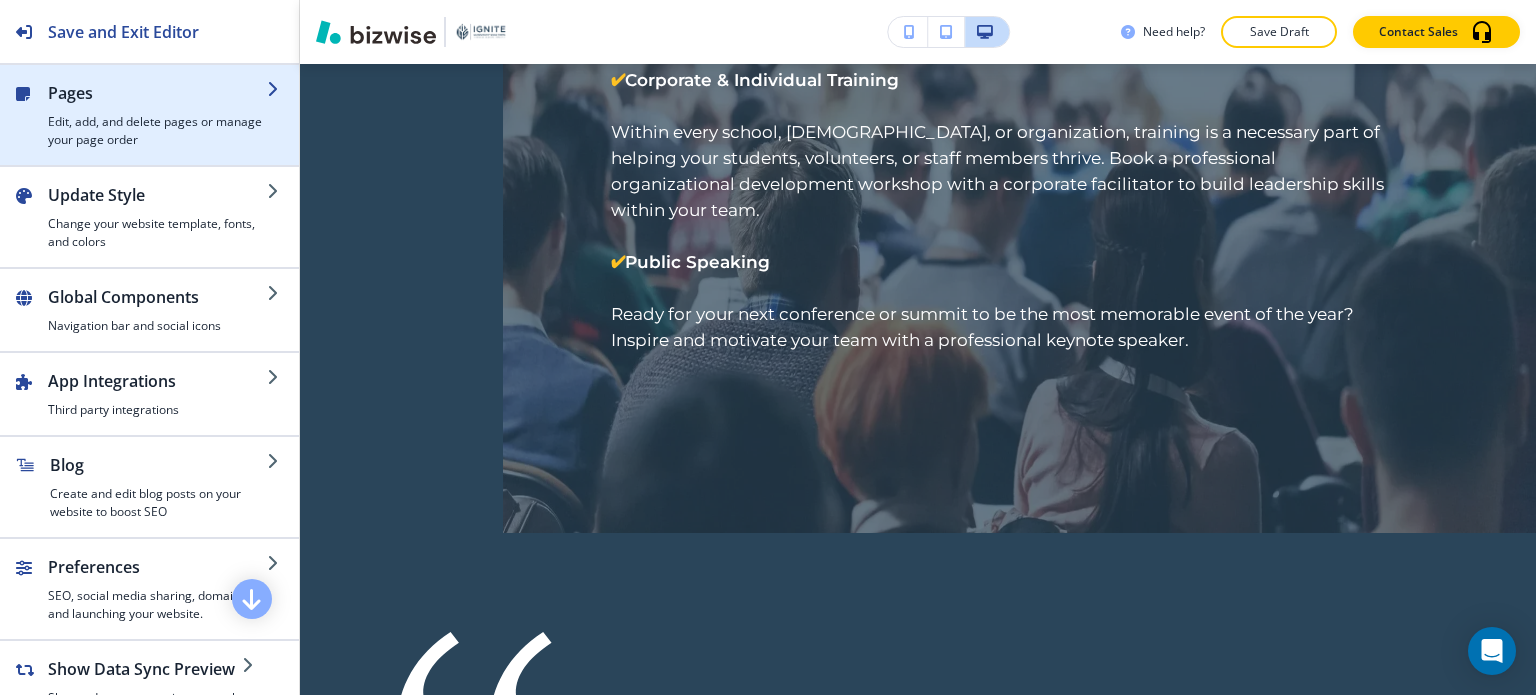click on "Edit, add, and delete pages or manage your page order" at bounding box center (157, 131) 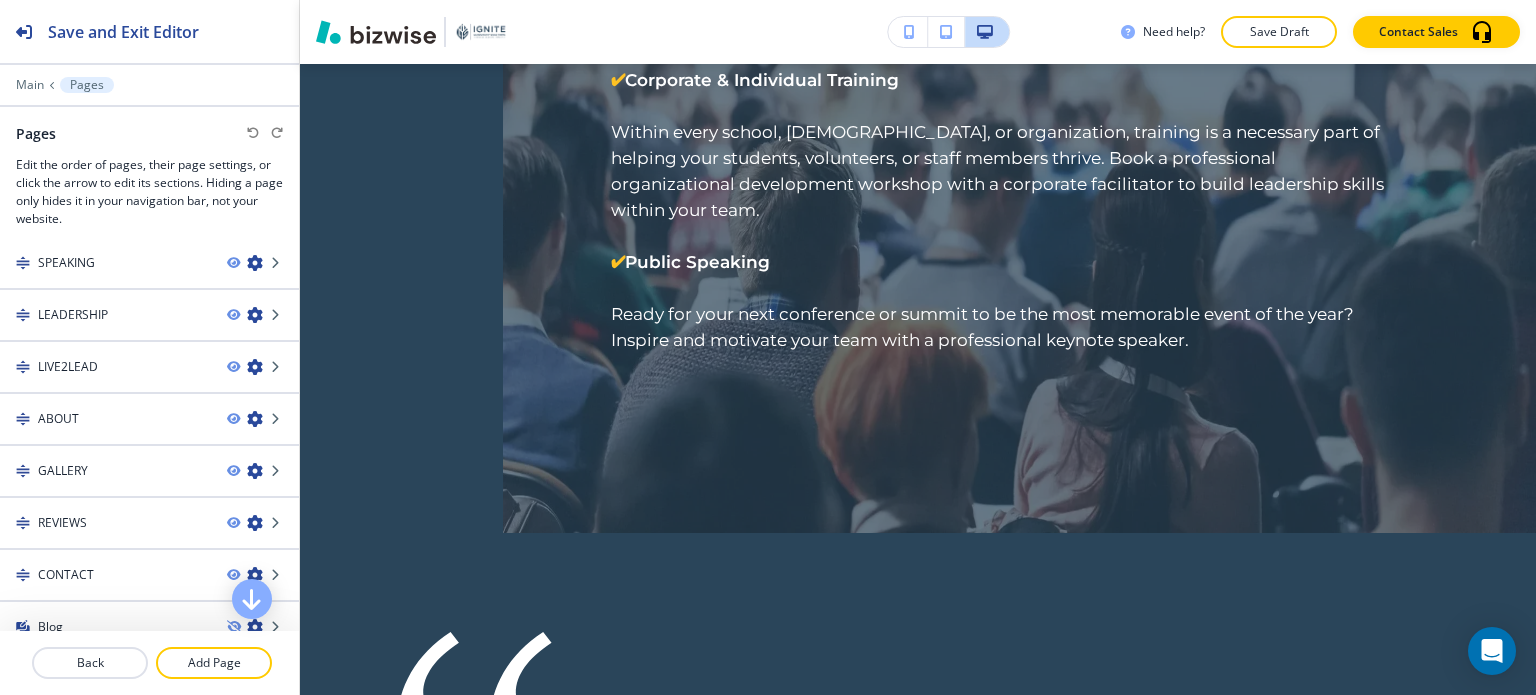 scroll, scrollTop: 129, scrollLeft: 0, axis: vertical 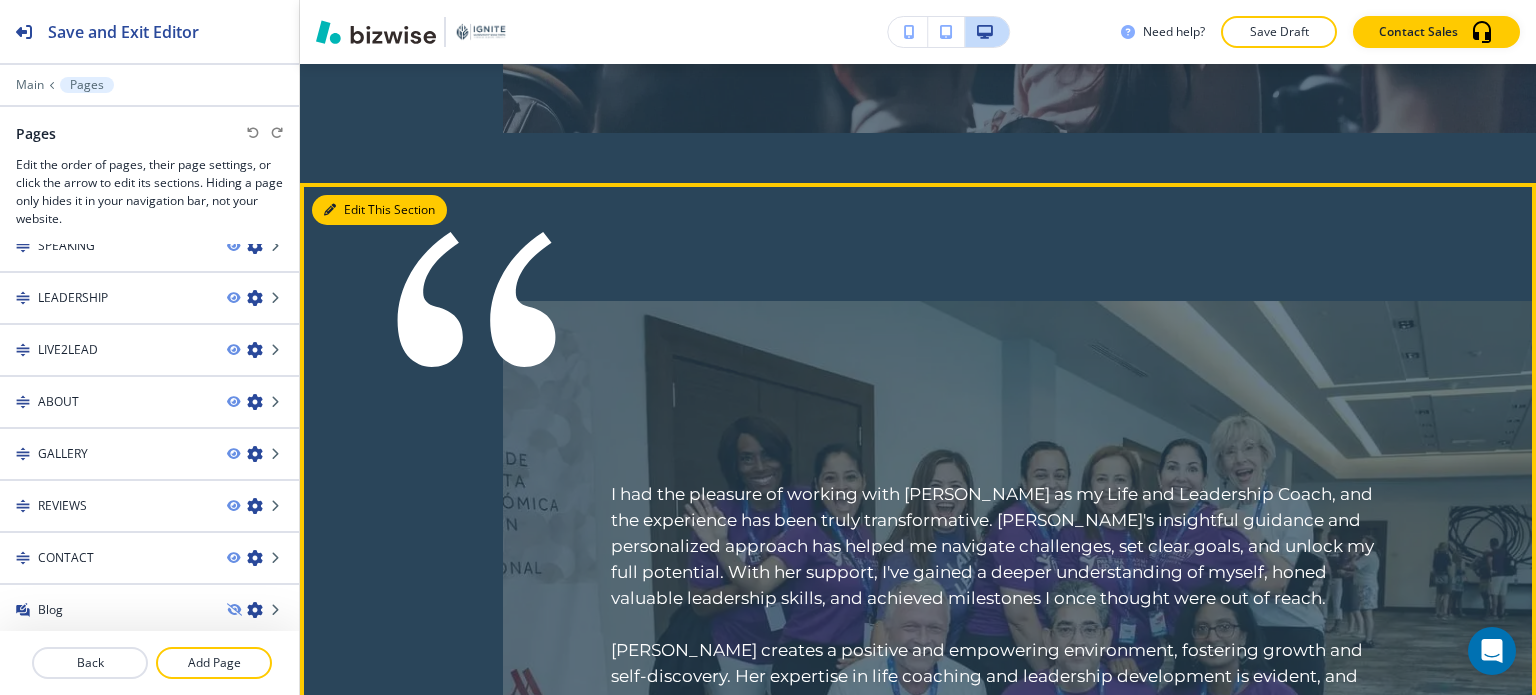 click on "Edit This Section" at bounding box center (379, 210) 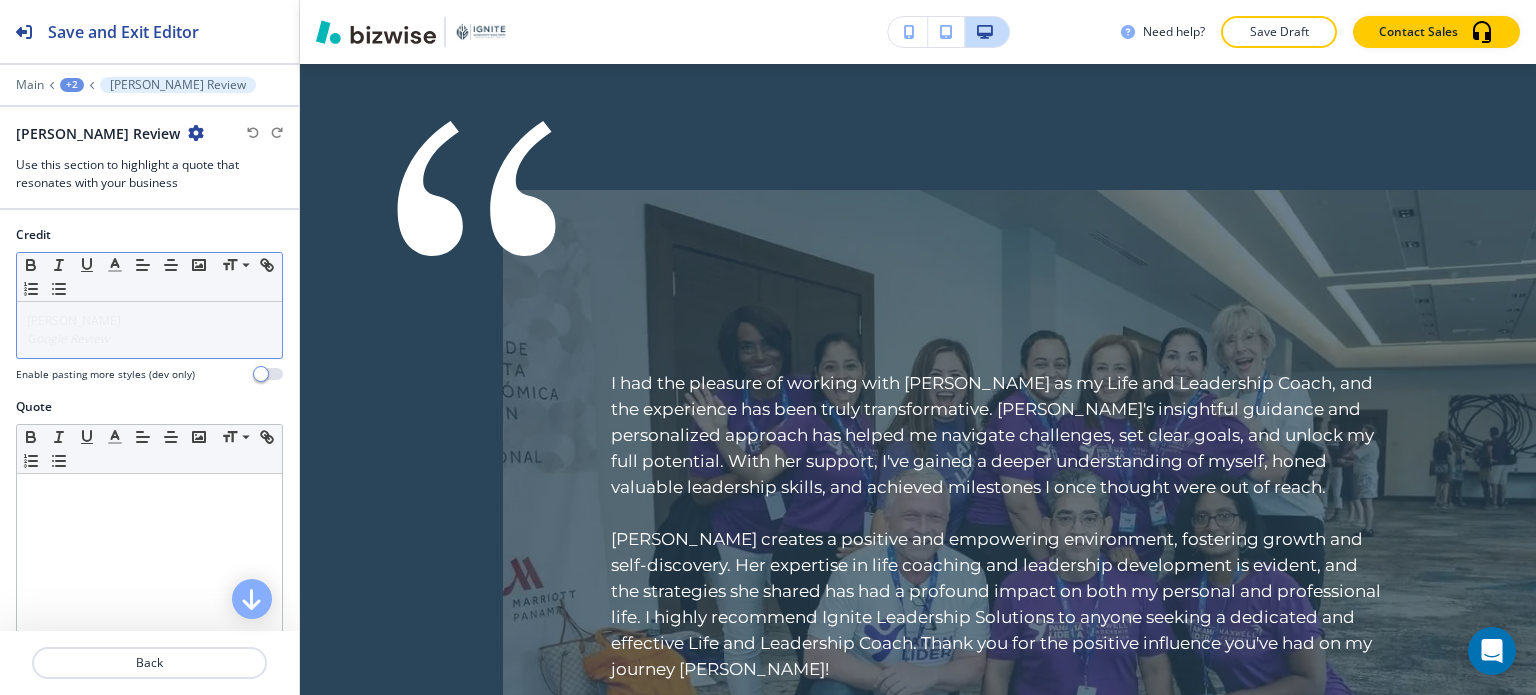 scroll, scrollTop: 4618, scrollLeft: 0, axis: vertical 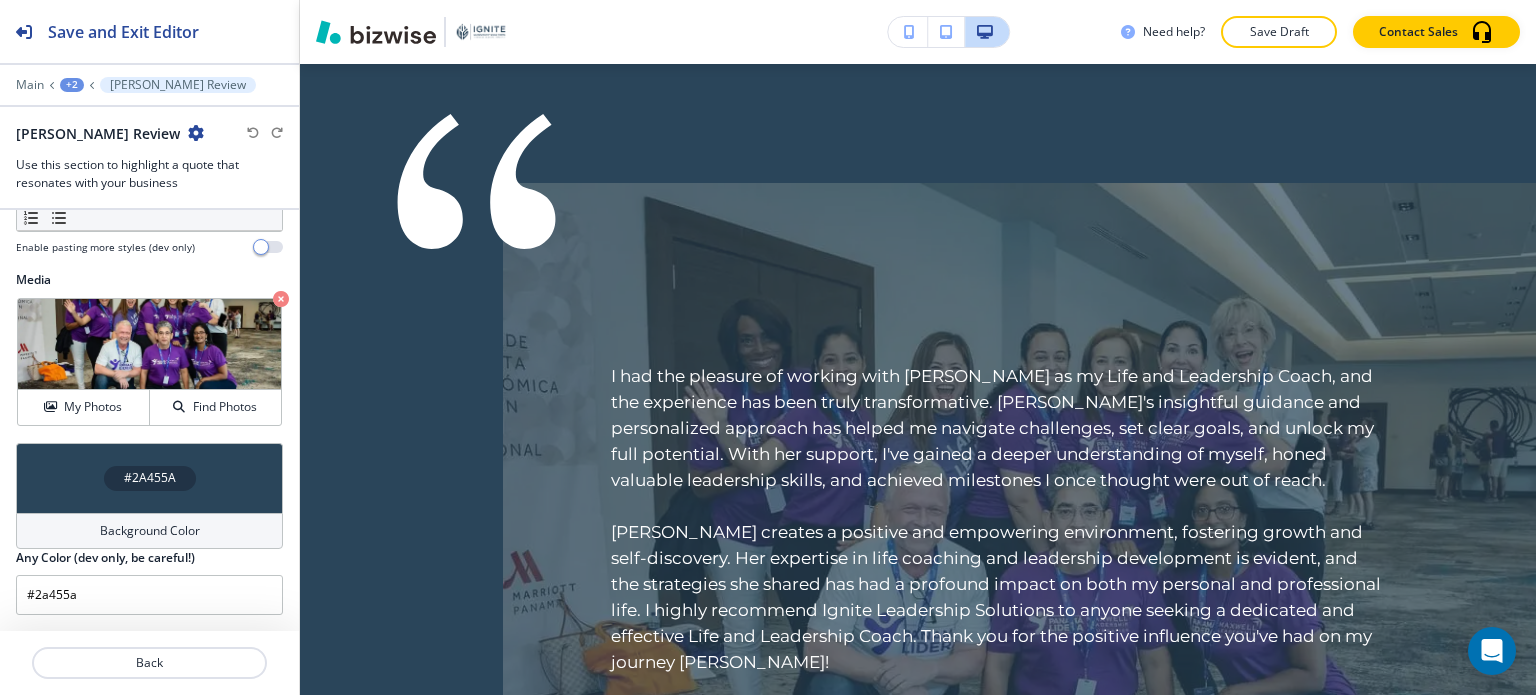 click on "+2" at bounding box center [72, 85] 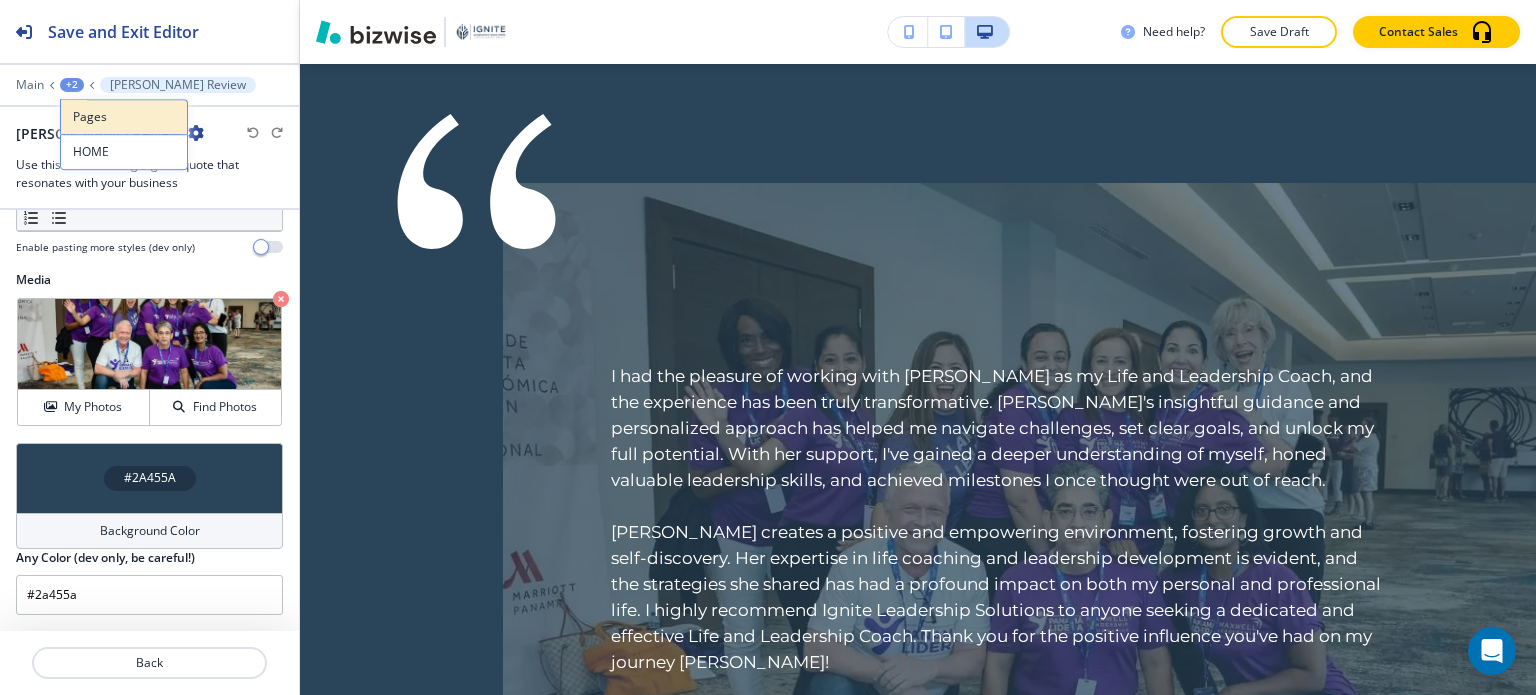 click on "Pages" at bounding box center [124, 117] 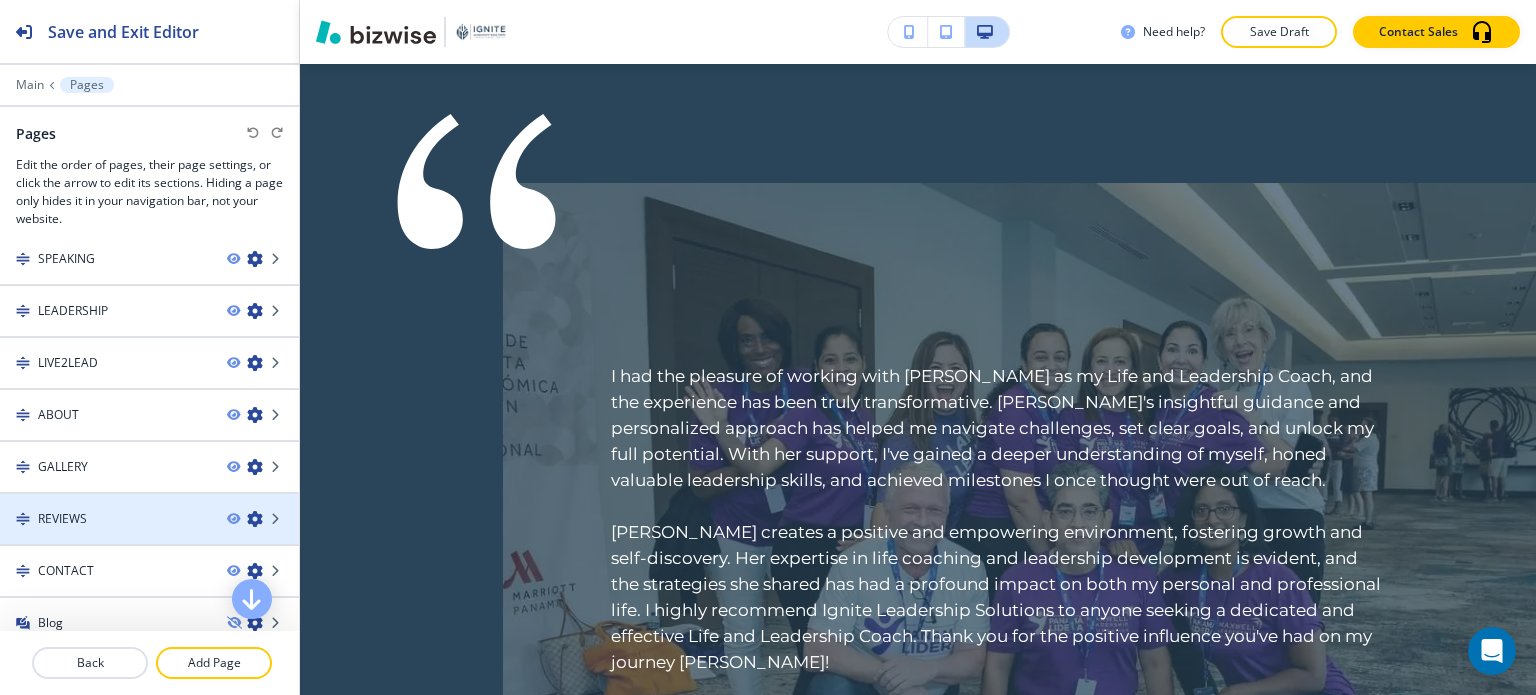 scroll, scrollTop: 129, scrollLeft: 0, axis: vertical 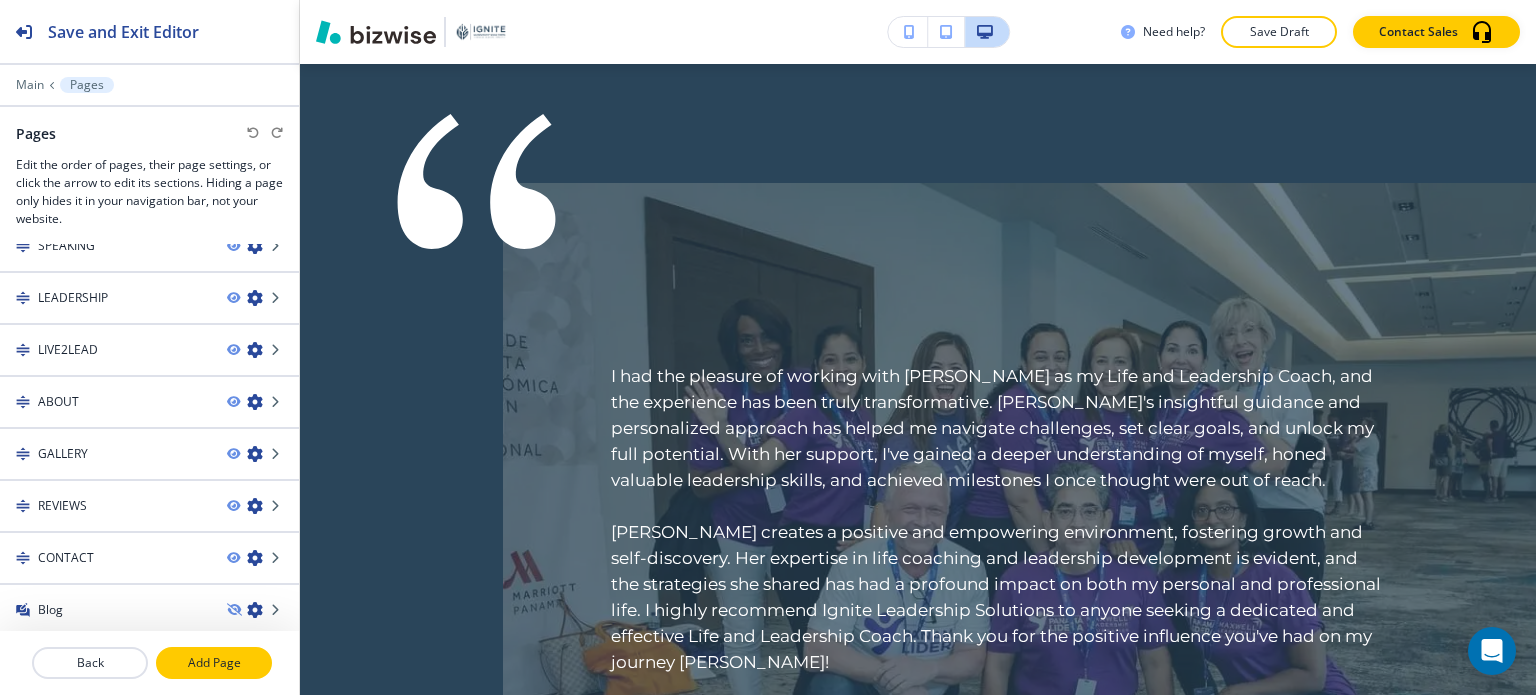 click on "Add Page" at bounding box center [214, 663] 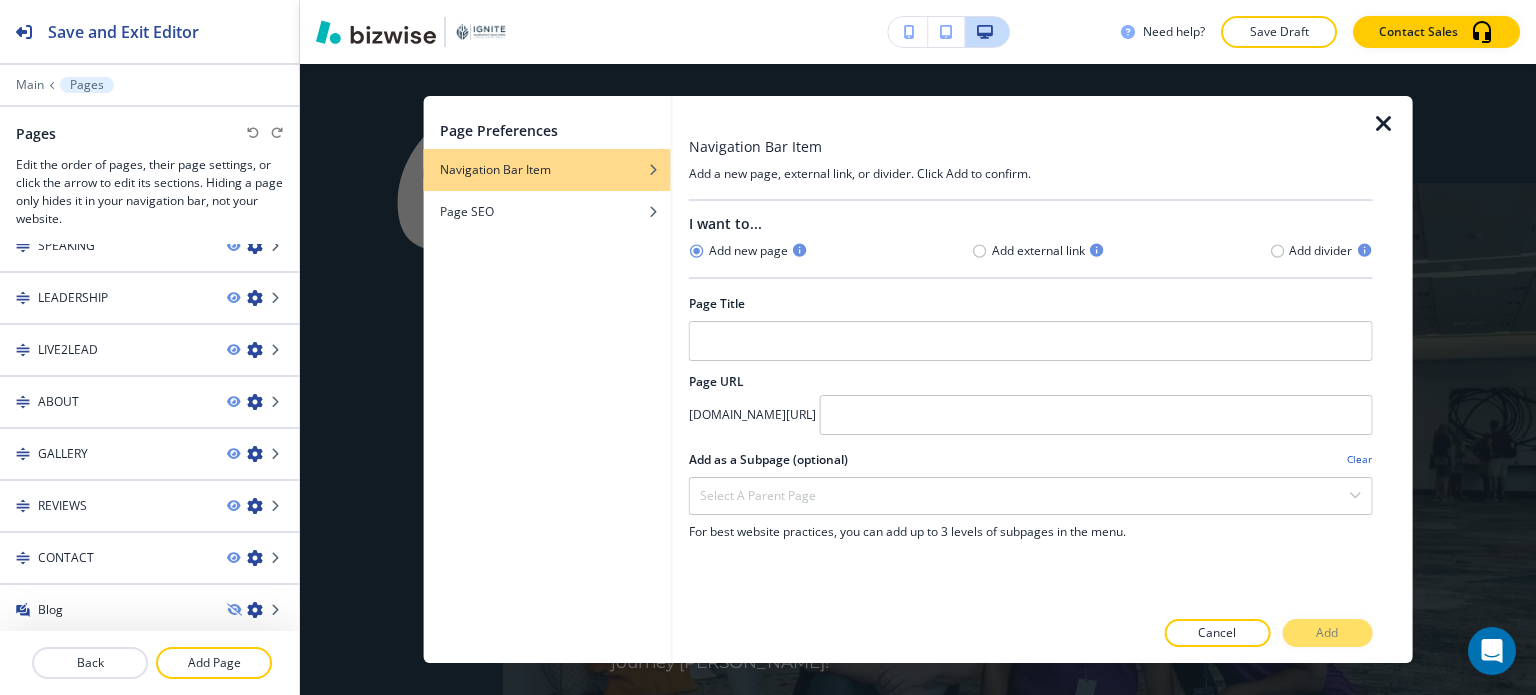click on "Cancel" at bounding box center (1217, 633) 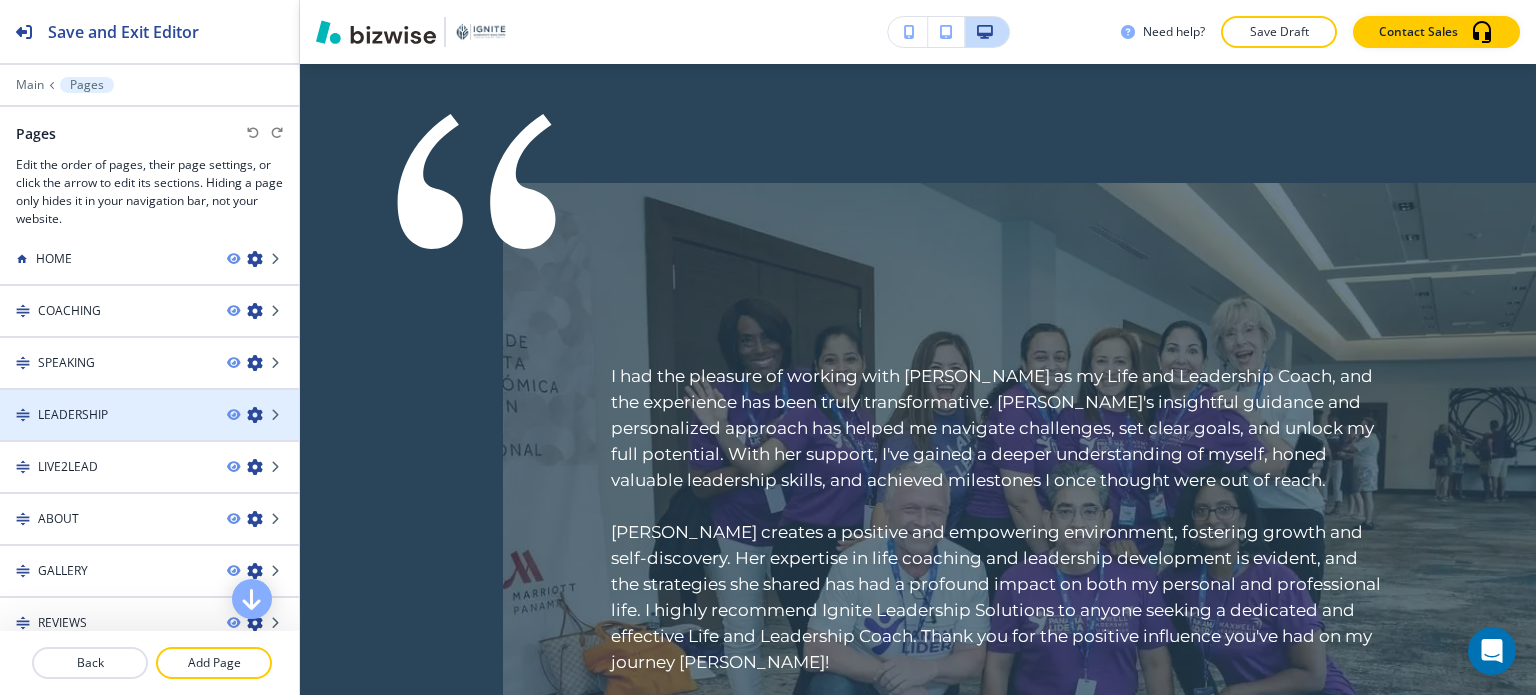 scroll, scrollTop: 0, scrollLeft: 0, axis: both 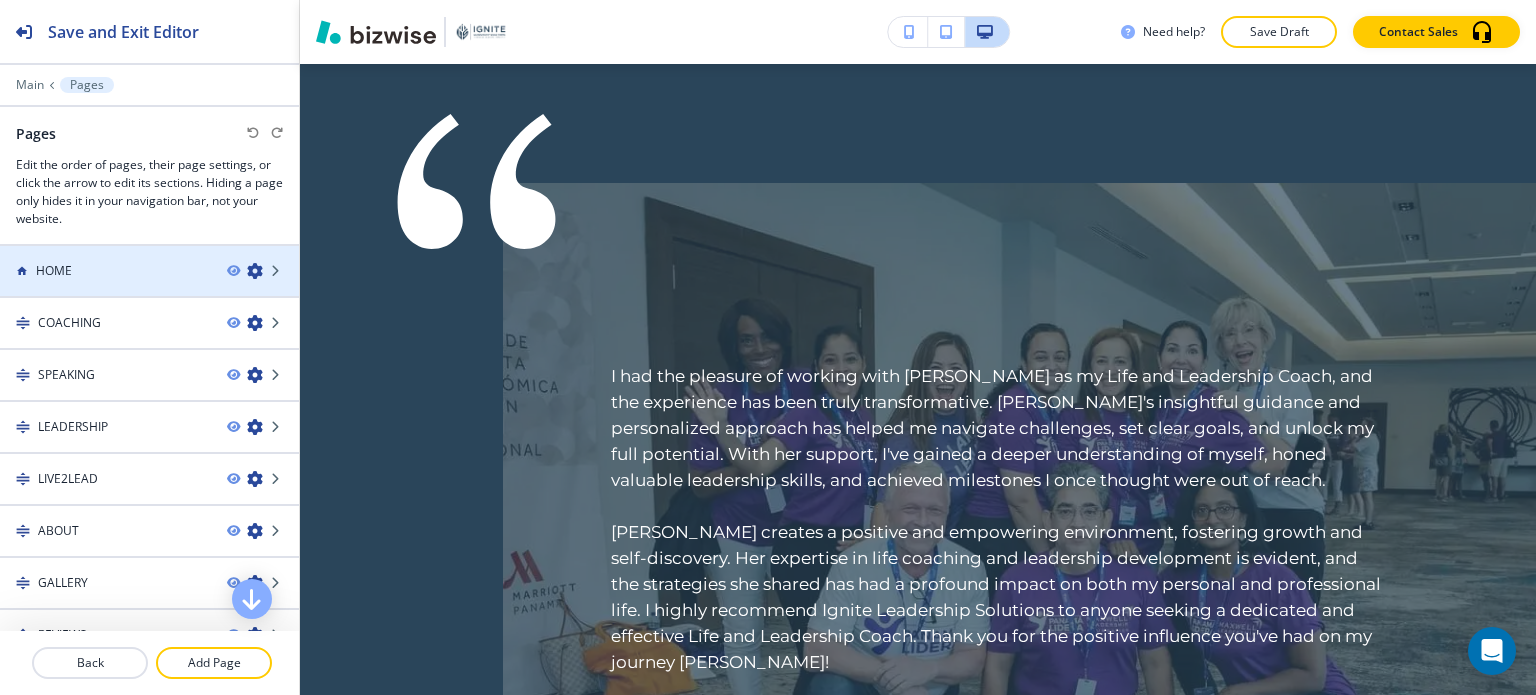 click at bounding box center (149, 288) 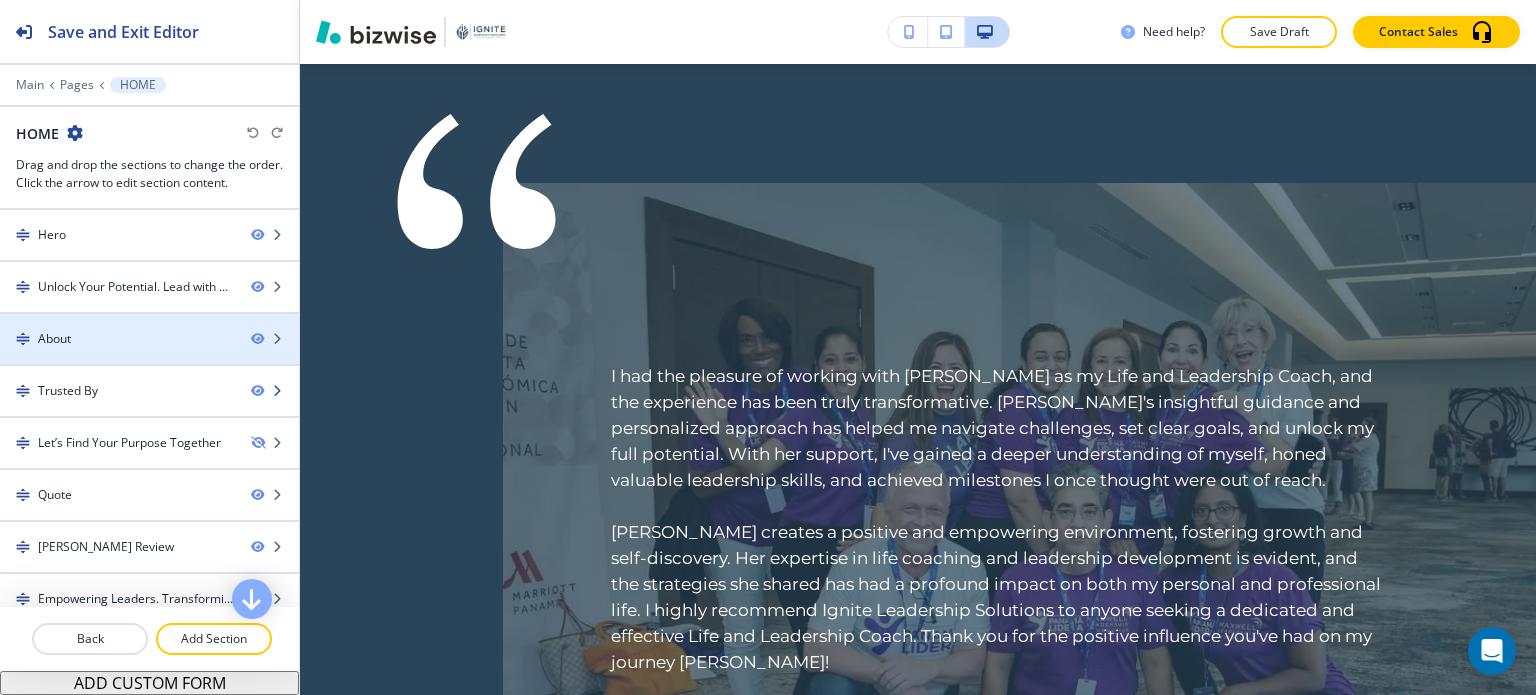 scroll, scrollTop: 374, scrollLeft: 0, axis: vertical 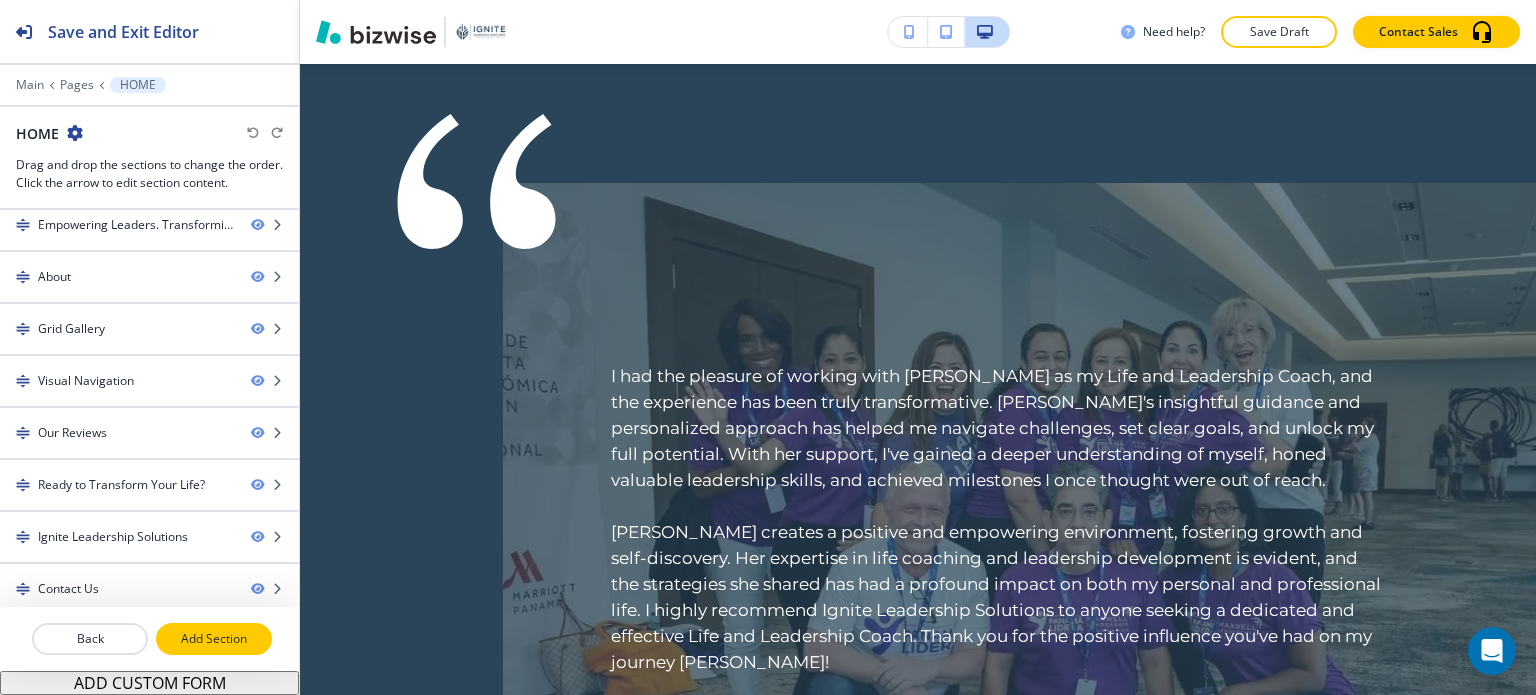 click on "Add Section" at bounding box center [214, 639] 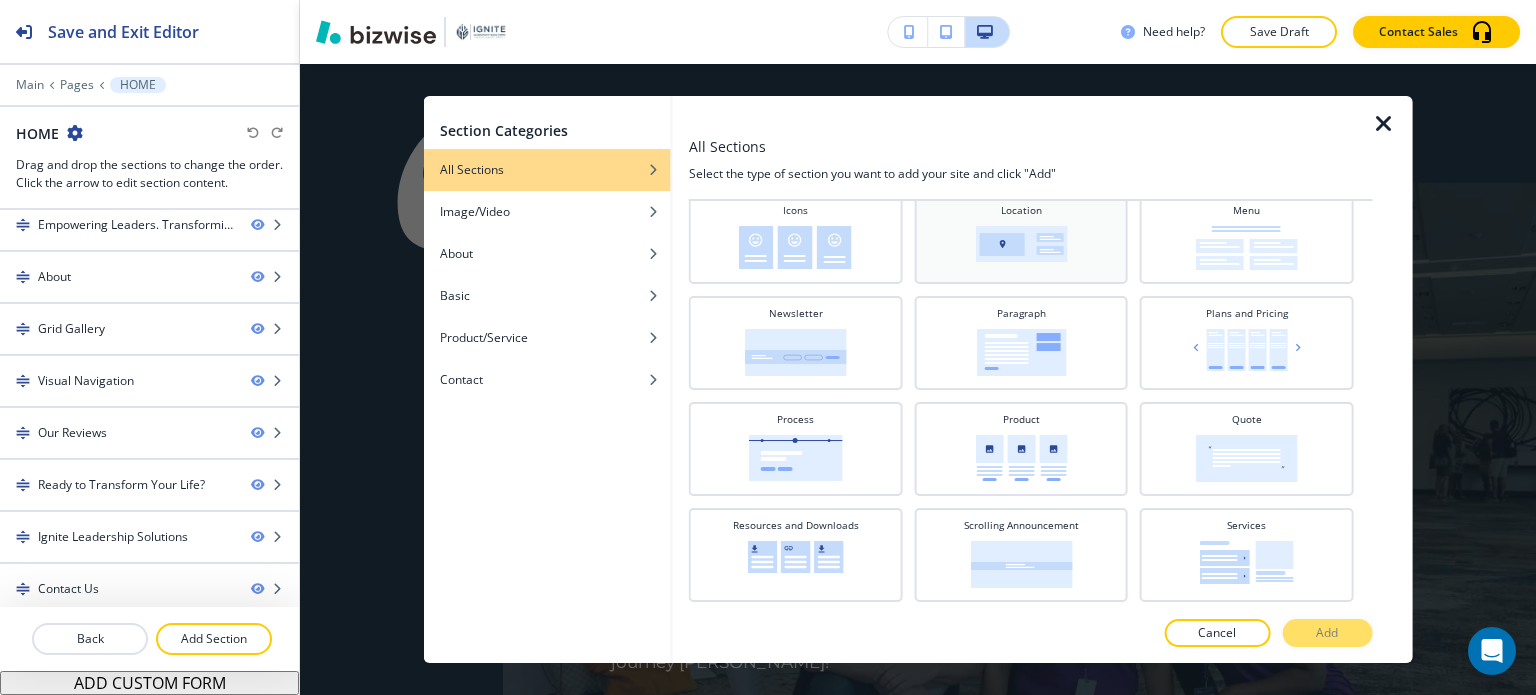 scroll, scrollTop: 600, scrollLeft: 0, axis: vertical 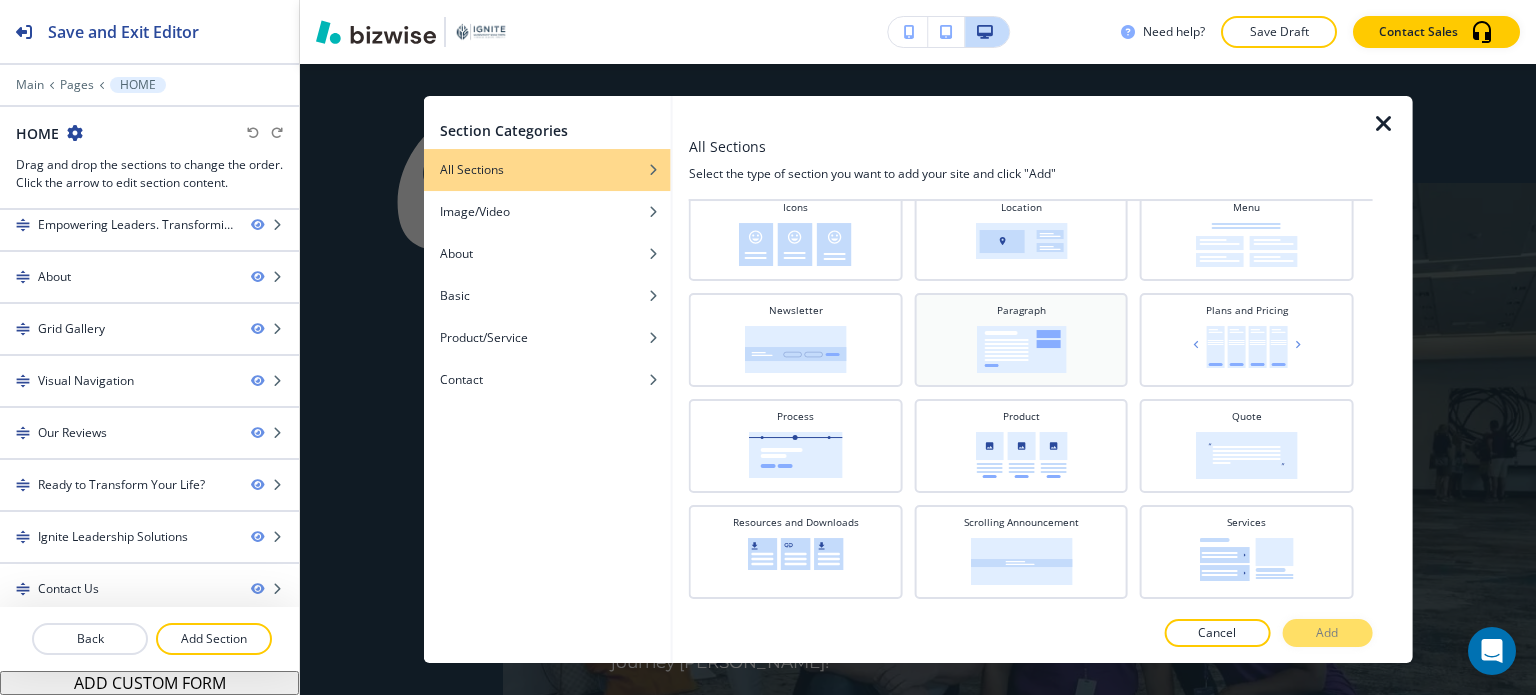 click on "Paragraph" at bounding box center (1021, 338) 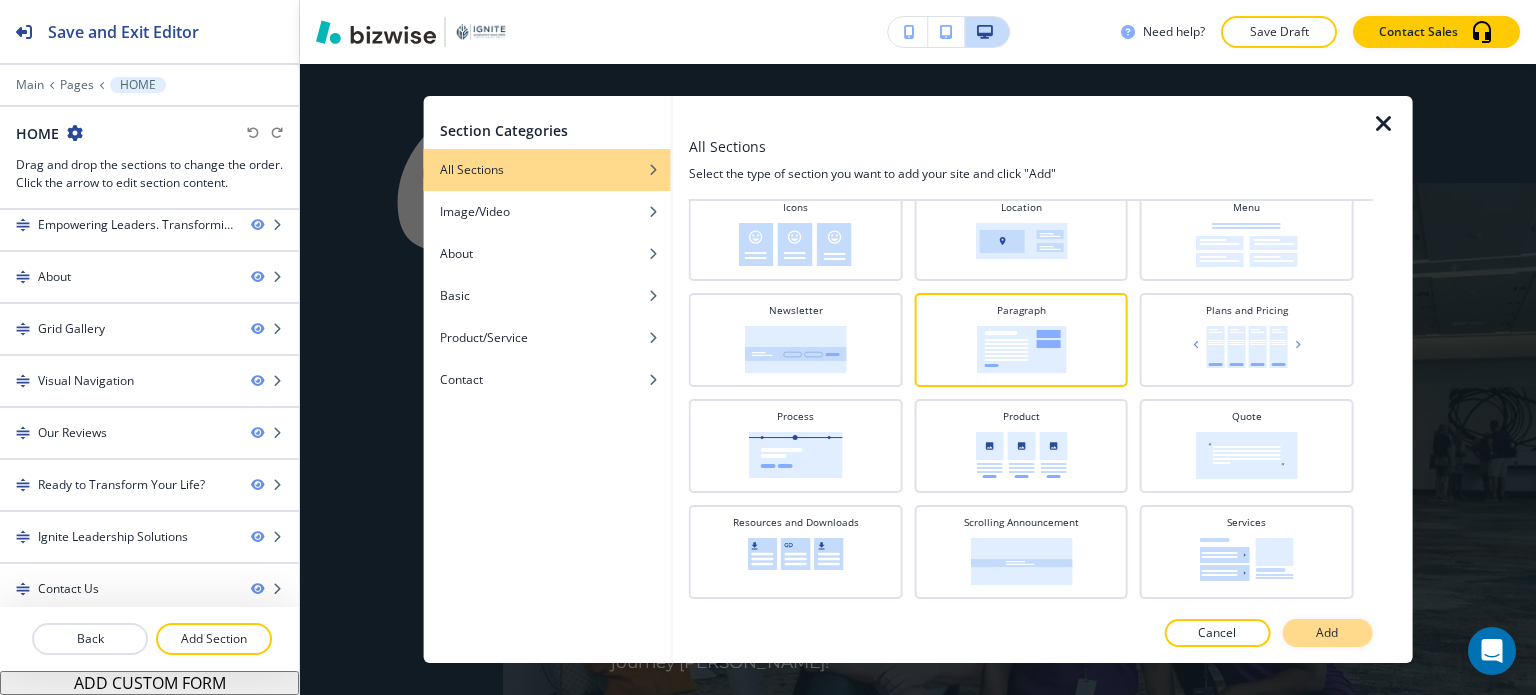 click on "Add" at bounding box center (1327, 633) 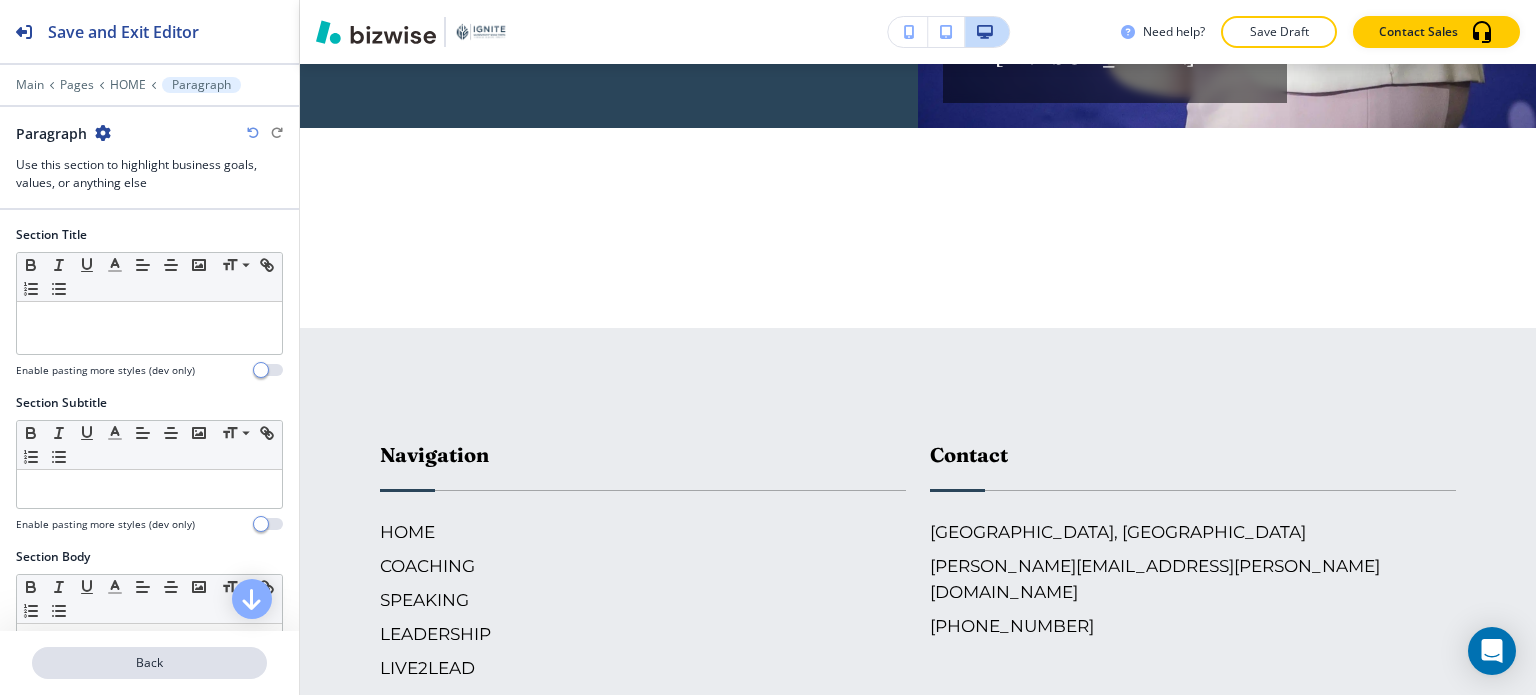 scroll, scrollTop: 12096, scrollLeft: 0, axis: vertical 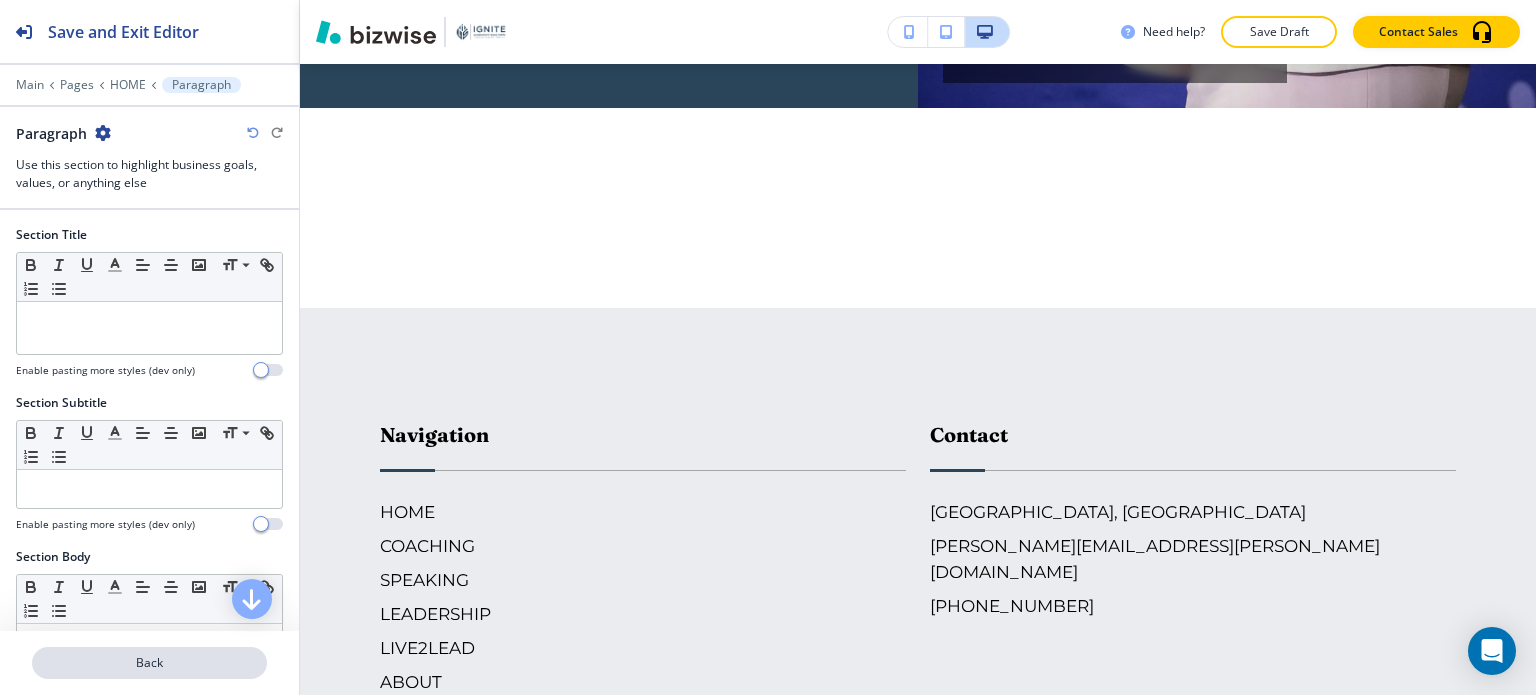 click on "Back" at bounding box center (149, 663) 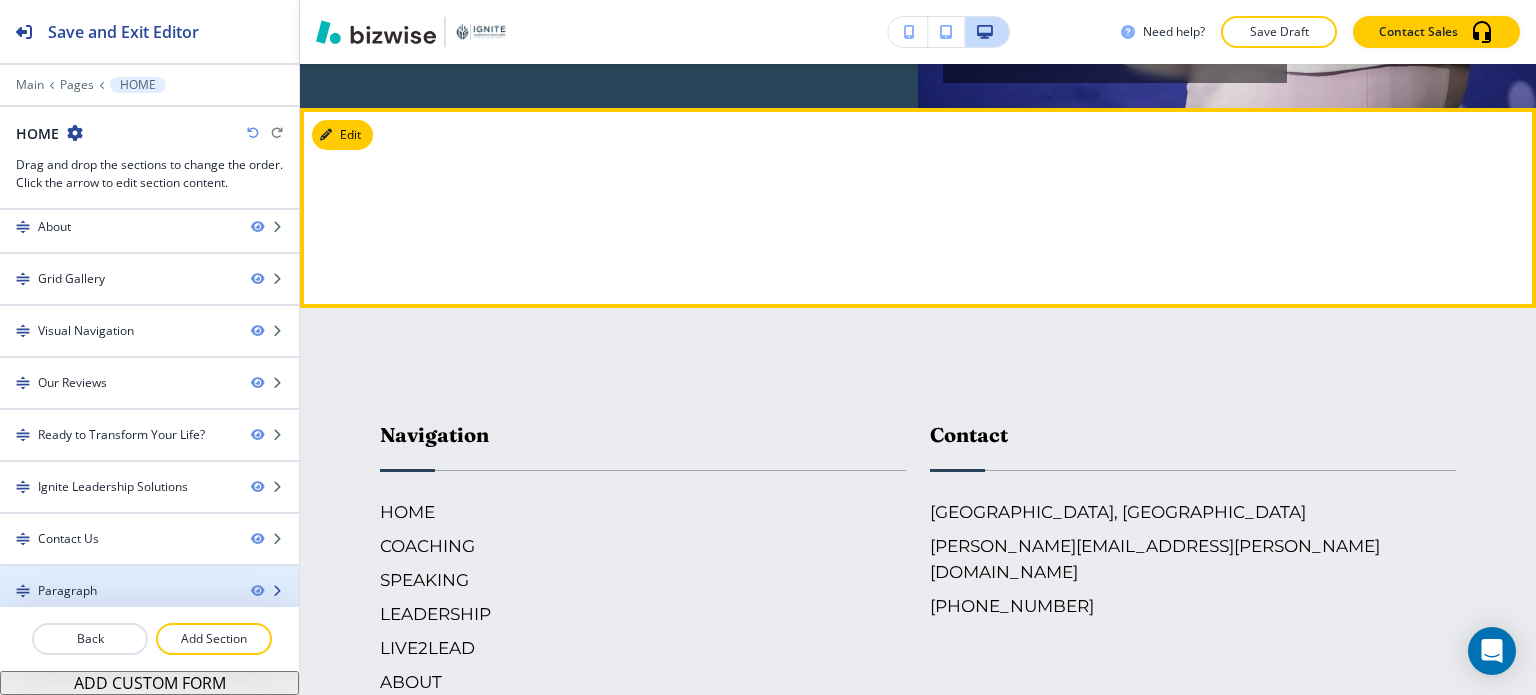 scroll, scrollTop: 426, scrollLeft: 0, axis: vertical 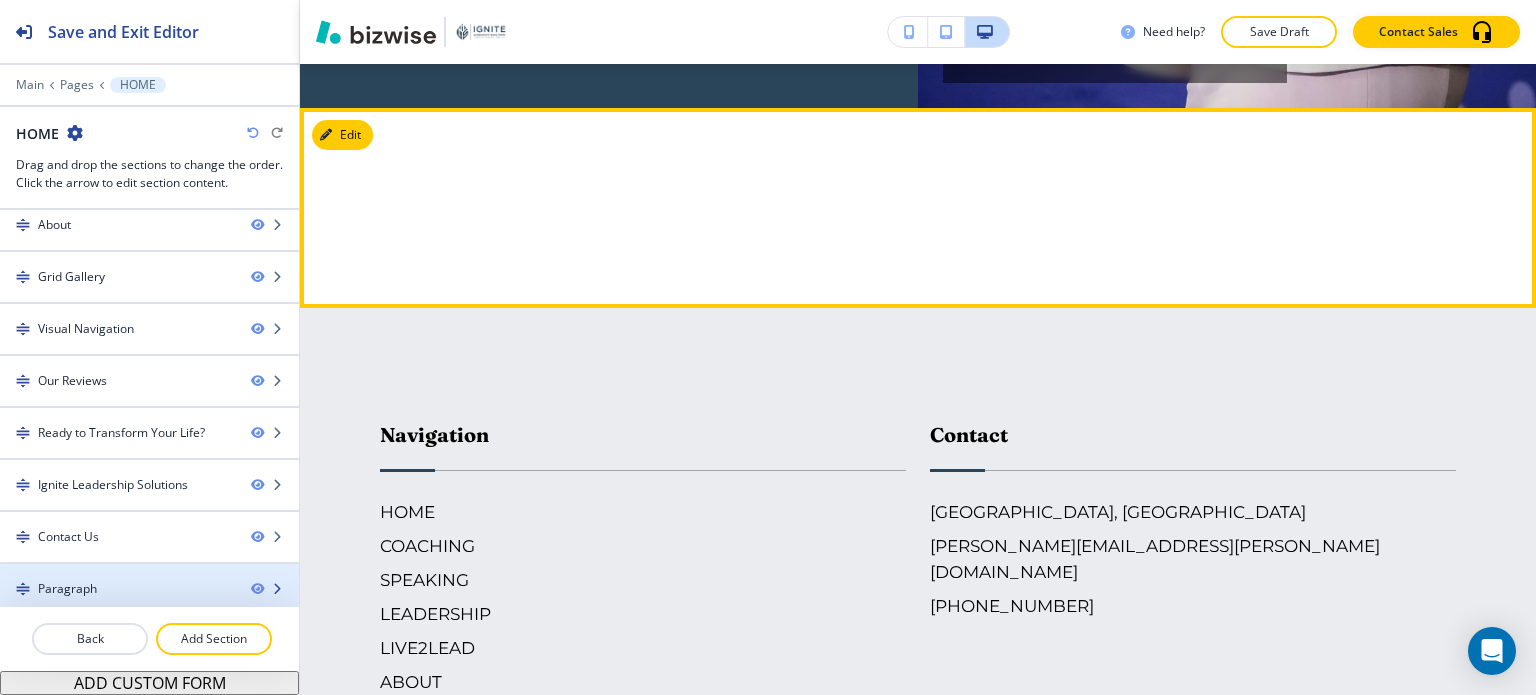 type 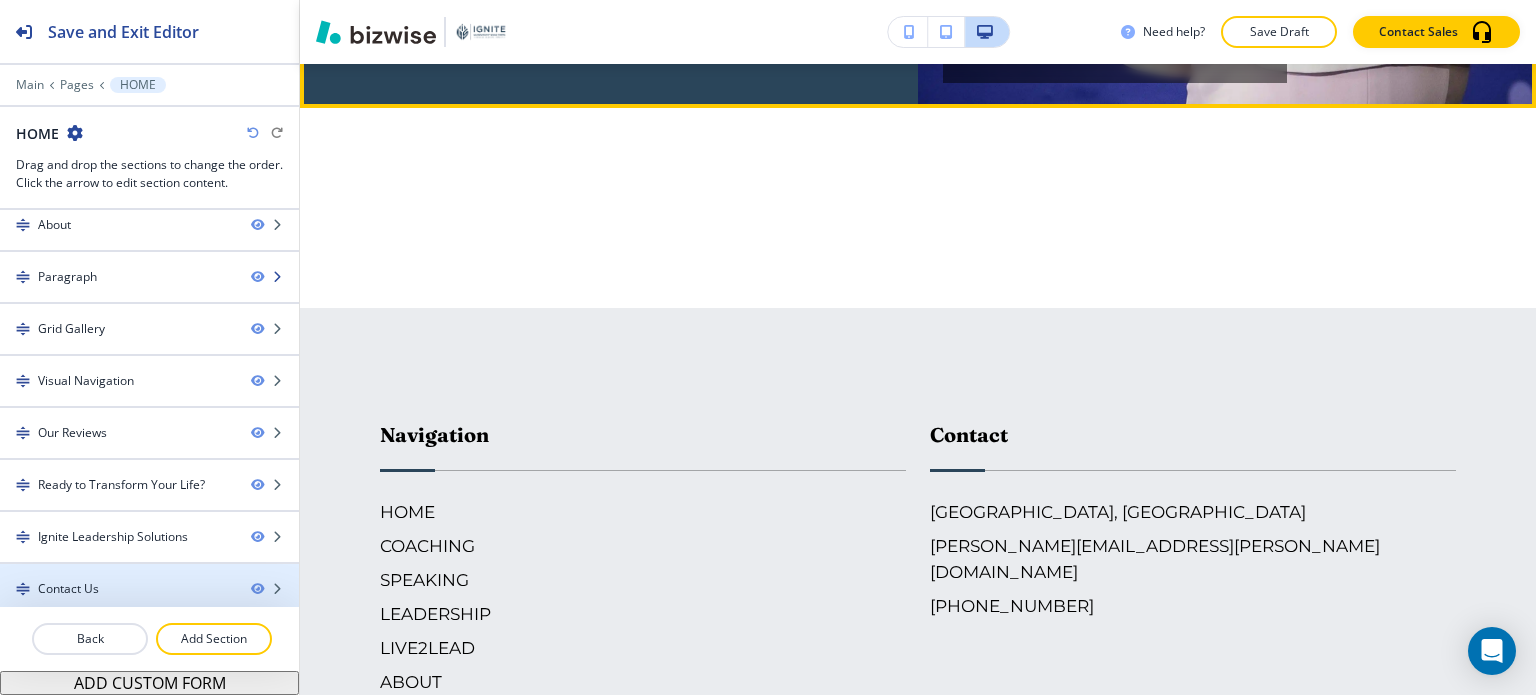 scroll, scrollTop: 7418, scrollLeft: 0, axis: vertical 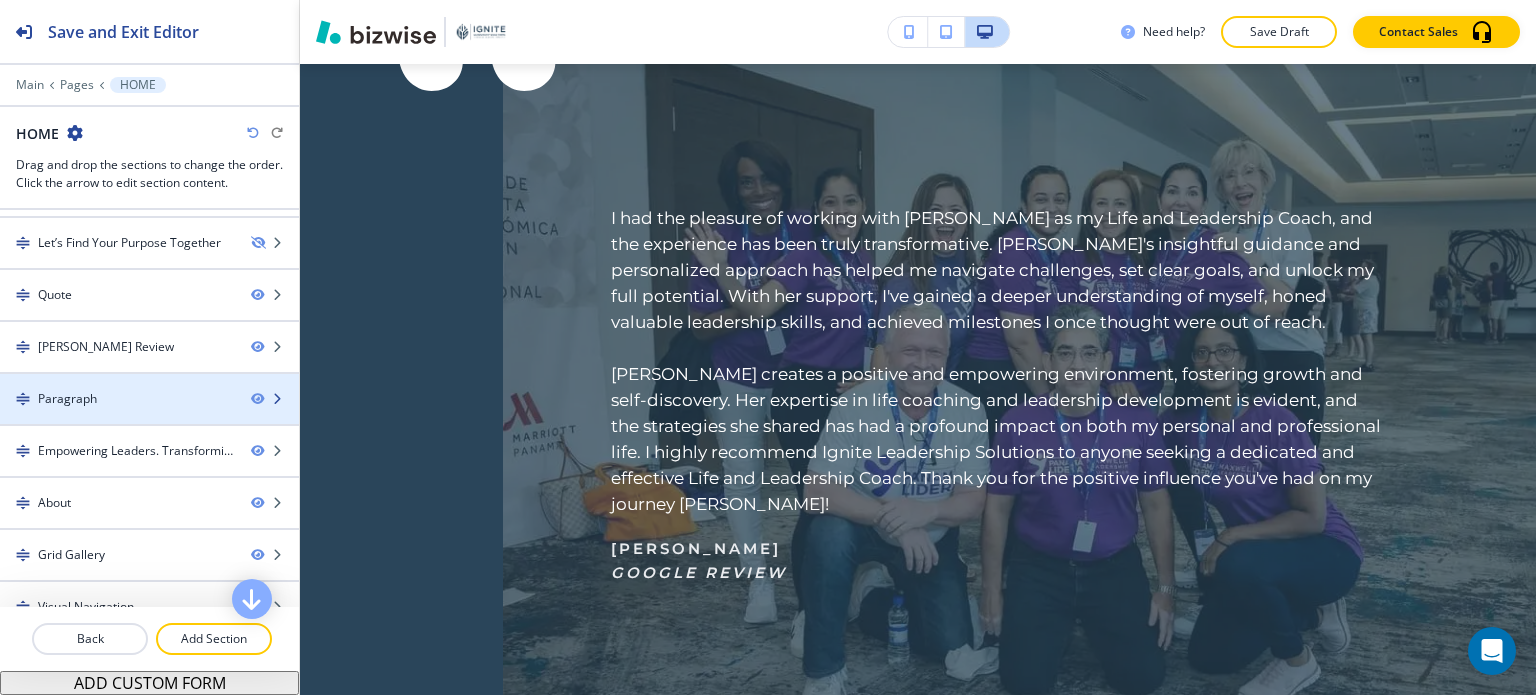 click on "Paragraph" at bounding box center (117, 399) 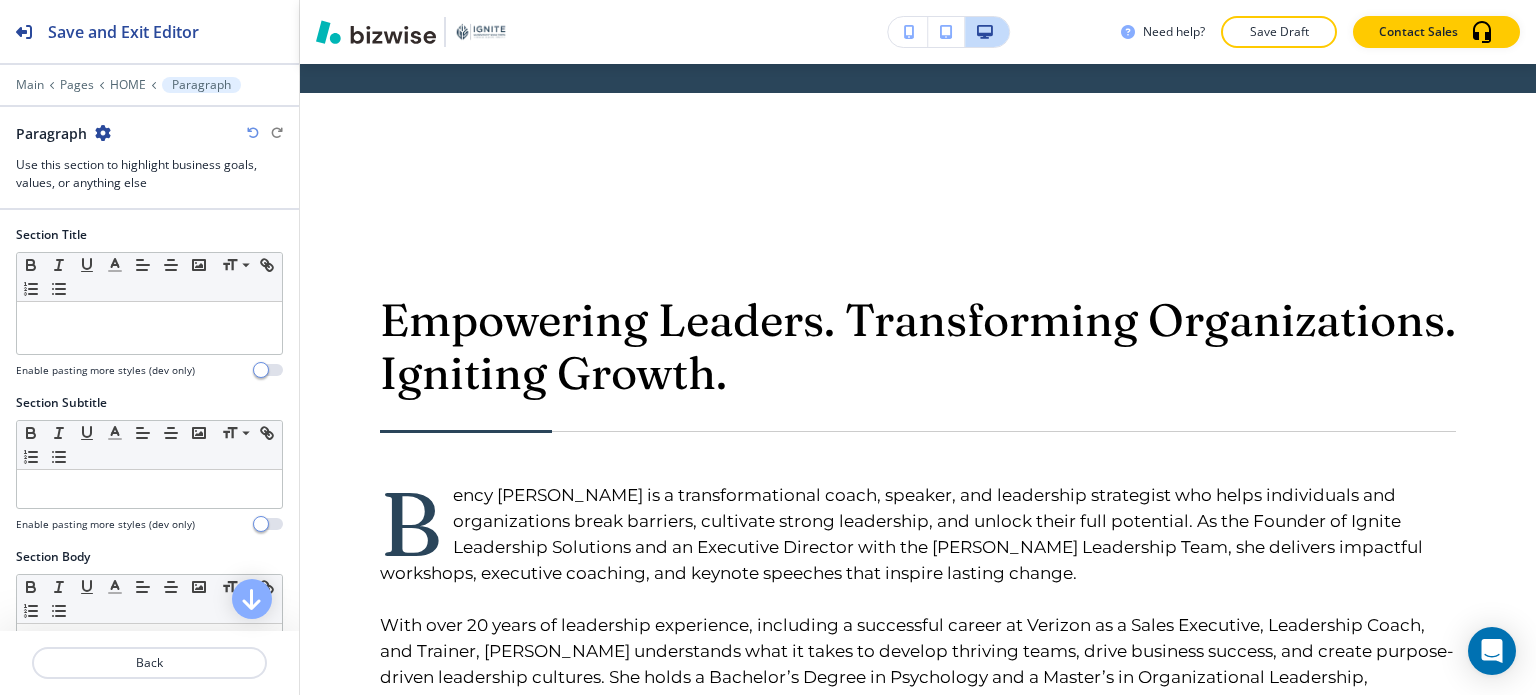 scroll, scrollTop: 5576, scrollLeft: 0, axis: vertical 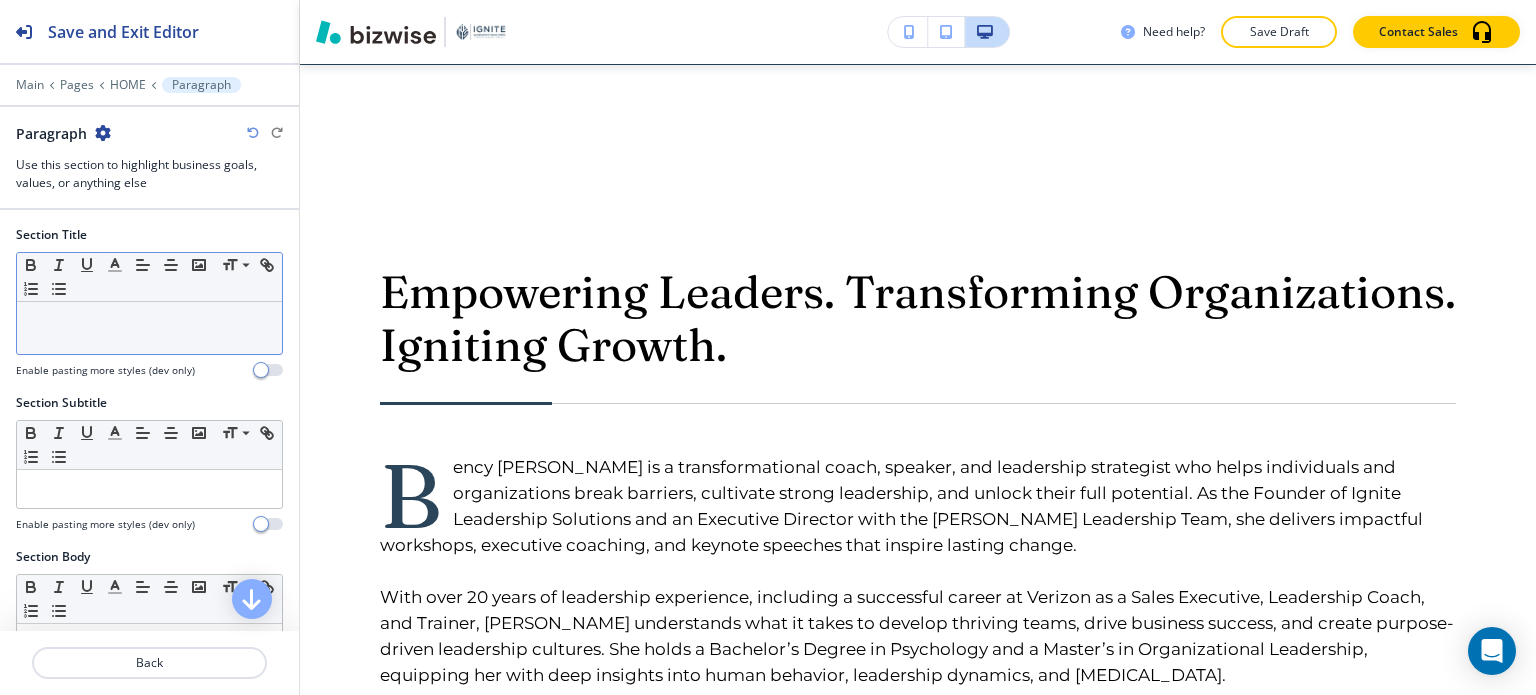 click at bounding box center (149, 328) 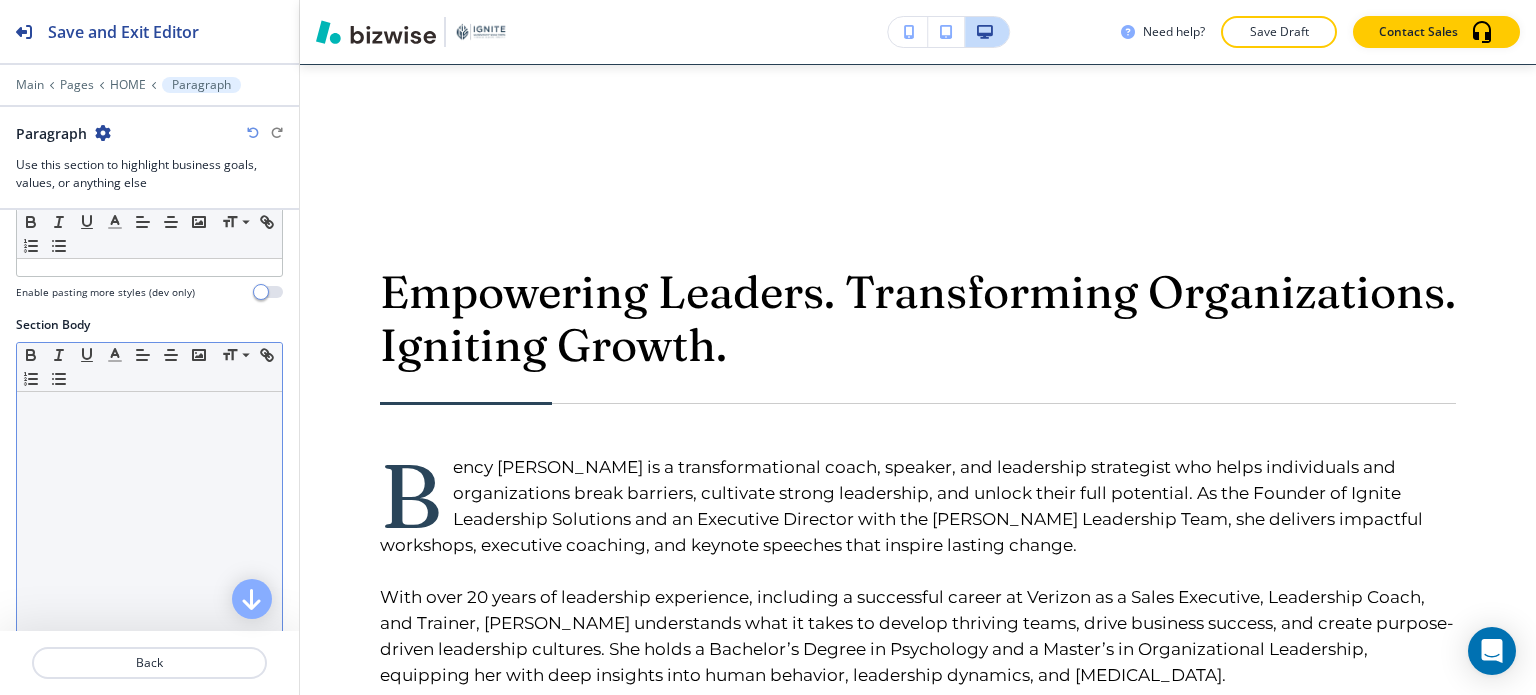 scroll, scrollTop: 300, scrollLeft: 0, axis: vertical 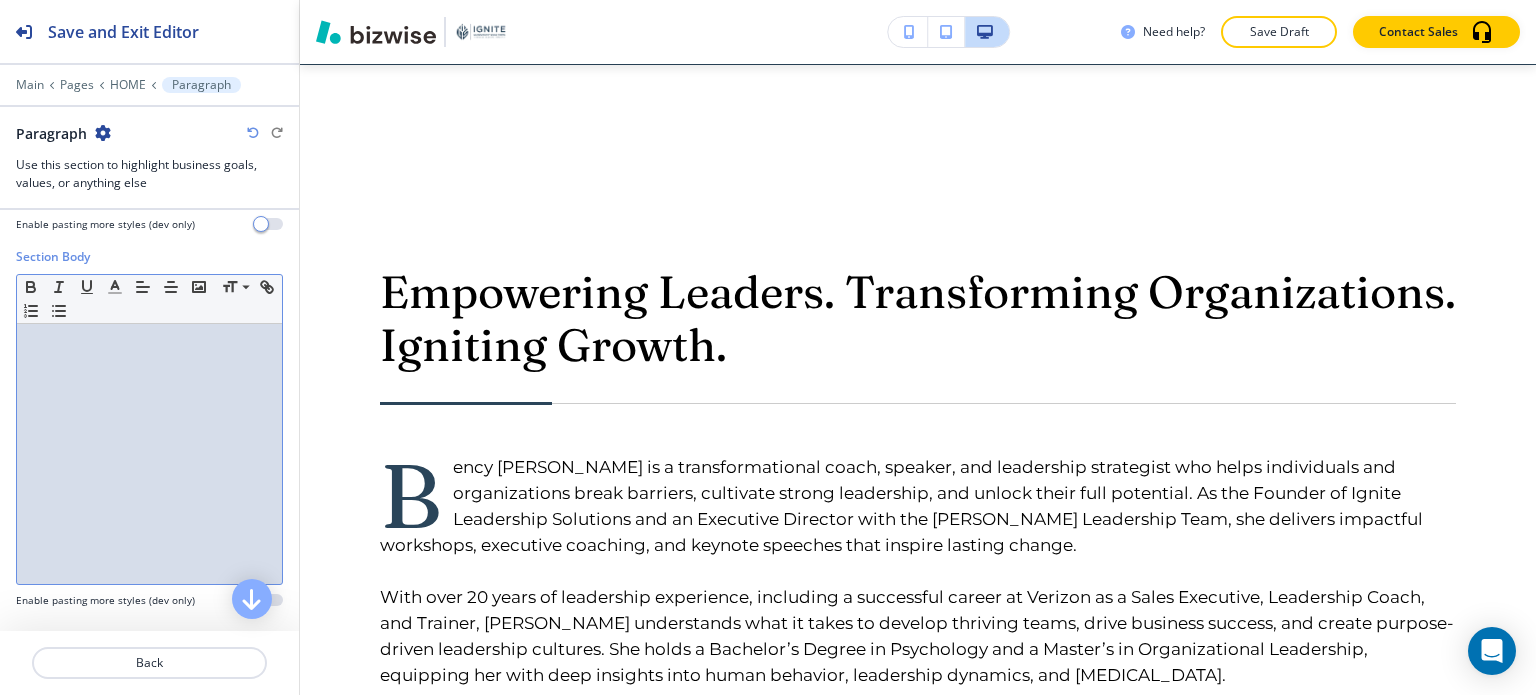 click at bounding box center (149, 454) 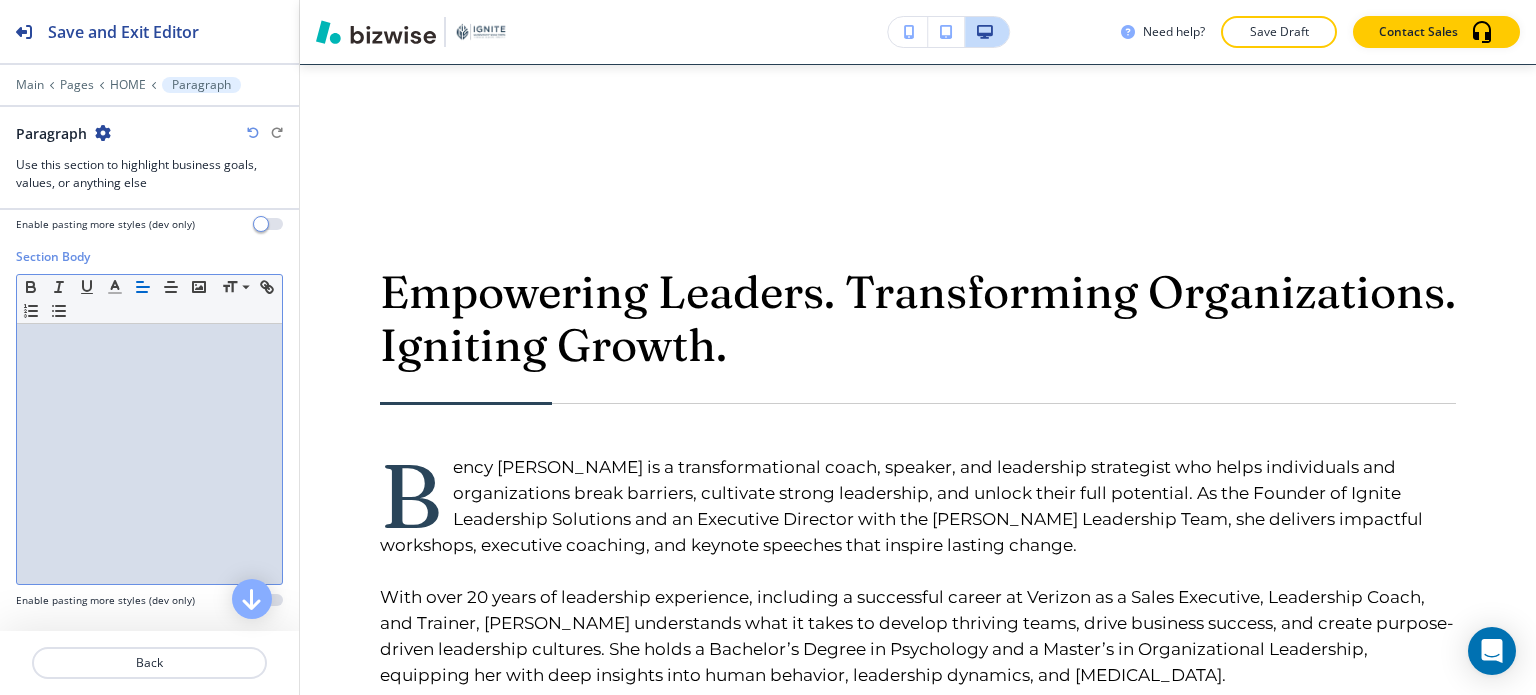 scroll, scrollTop: 0, scrollLeft: 0, axis: both 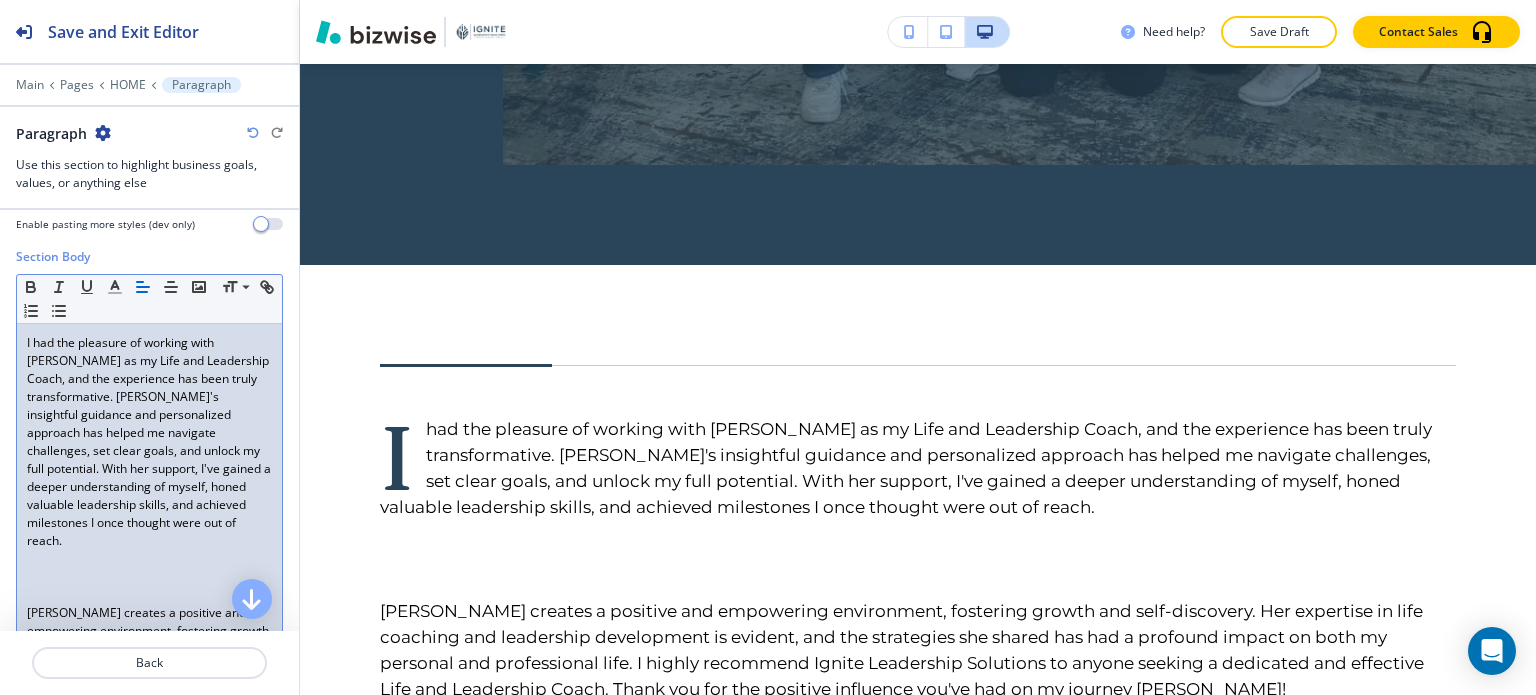 click at bounding box center [149, 595] 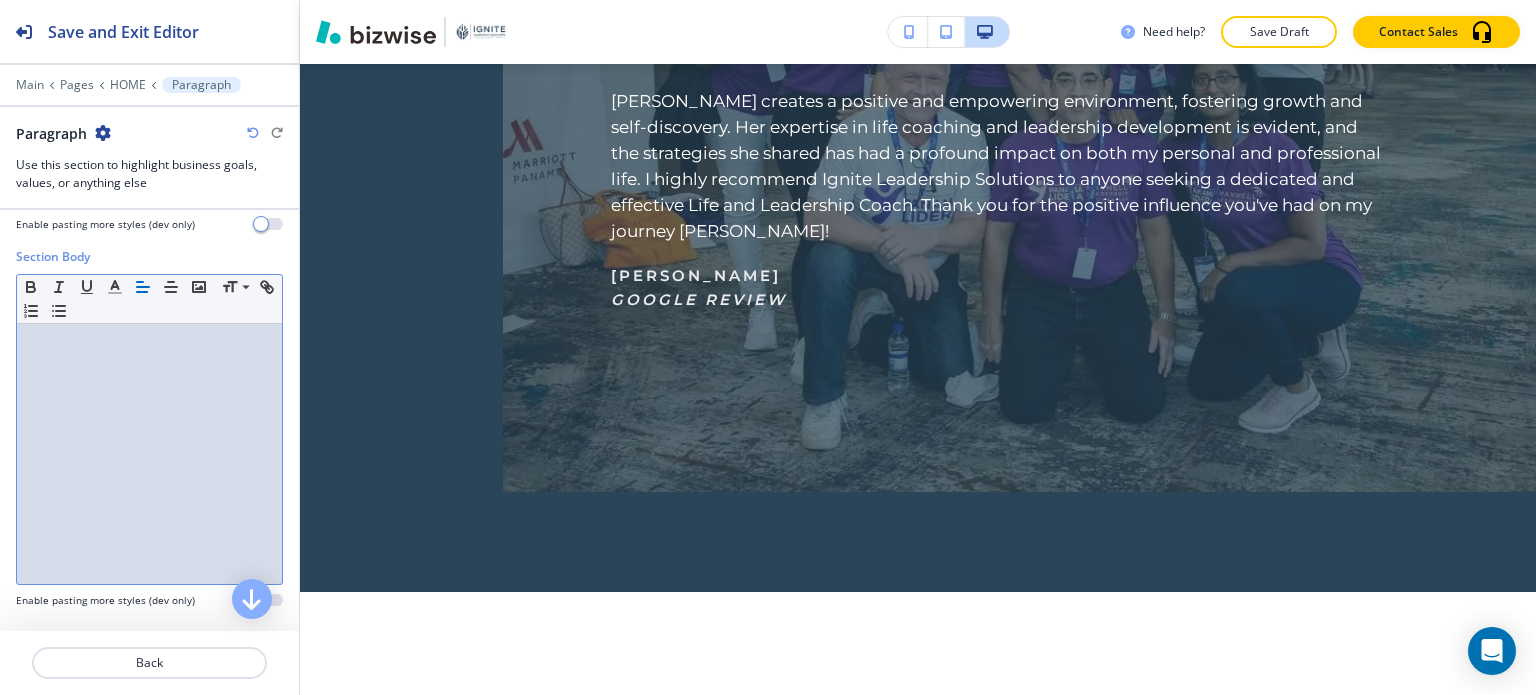 scroll, scrollTop: 4776, scrollLeft: 0, axis: vertical 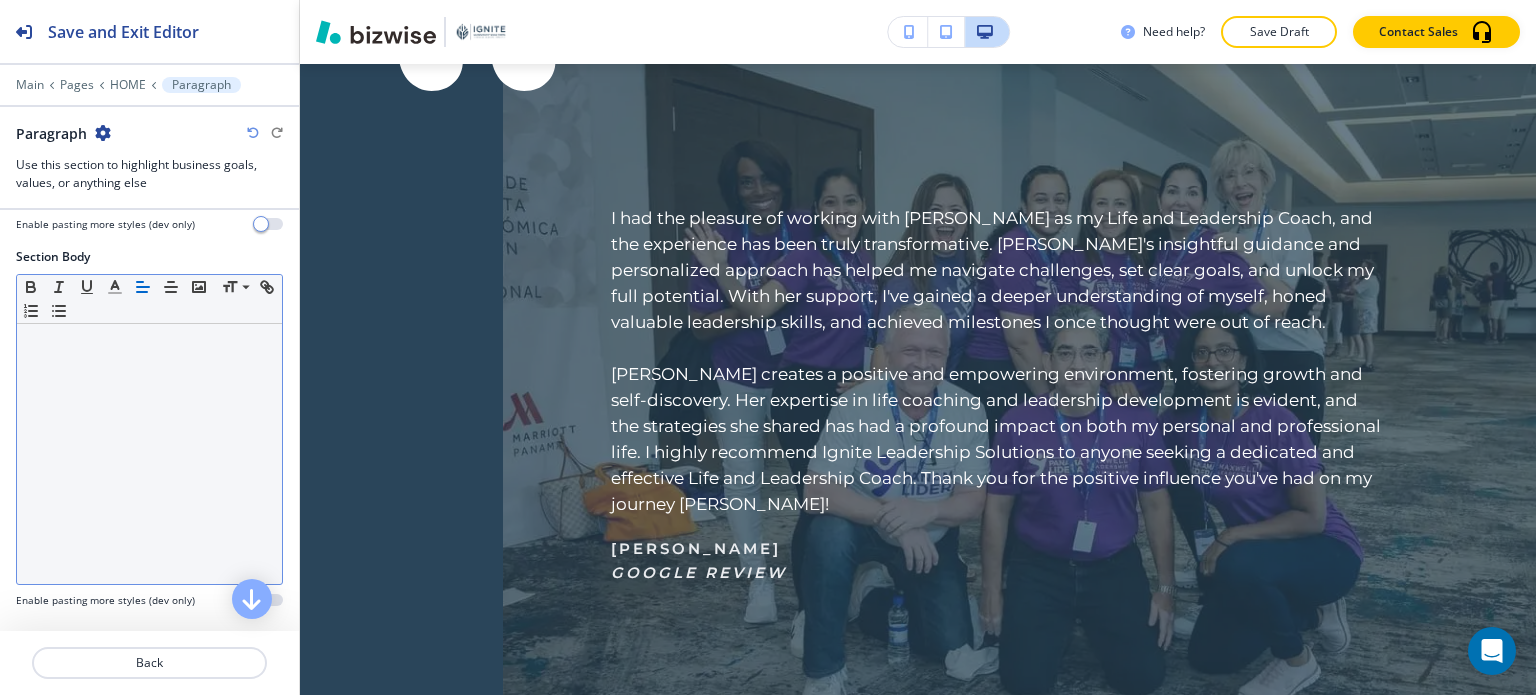 click at bounding box center [103, 133] 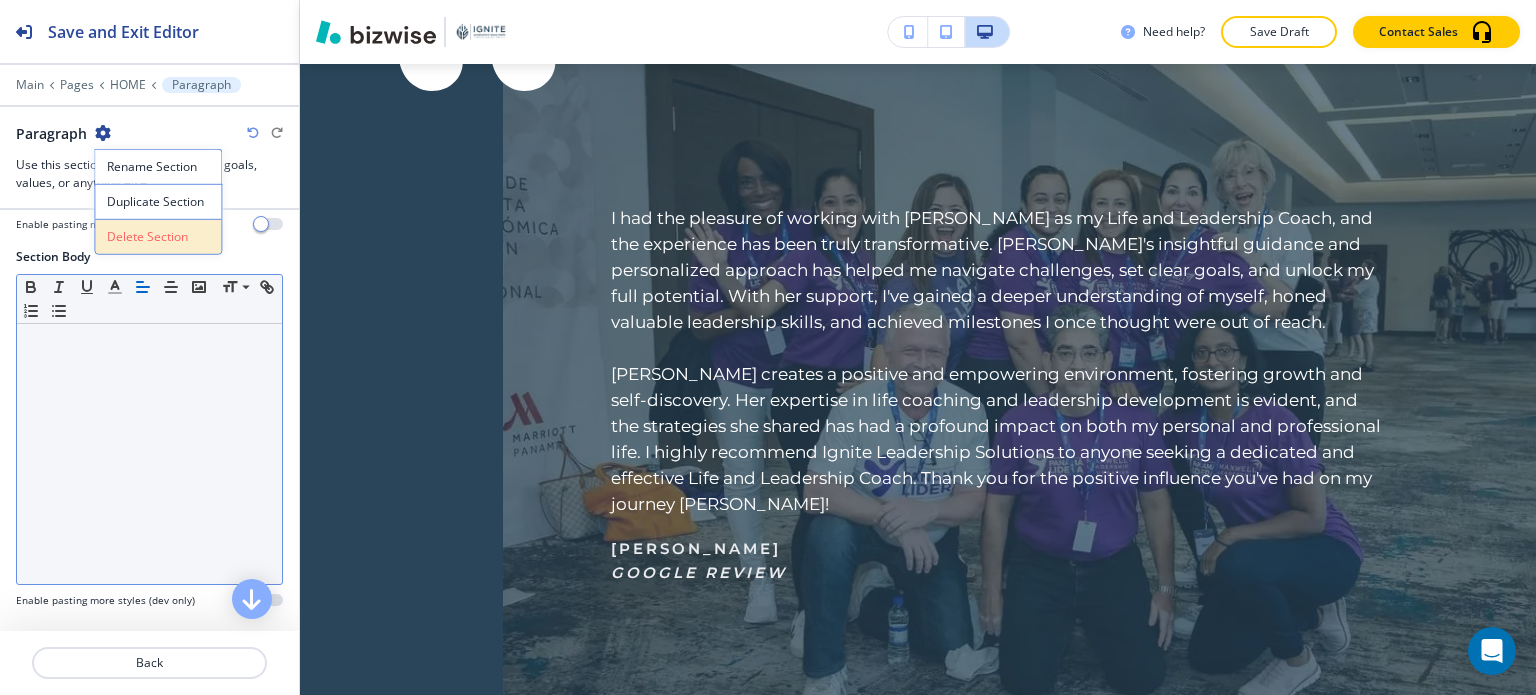 click on "Delete Section" at bounding box center (158, 237) 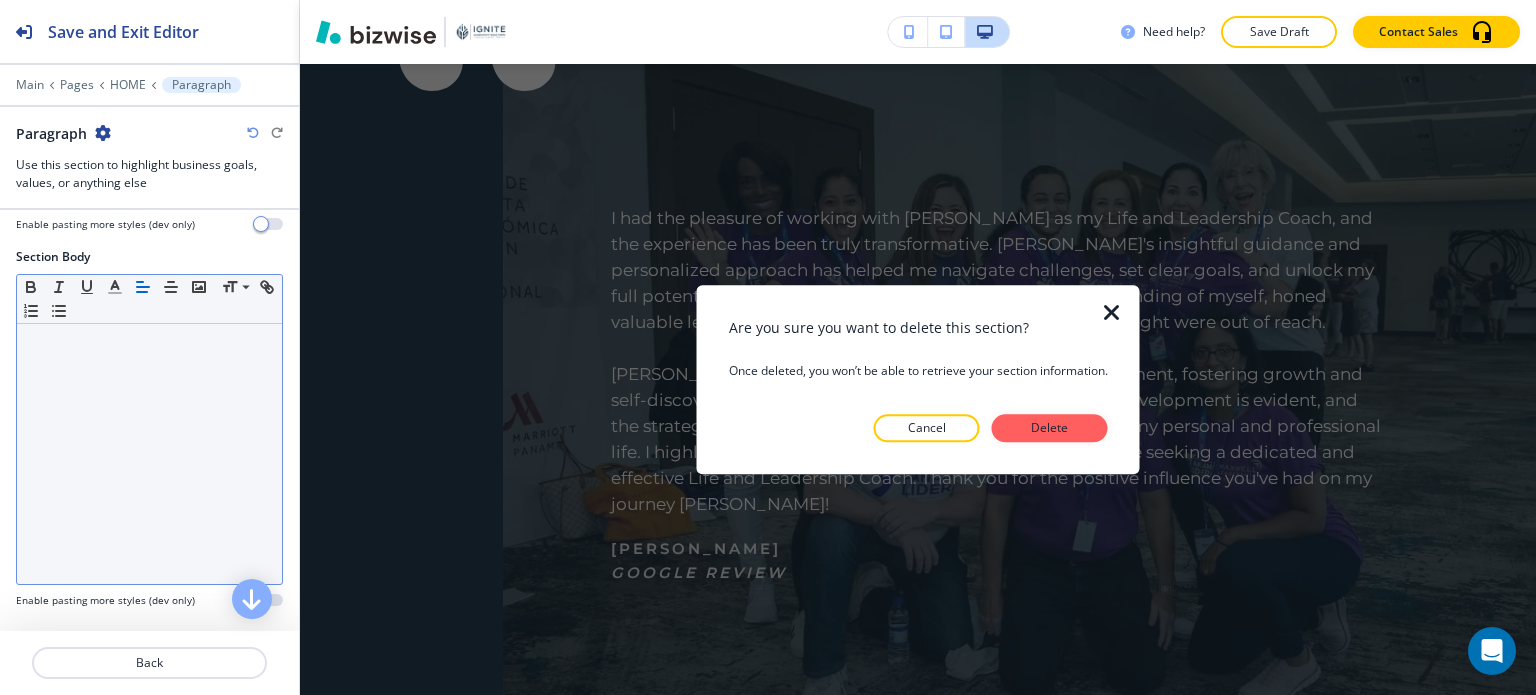 click on "Delete" at bounding box center (1050, 428) 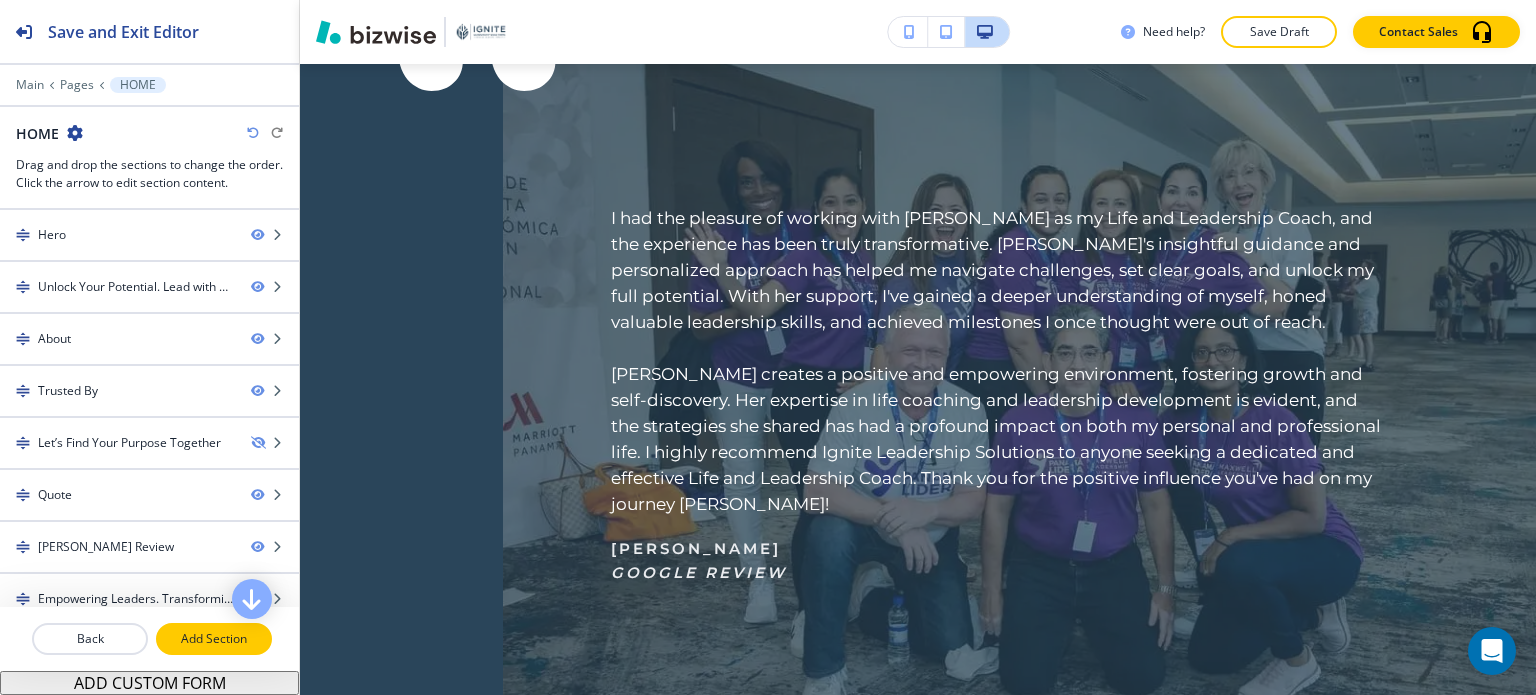 click on "Add Section" at bounding box center (214, 639) 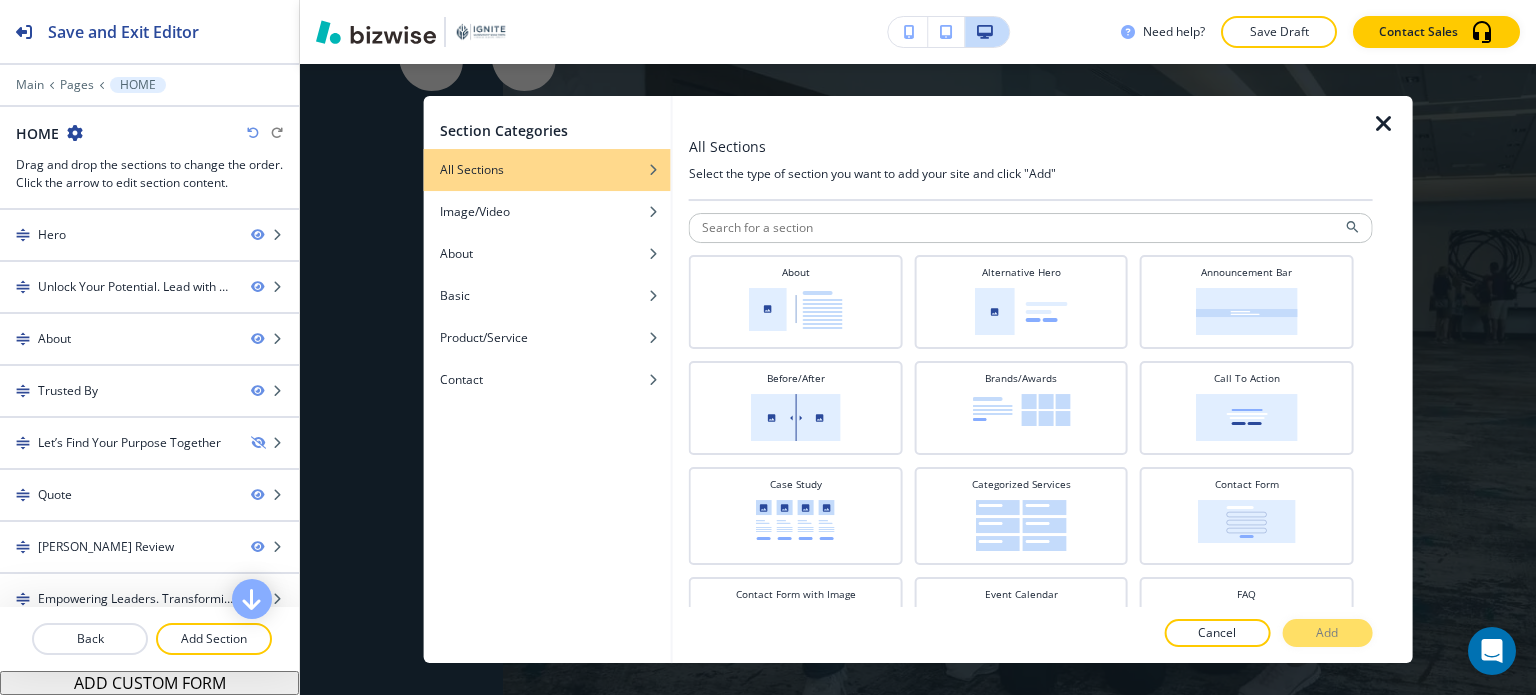 click at bounding box center (1384, 124) 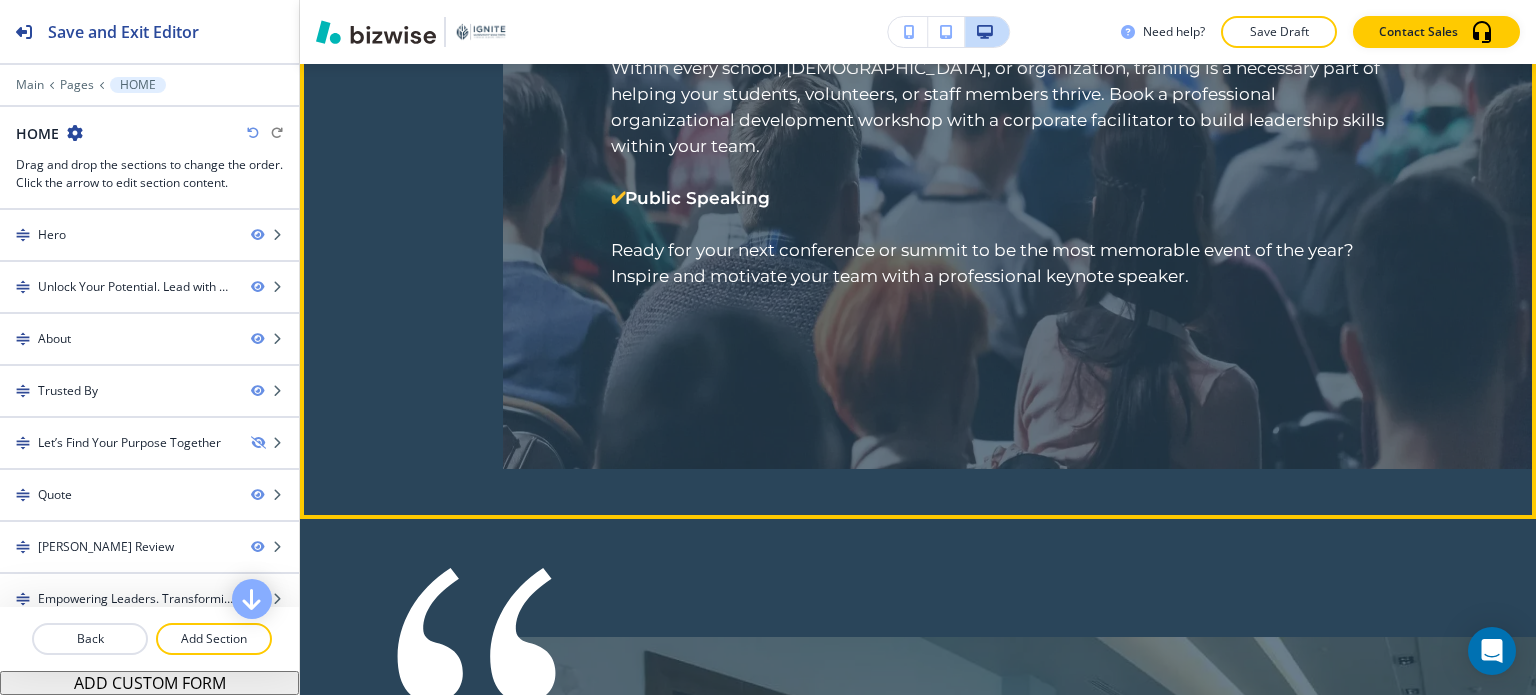 scroll, scrollTop: 4176, scrollLeft: 0, axis: vertical 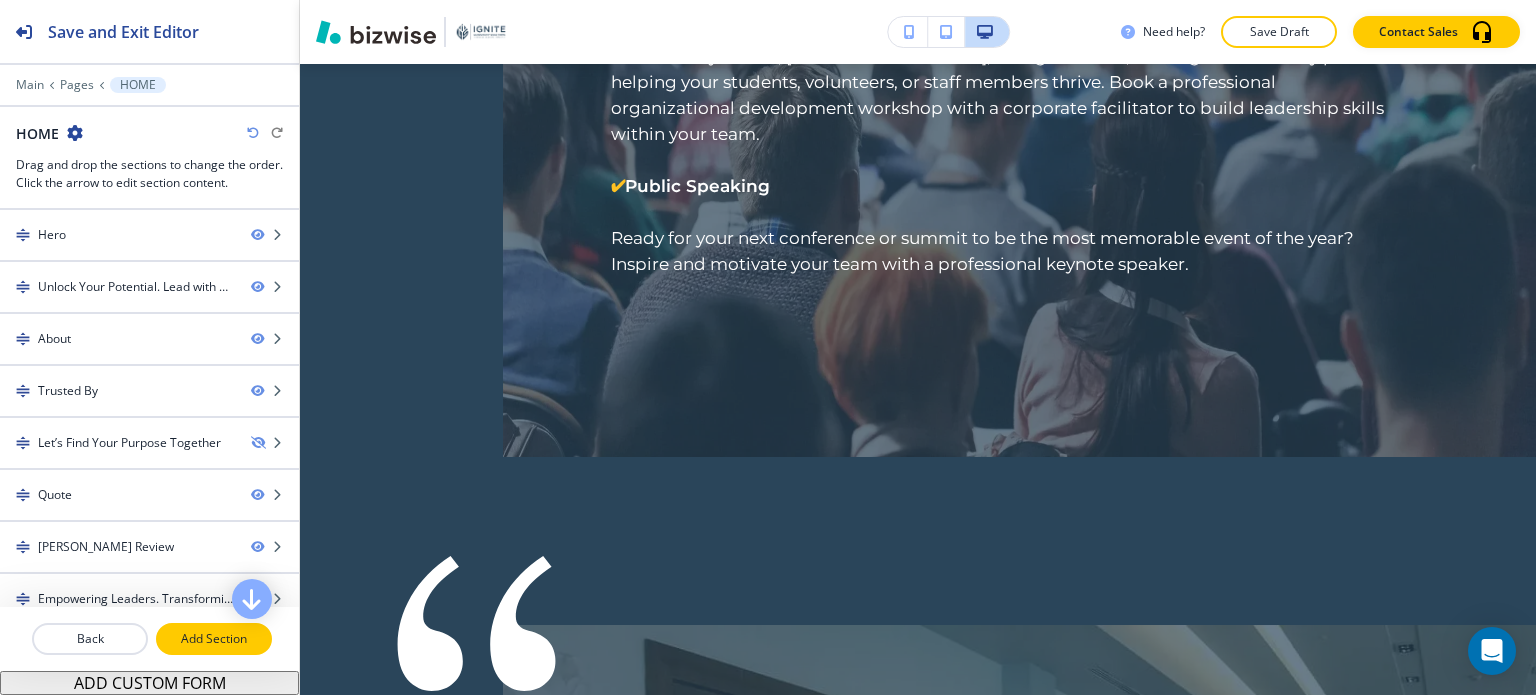 click on "Add Section" at bounding box center (214, 639) 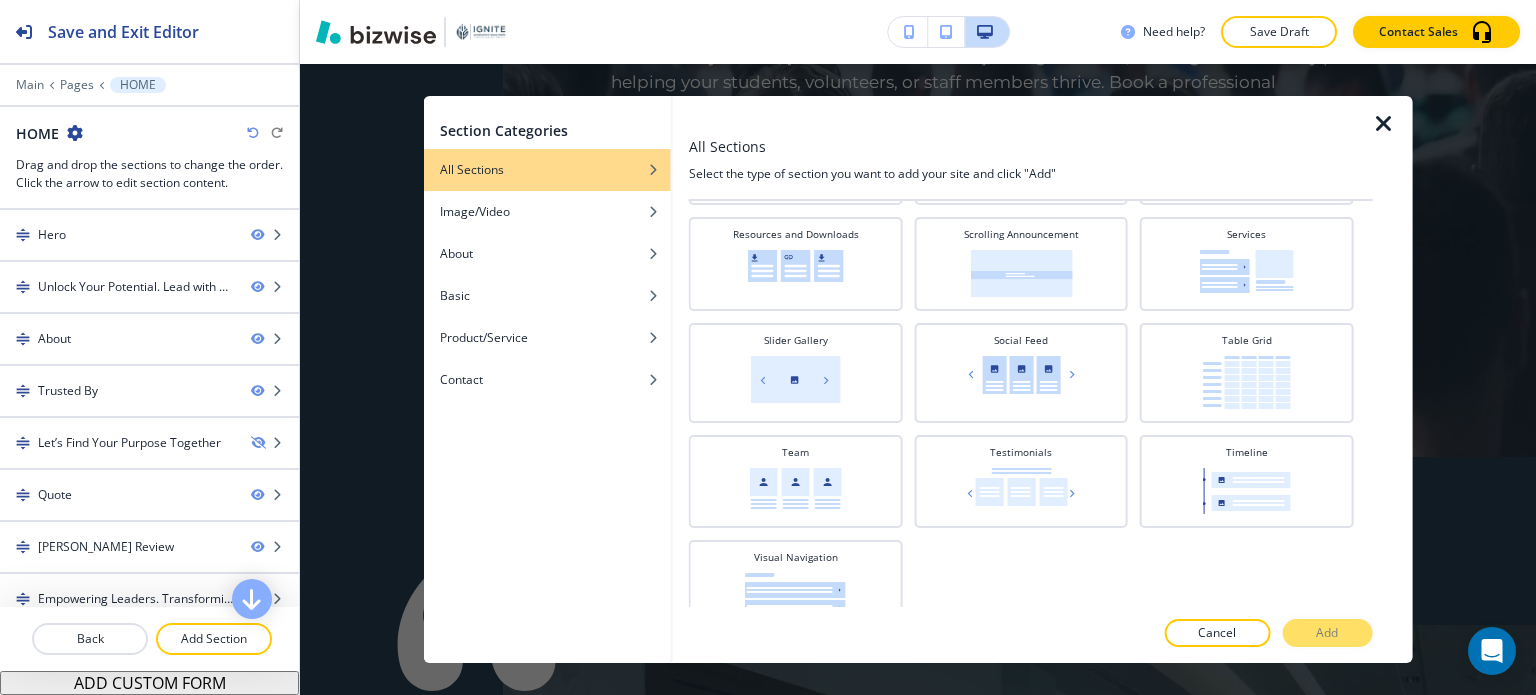 scroll, scrollTop: 899, scrollLeft: 0, axis: vertical 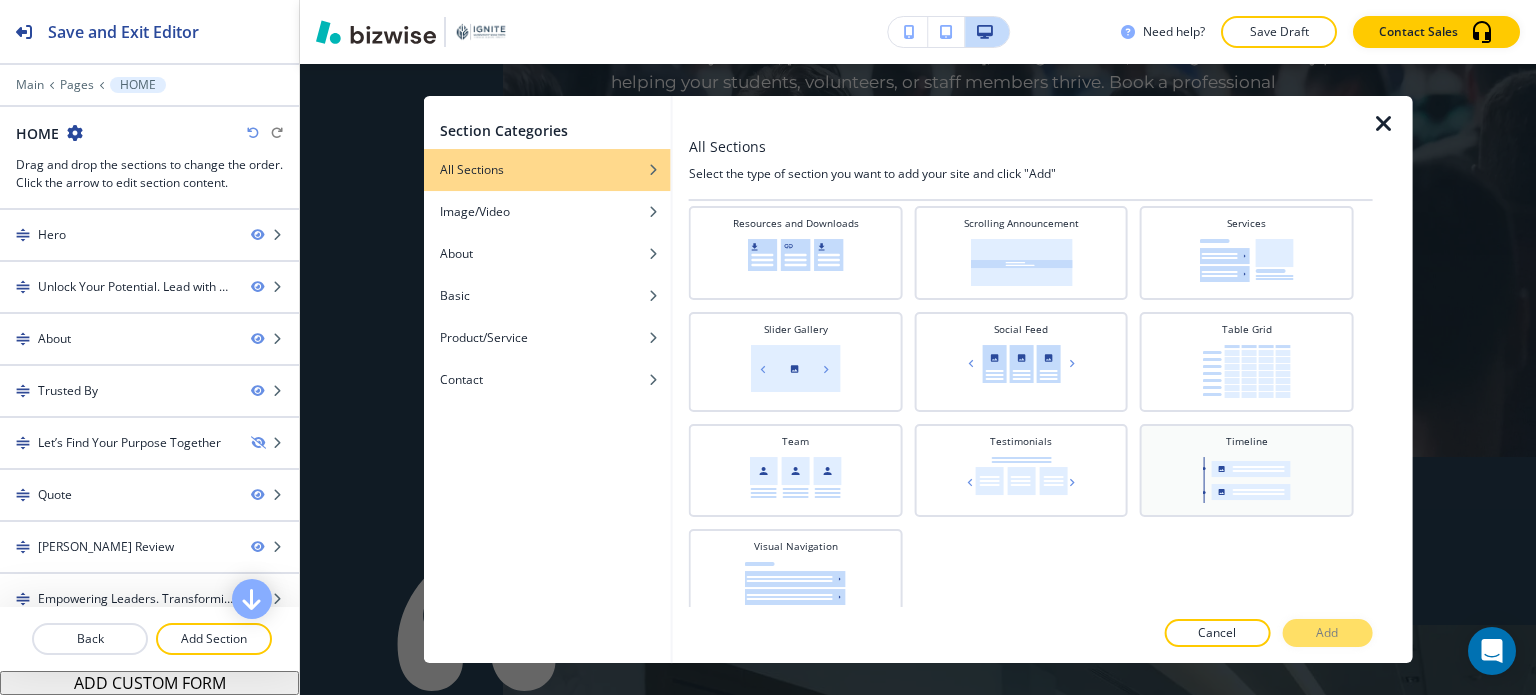 click on "Timeline" at bounding box center [1247, 470] 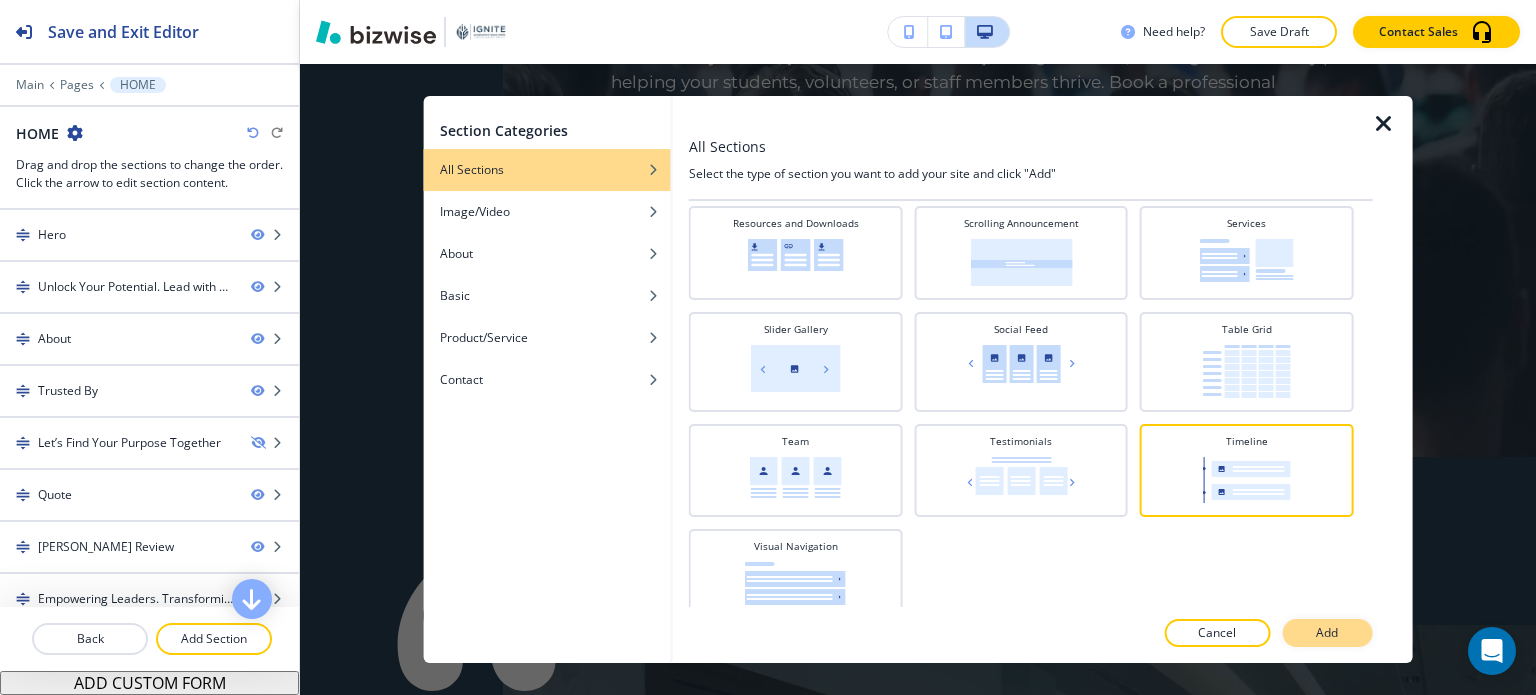 click on "Add" at bounding box center [1327, 633] 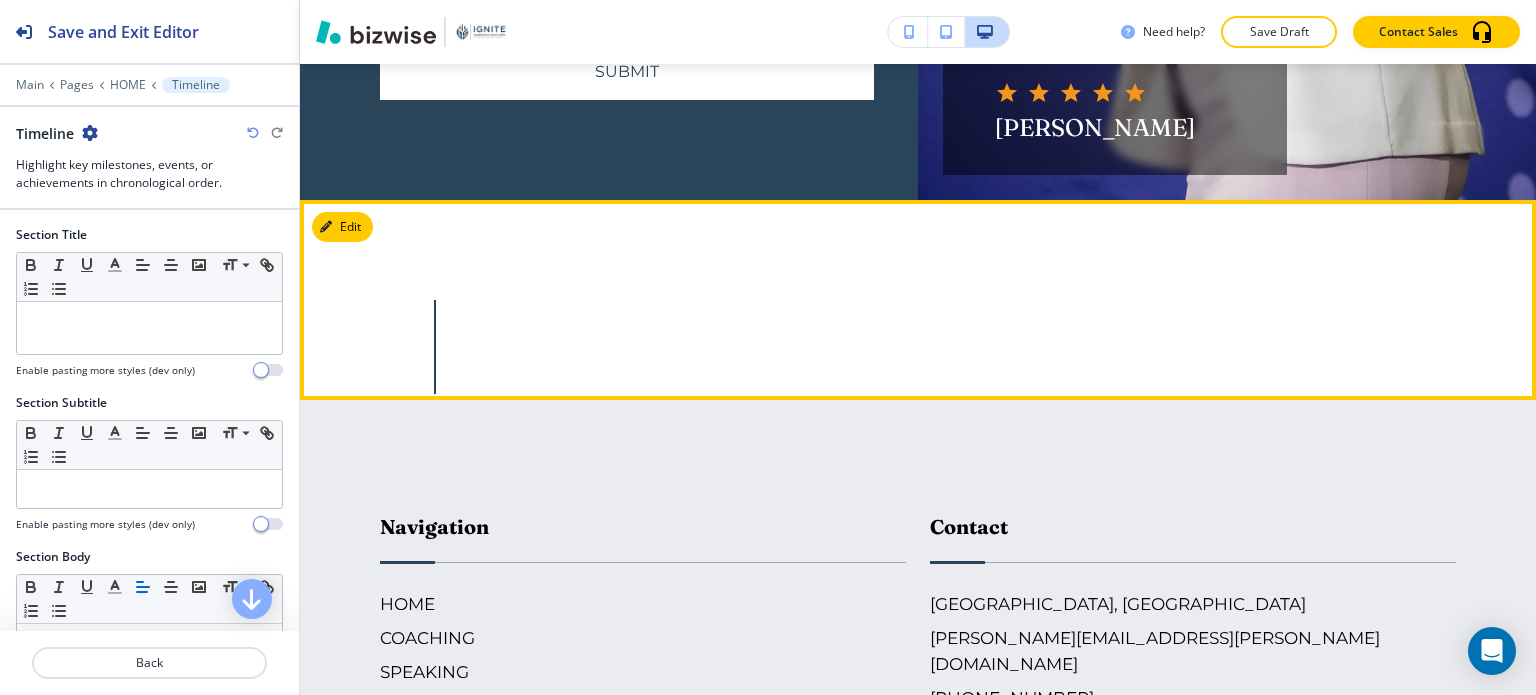 scroll, scrollTop: 12096, scrollLeft: 0, axis: vertical 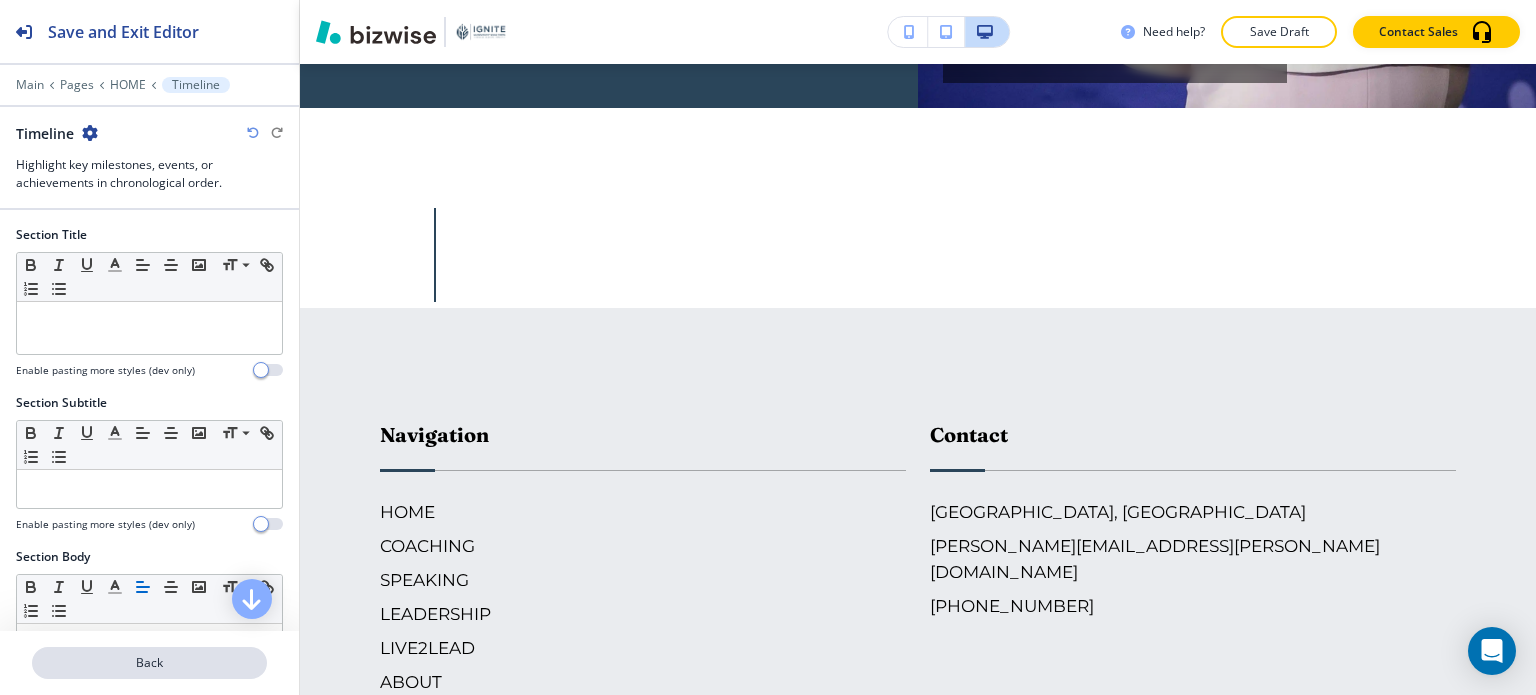 click on "Back" at bounding box center [149, 663] 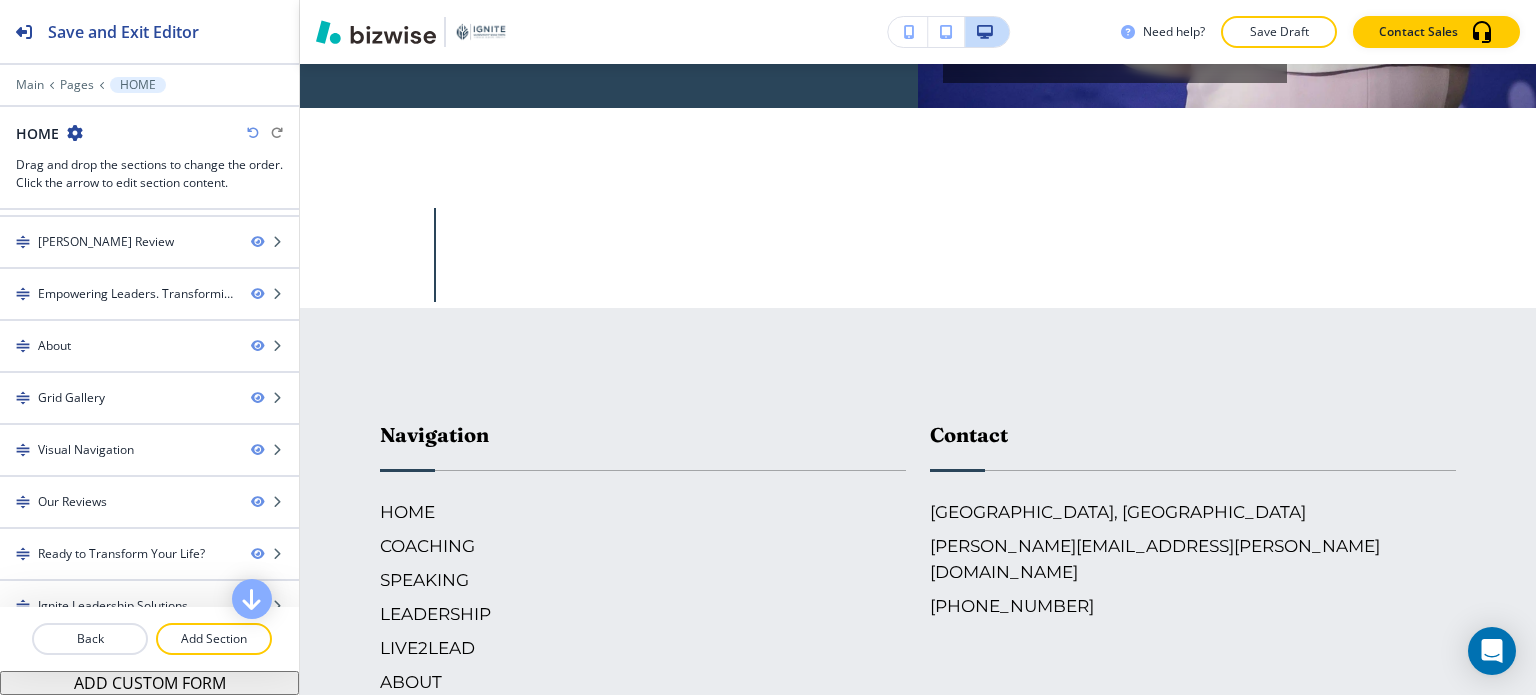scroll, scrollTop: 426, scrollLeft: 0, axis: vertical 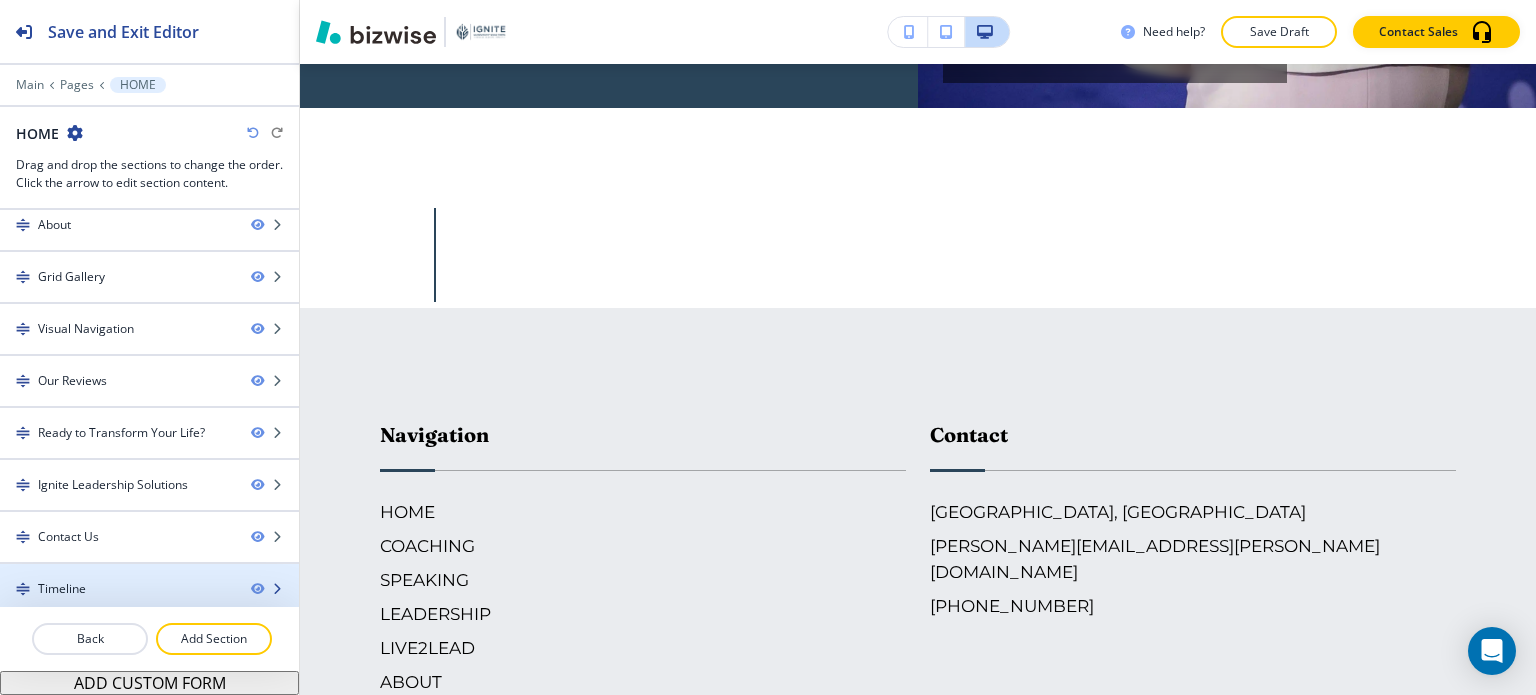 type 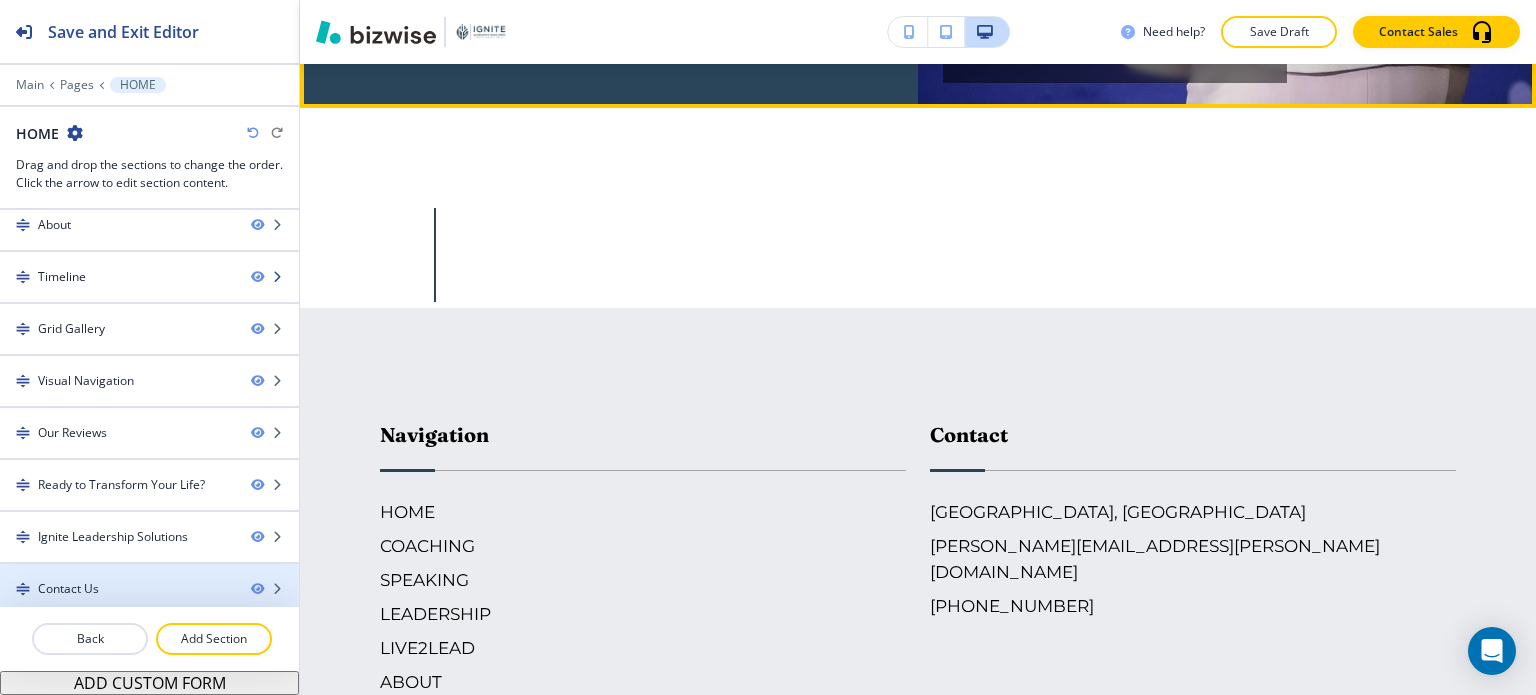 scroll, scrollTop: 7418, scrollLeft: 0, axis: vertical 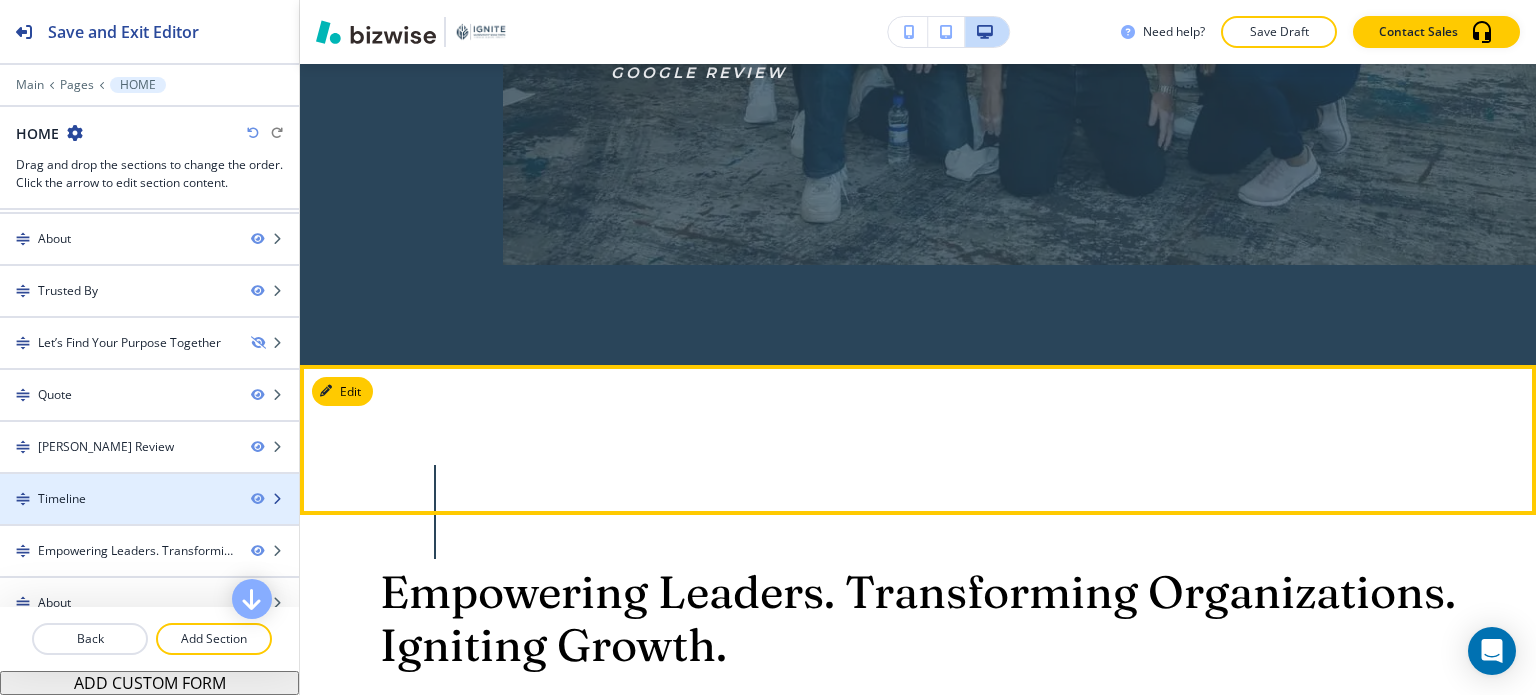 click on "Timeline" at bounding box center [117, 499] 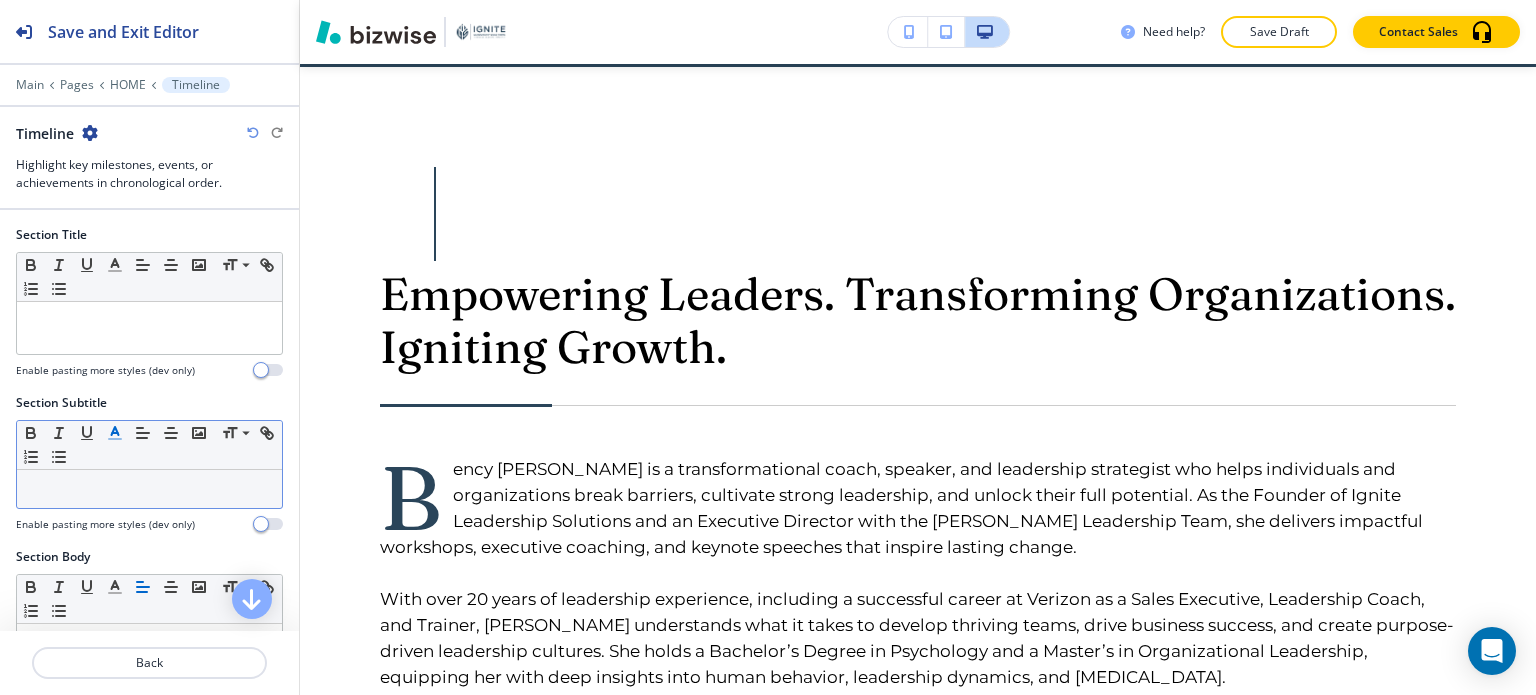 scroll, scrollTop: 5576, scrollLeft: 0, axis: vertical 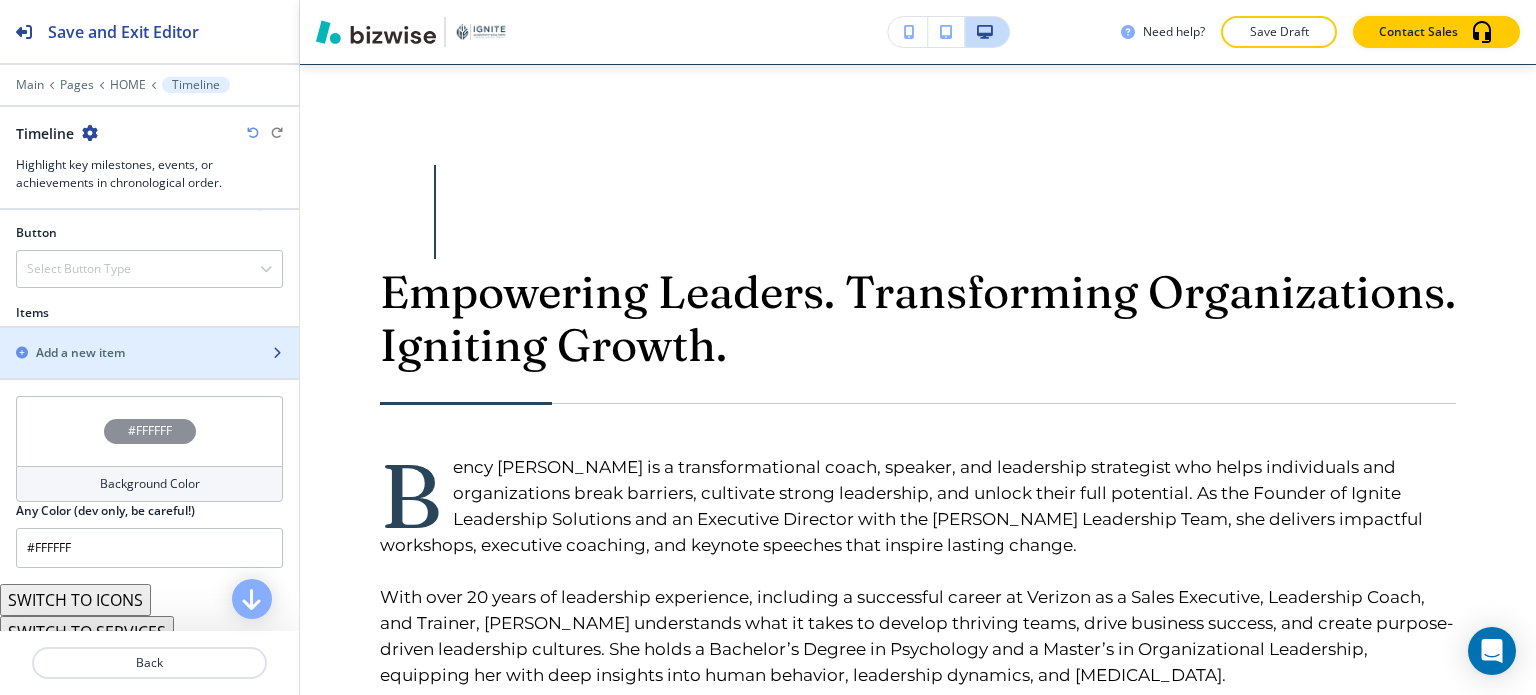 click at bounding box center [149, 370] 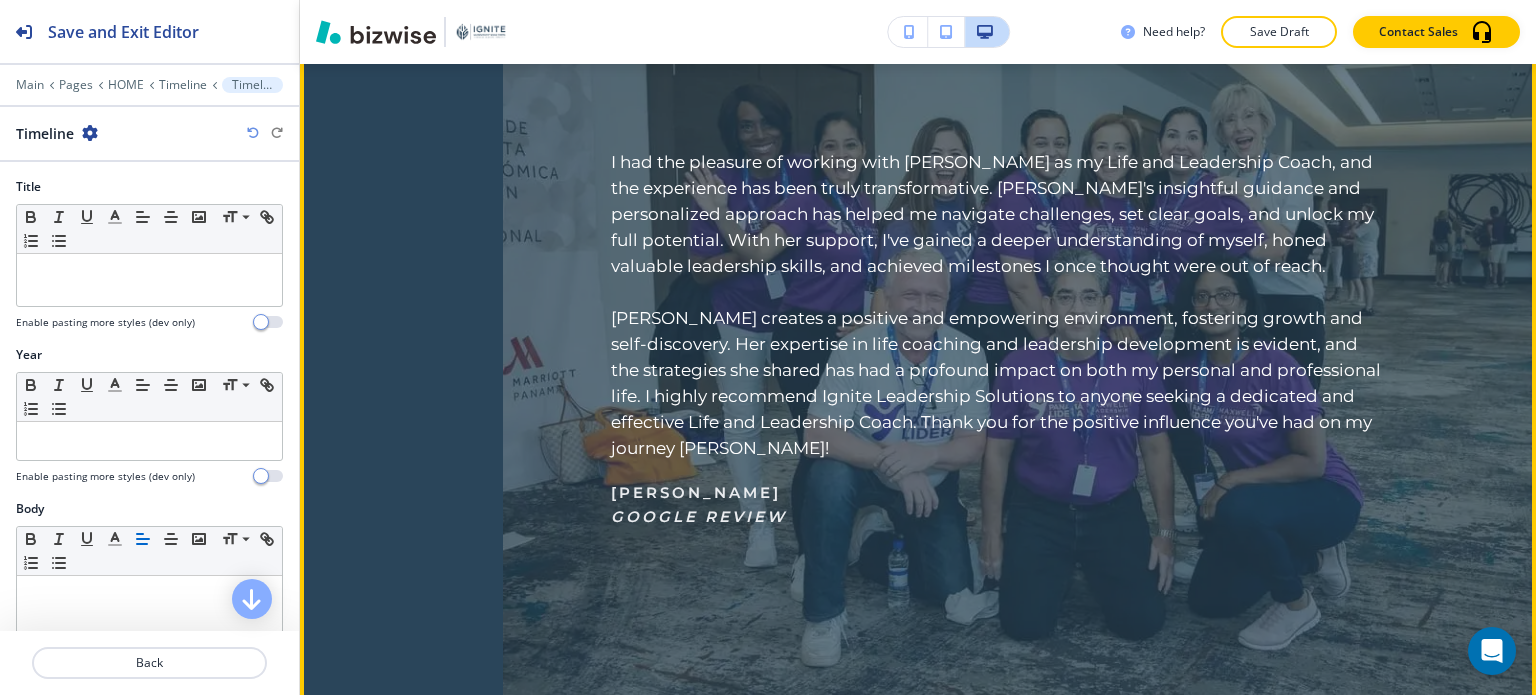 scroll, scrollTop: 4876, scrollLeft: 0, axis: vertical 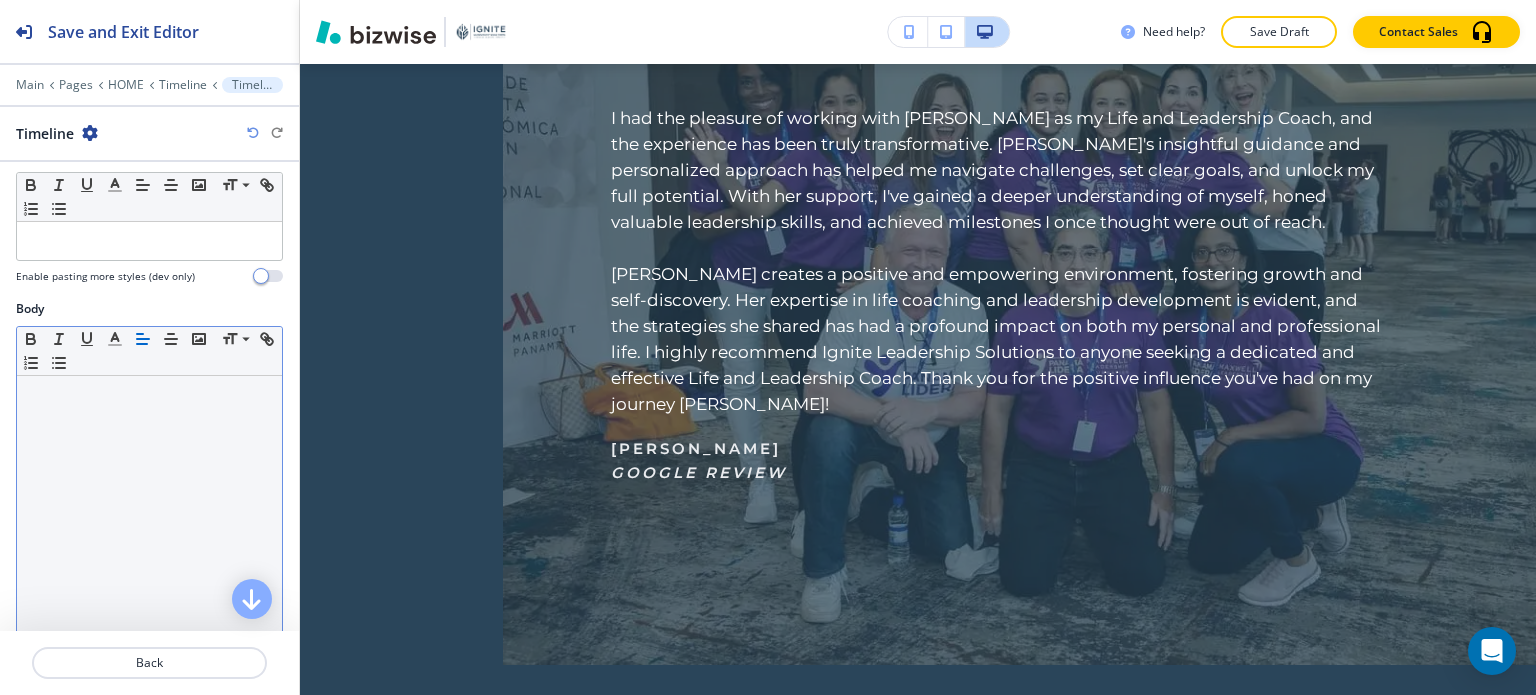 click at bounding box center [149, 506] 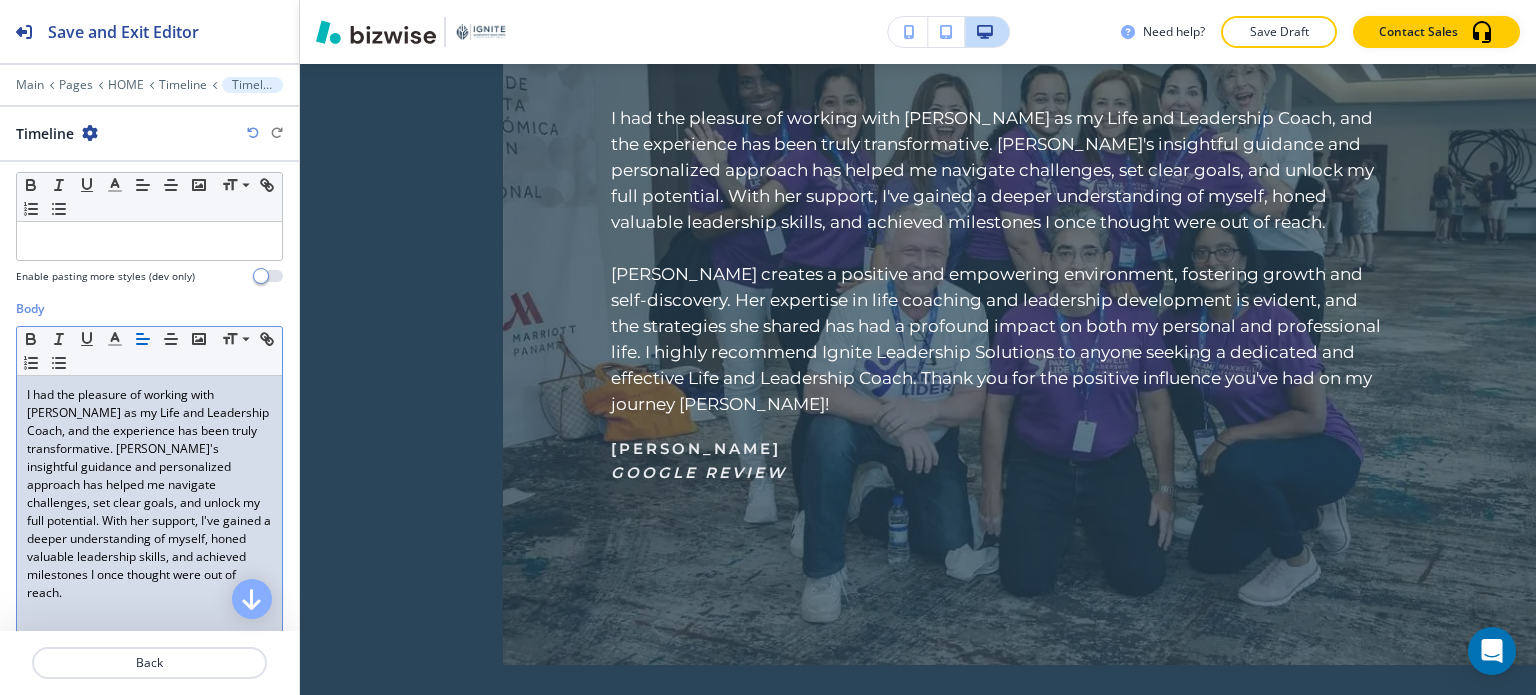 scroll, scrollTop: 0, scrollLeft: 0, axis: both 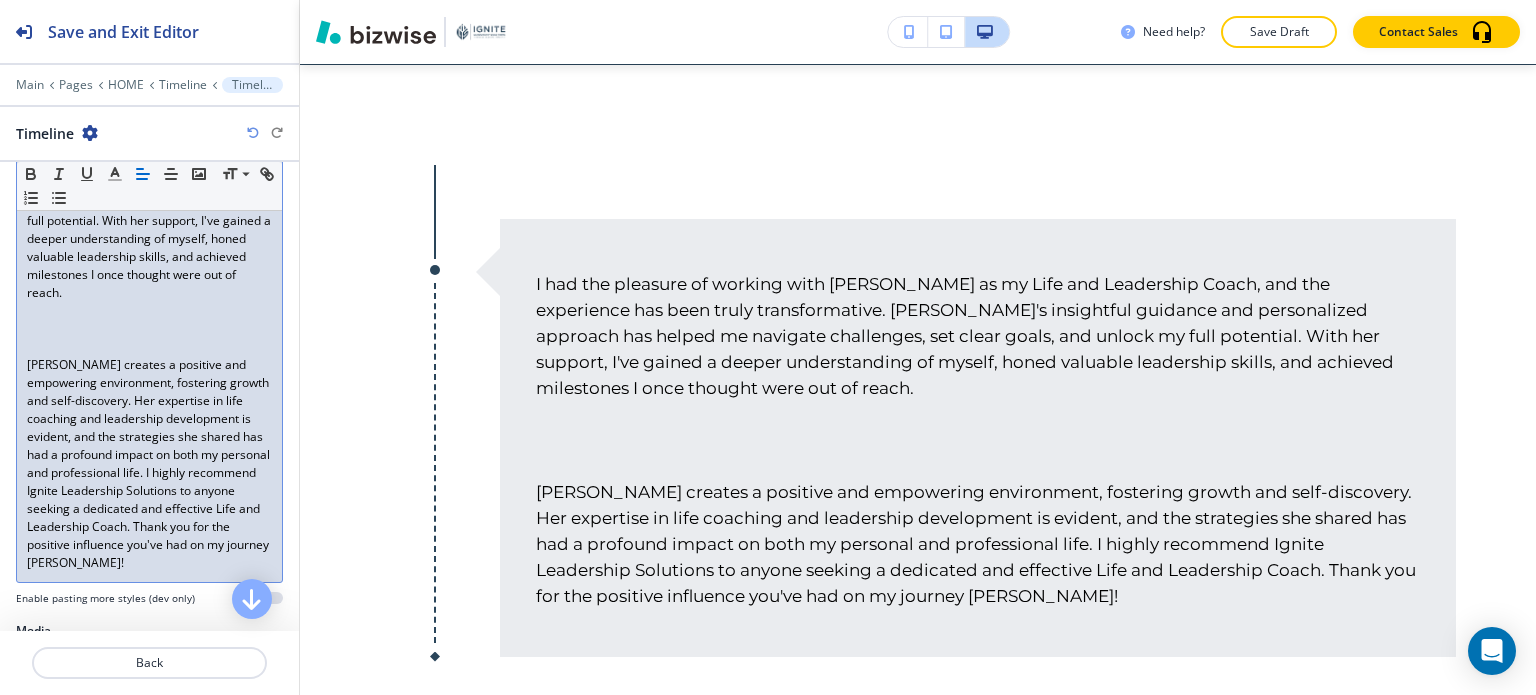 click at bounding box center (149, 347) 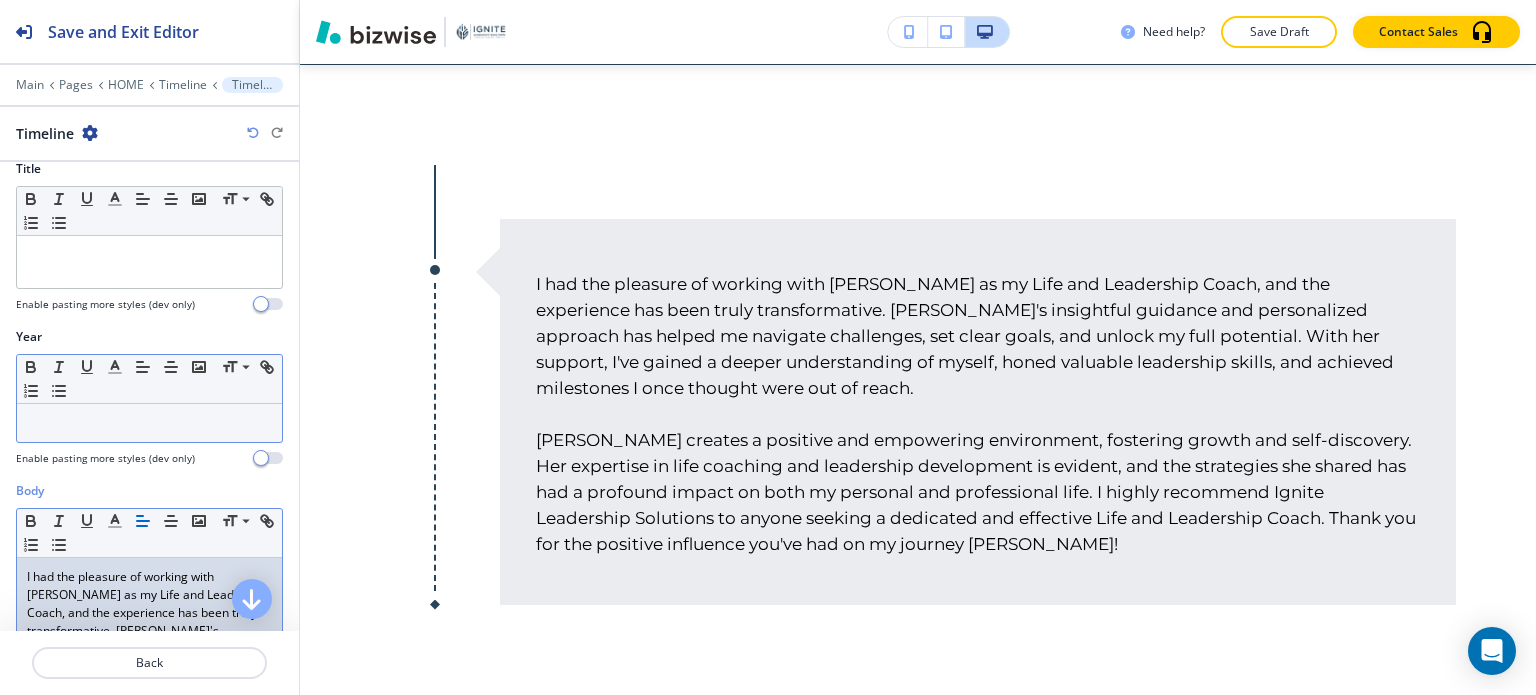 scroll, scrollTop: 0, scrollLeft: 0, axis: both 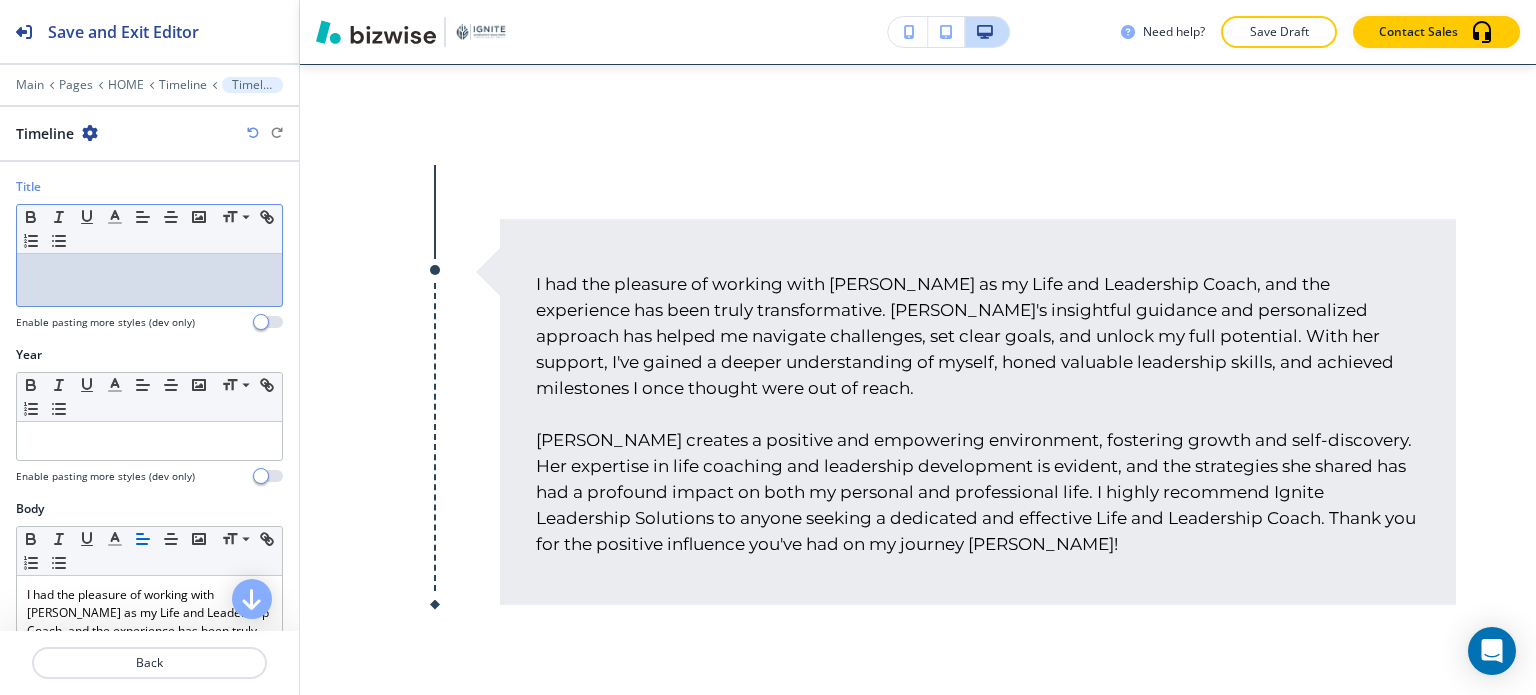 click at bounding box center [149, 280] 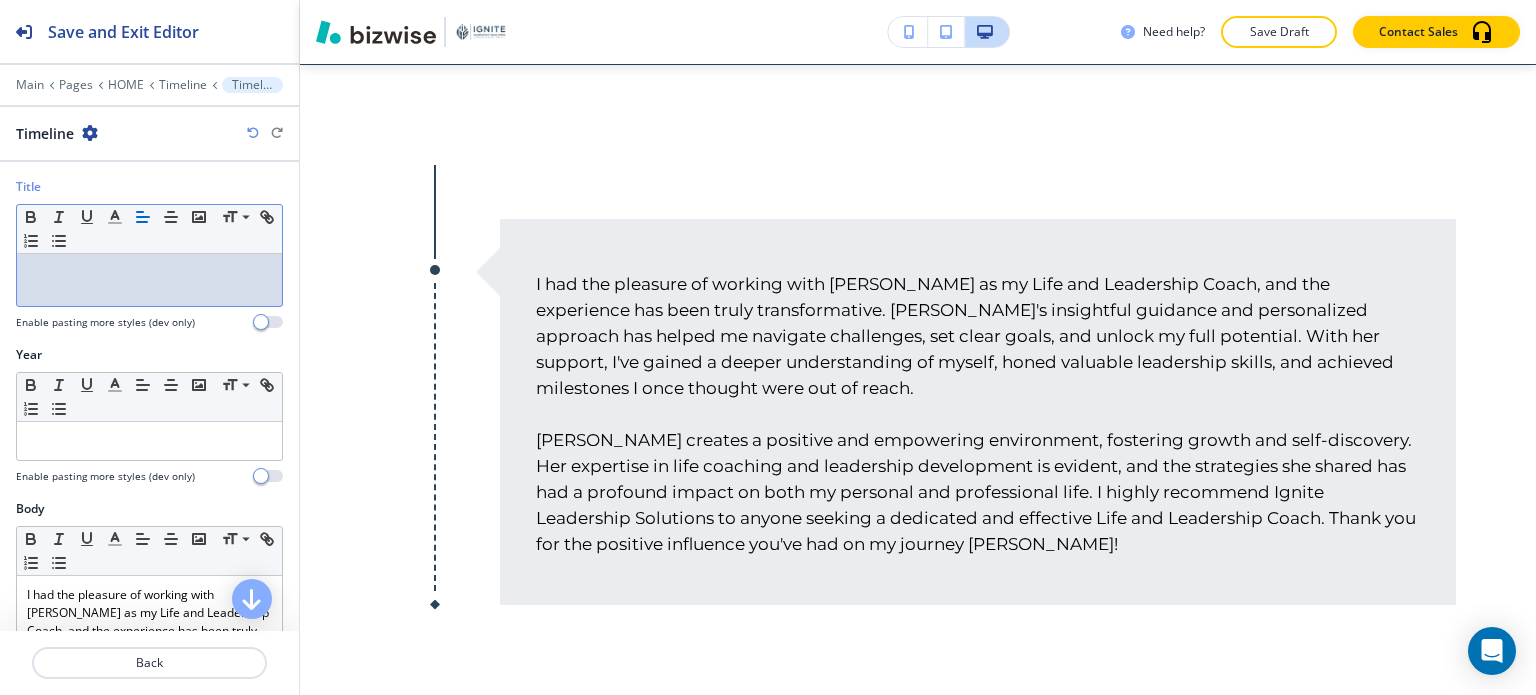 paste 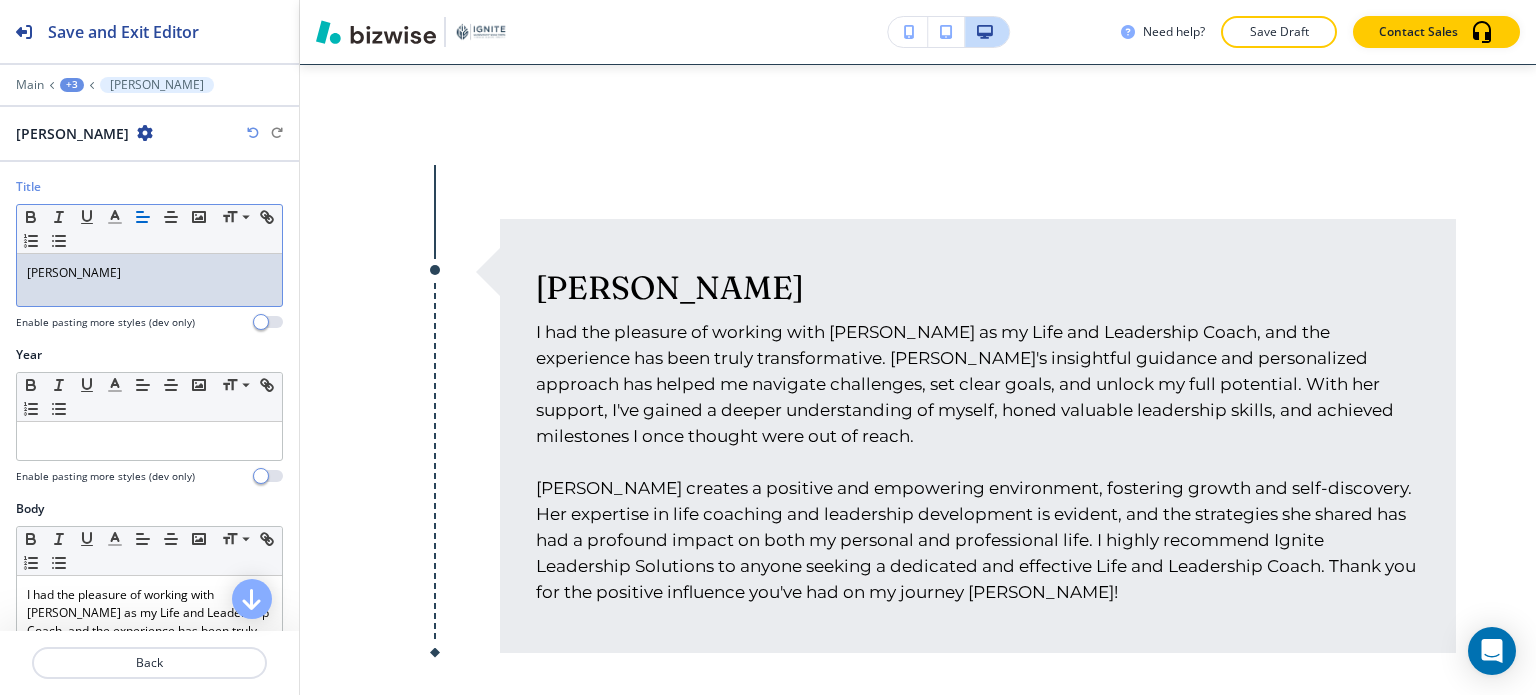 click on "[PERSON_NAME]" at bounding box center (149, 280) 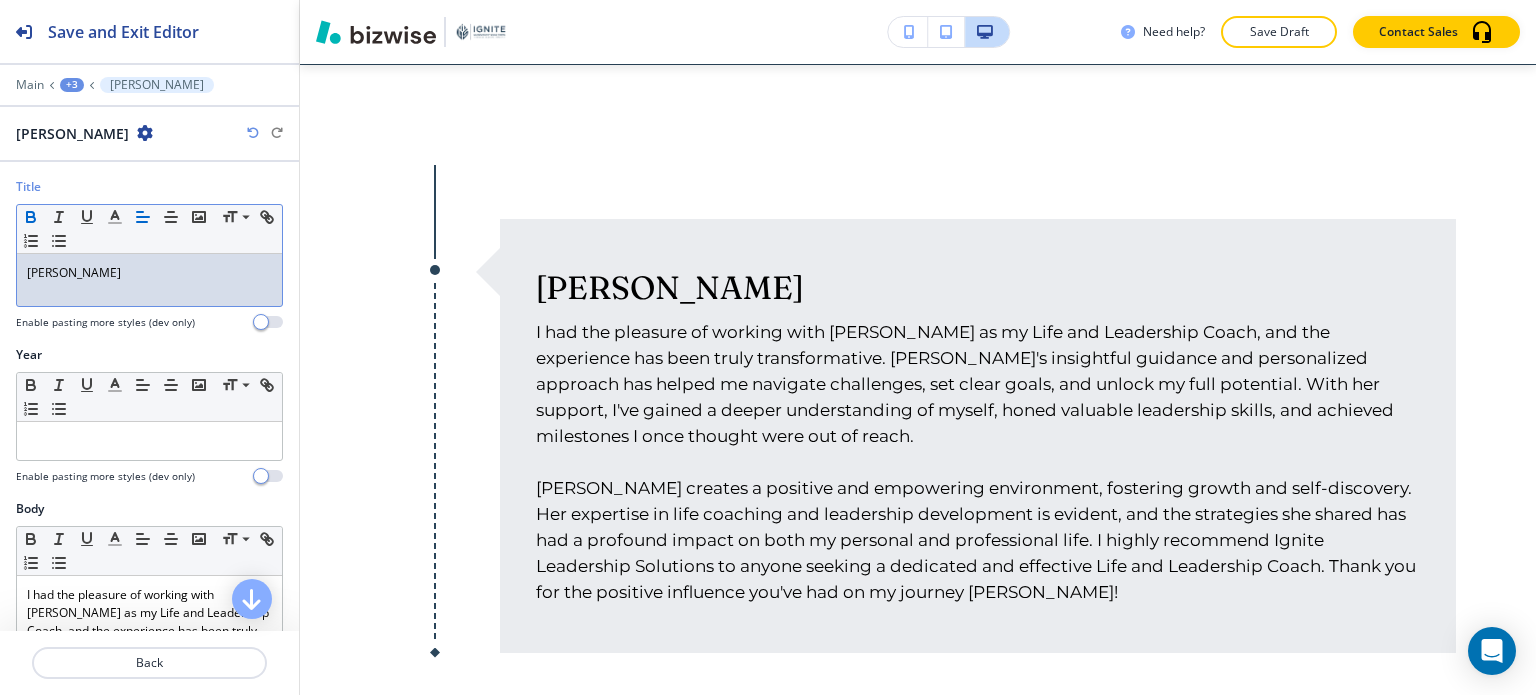 click 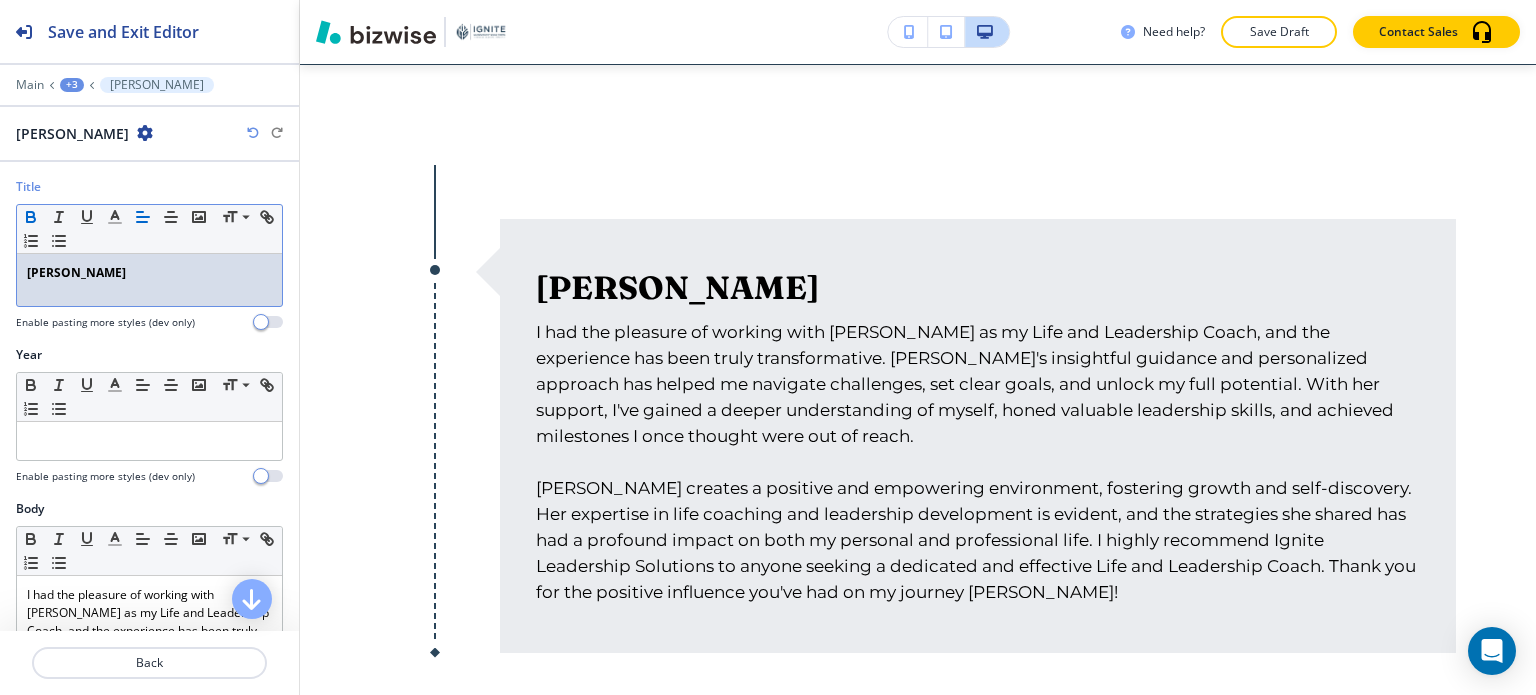 click 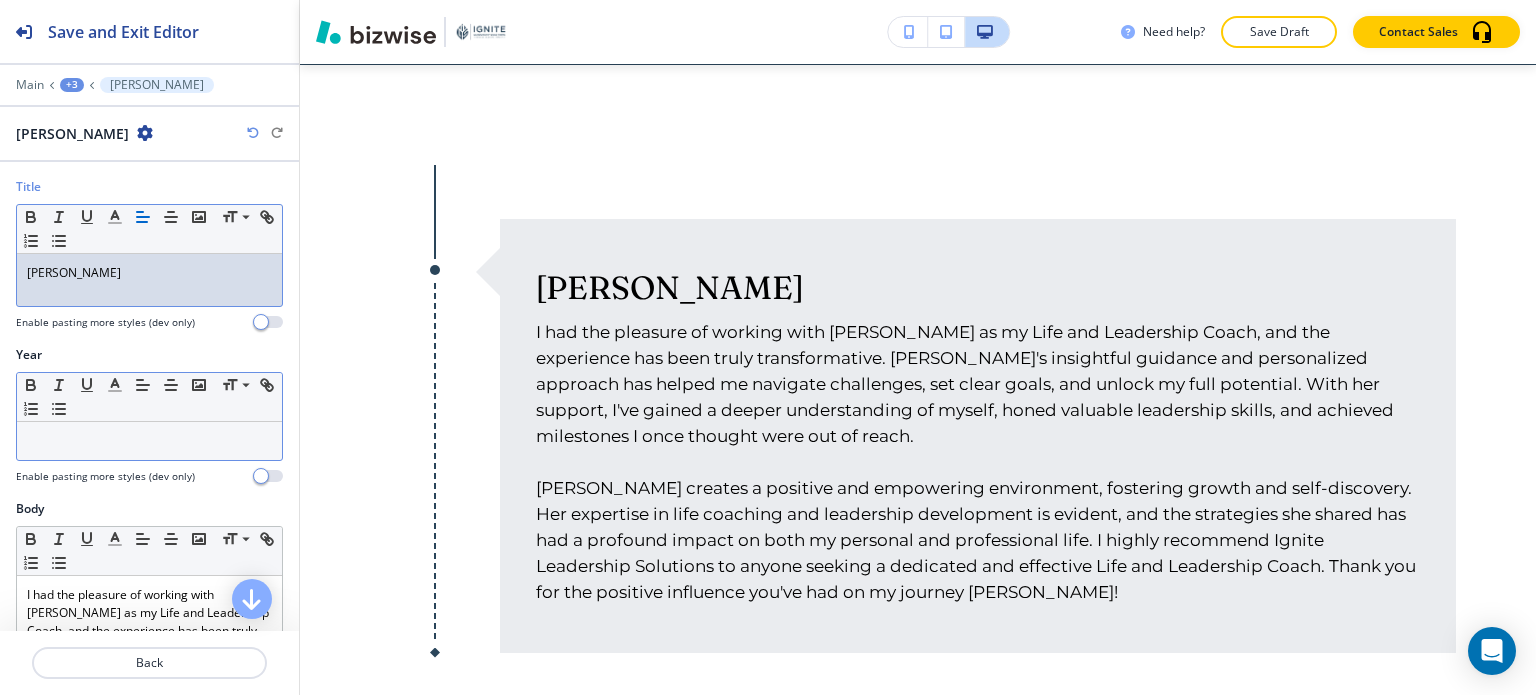 click at bounding box center [149, 441] 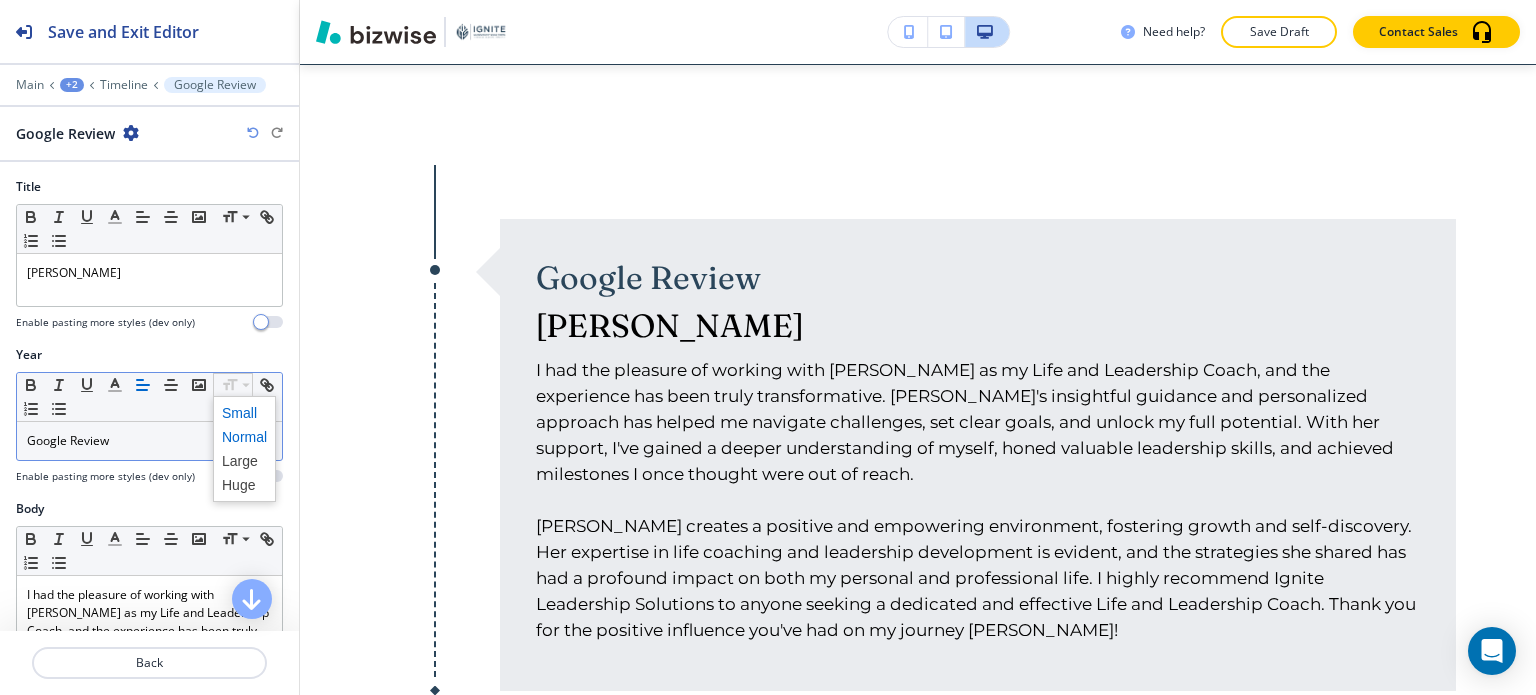 click at bounding box center (244, 413) 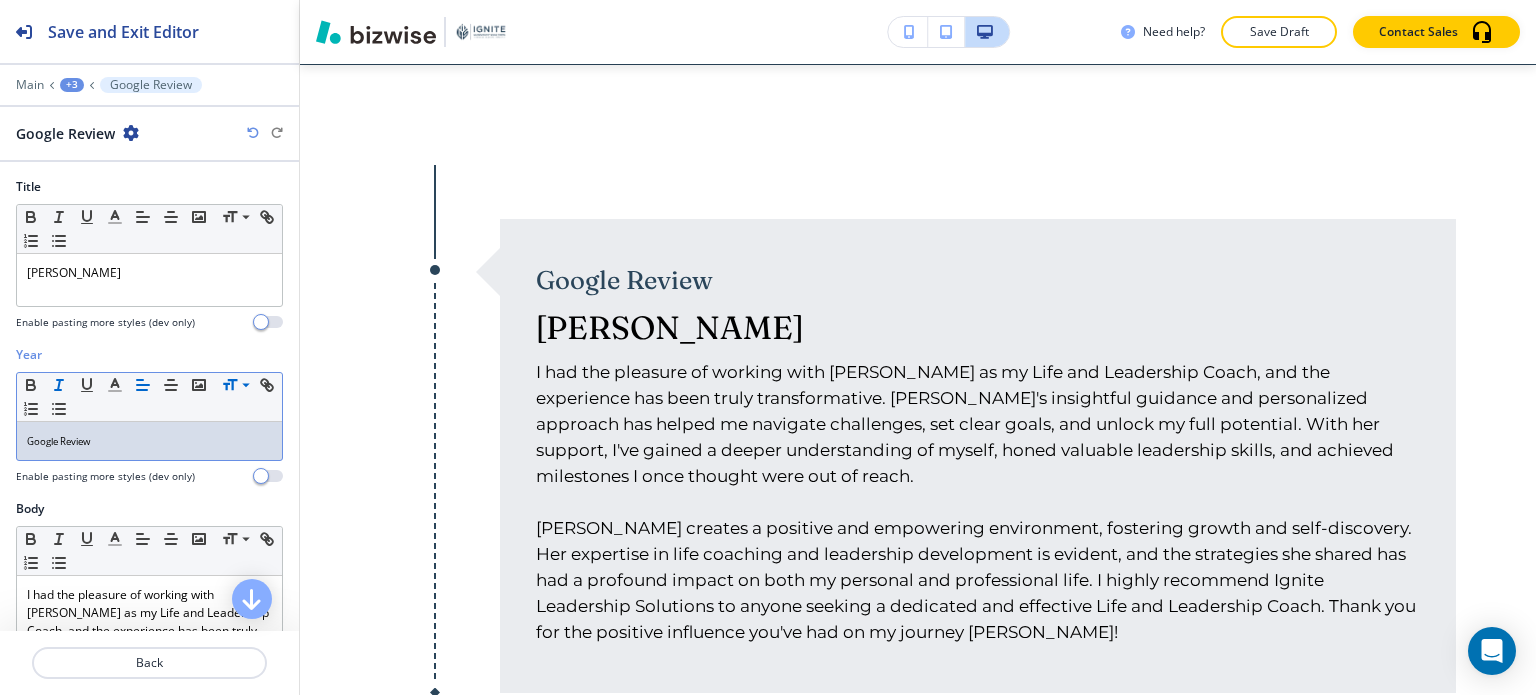 click 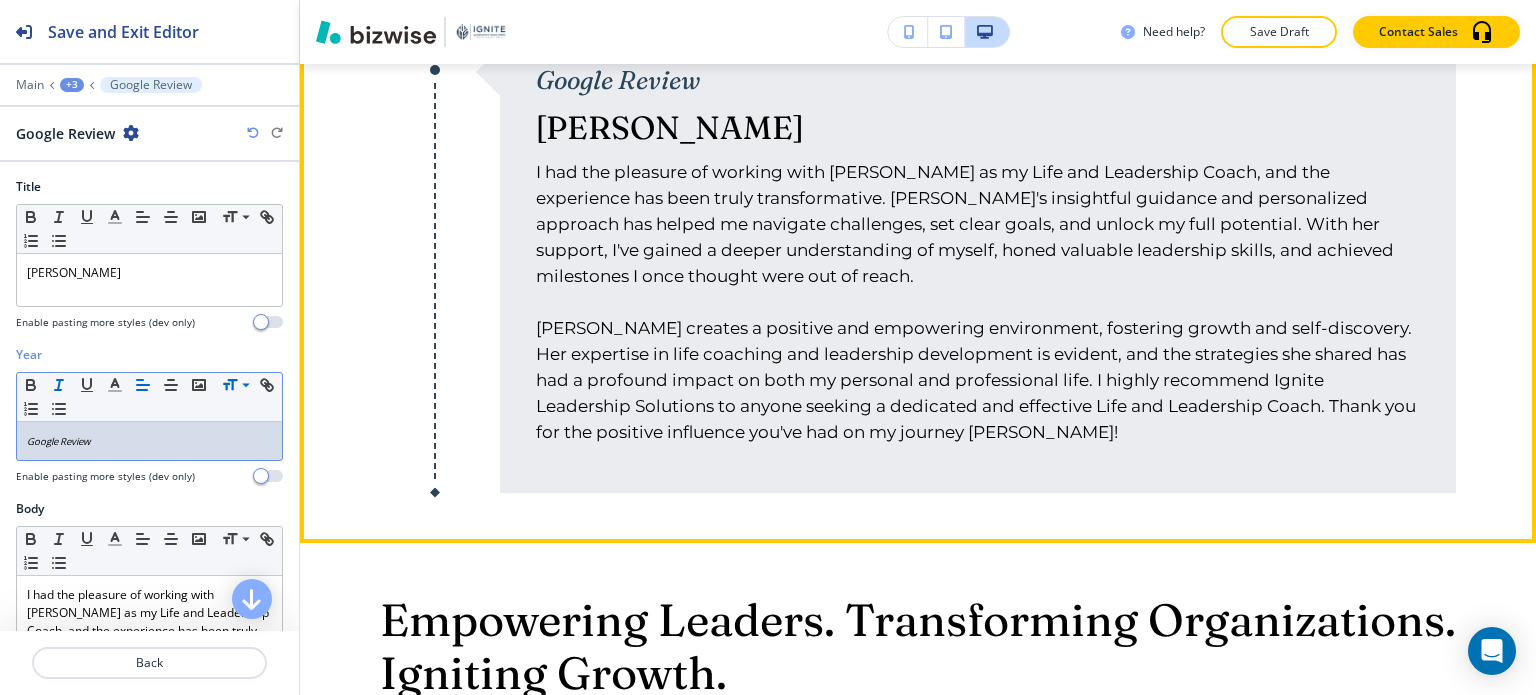 scroll, scrollTop: 5376, scrollLeft: 0, axis: vertical 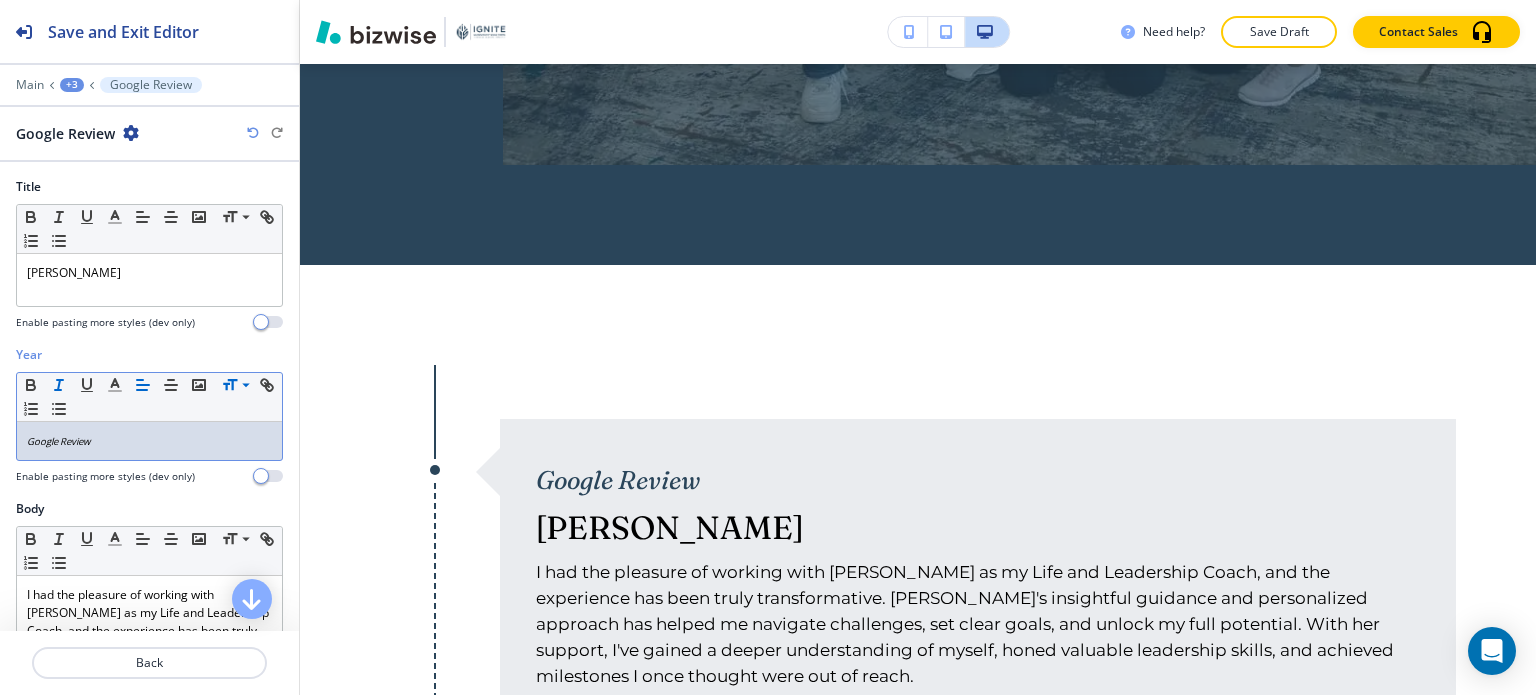 click on "+3" at bounding box center (72, 85) 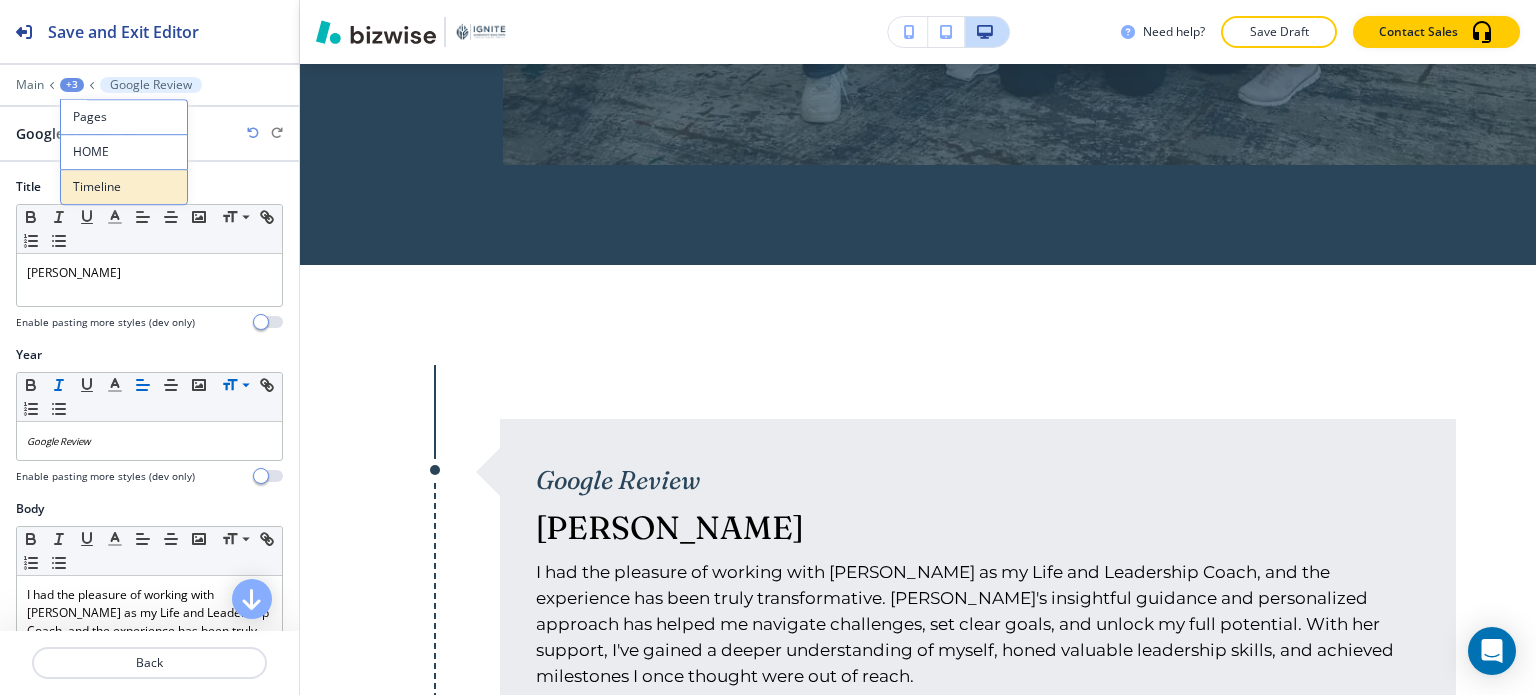 click on "Timeline" at bounding box center [124, 187] 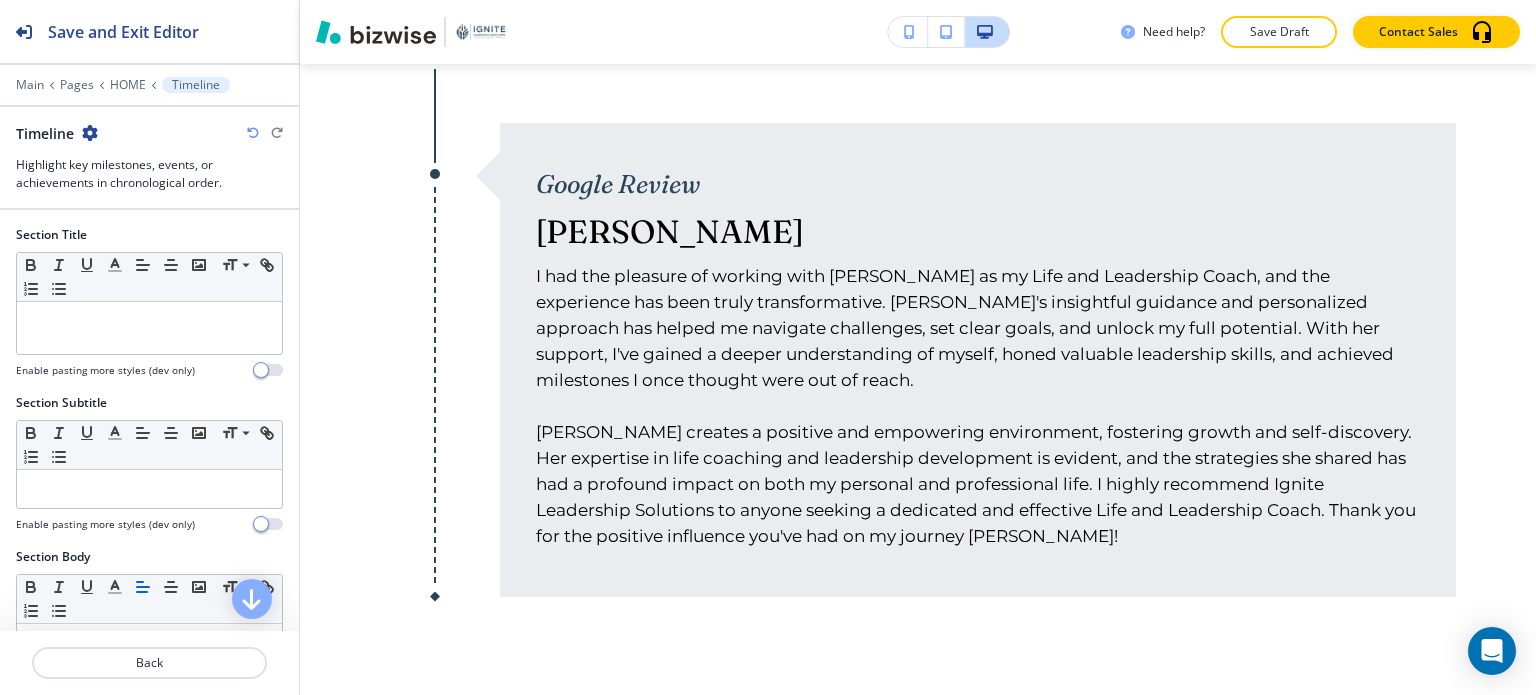 scroll, scrollTop: 5676, scrollLeft: 0, axis: vertical 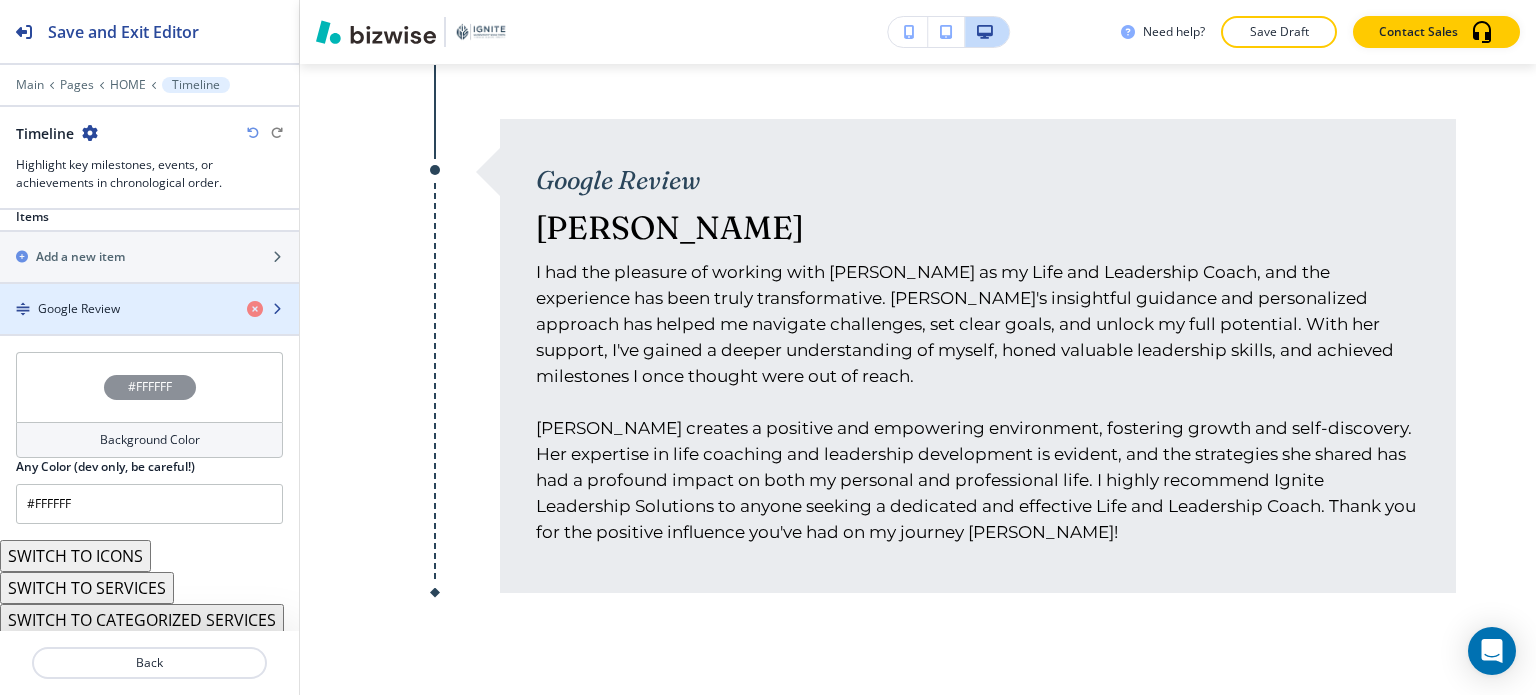 click at bounding box center (149, 326) 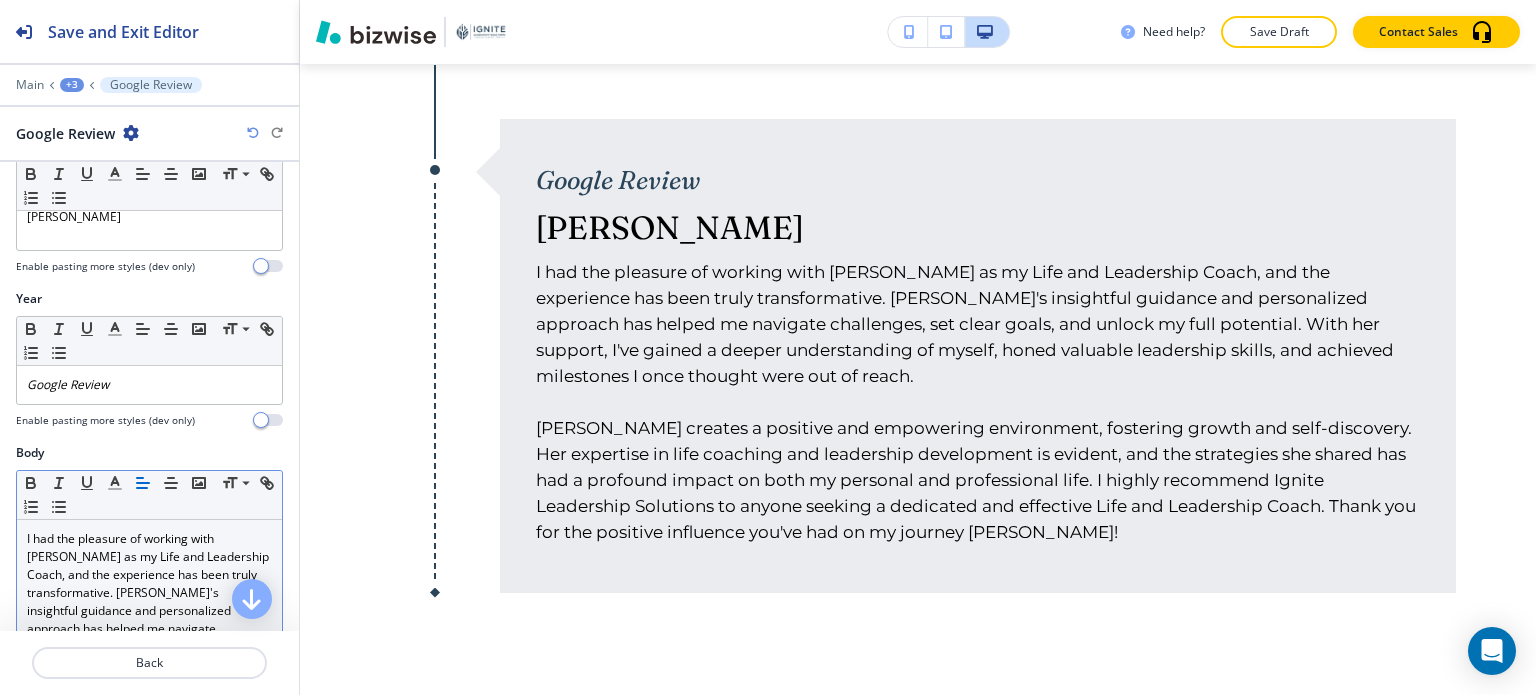 scroll, scrollTop: 200, scrollLeft: 0, axis: vertical 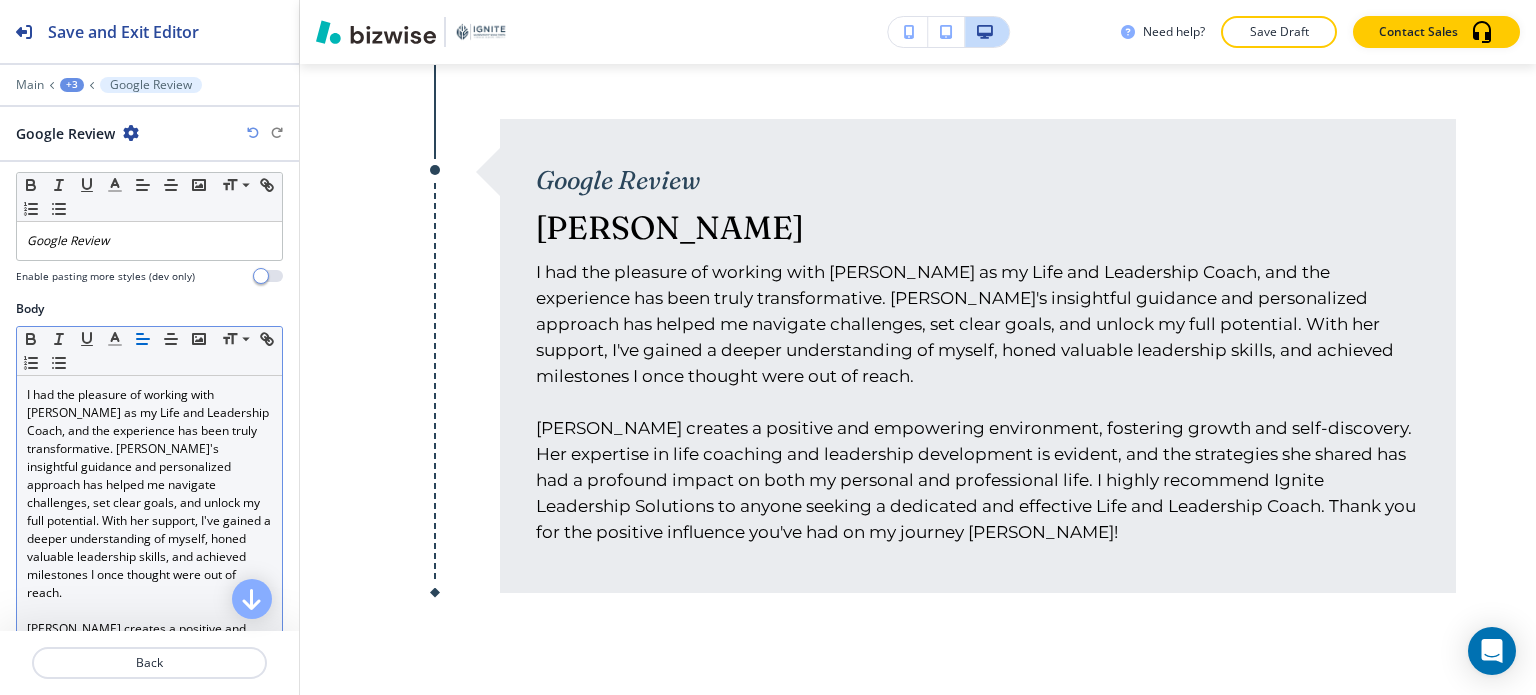 drag, startPoint x: 24, startPoint y: 394, endPoint x: 100, endPoint y: 405, distance: 76.79192 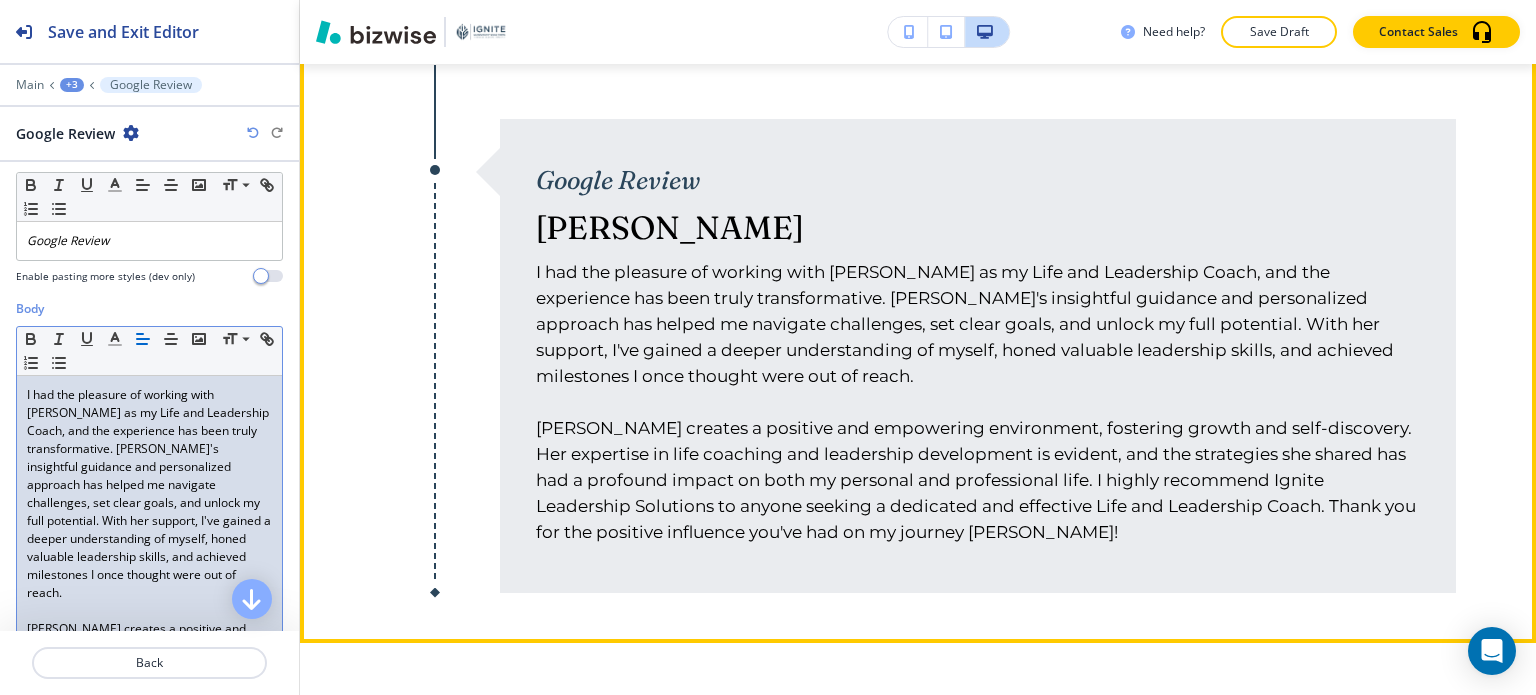 type 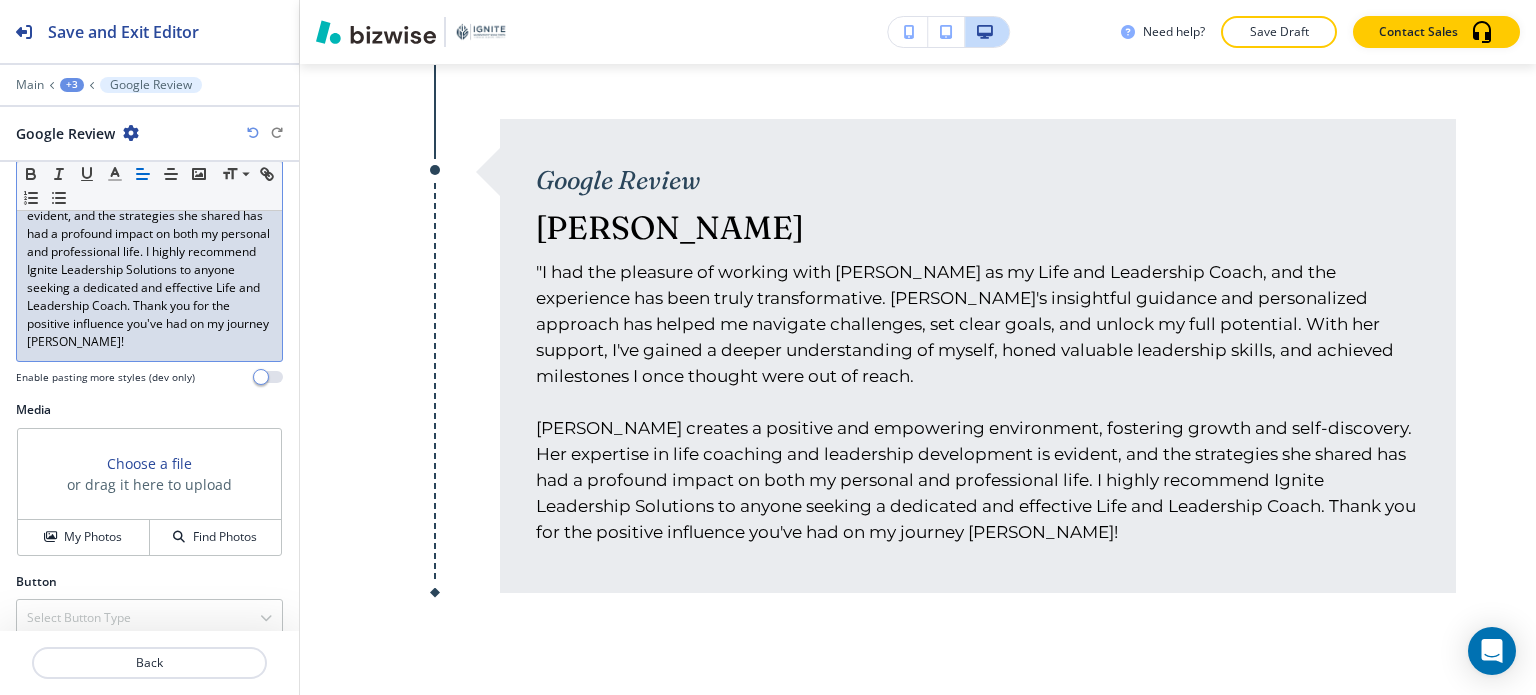 scroll, scrollTop: 700, scrollLeft: 0, axis: vertical 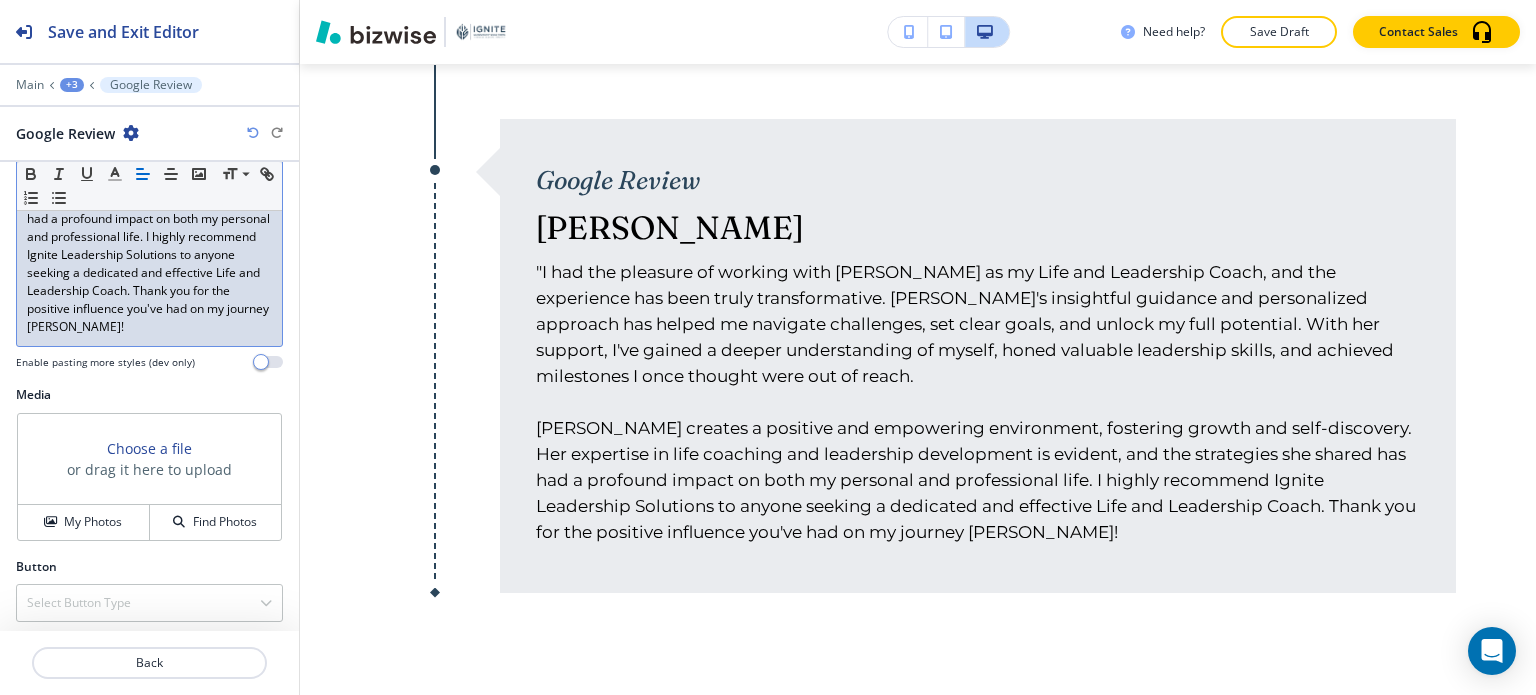 click on "[PERSON_NAME] creates a positive and empowering environment, fostering growth and self-discovery. Her expertise in life coaching and leadership development is evident, and the strategies she shared has had a profound impact on both my personal and professional life. I highly recommend Ignite Leadership Solutions to anyone seeking a dedicated and effective Life and Leadership Coach. Thank you for the positive influence you've had on my journey [PERSON_NAME]!" at bounding box center (149, 228) 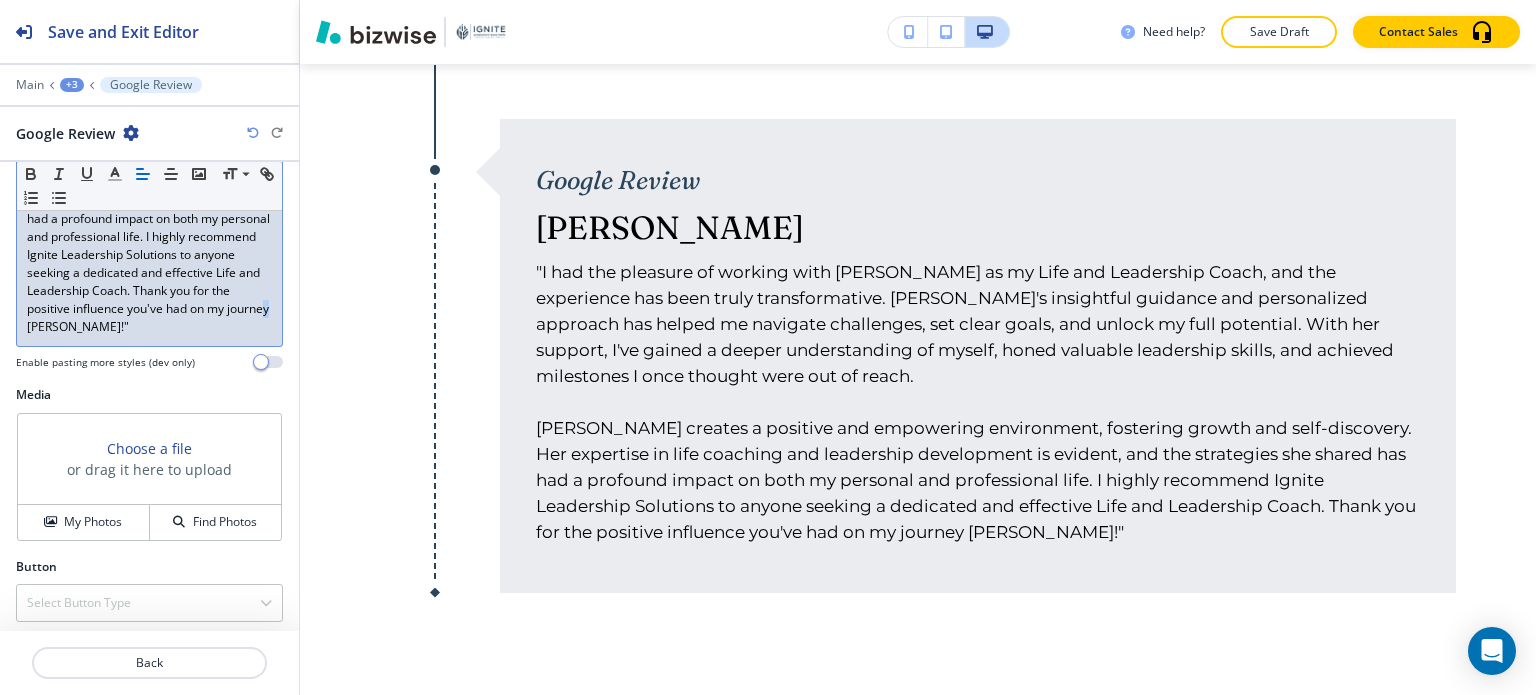 click on "[PERSON_NAME] creates a positive and empowering environment, fostering growth and self-discovery. Her expertise in life coaching and leadership development is evident, and the strategies she shared has had a profound impact on both my personal and professional life. I highly recommend Ignite Leadership Solutions to anyone seeking a dedicated and effective Life and Leadership Coach. Thank you for the positive influence you've had on my journey [PERSON_NAME]!"" at bounding box center [149, 228] 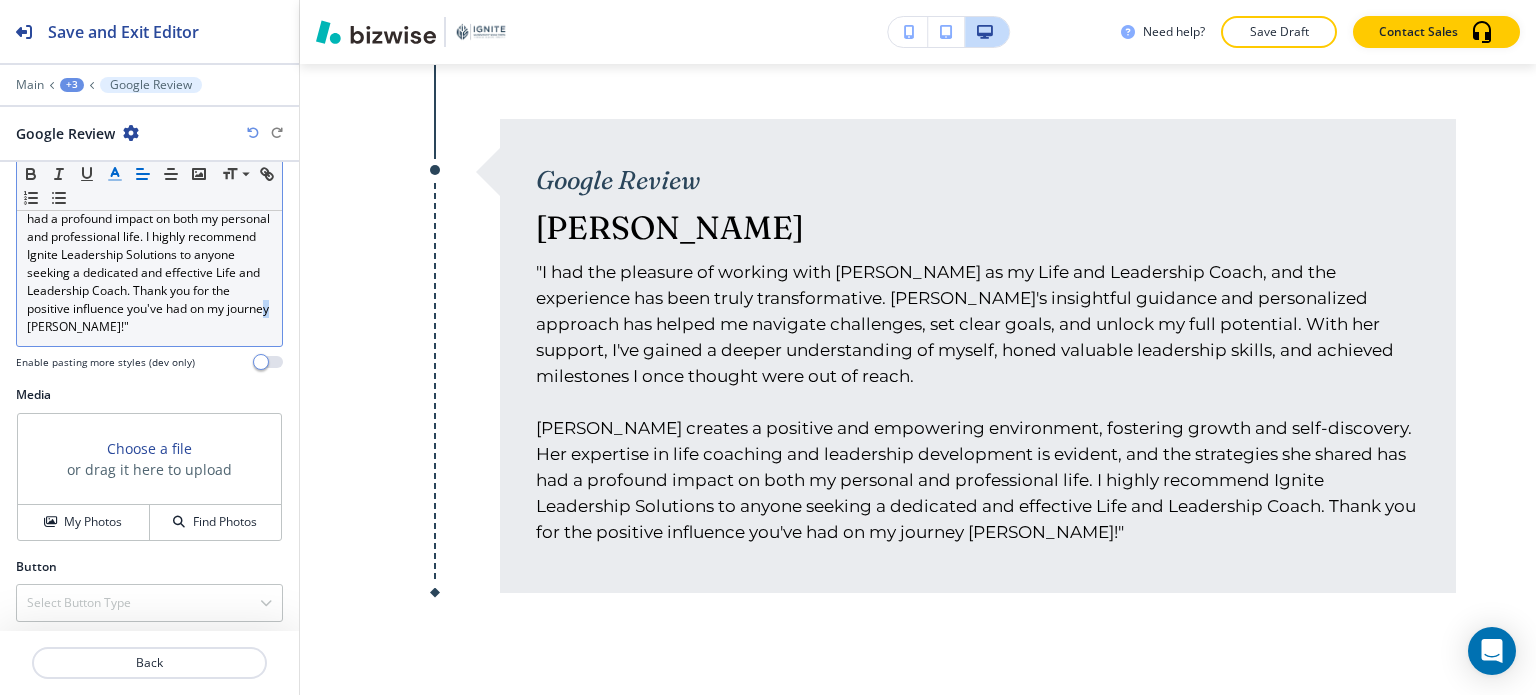 click 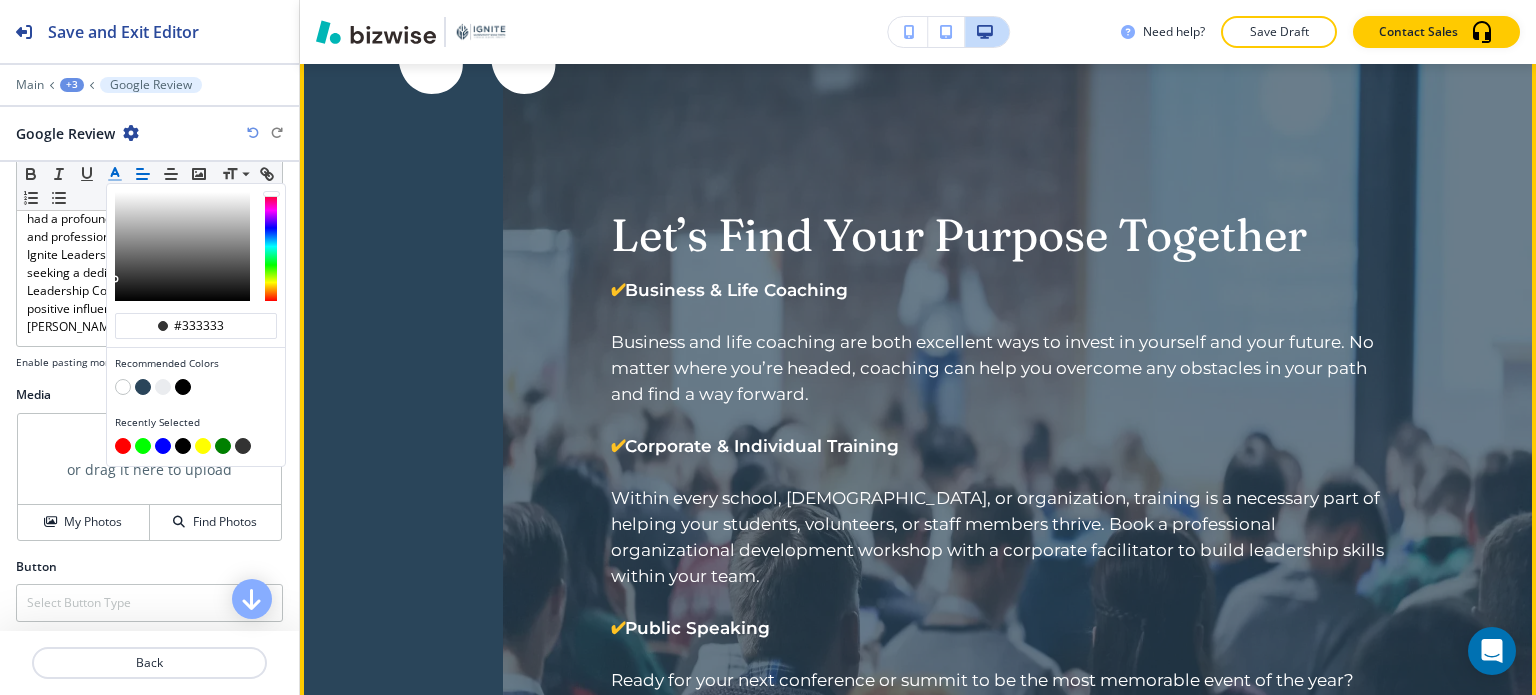 scroll, scrollTop: 3676, scrollLeft: 0, axis: vertical 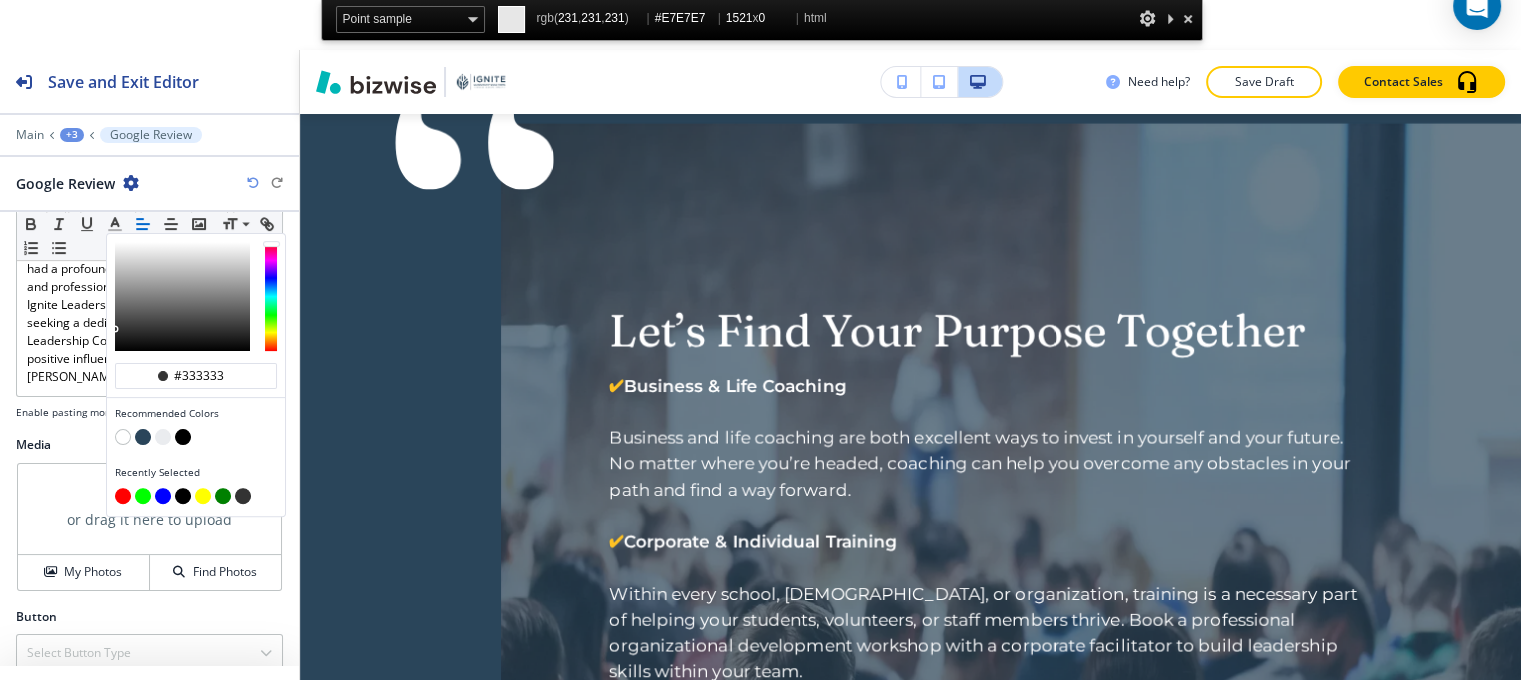 click at bounding box center (1188, 18) 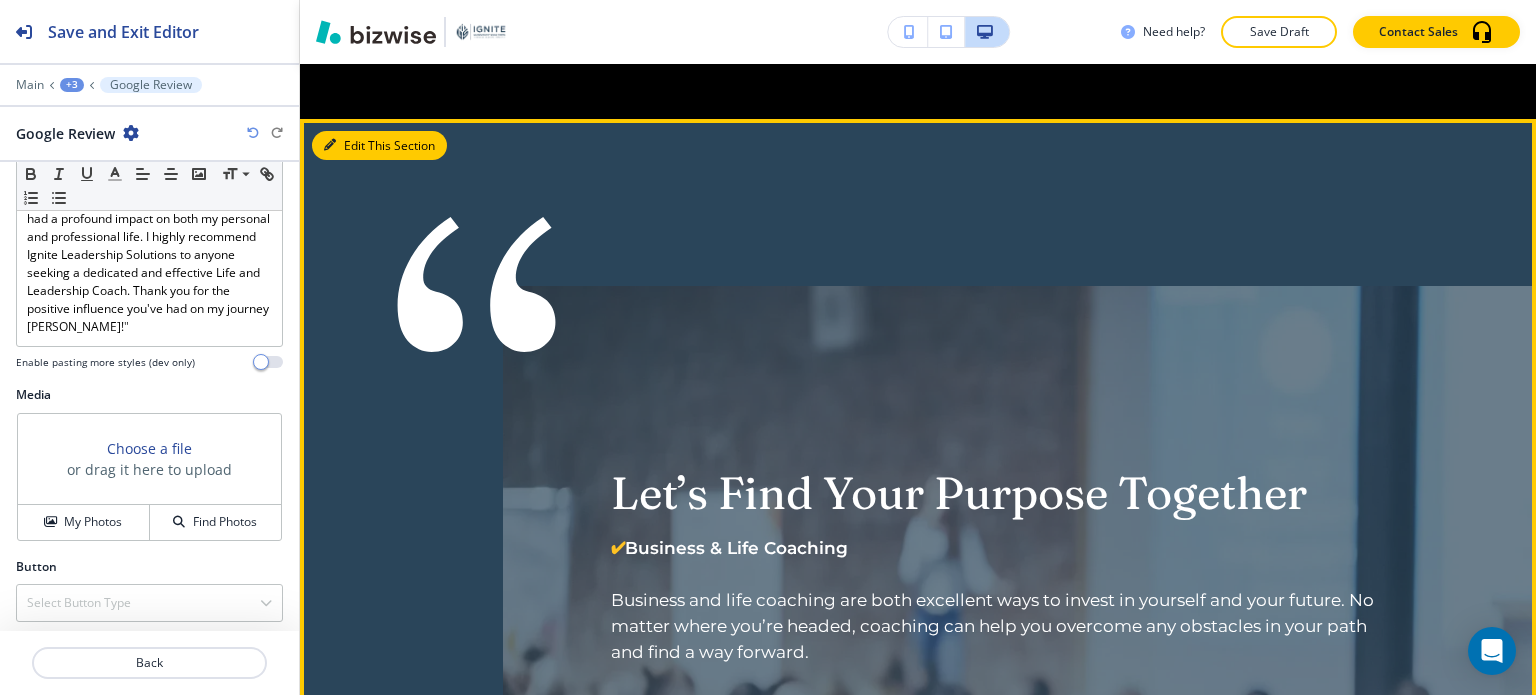 click on "Edit This Section" at bounding box center [379, 146] 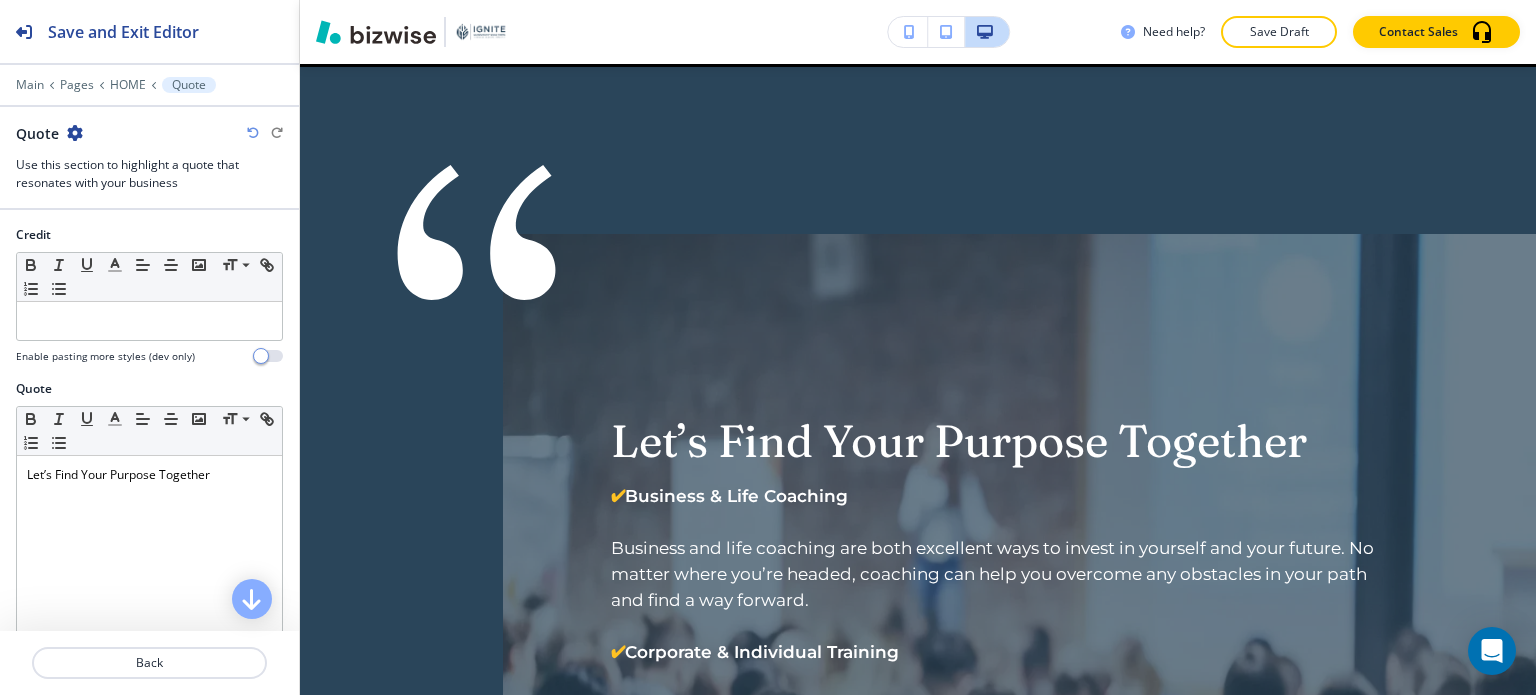 scroll, scrollTop: 3530, scrollLeft: 0, axis: vertical 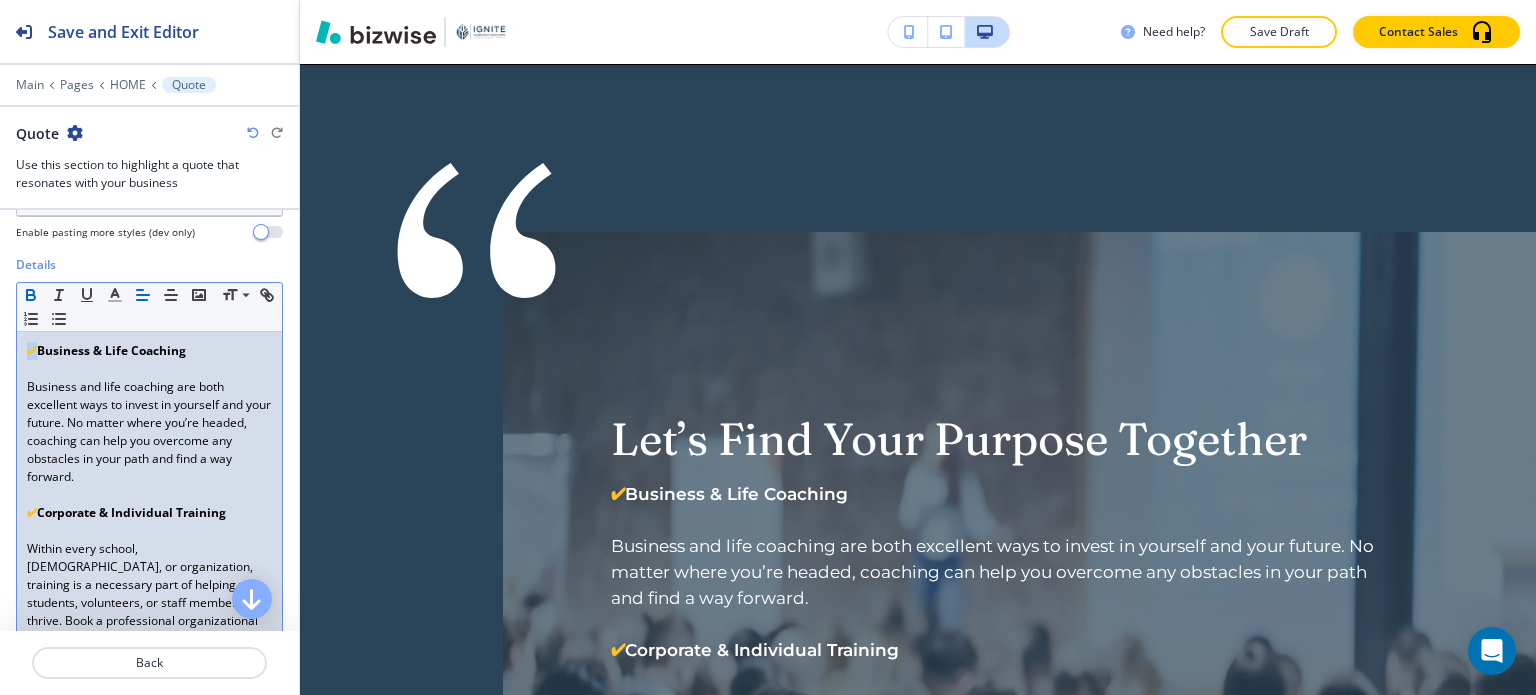 click on "✔  Business & Life Coaching Business and life coaching are both excellent ways to invest in yourself and your future. No matter where you’re headed, coaching can help you overcome any obstacles in your path and find a way forward. ✔  Corporate & Individual Training Within every school, [DEMOGRAPHIC_DATA], or organization, training is a necessary part of helping your students, volunteers, or staff members thrive. Book a professional organizational development workshop with a corporate facilitator to build leadership skills within your team. ✔  Public Speaking Ready for your next conference or summit to be the most memorable event of the year? Inspire and motivate your team with a professional keynote speaker." at bounding box center (149, 576) 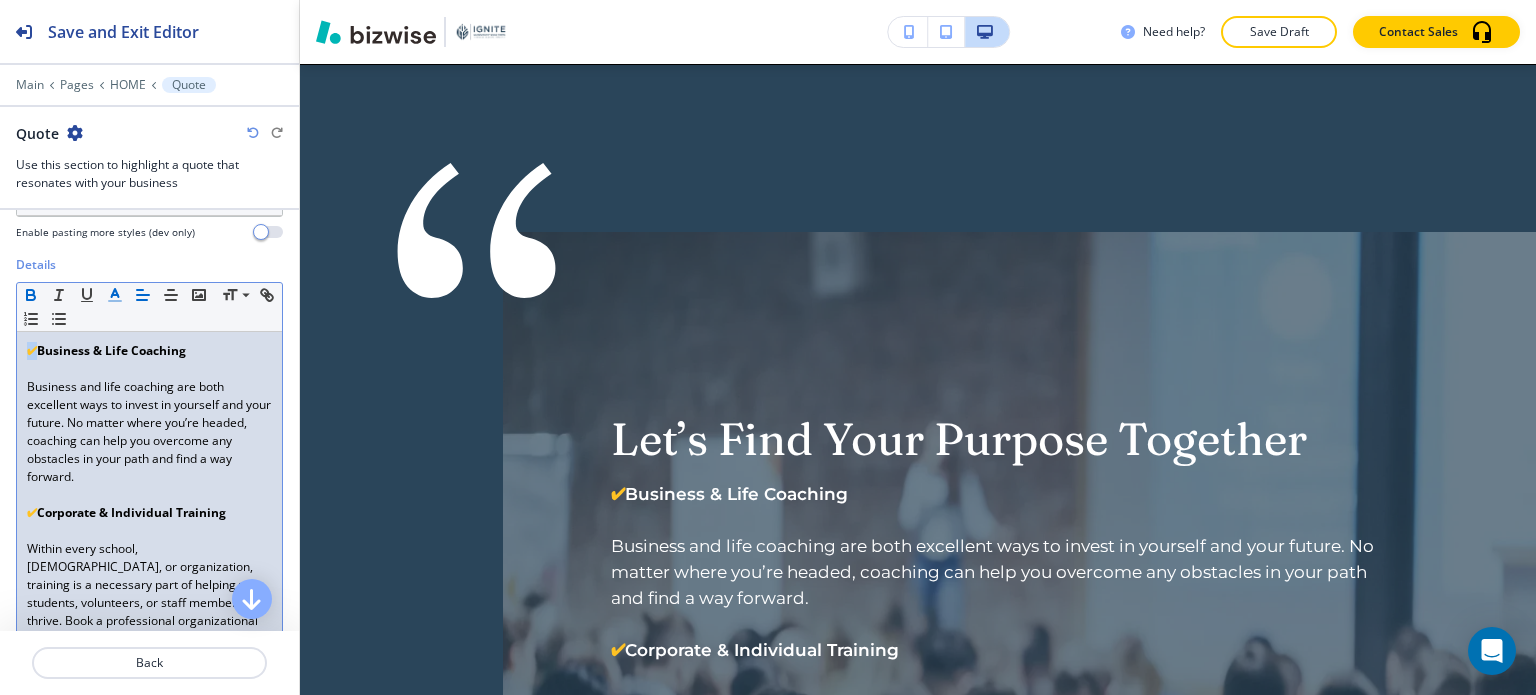 click 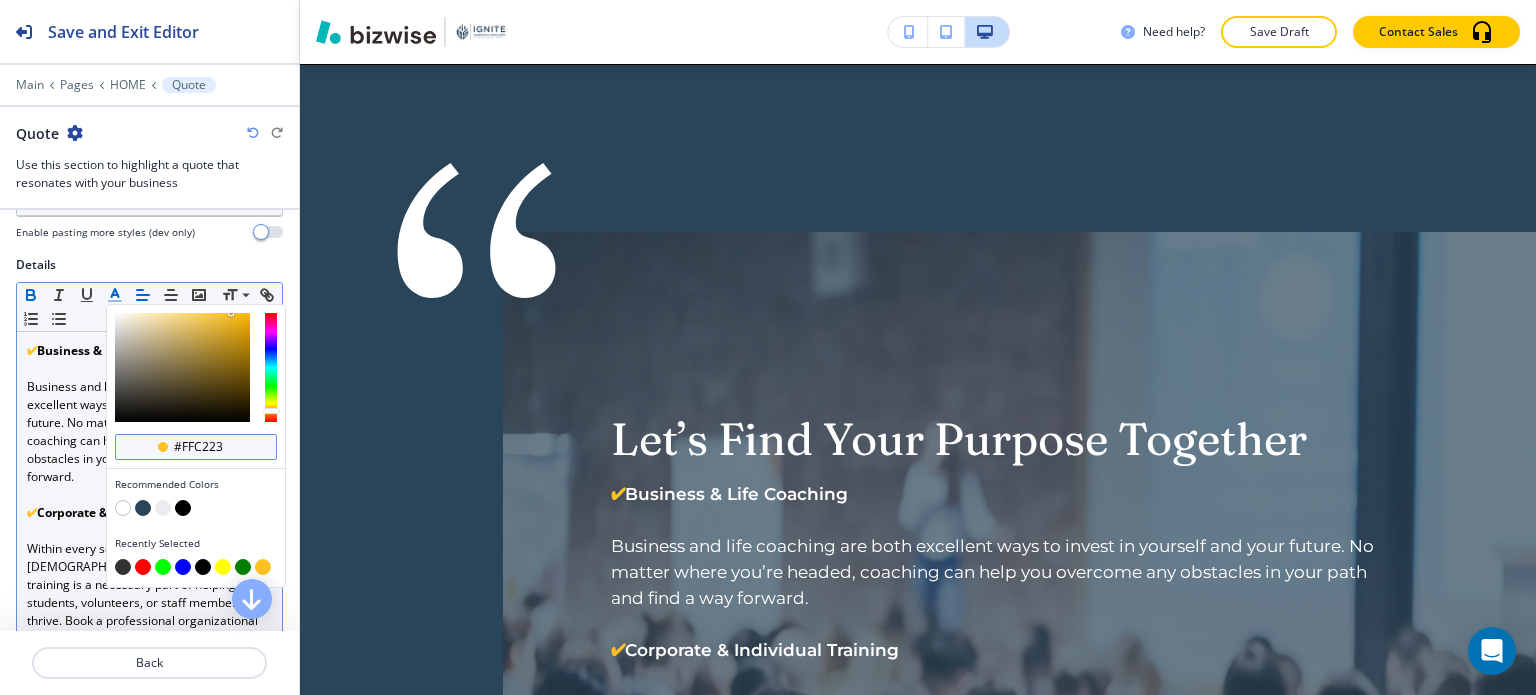 click on "#ffc223" at bounding box center [207, 447] 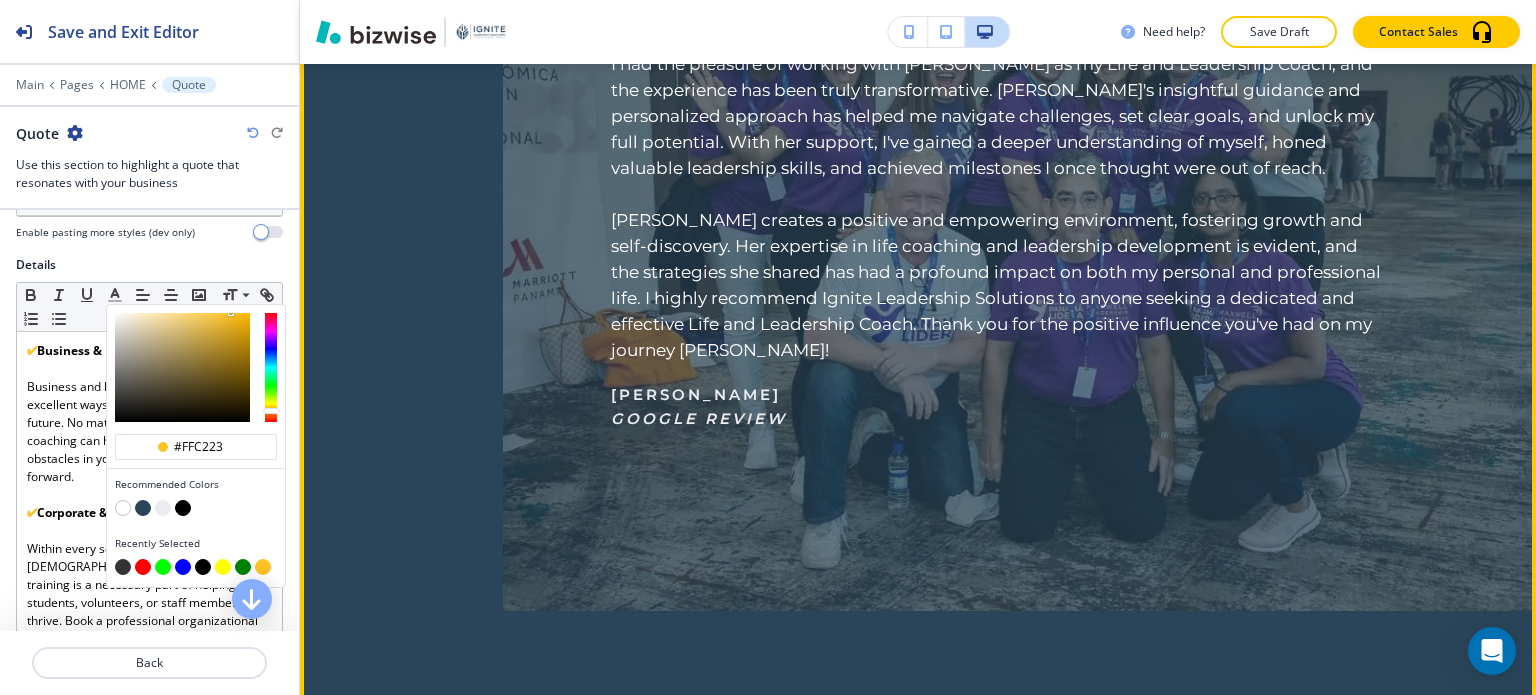 scroll, scrollTop: 5330, scrollLeft: 0, axis: vertical 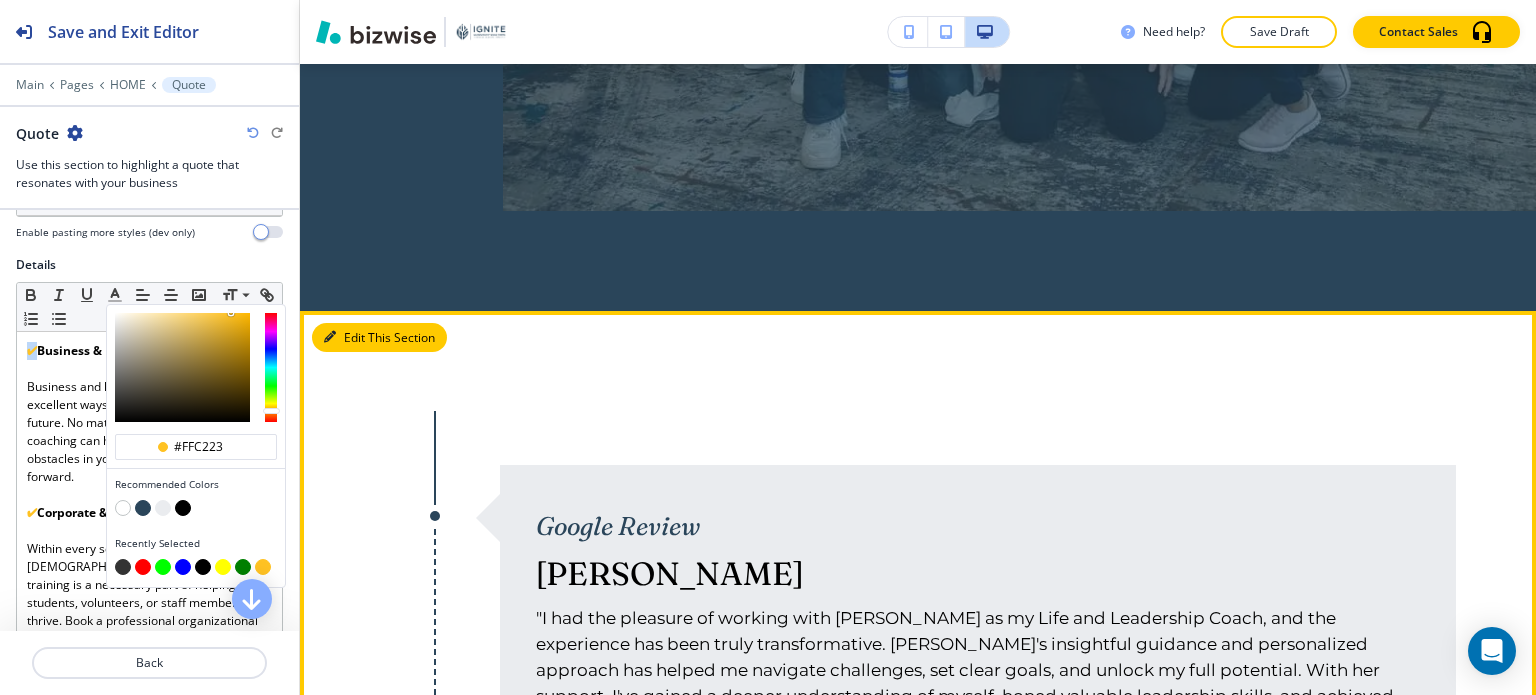 click on "Edit This Section" at bounding box center [379, 338] 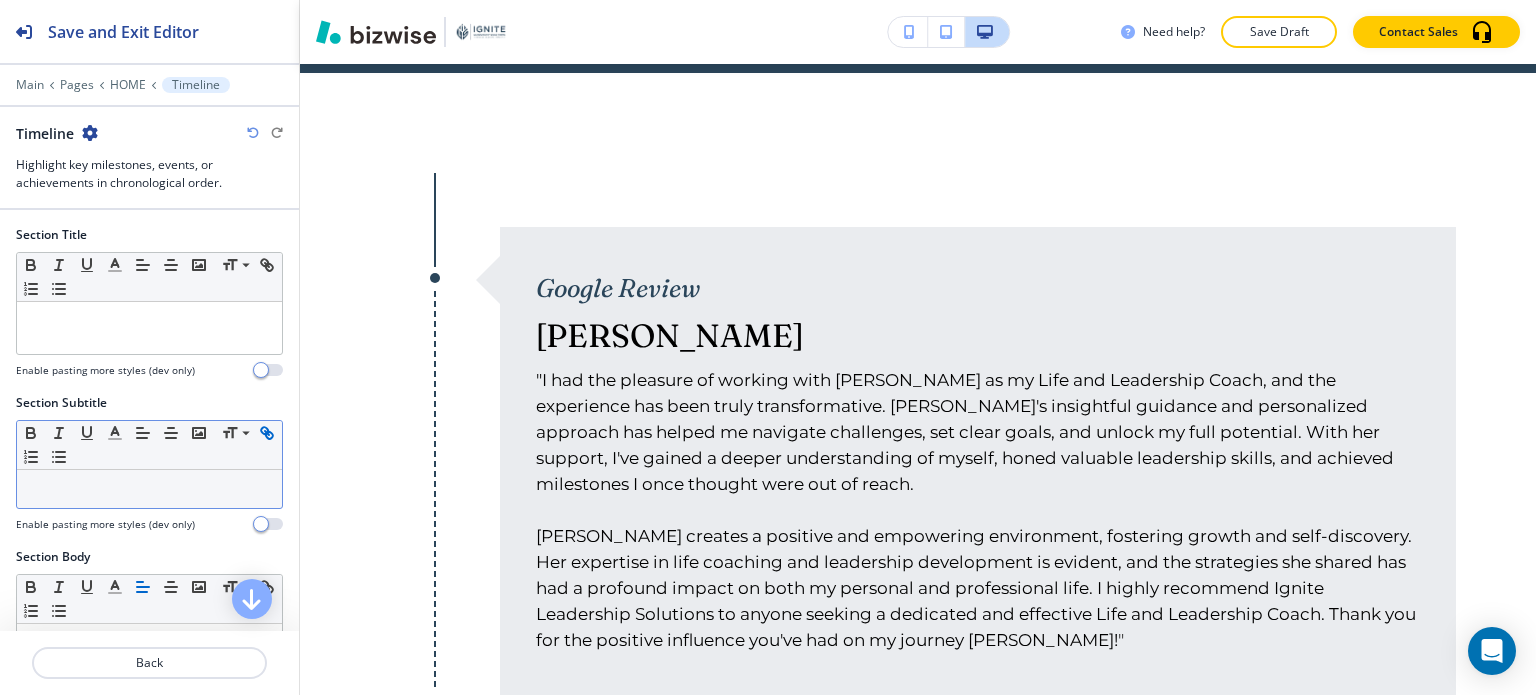 scroll, scrollTop: 5576, scrollLeft: 0, axis: vertical 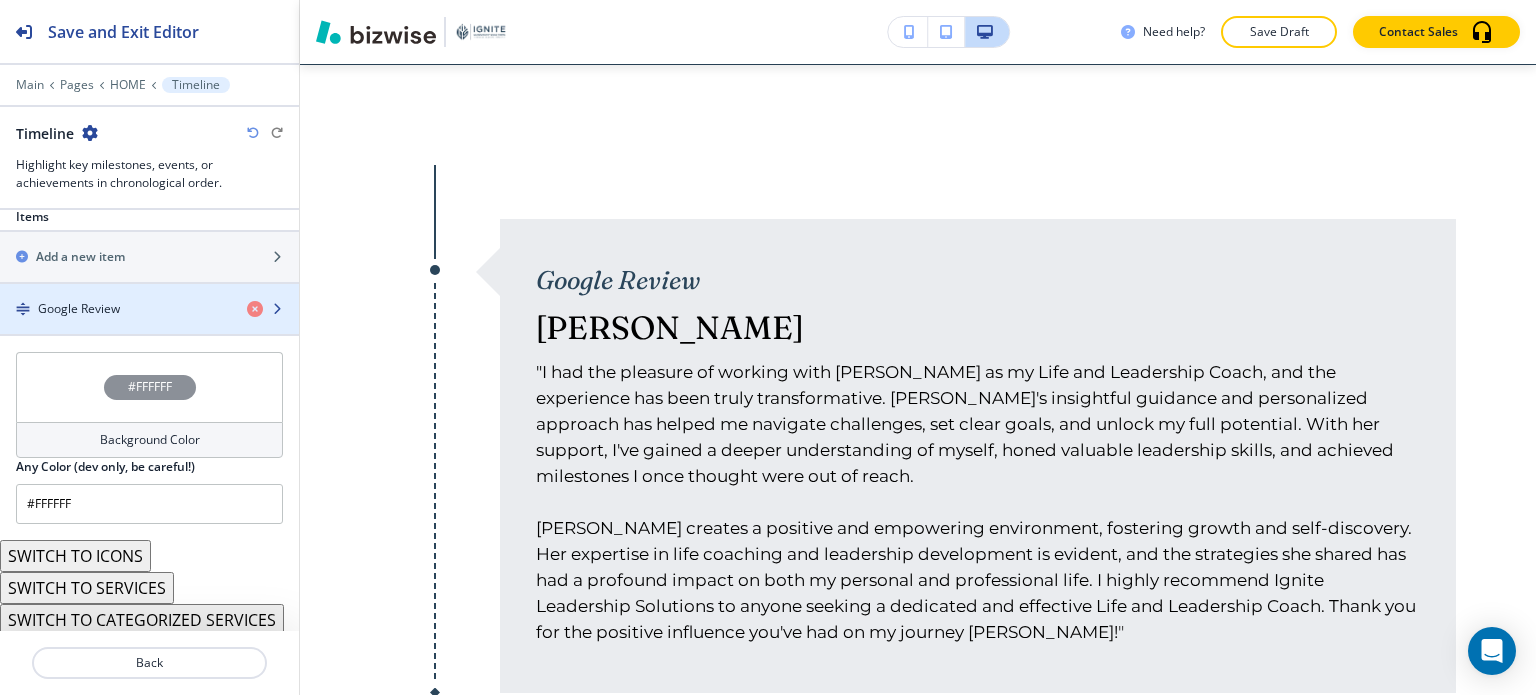 click at bounding box center [149, 326] 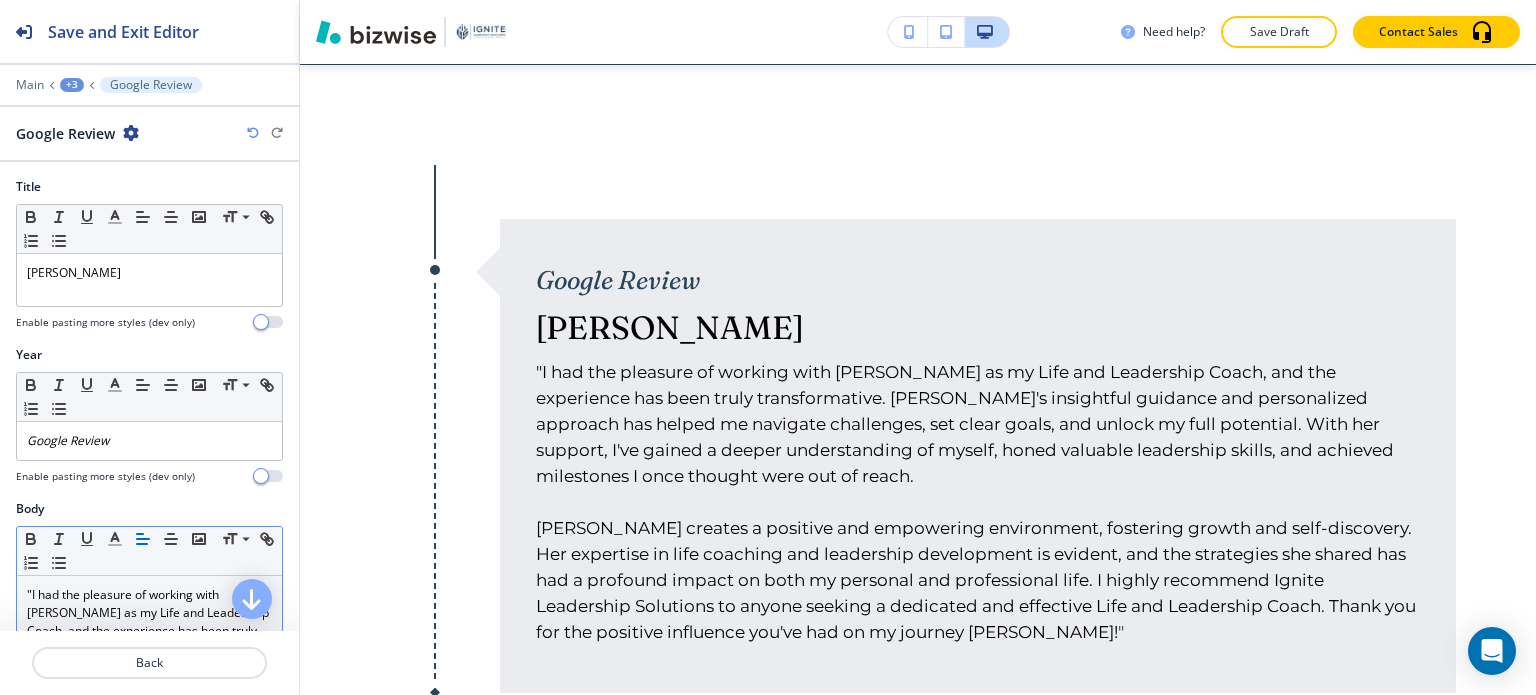 click on ""I had the pleasure of working with [PERSON_NAME] as my Life and Leadership Coach, and the experience has been truly transformative. [PERSON_NAME]'s insightful guidance and personalized approach has helped me navigate challenges, set clear goals, and unlock my full potential. With her support, I've gained a deeper understanding of myself, honed valuable leadership skills, and achieved milestones I once thought were out of reach." at bounding box center (149, 694) 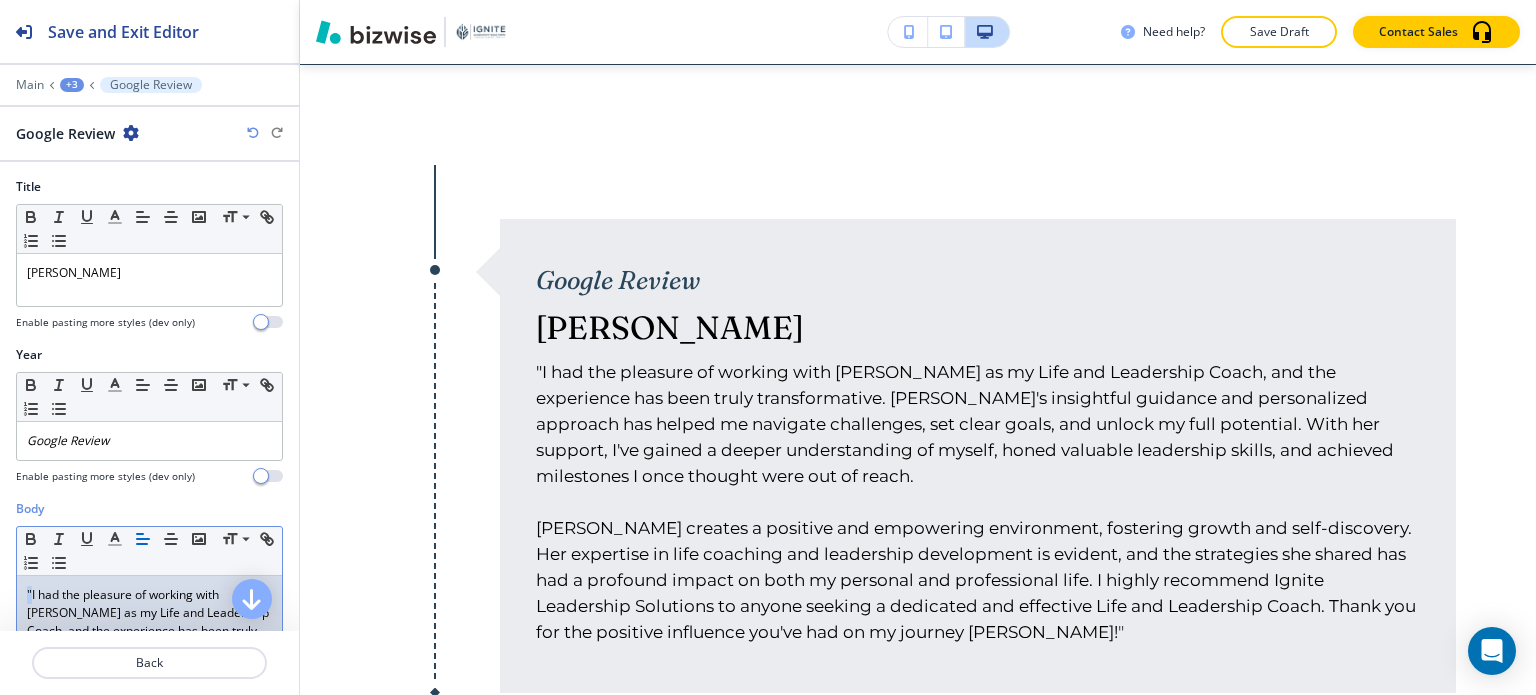click on ""I had the pleasure of working with [PERSON_NAME] as my Life and Leadership Coach, and the experience has been truly transformative. [PERSON_NAME]'s insightful guidance and personalized approach has helped me navigate challenges, set clear goals, and unlock my full potential. With her support, I've gained a deeper understanding of myself, honed valuable leadership skills, and achieved milestones I once thought were out of reach." at bounding box center (149, 694) 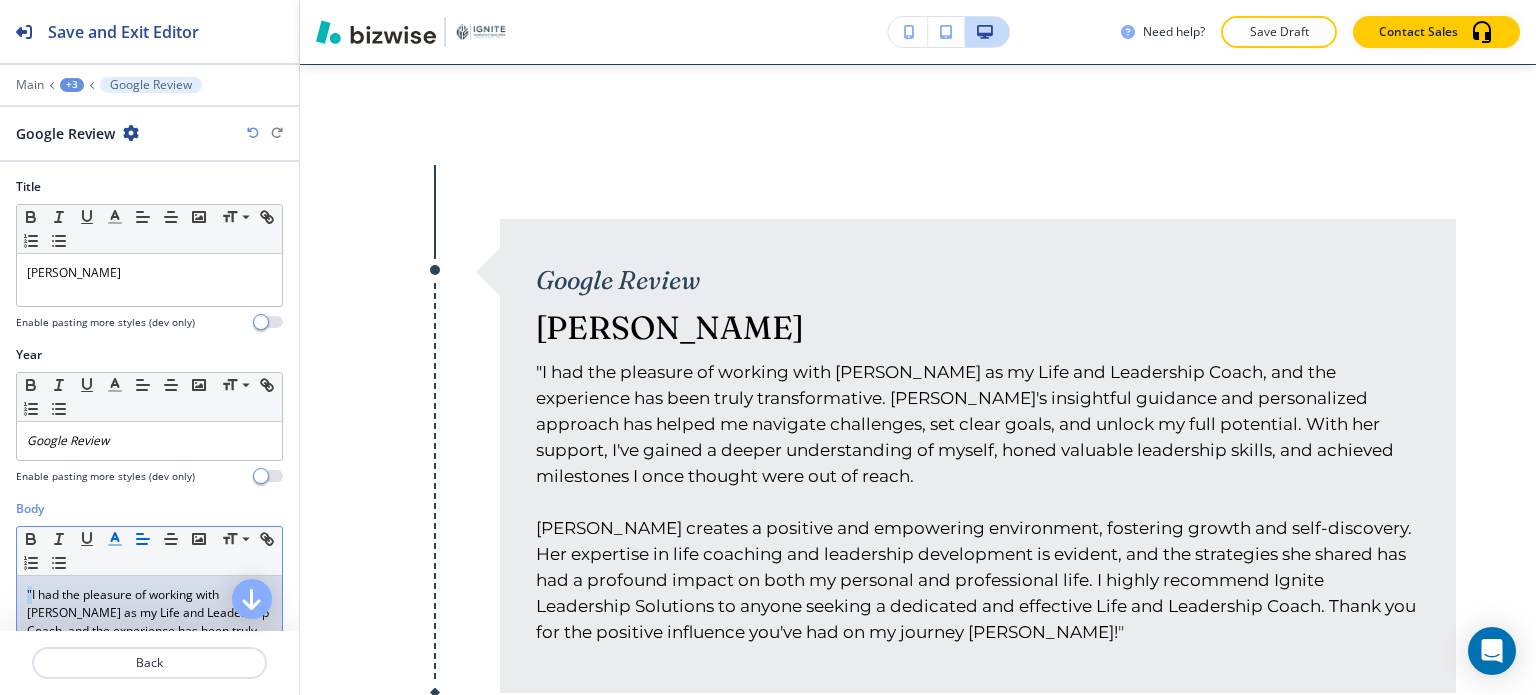click 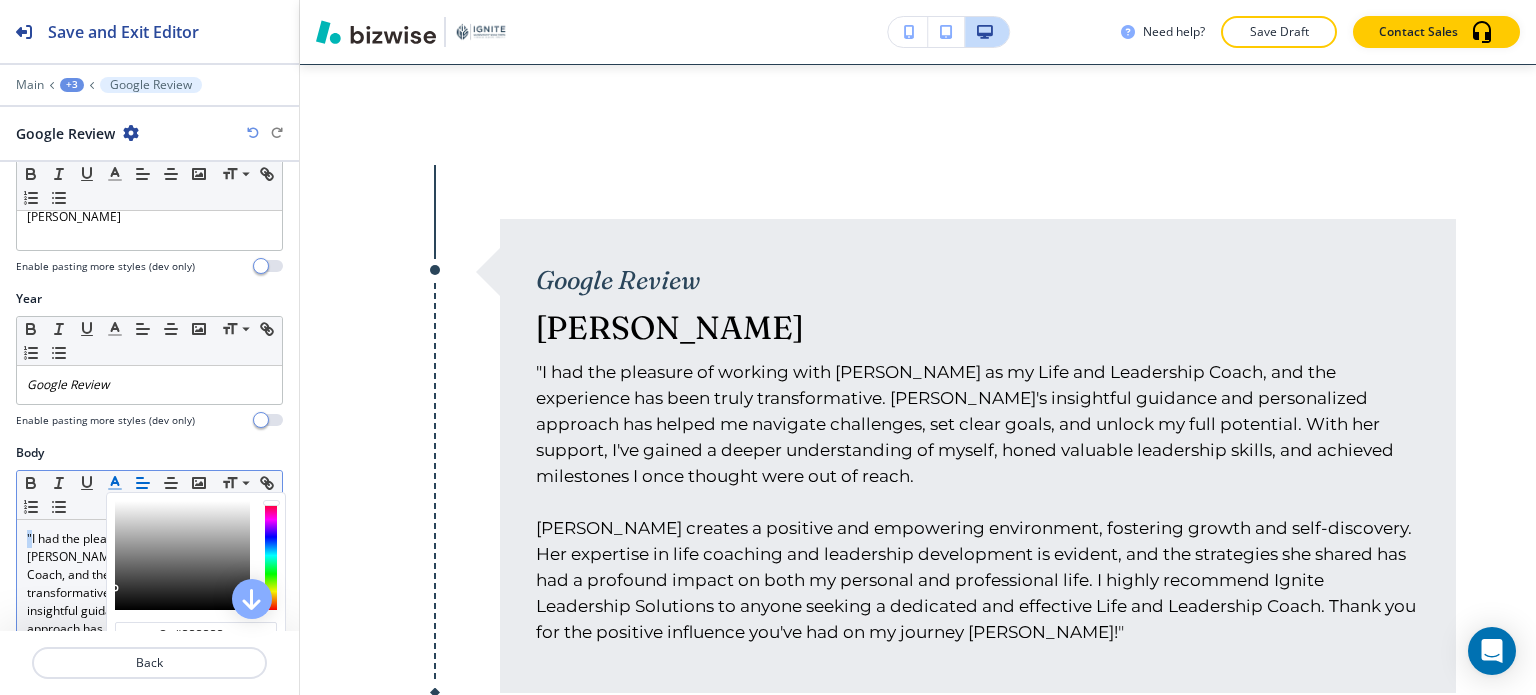 scroll, scrollTop: 200, scrollLeft: 0, axis: vertical 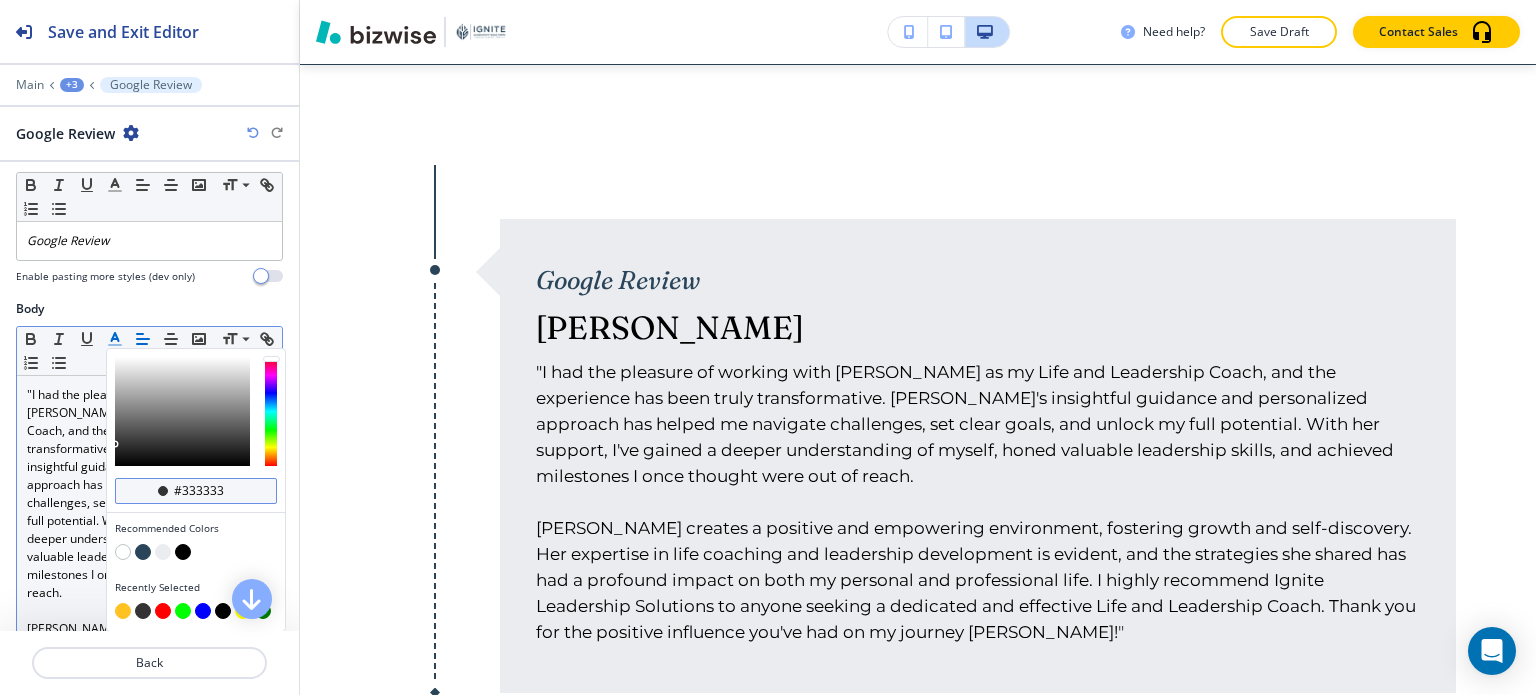 drag, startPoint x: 233, startPoint y: 487, endPoint x: 119, endPoint y: 479, distance: 114.28036 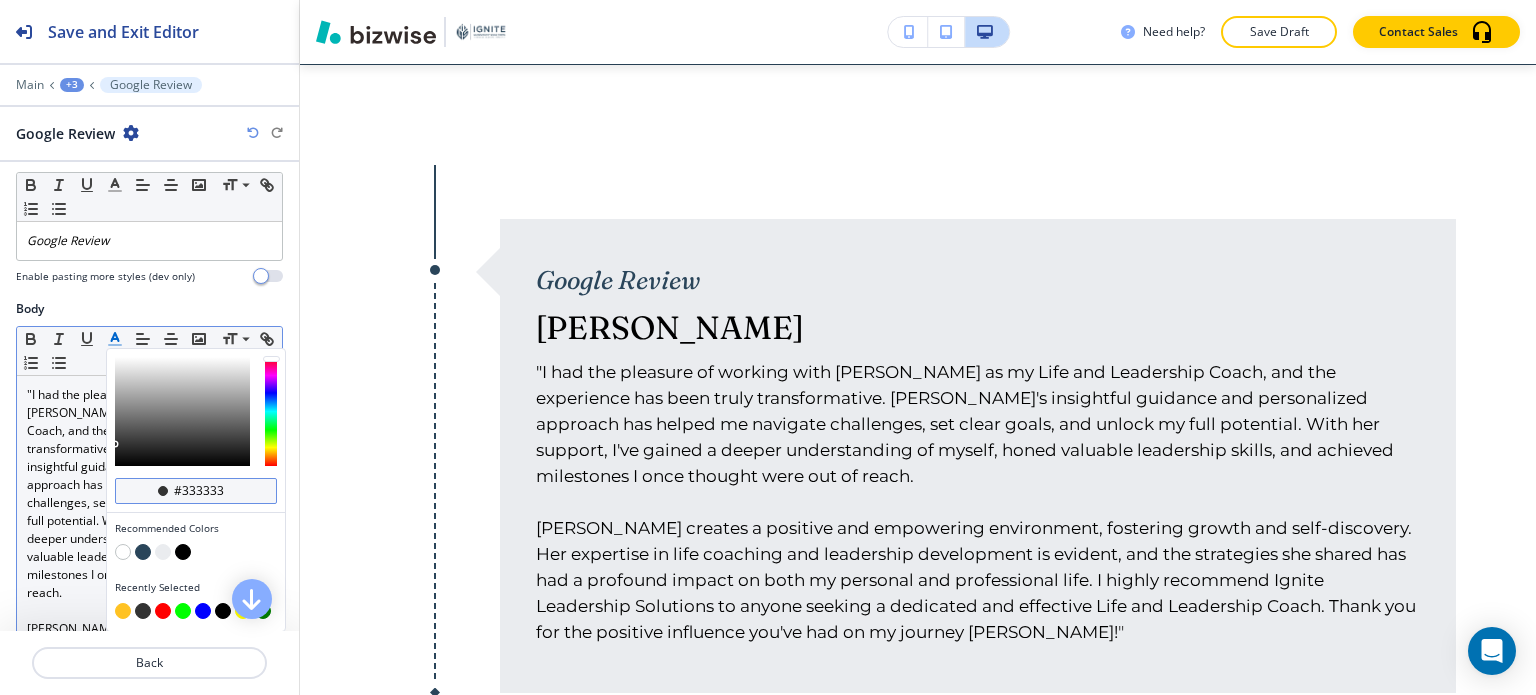 paste on "ffc22" 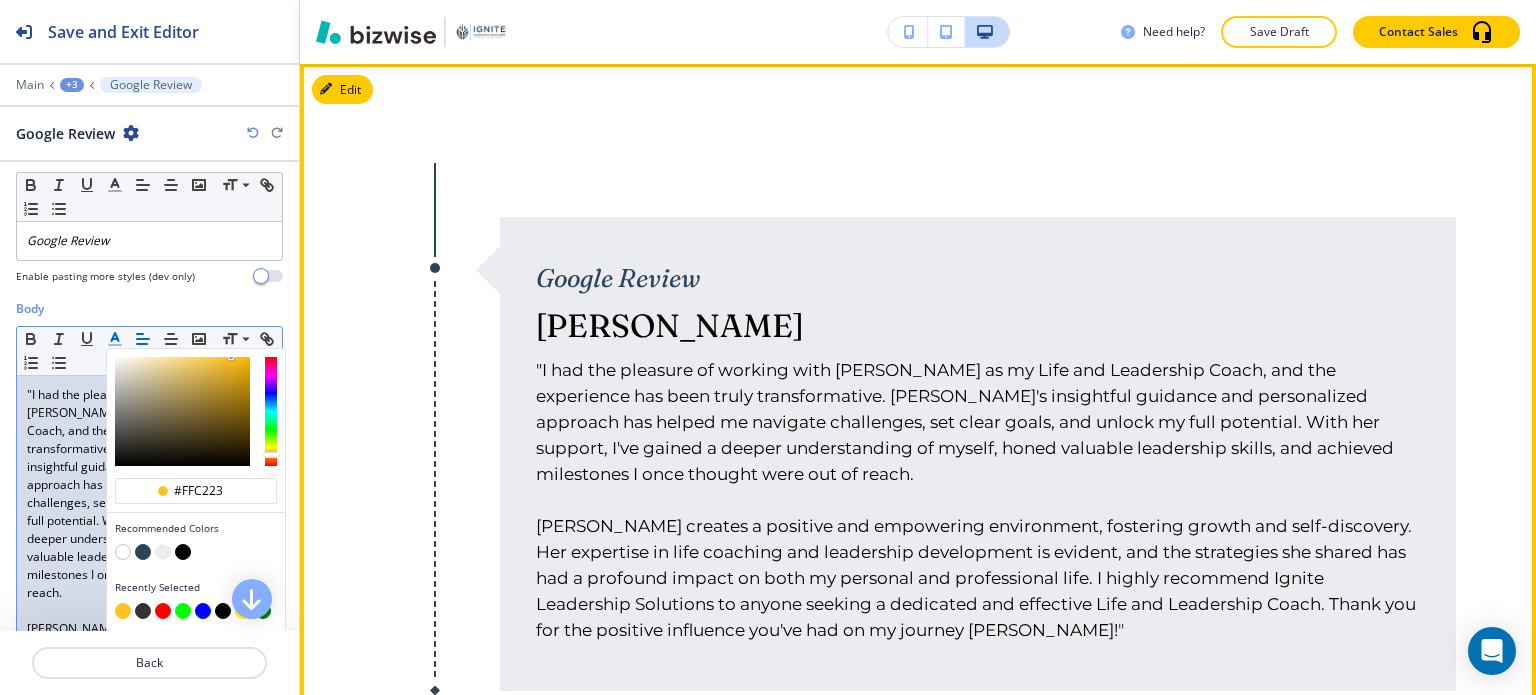 scroll, scrollTop: 5576, scrollLeft: 0, axis: vertical 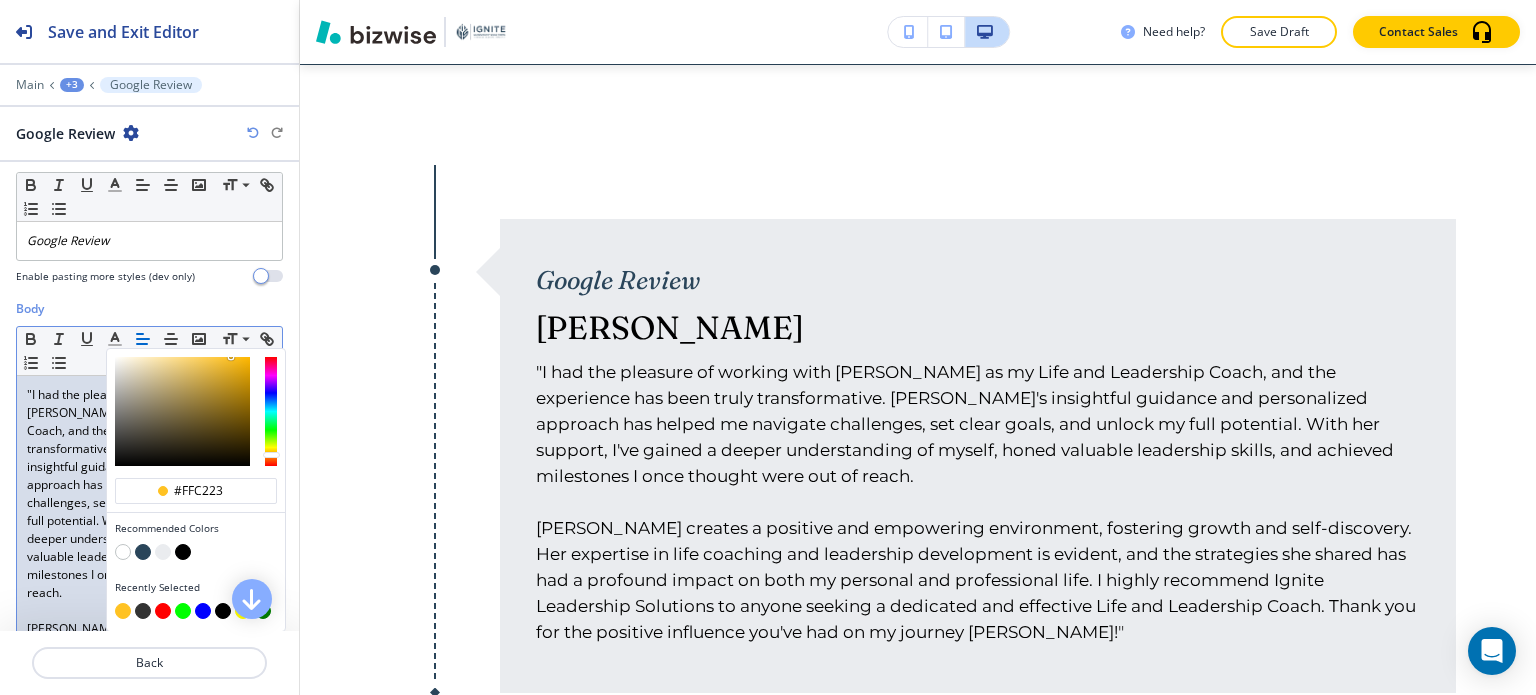 click on ""I had the pleasure of working with [PERSON_NAME] as my Life and Leadership Coach, and the experience has been truly transformative. [PERSON_NAME]'s insightful guidance and personalized approach has helped me navigate challenges, set clear goals, and unlock my full potential. With her support, I've gained a deeper understanding of myself, honed valuable leadership skills, and achieved milestones I once thought were out of reach." at bounding box center (149, 494) 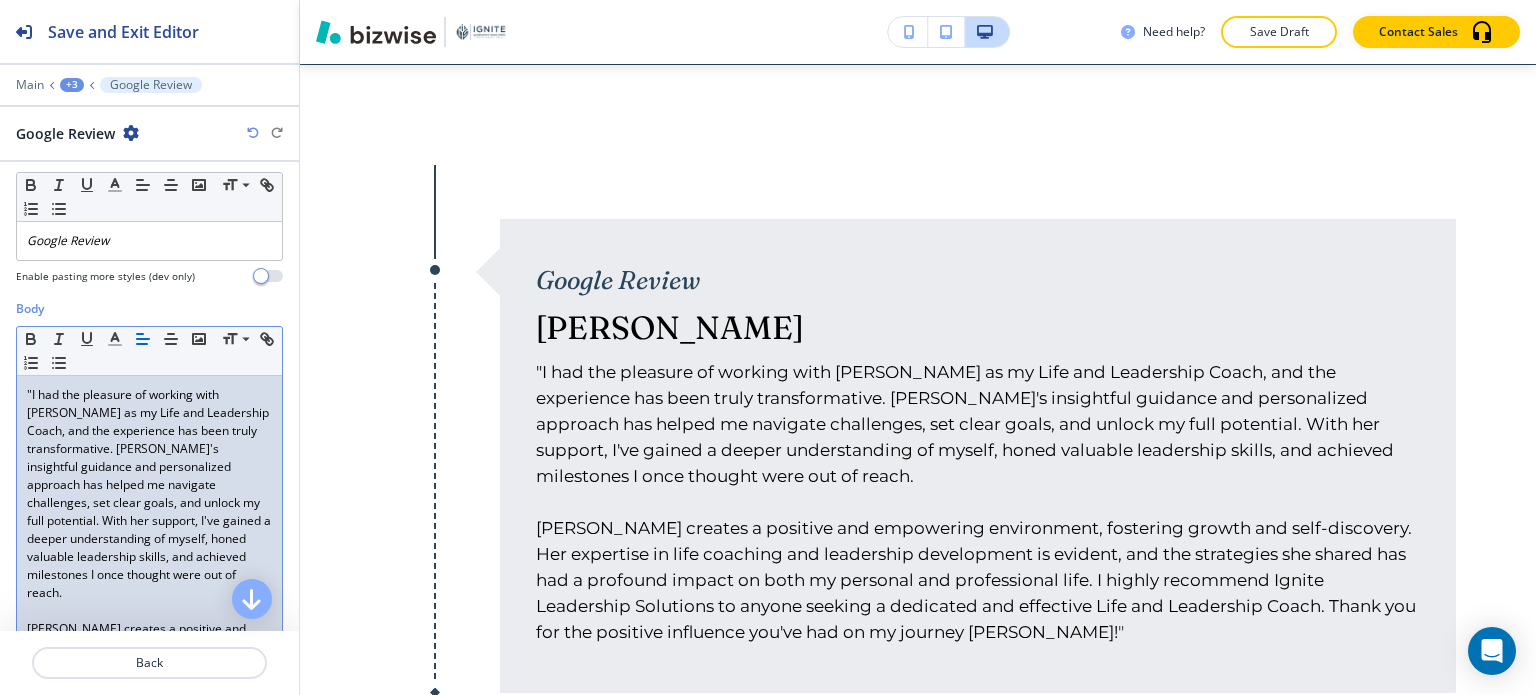 click on ""I had the pleasure of working with [PERSON_NAME] as my Life and Leadership Coach, and the experience has been truly transformative. [PERSON_NAME]'s insightful guidance and personalized approach has helped me navigate challenges, set clear goals, and unlock my full potential. With her support, I've gained a deeper understanding of myself, honed valuable leadership skills, and achieved milestones I once thought were out of reach." at bounding box center (149, 494) 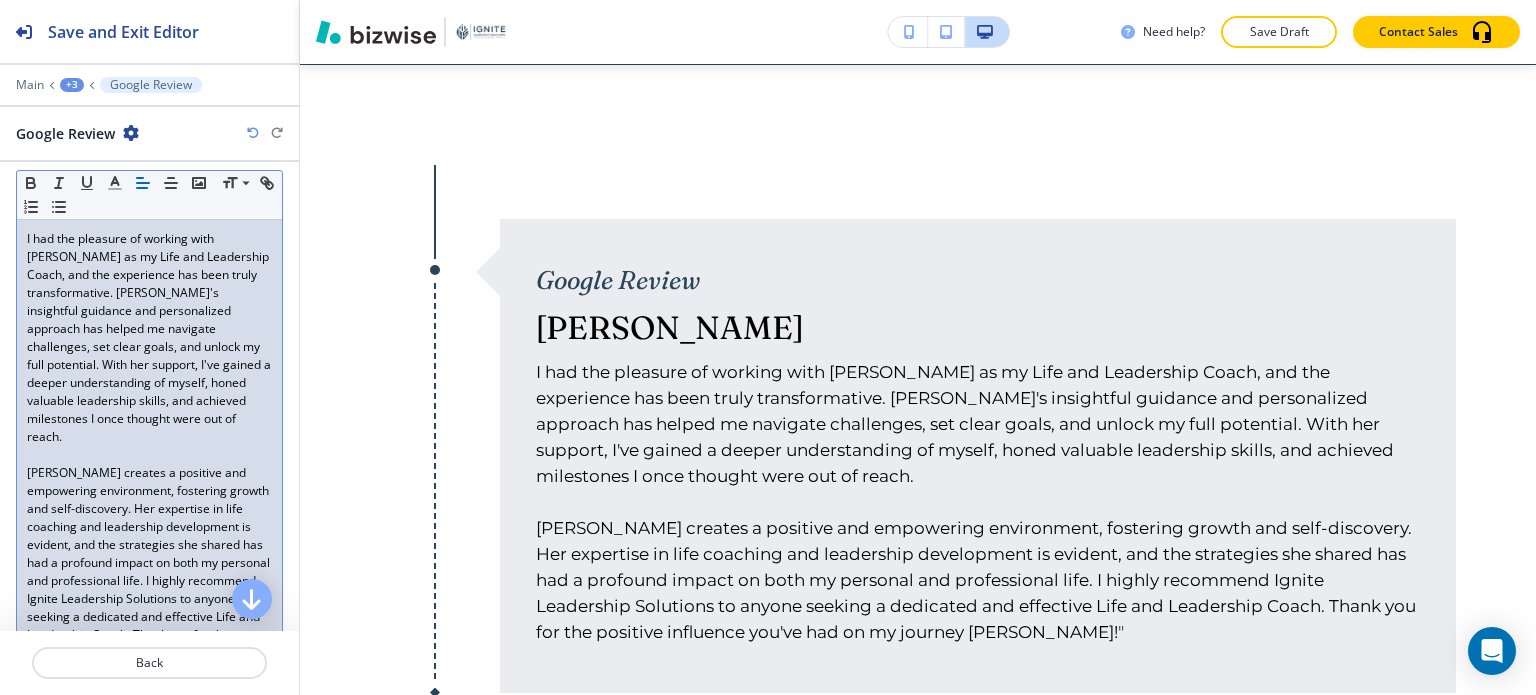 scroll, scrollTop: 600, scrollLeft: 0, axis: vertical 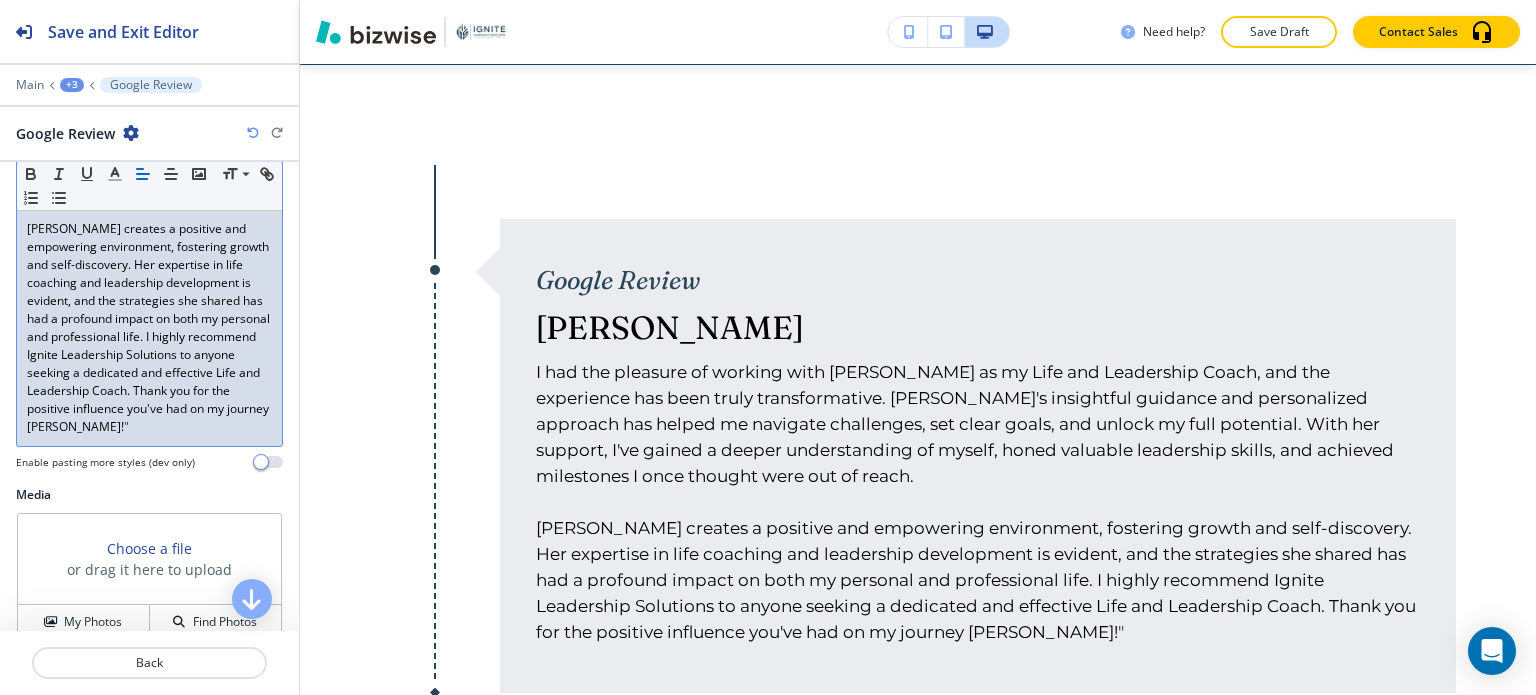 click on "[PERSON_NAME] creates a positive and empowering environment, fostering growth and self-discovery. Her expertise in life coaching and leadership development is evident, and the strategies she shared has had a profound impact on both my personal and professional life. I highly recommend Ignite Leadership Solutions to anyone seeking a dedicated and effective Life and Leadership Coach. Thank you for the positive influence you've had on my journey [PERSON_NAME]! "" at bounding box center (149, 328) 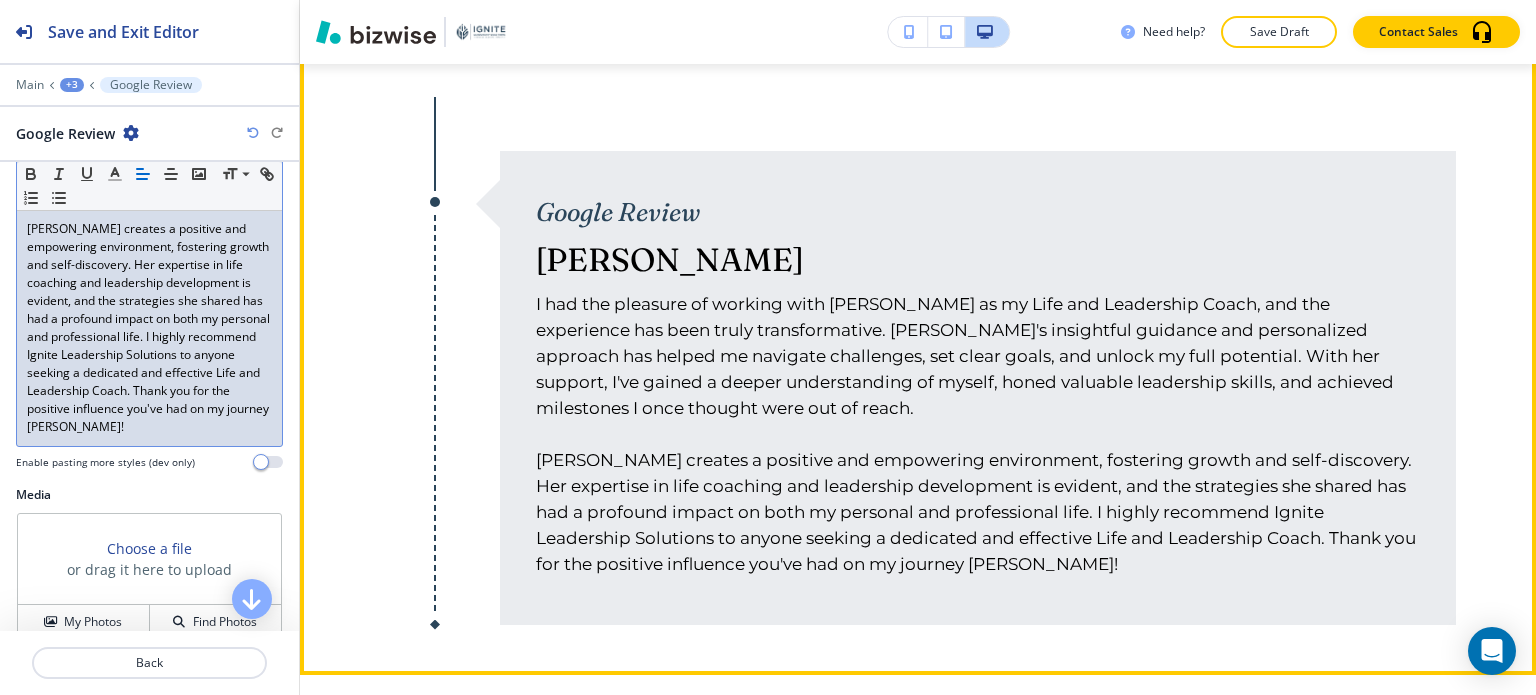 scroll, scrollTop: 5576, scrollLeft: 0, axis: vertical 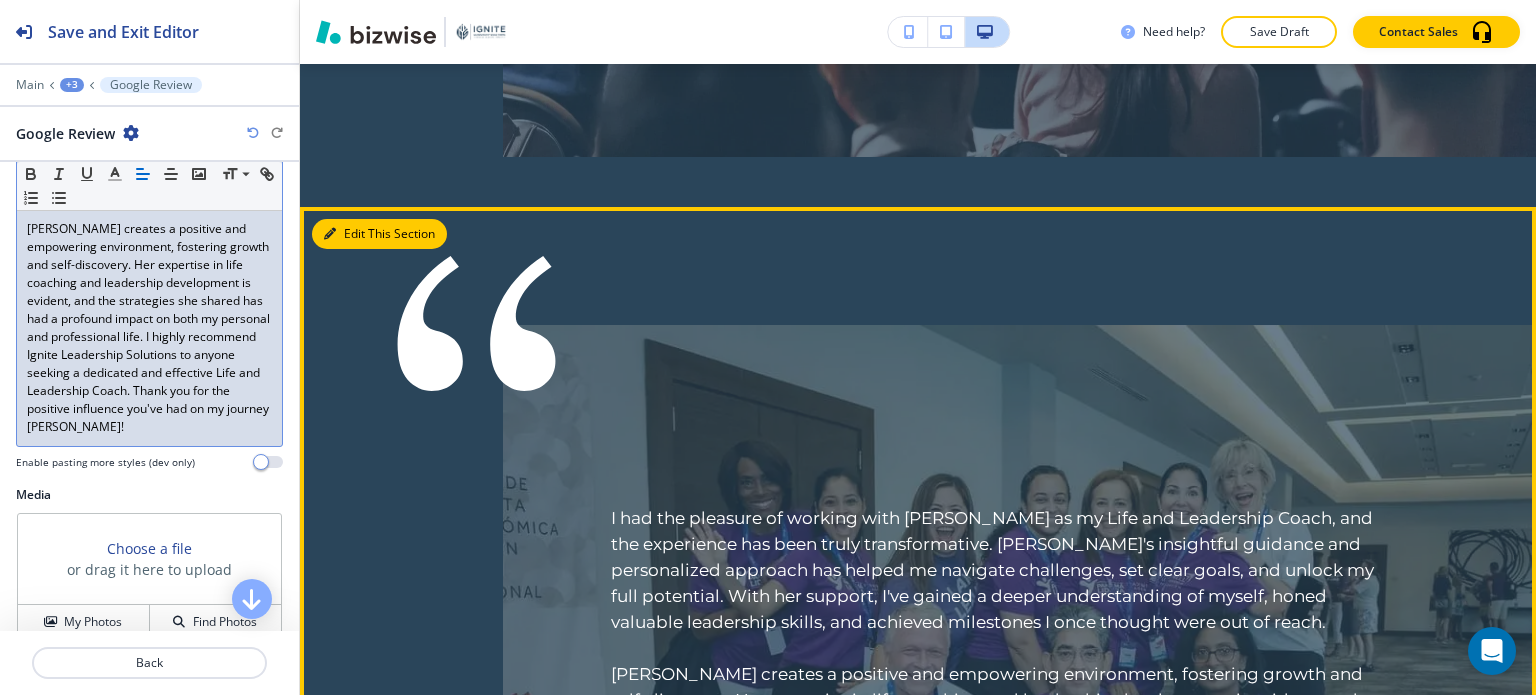 click on "Edit This Section" at bounding box center [379, 234] 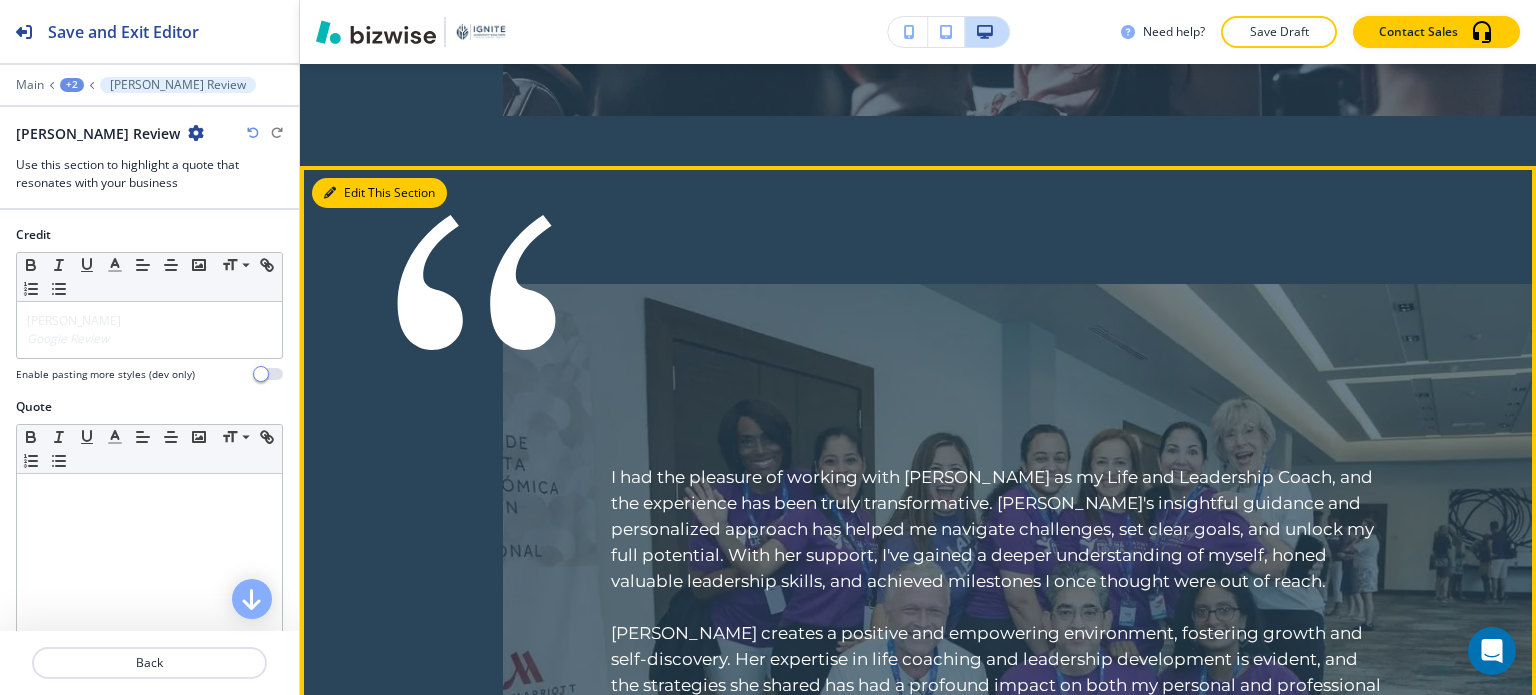 scroll, scrollTop: 4618, scrollLeft: 0, axis: vertical 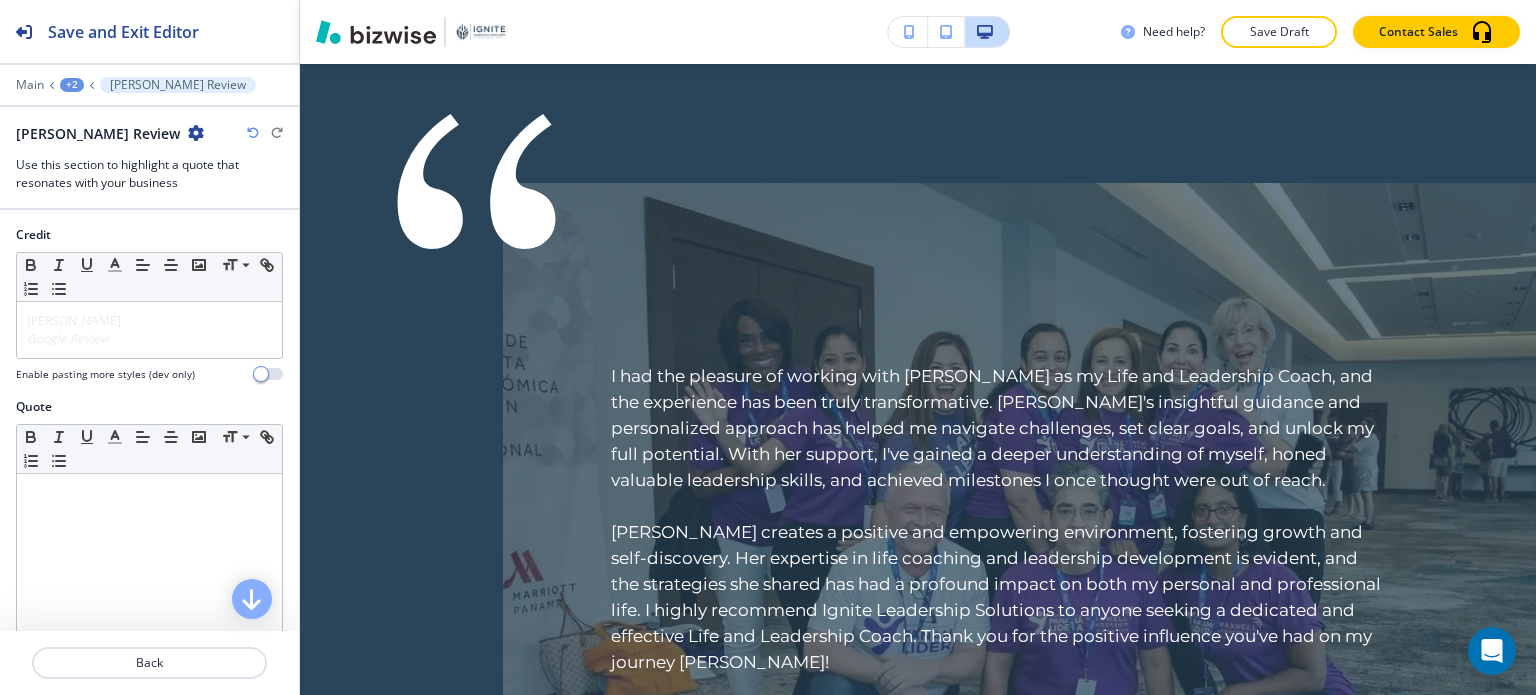 click at bounding box center [196, 133] 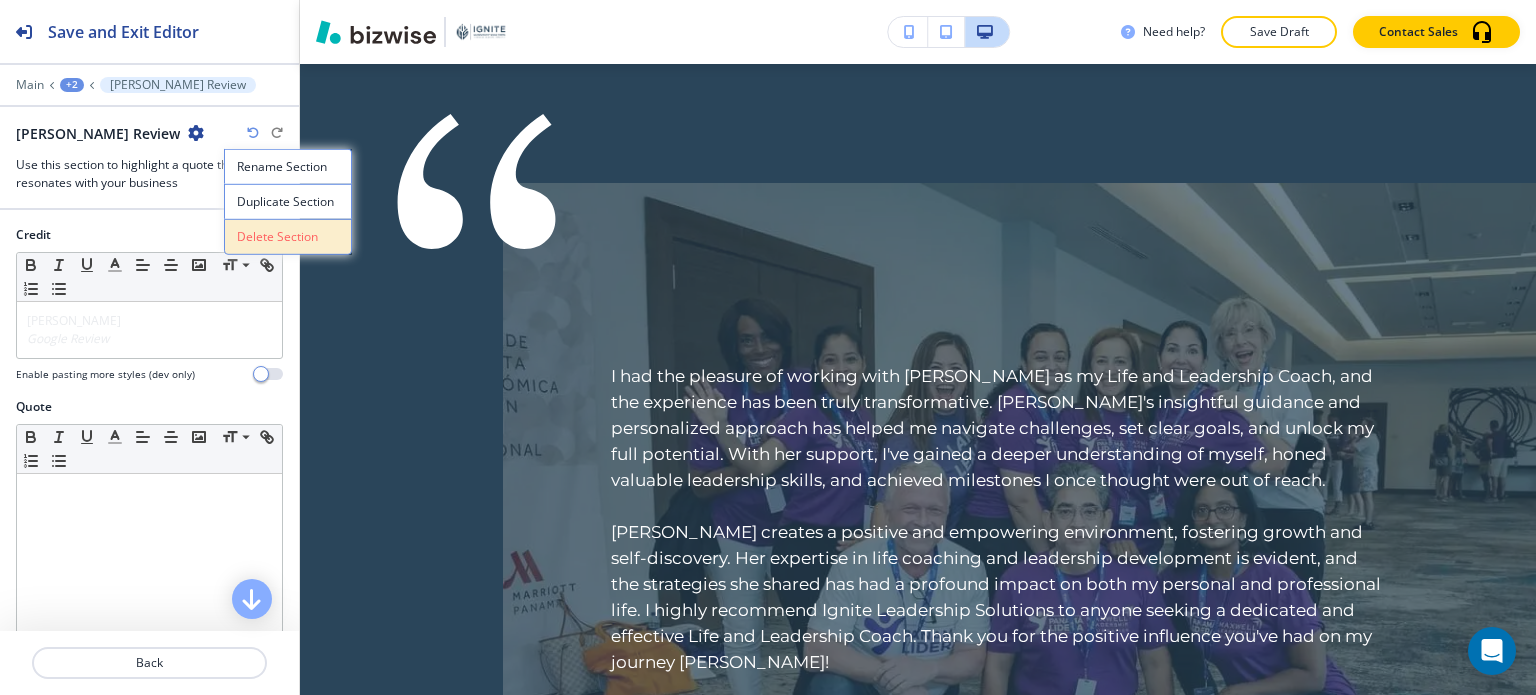 click on "Delete Section" at bounding box center [288, 237] 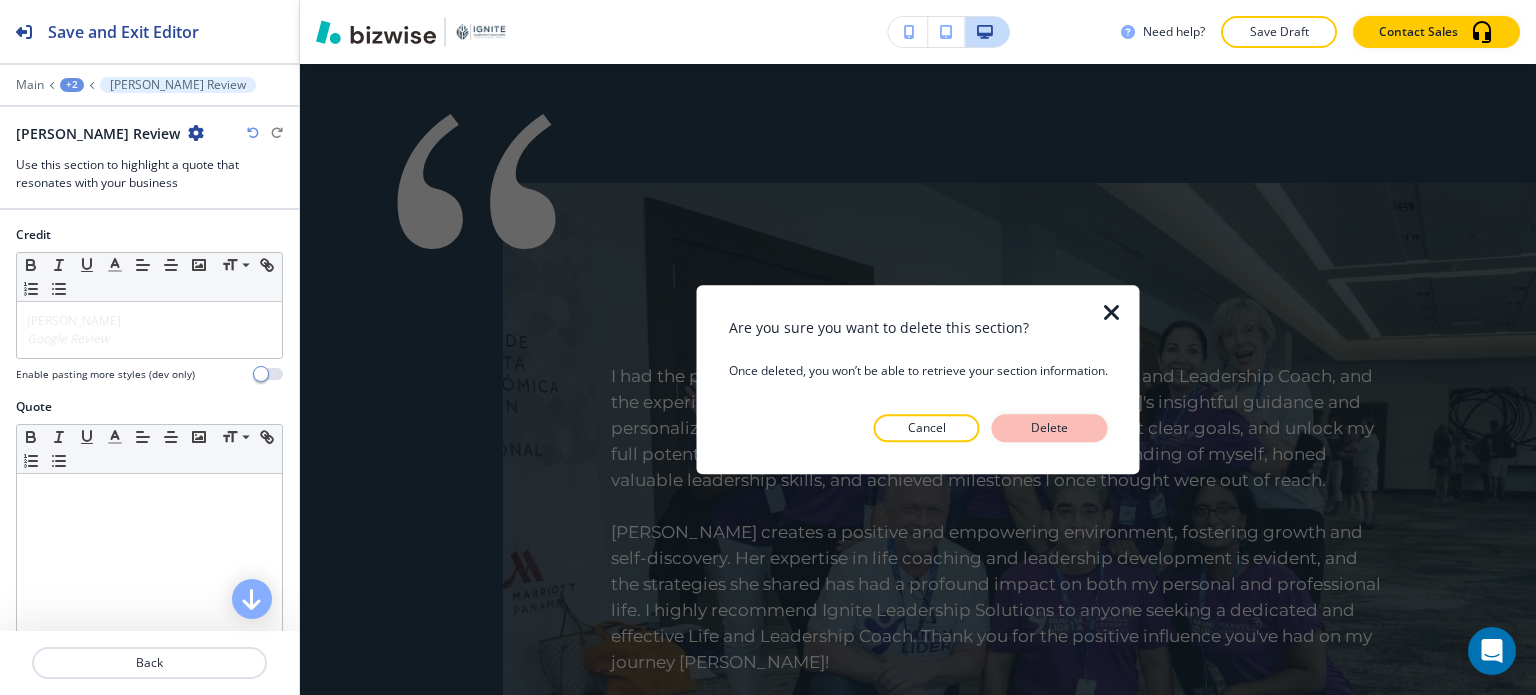 click on "Delete" at bounding box center (1050, 428) 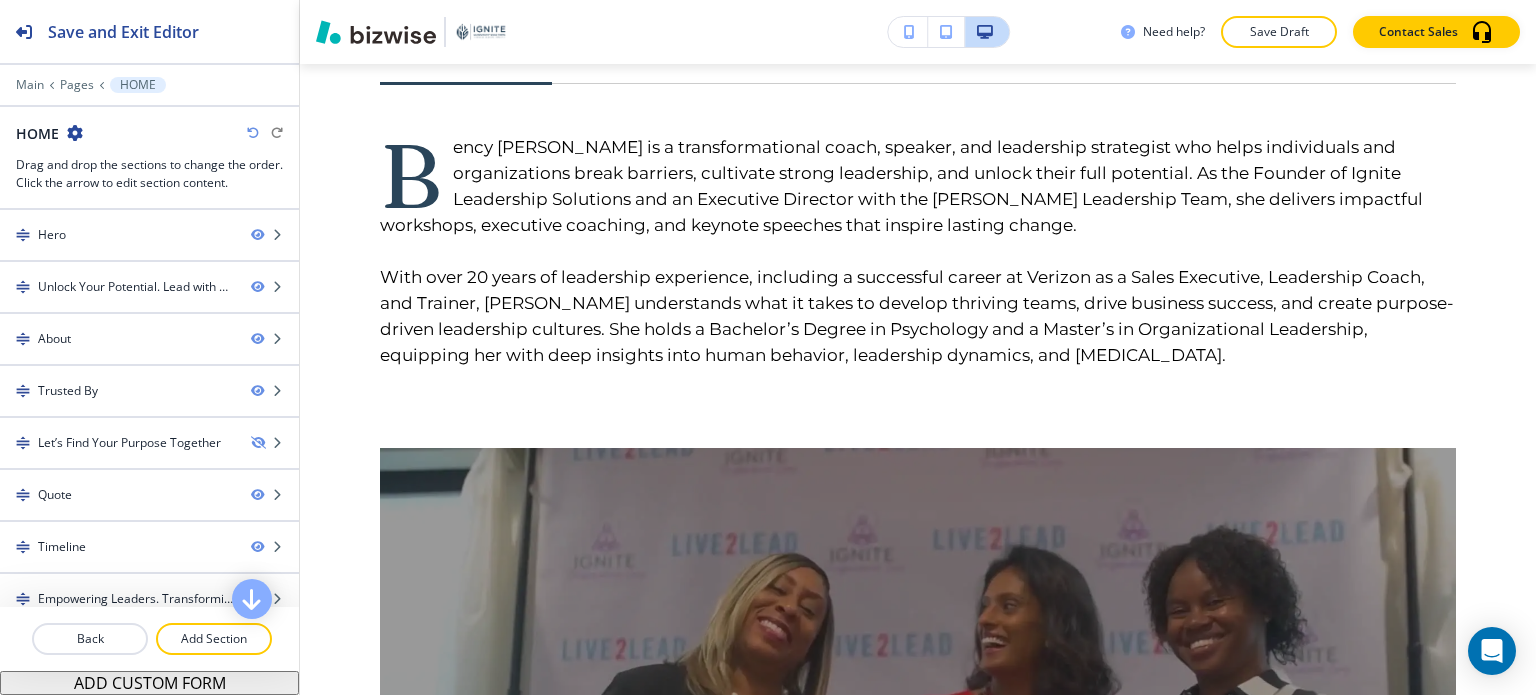 scroll, scrollTop: 5518, scrollLeft: 0, axis: vertical 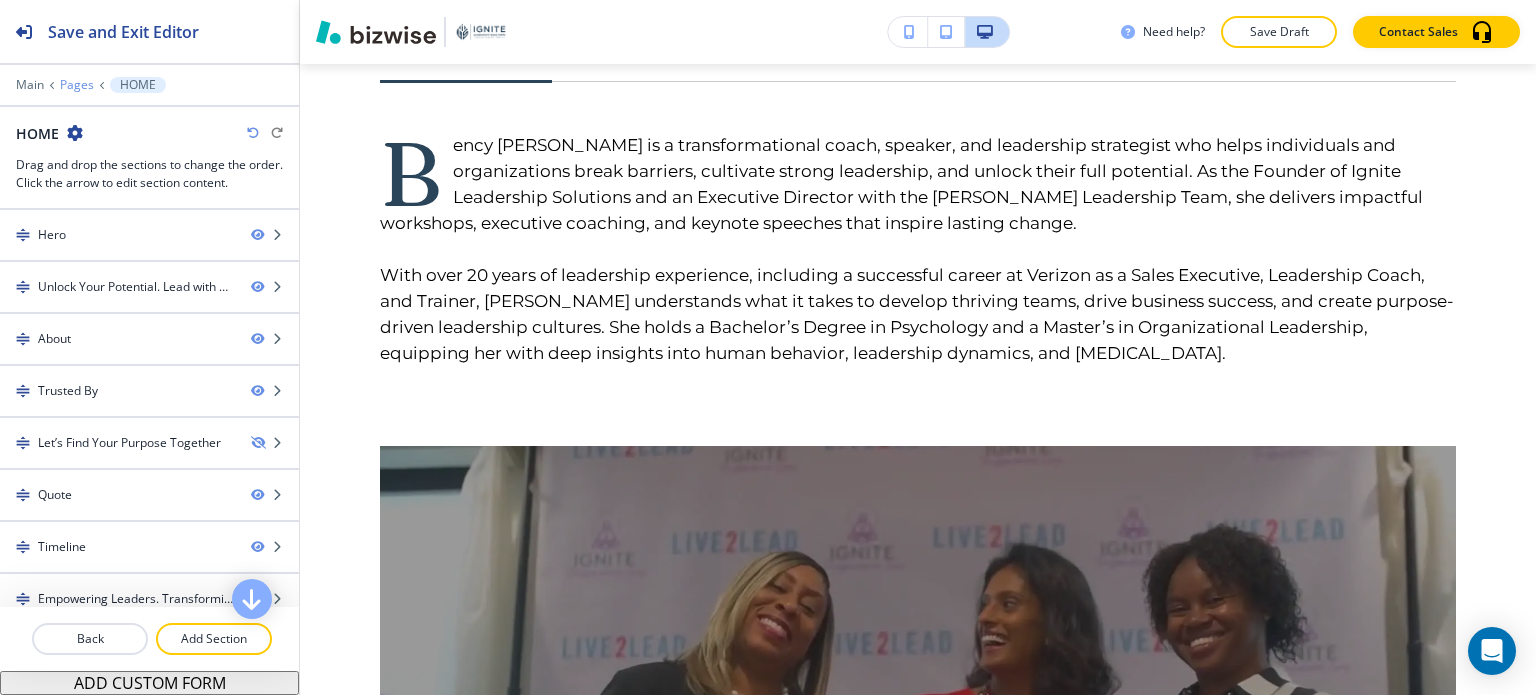 click on "Pages" at bounding box center (77, 85) 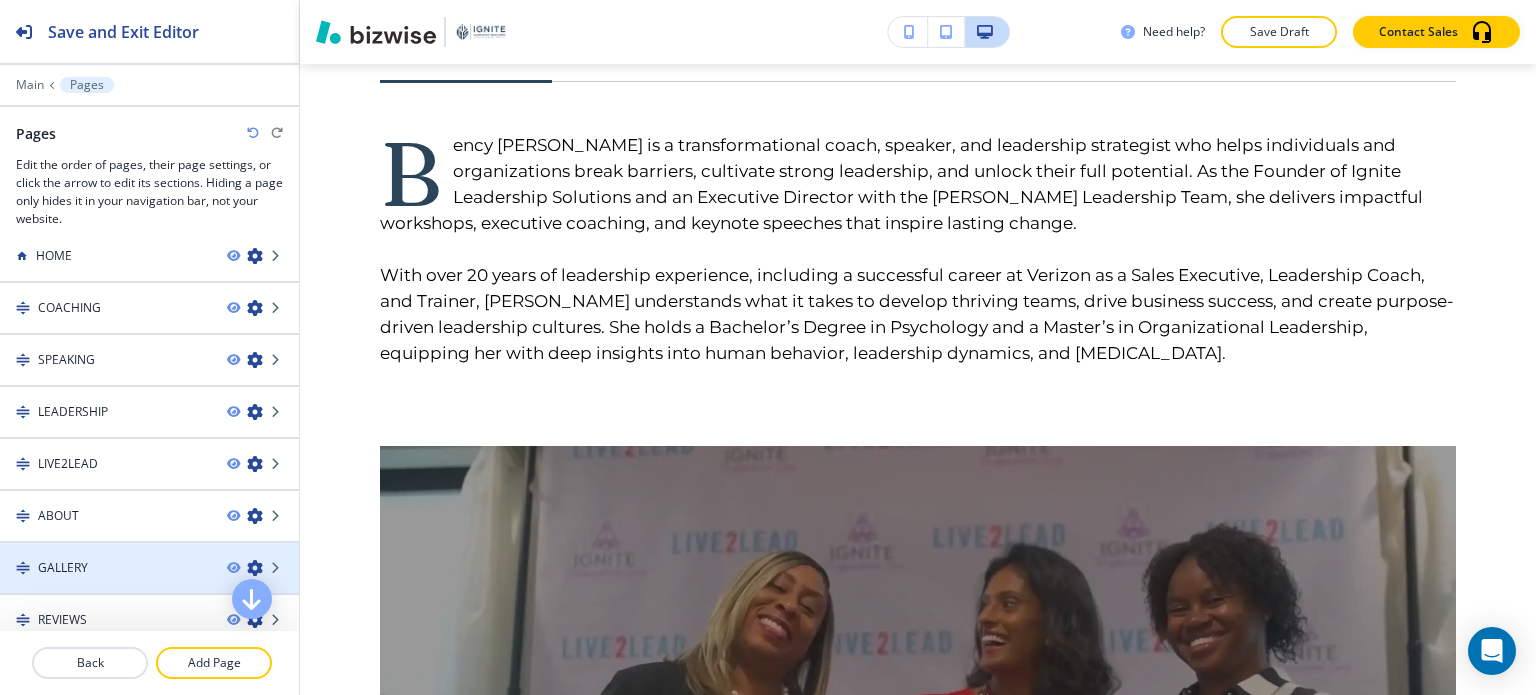 scroll, scrollTop: 0, scrollLeft: 0, axis: both 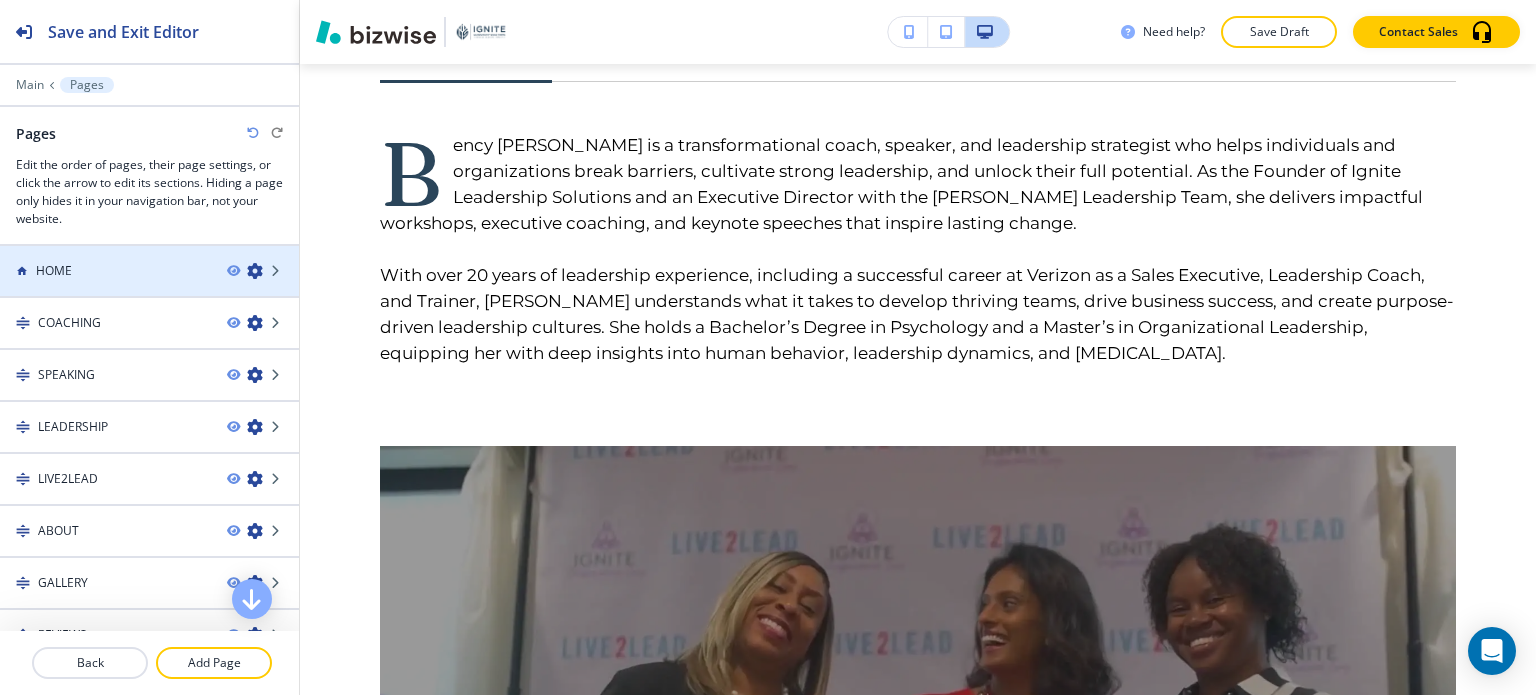 click at bounding box center (149, 288) 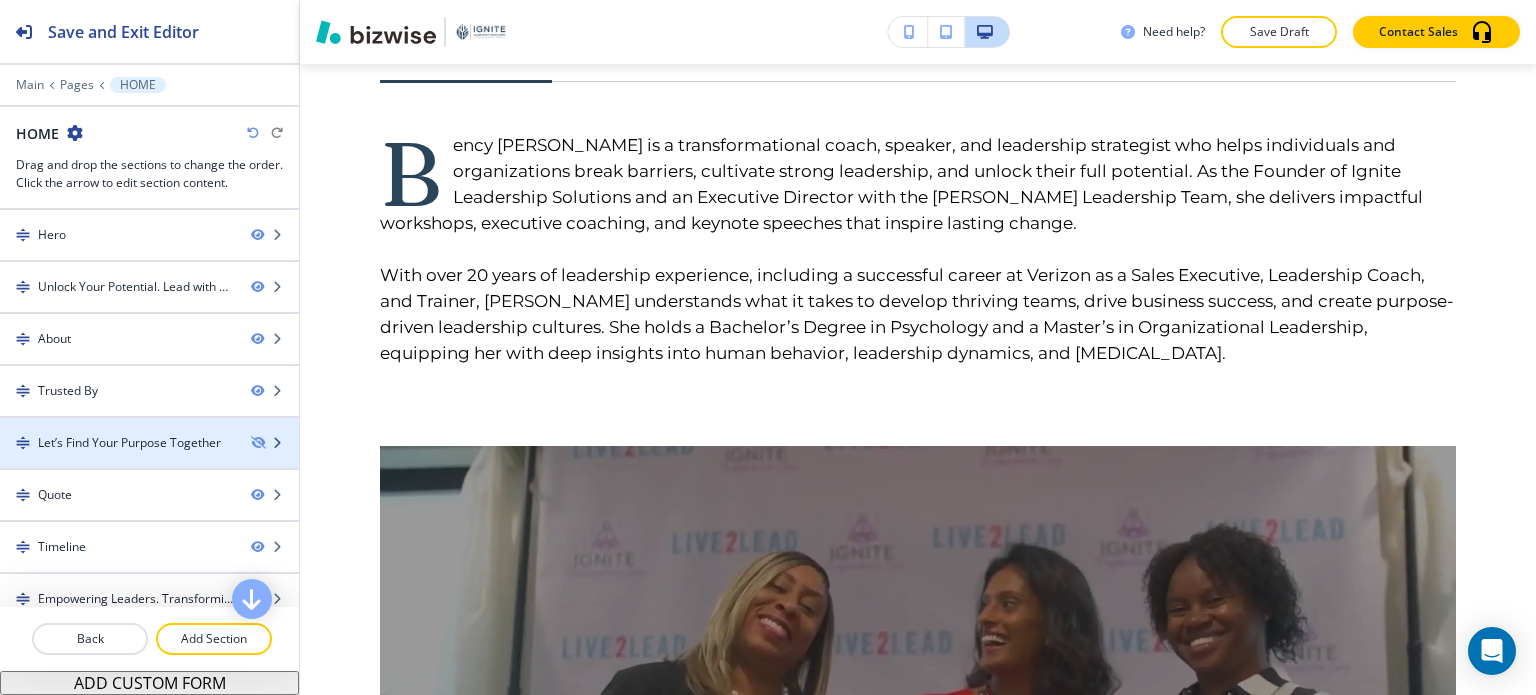 scroll, scrollTop: 374, scrollLeft: 0, axis: vertical 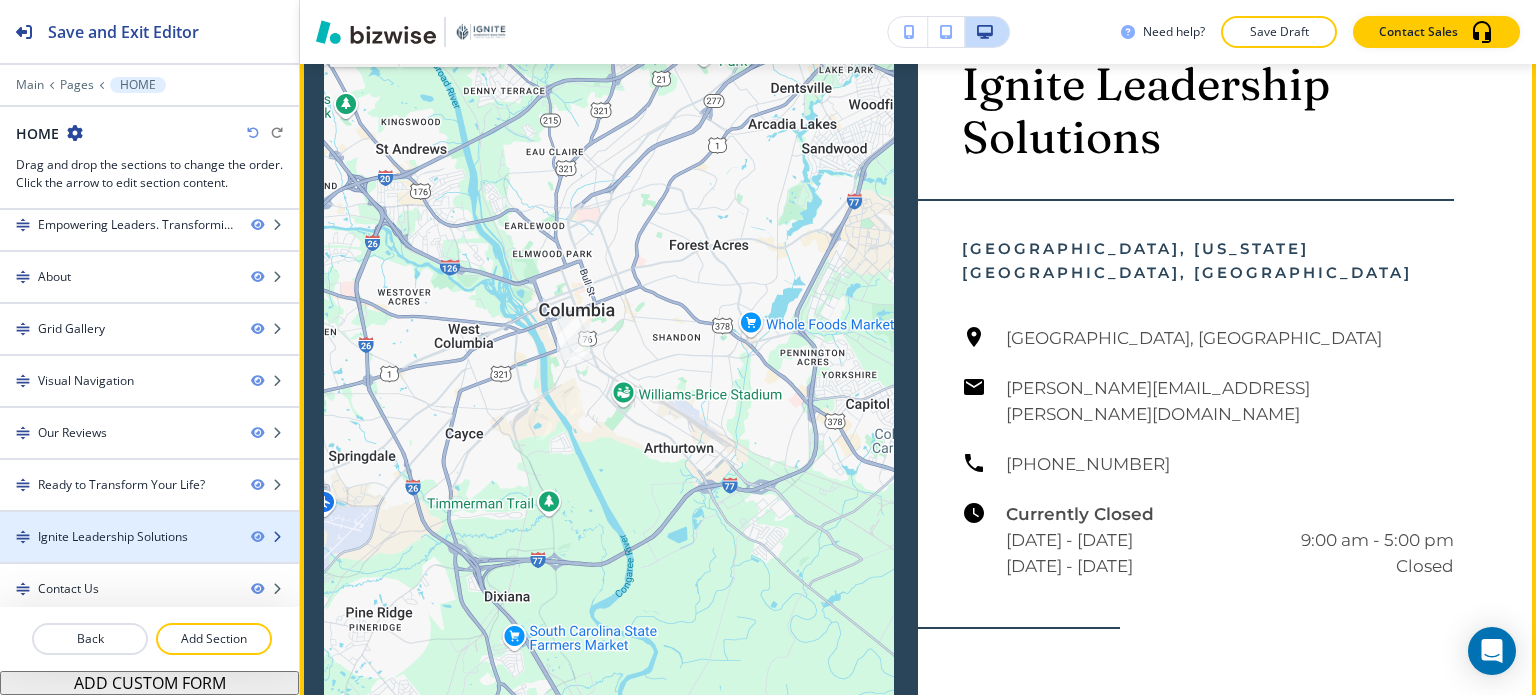 click at bounding box center (149, 554) 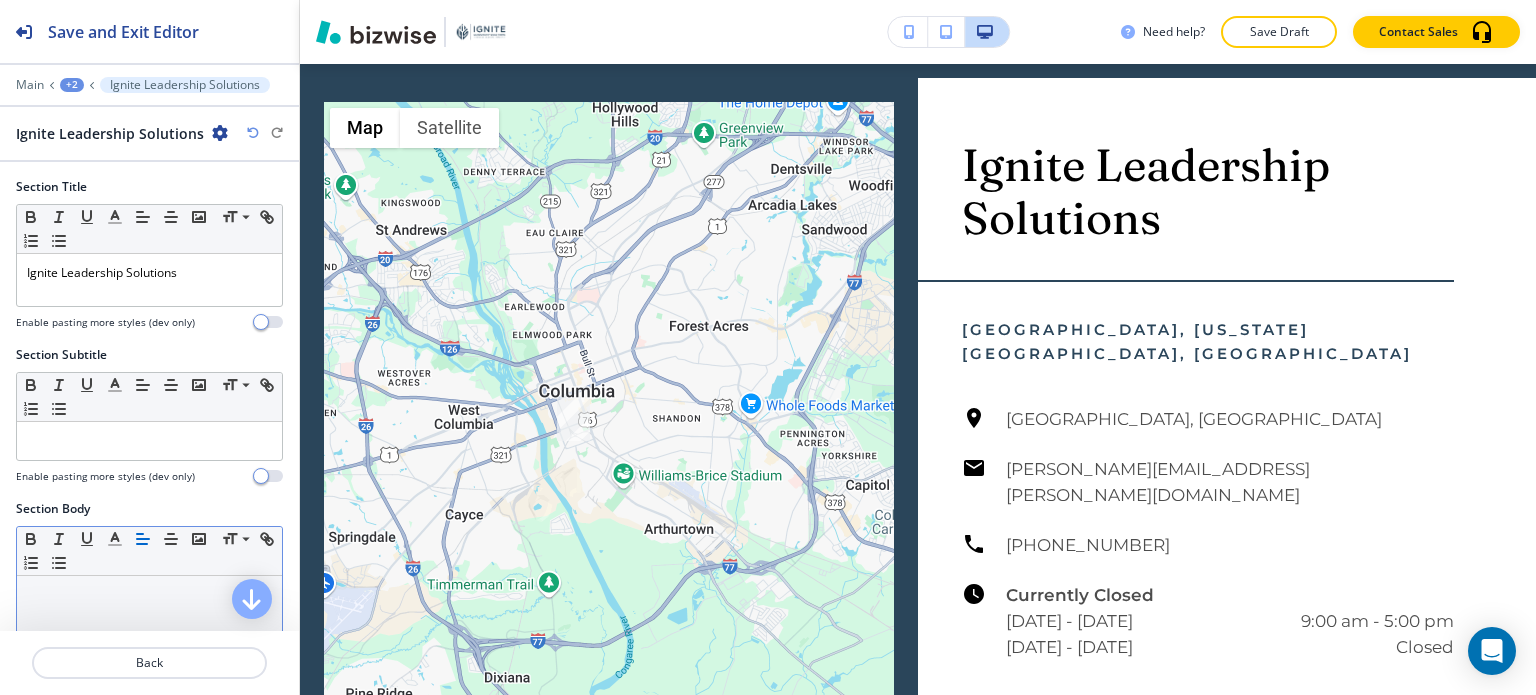 scroll, scrollTop: 10236, scrollLeft: 0, axis: vertical 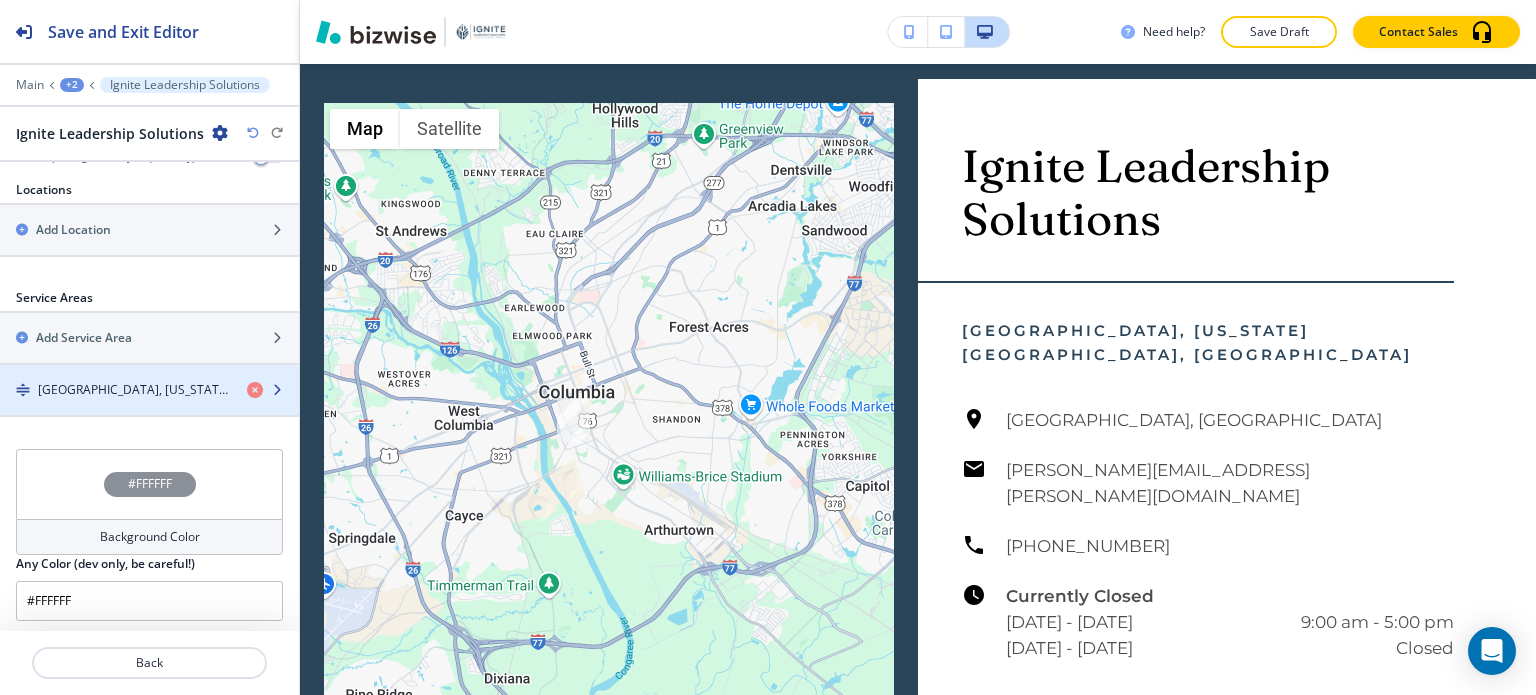 click at bounding box center [149, 407] 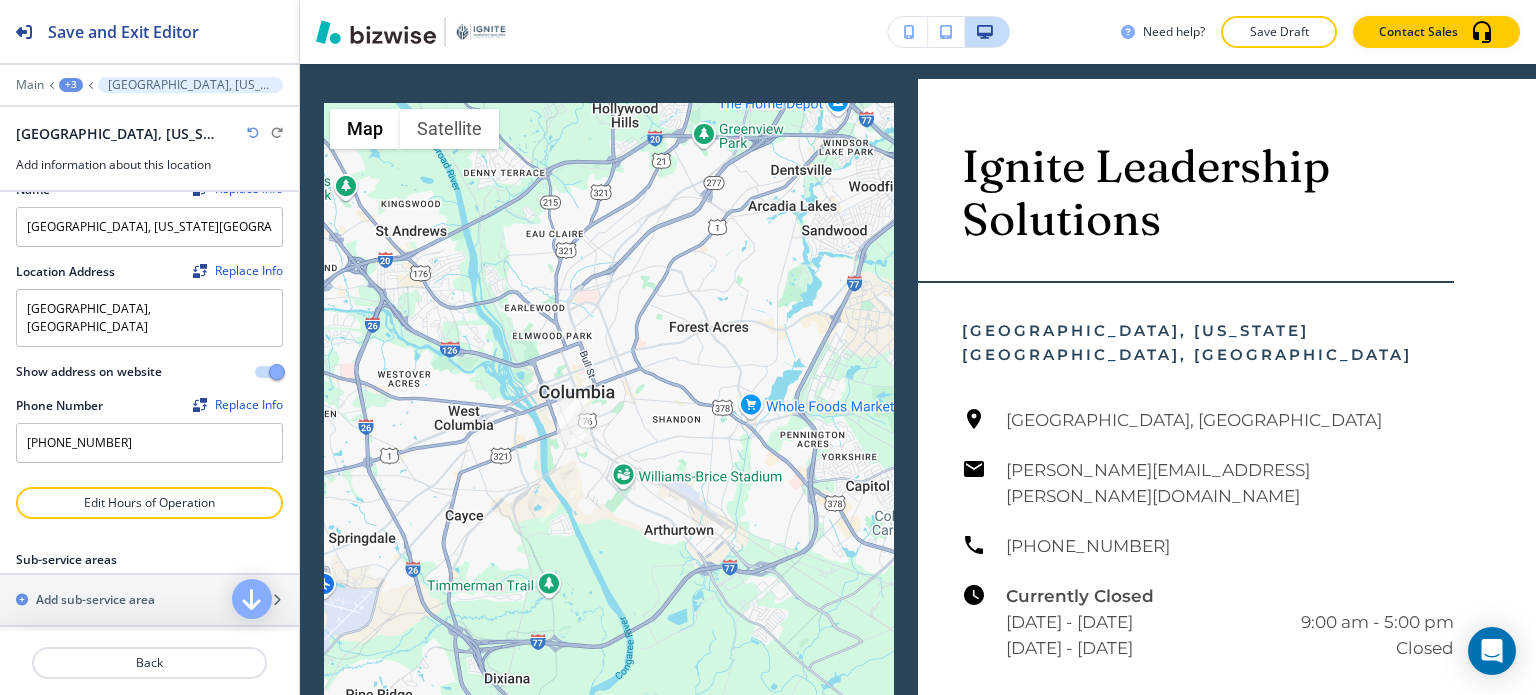 scroll, scrollTop: 0, scrollLeft: 0, axis: both 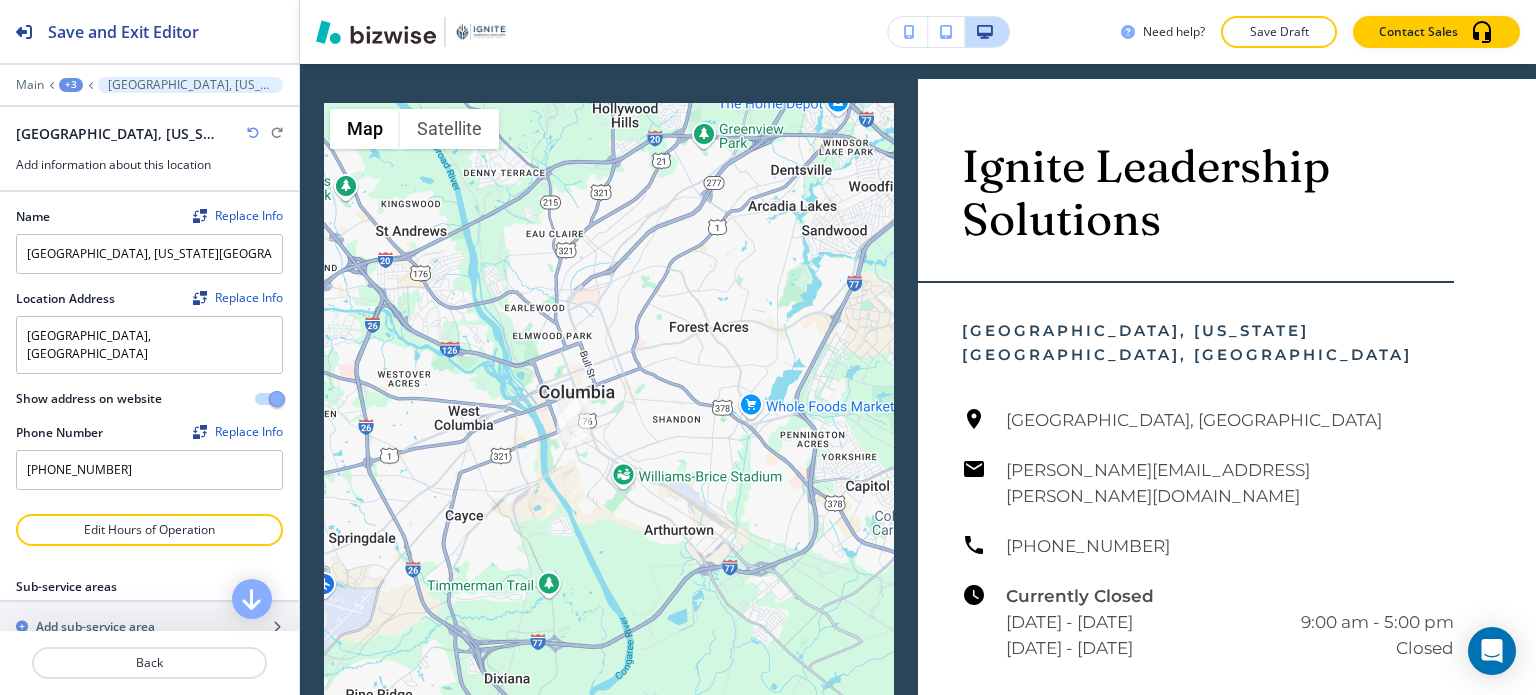 click at bounding box center (269, 399) 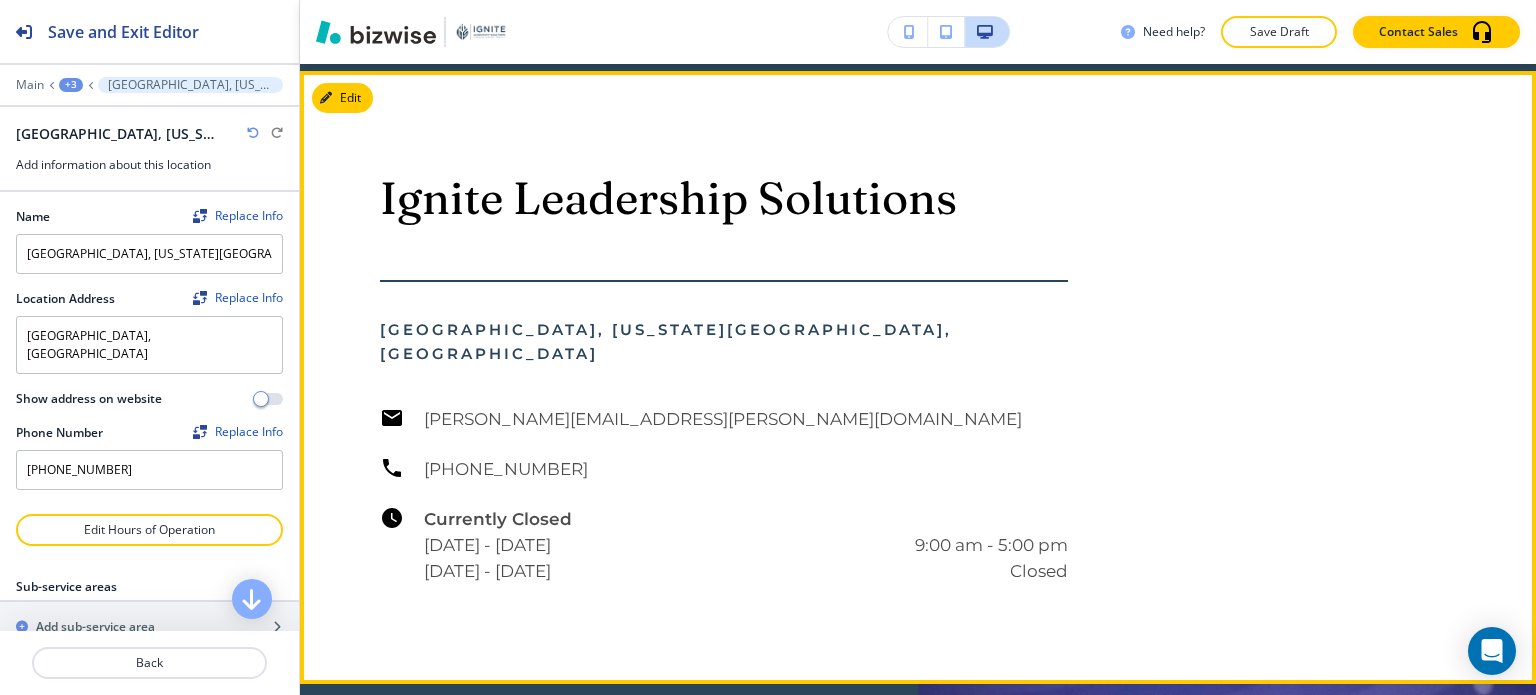 scroll, scrollTop: 10236, scrollLeft: 0, axis: vertical 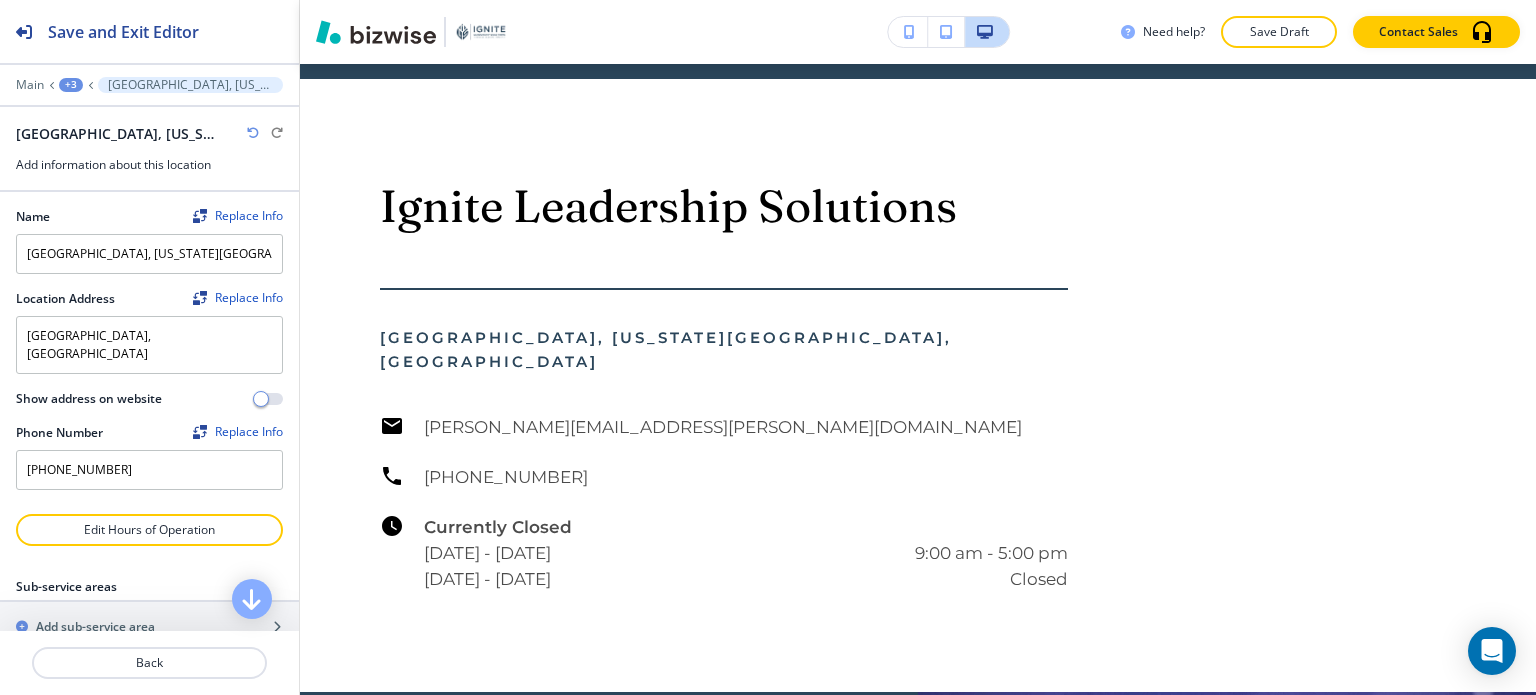 click on "+3" at bounding box center (71, 85) 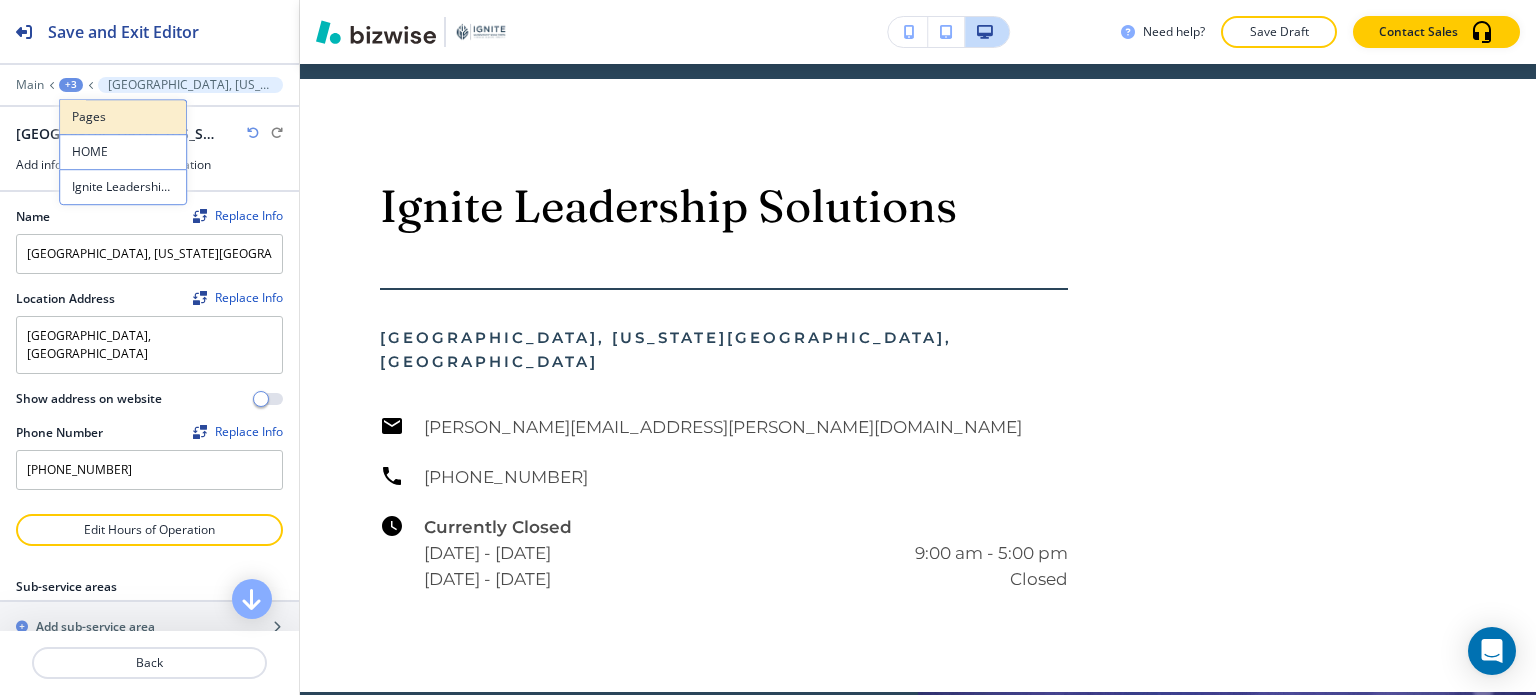 click on "Pages" at bounding box center [123, 117] 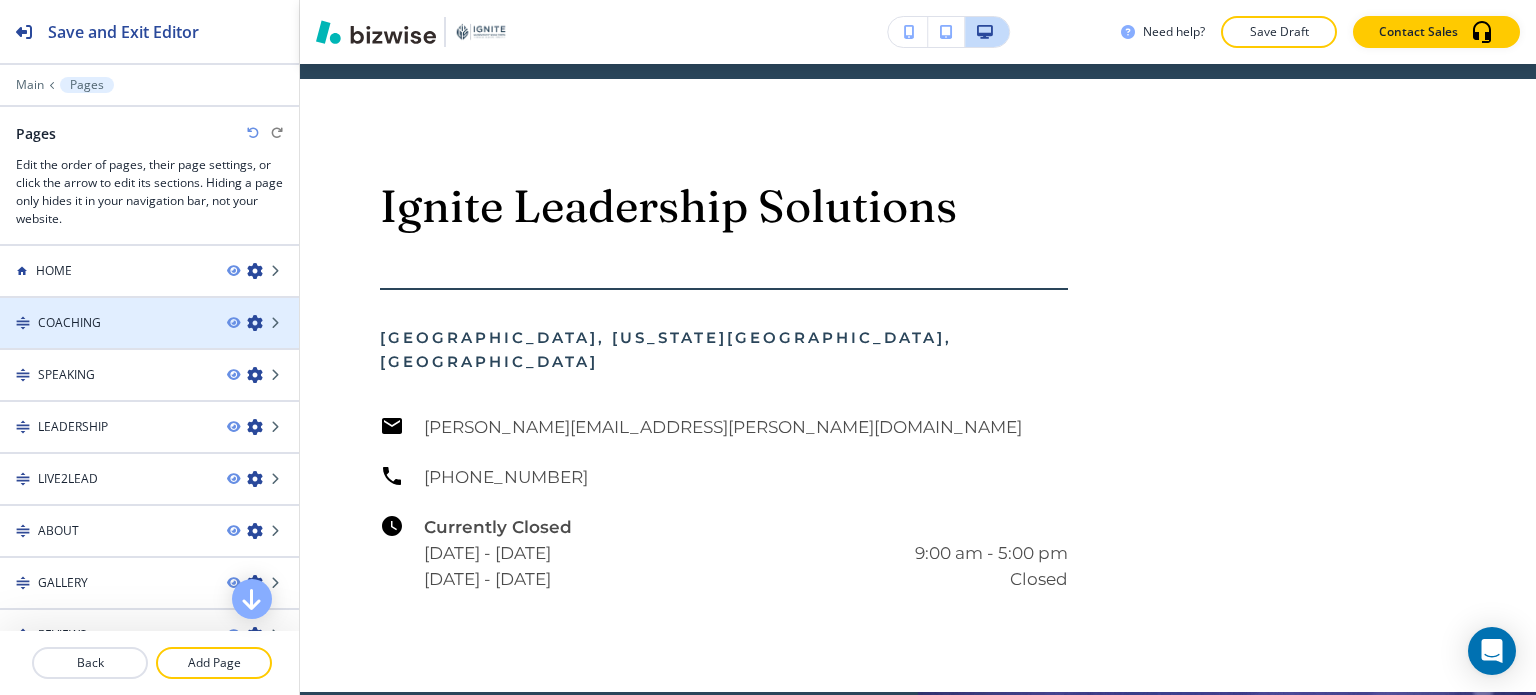 click on "COACHING" at bounding box center [69, 323] 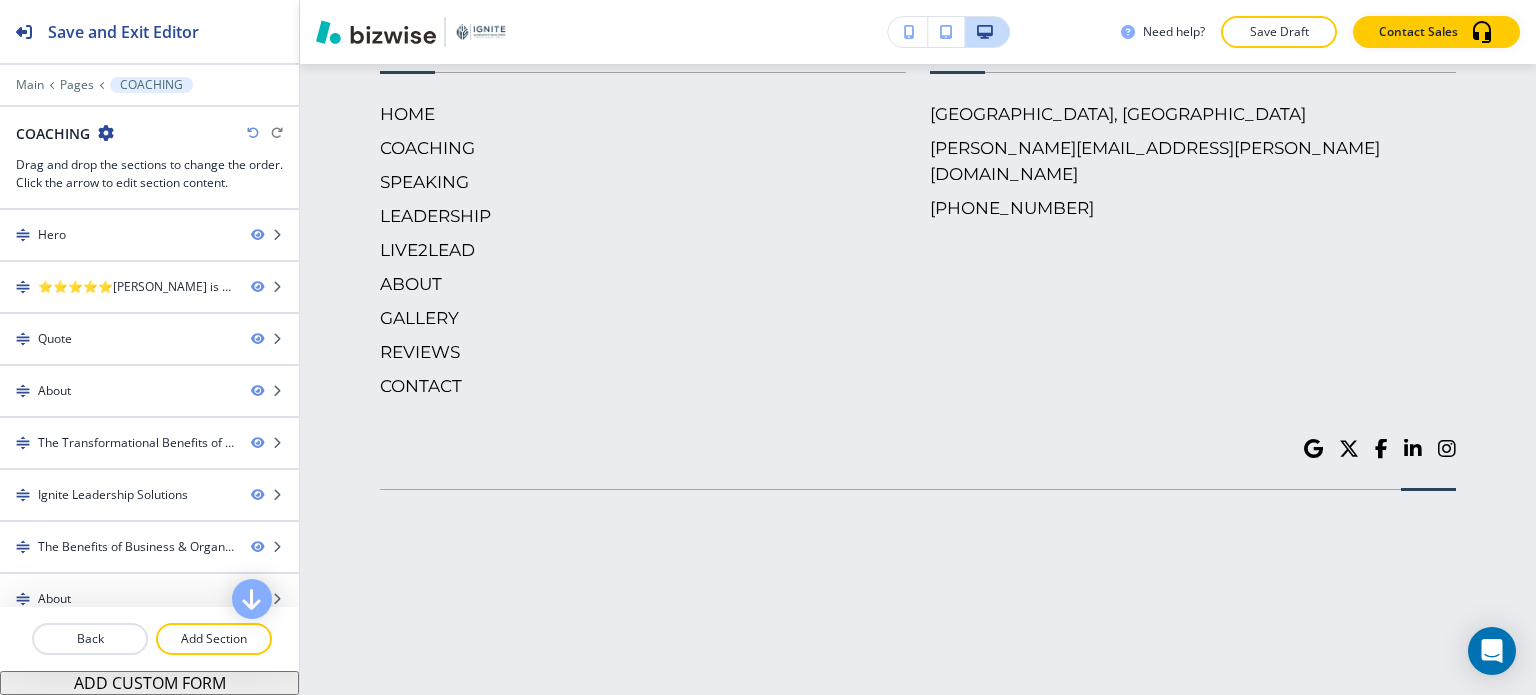 scroll, scrollTop: 0, scrollLeft: 0, axis: both 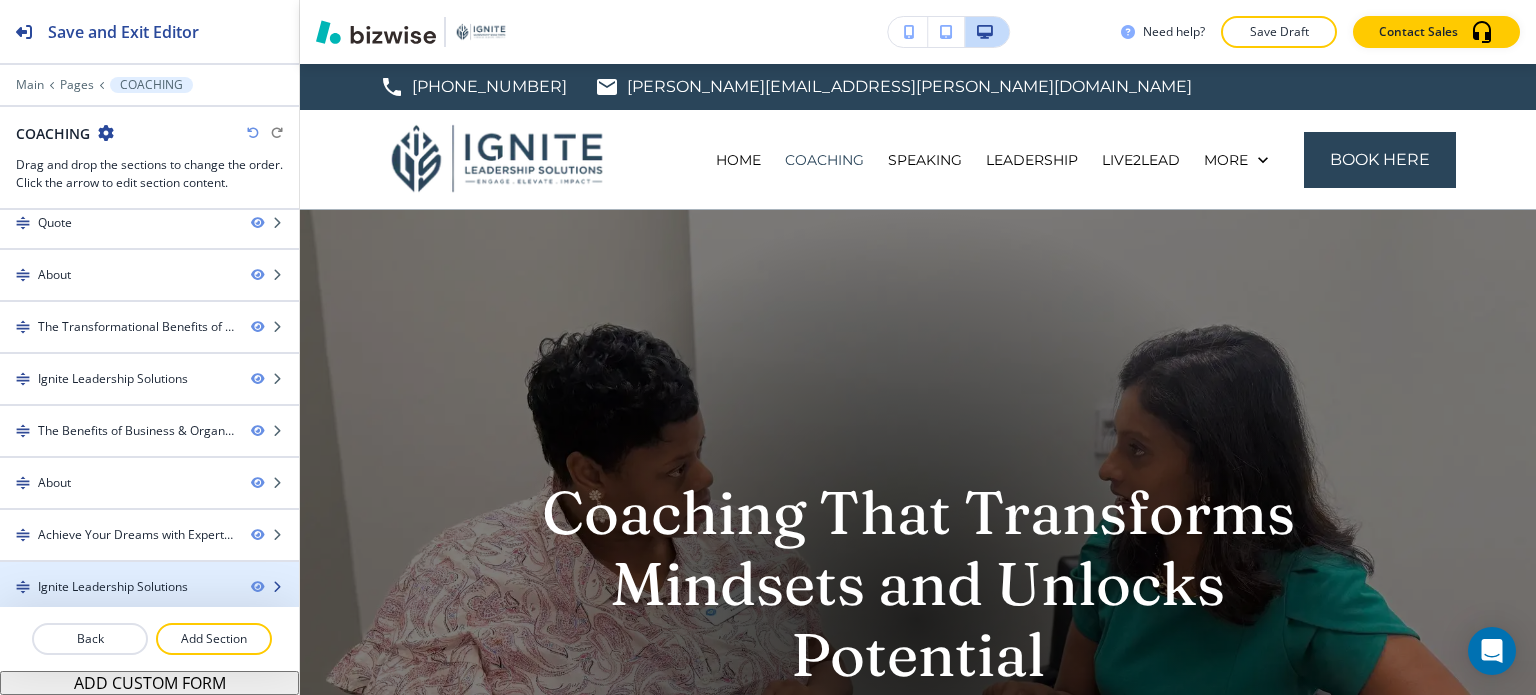 click on "Ignite Leadership Solutions" at bounding box center (113, 587) 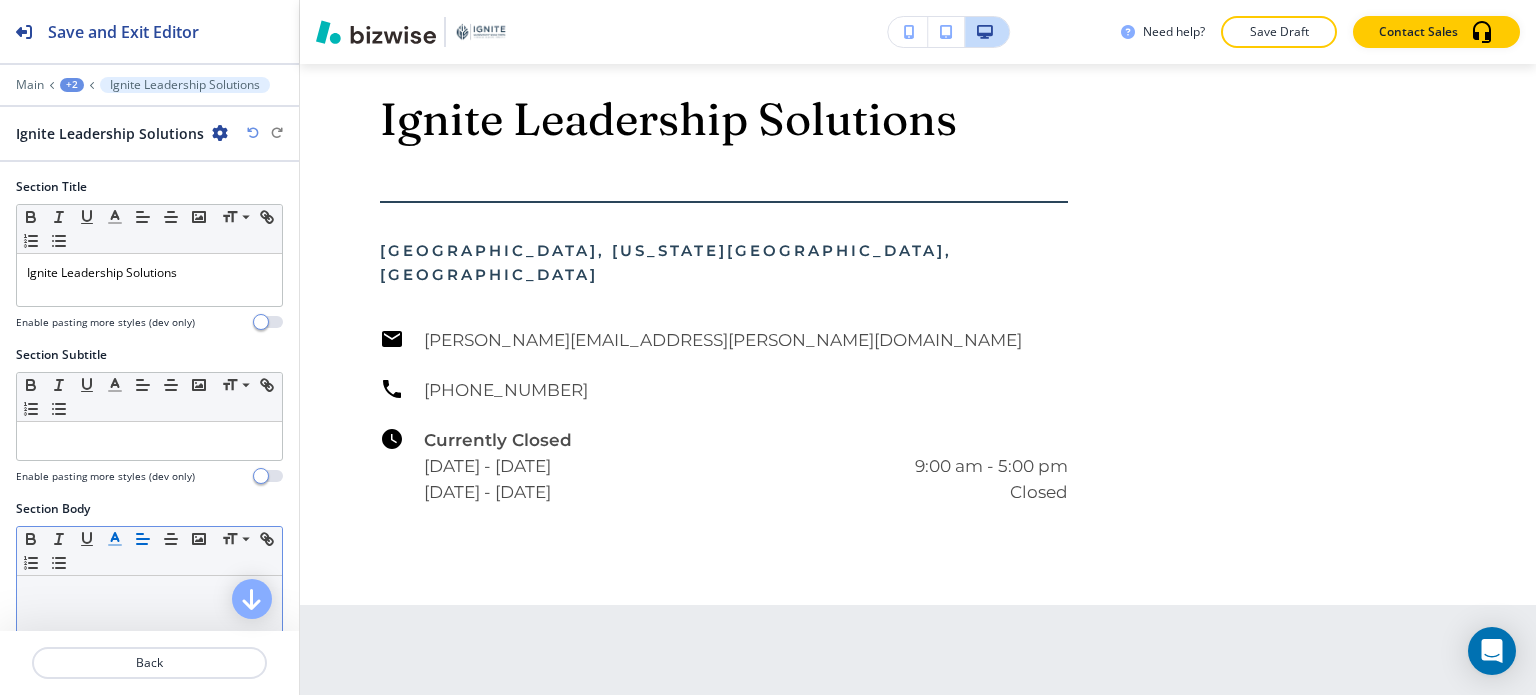 scroll, scrollTop: 8792, scrollLeft: 0, axis: vertical 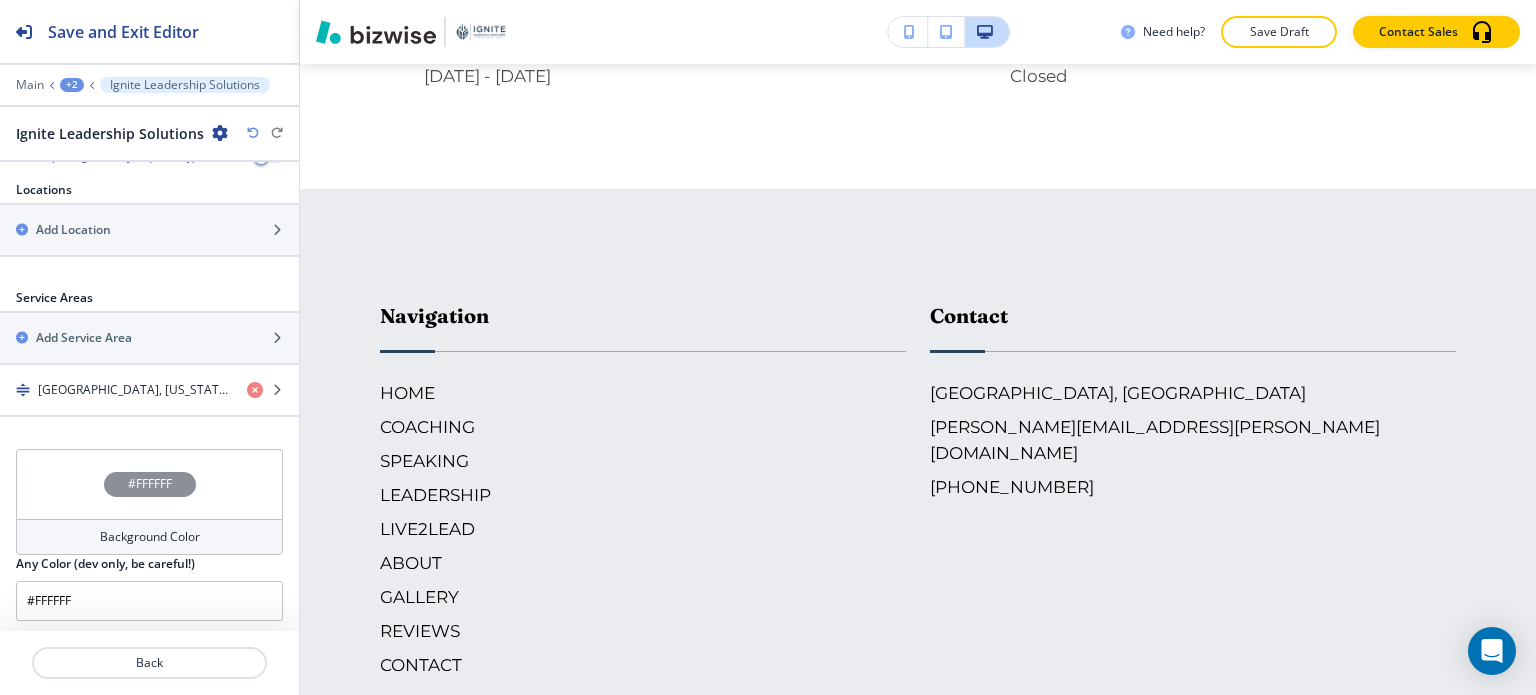 click on "+2" at bounding box center (72, 85) 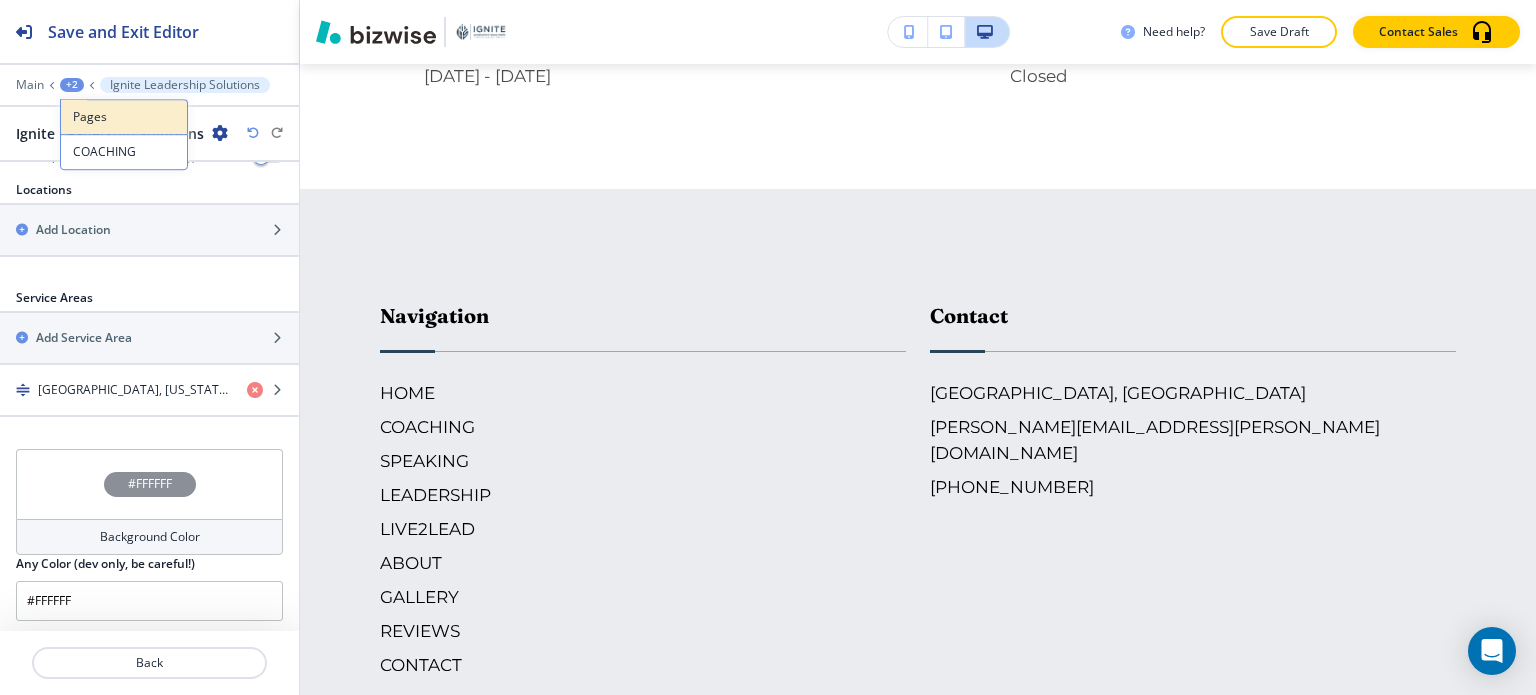 click on "Pages" at bounding box center [124, 117] 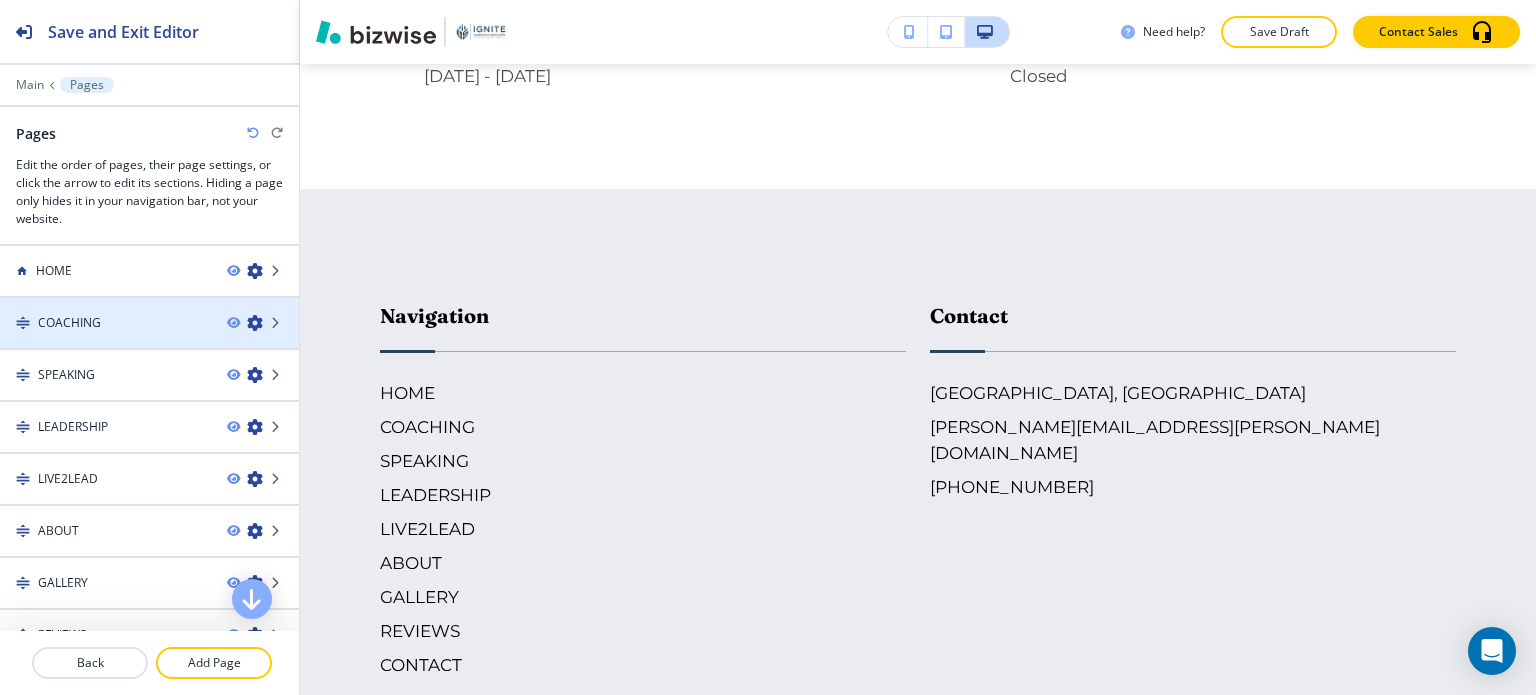 click on "COACHING" at bounding box center [69, 323] 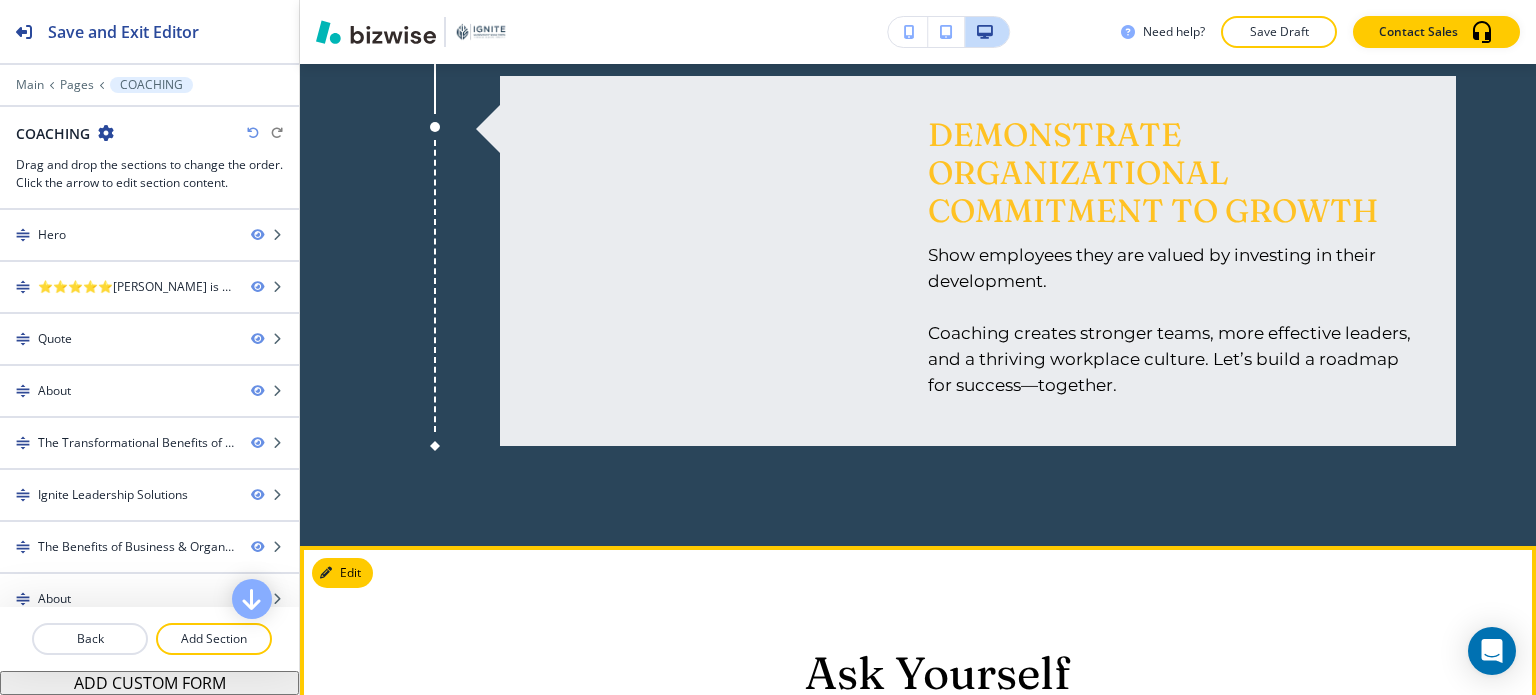 scroll, scrollTop: 6392, scrollLeft: 0, axis: vertical 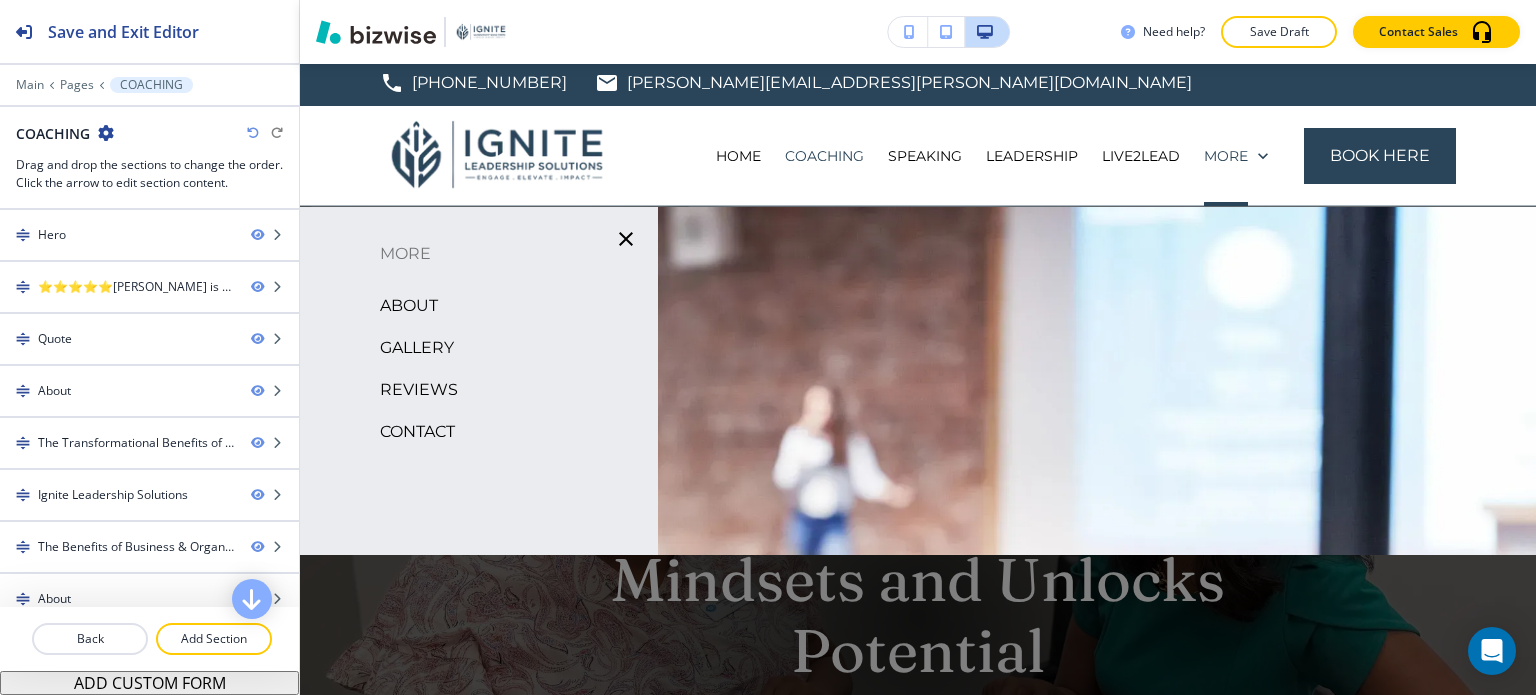 click on "Edit [PHONE_NUMBER] [PERSON_NAME][EMAIL_ADDRESS][PERSON_NAME][DOMAIN_NAME] [GEOGRAPHIC_DATA][US_STATE], [GEOGRAPHIC_DATA] HOME COACHING SPEAKING LEADERSHIP LIVE2LEAD ABOUT GALLERY REVIEWS CONTACT More BOOK HERE Edit Coaching That Transforms Mindsets and Unlocks Potential [PHONE_NUMBER] CONTACT US Edit ⭐⭐⭐⭐⭐ [PERSON_NAME] is very inspiring and has helped me take my leadership role to the next level! I highly recommend her and support what she does! - [PERSON_NAME] Edit "The road to success is not meant to be traveled alone." Edit Individual Coaching A Personalized, Transformational Experience In one-on-one coaching, my highest priority is to help you uncover your purpose, define your vision, and achieve your goals with intentionality. Using [PERSON_NAME] proven leadership principles, we’ll craft a customized, strategic plan to amplify your potential. Through weekly sessions focused on insightful interaction, accountability, and measurable growth, you’ll gain the clarity and confidence to take decisive action toward your future. Edit" at bounding box center [918, 375] 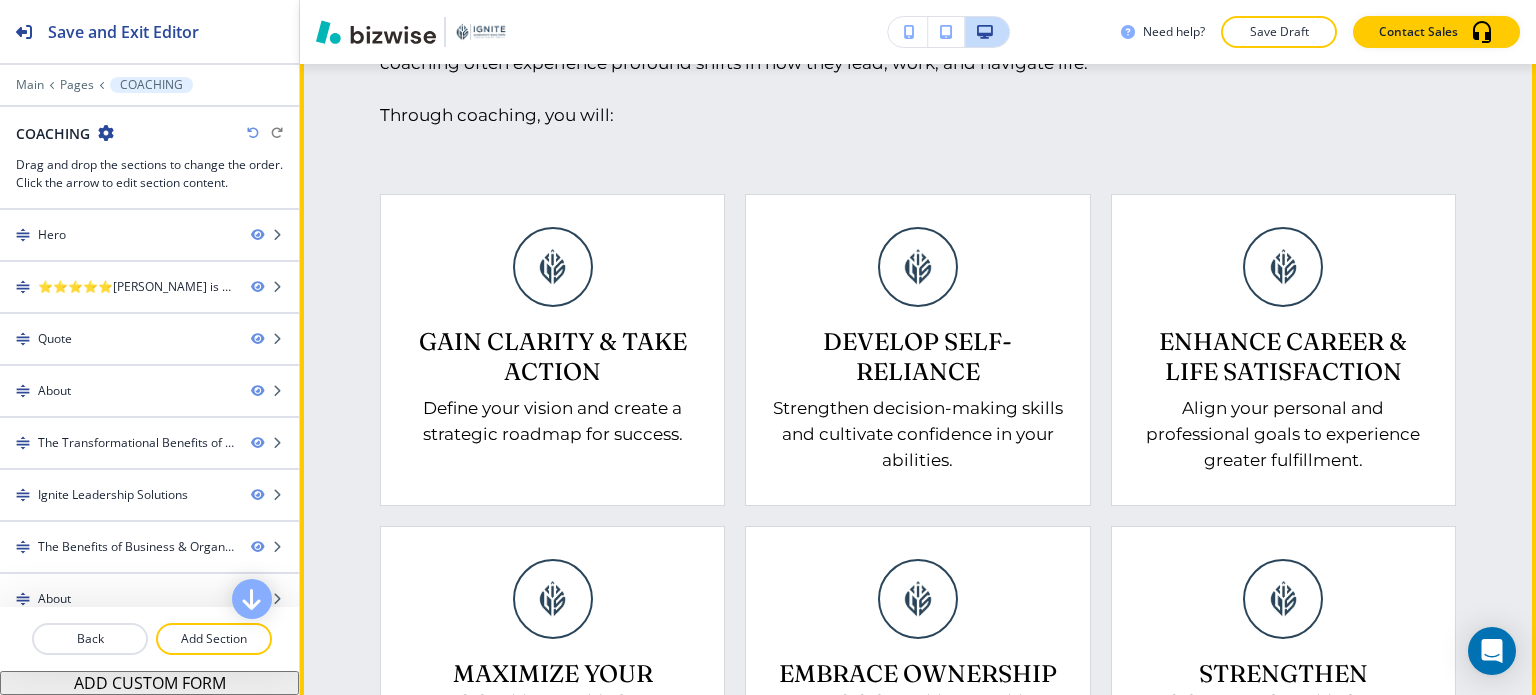 scroll, scrollTop: 2604, scrollLeft: 0, axis: vertical 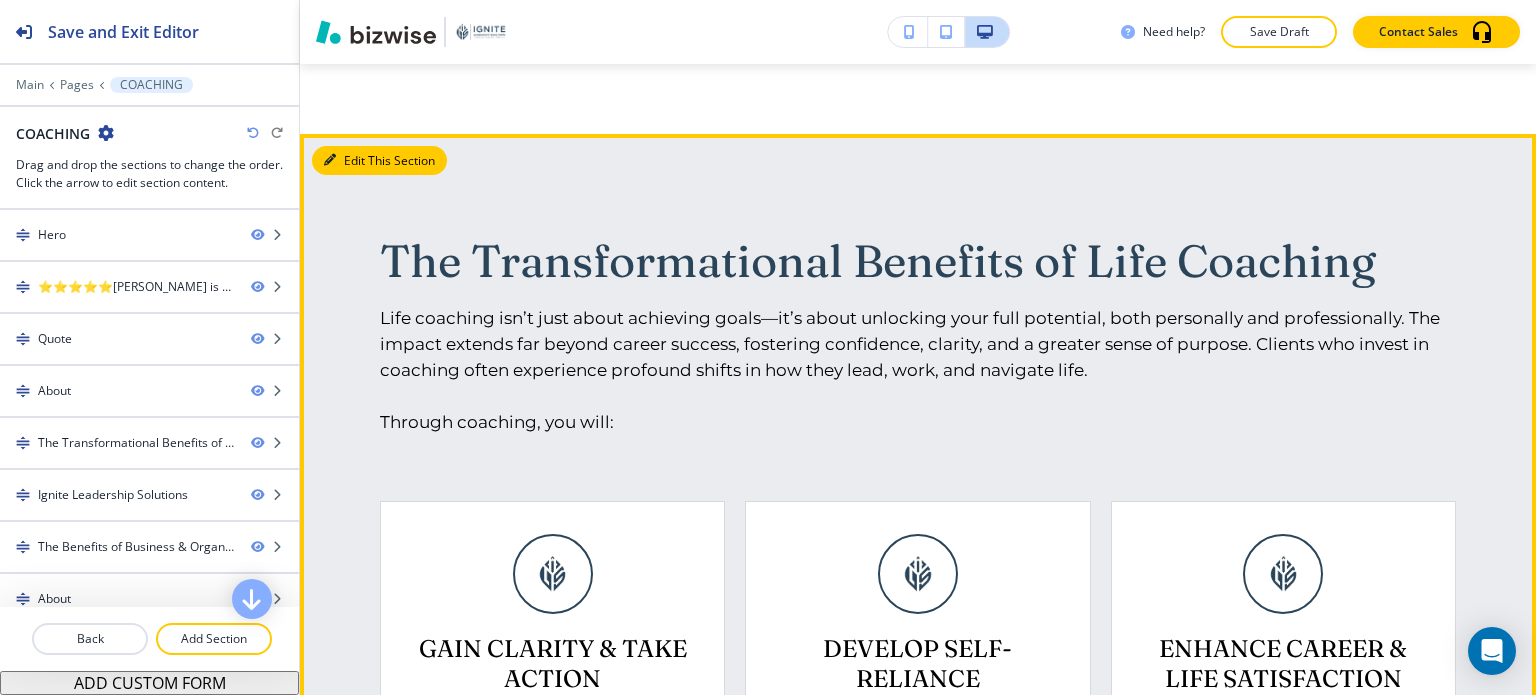 click on "Edit This Section" at bounding box center (379, 161) 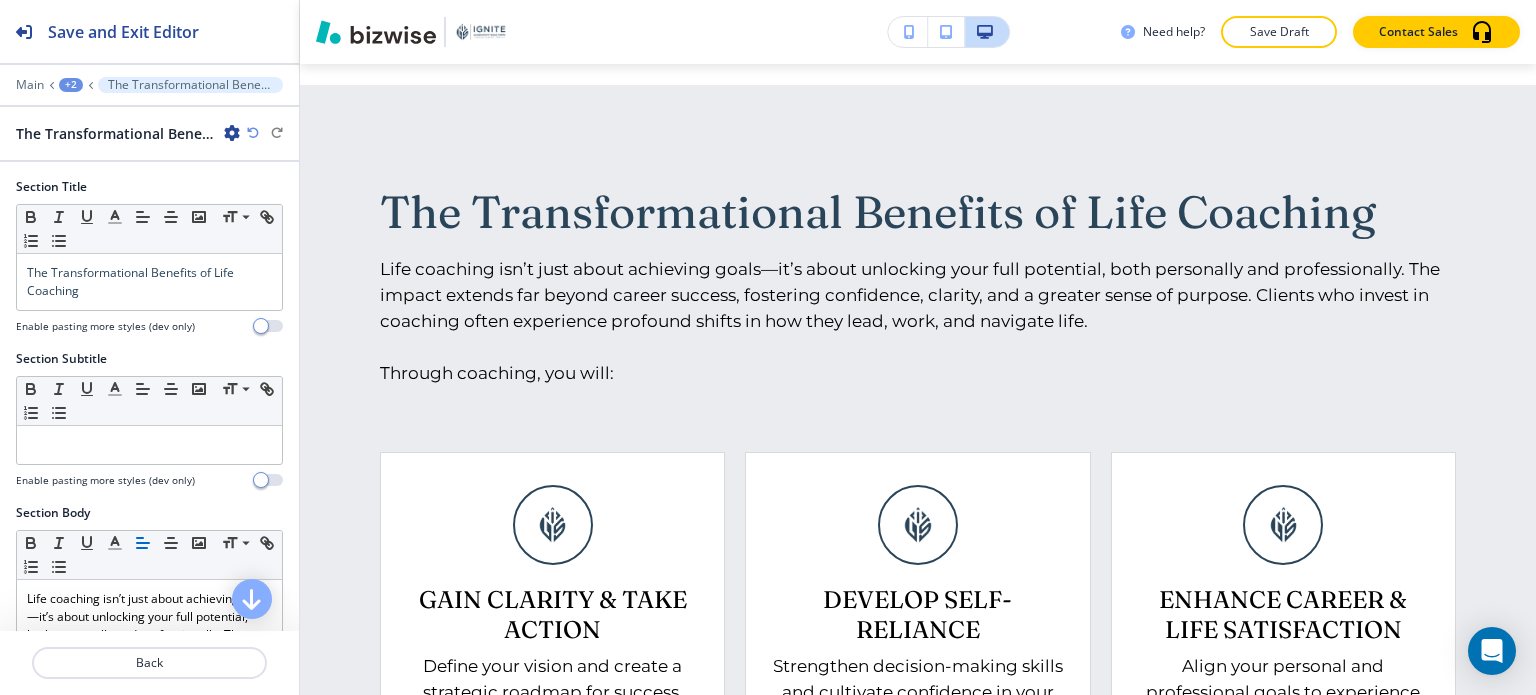 scroll, scrollTop: 2774, scrollLeft: 0, axis: vertical 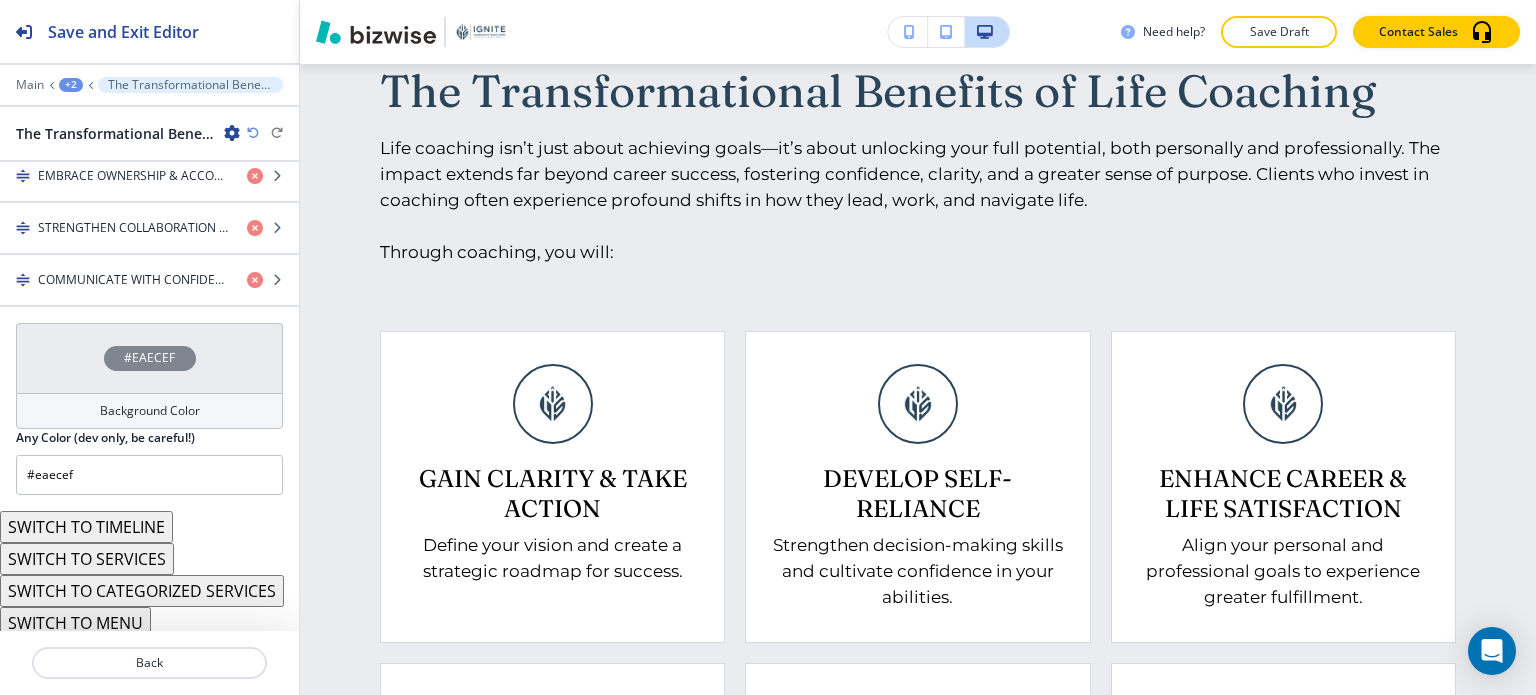 click on "Background Color" at bounding box center [150, 411] 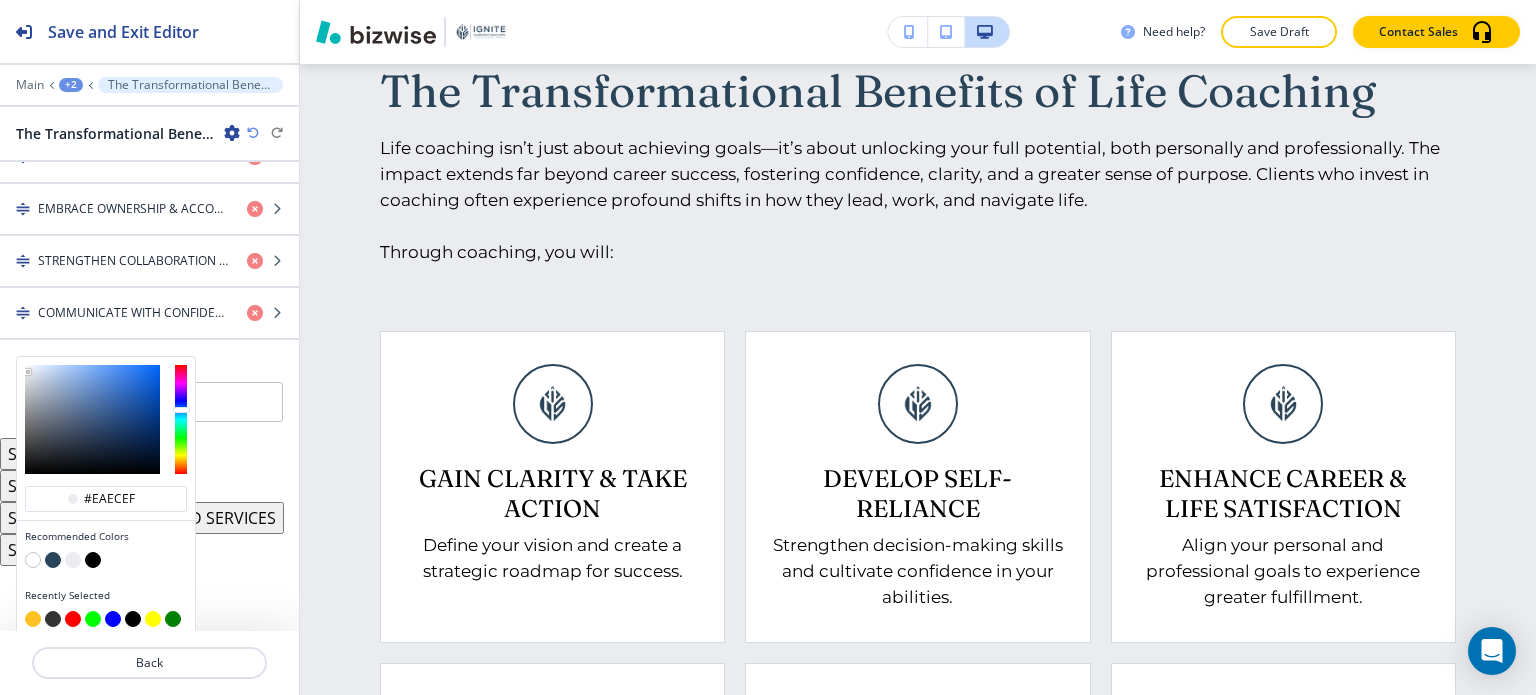 click at bounding box center (33, 560) 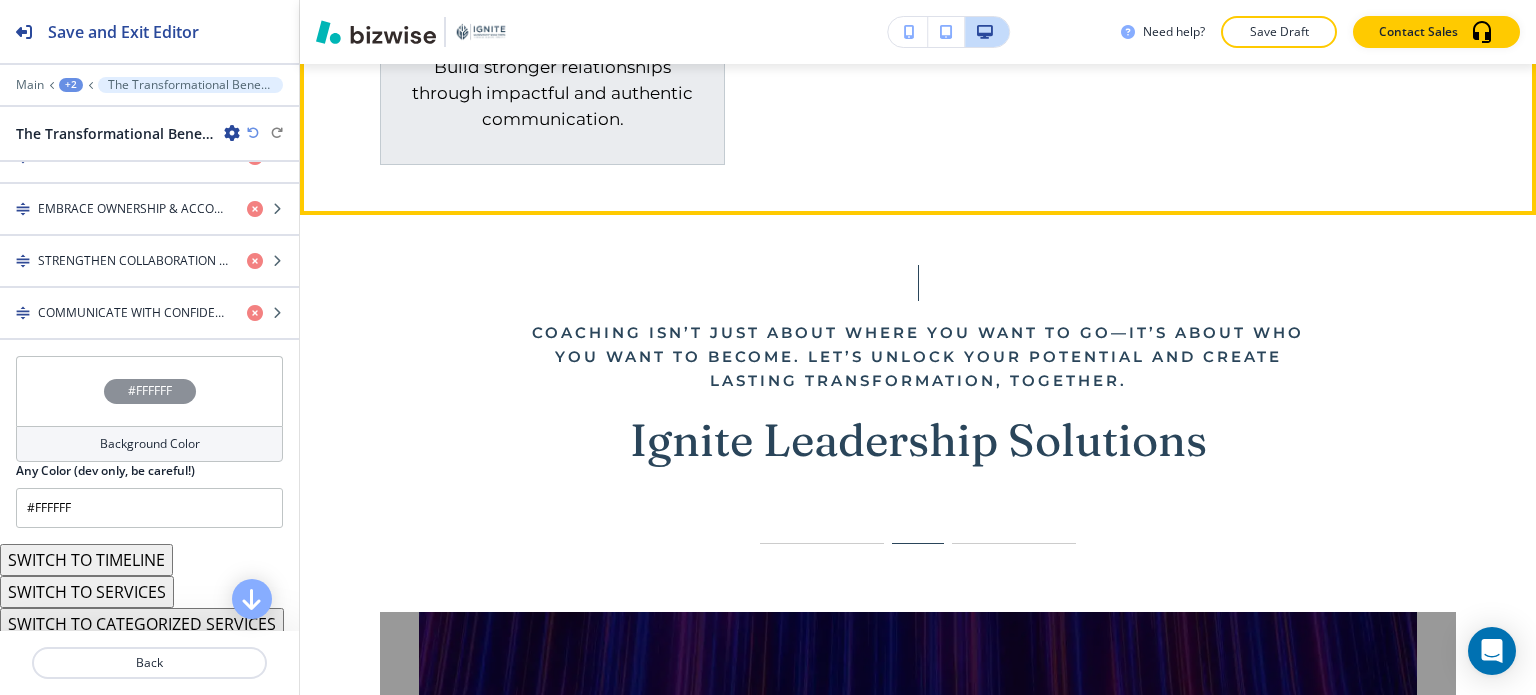 scroll, scrollTop: 3824, scrollLeft: 0, axis: vertical 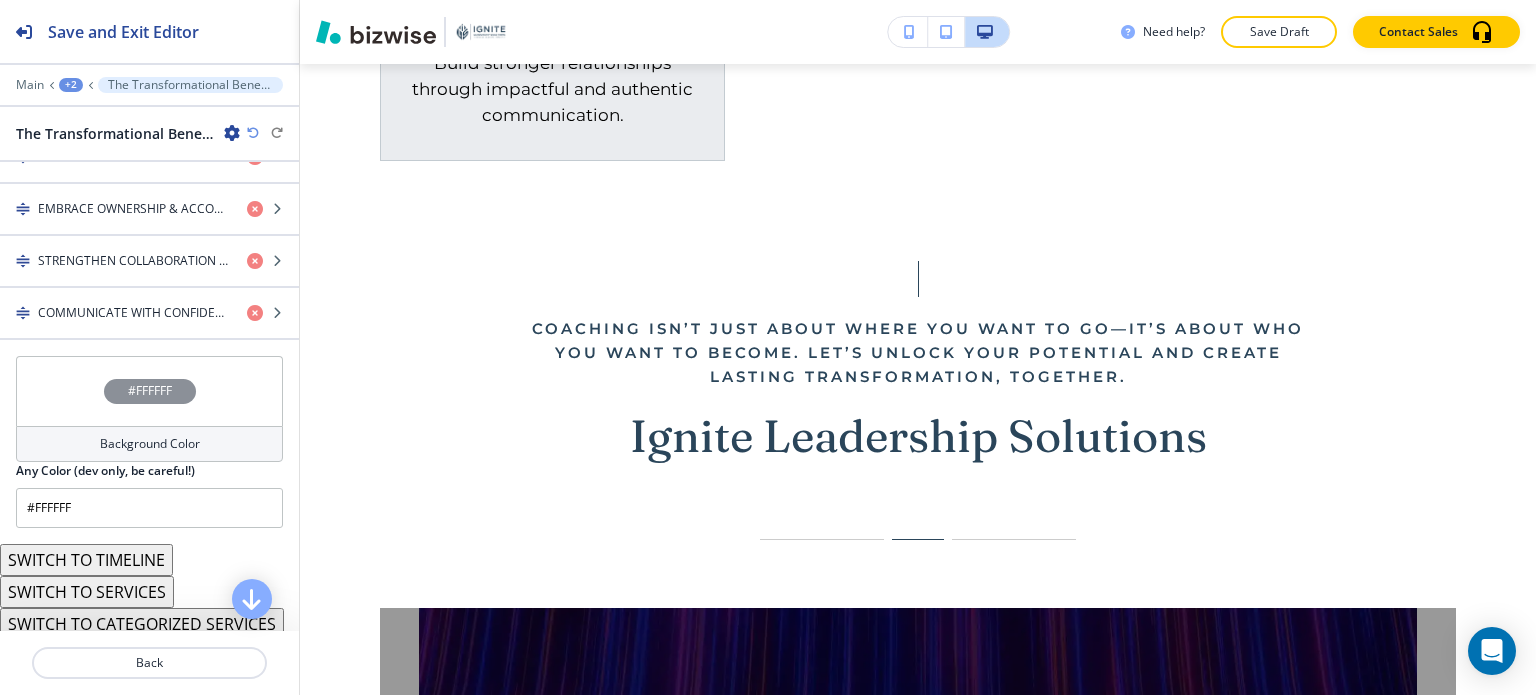 click at bounding box center (253, 133) 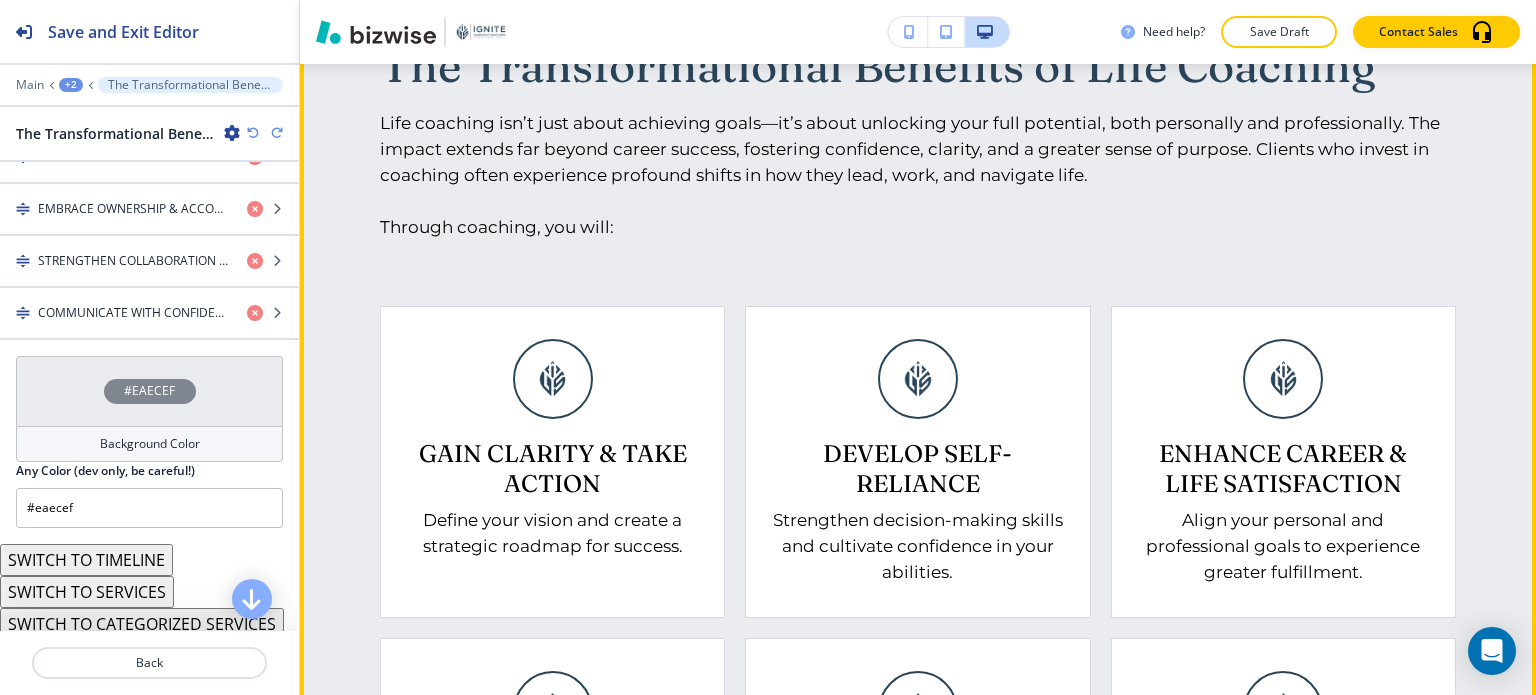 scroll, scrollTop: 2774, scrollLeft: 0, axis: vertical 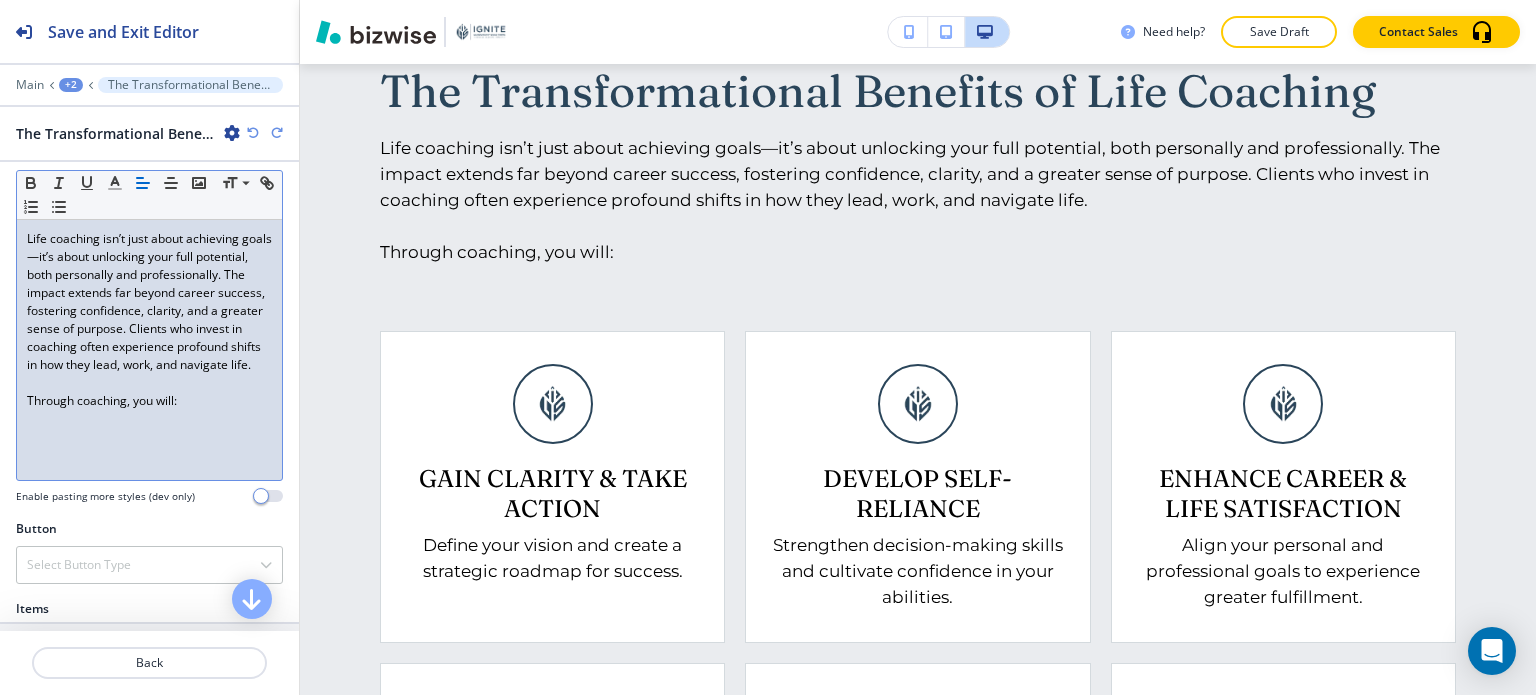 click on "Life coaching isn’t just about achieving goals—it’s about unlocking your full potential, both personally and professionally. The impact extends far beyond career success, fostering confidence, clarity, and a greater sense of purpose. Clients who invest in coaching often experience profound shifts in how they lead, work, and navigate life. Through coaching, you will:" at bounding box center [149, 350] 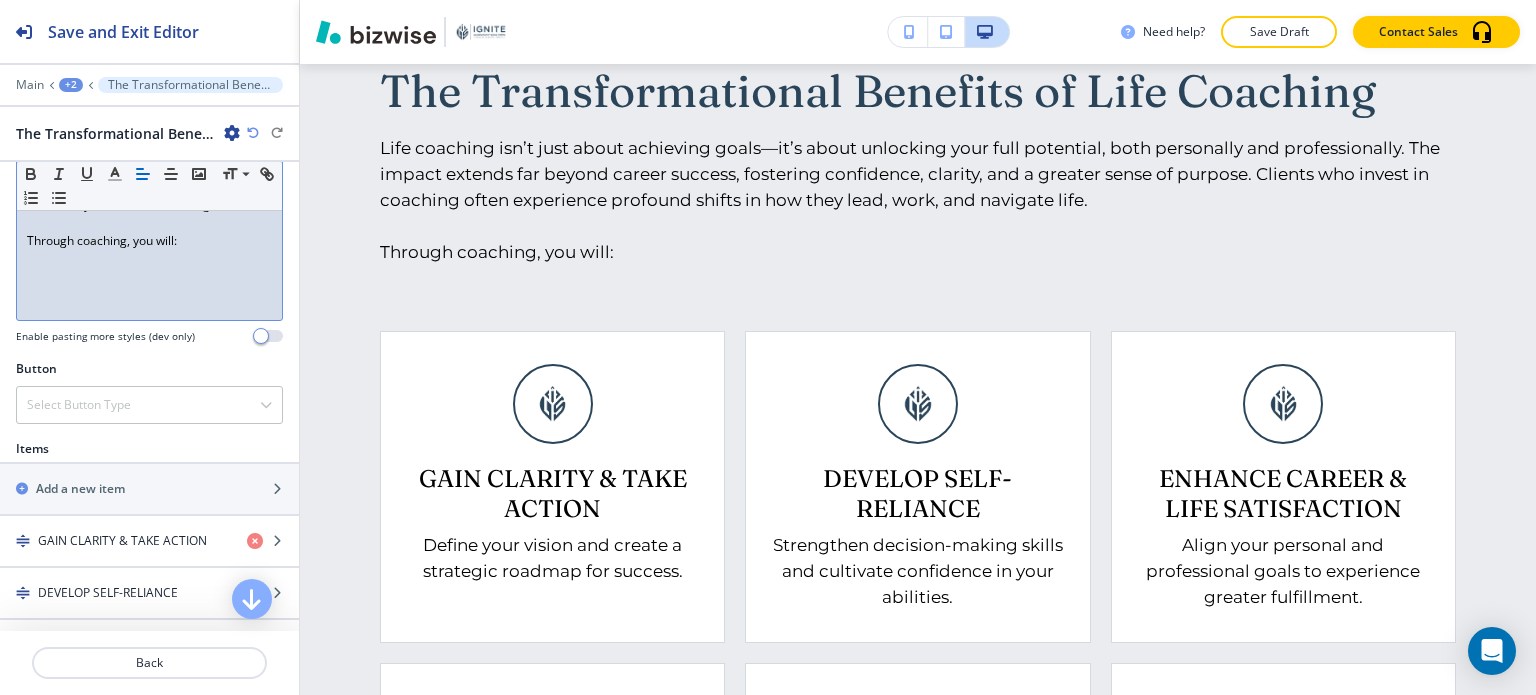 scroll, scrollTop: 560, scrollLeft: 0, axis: vertical 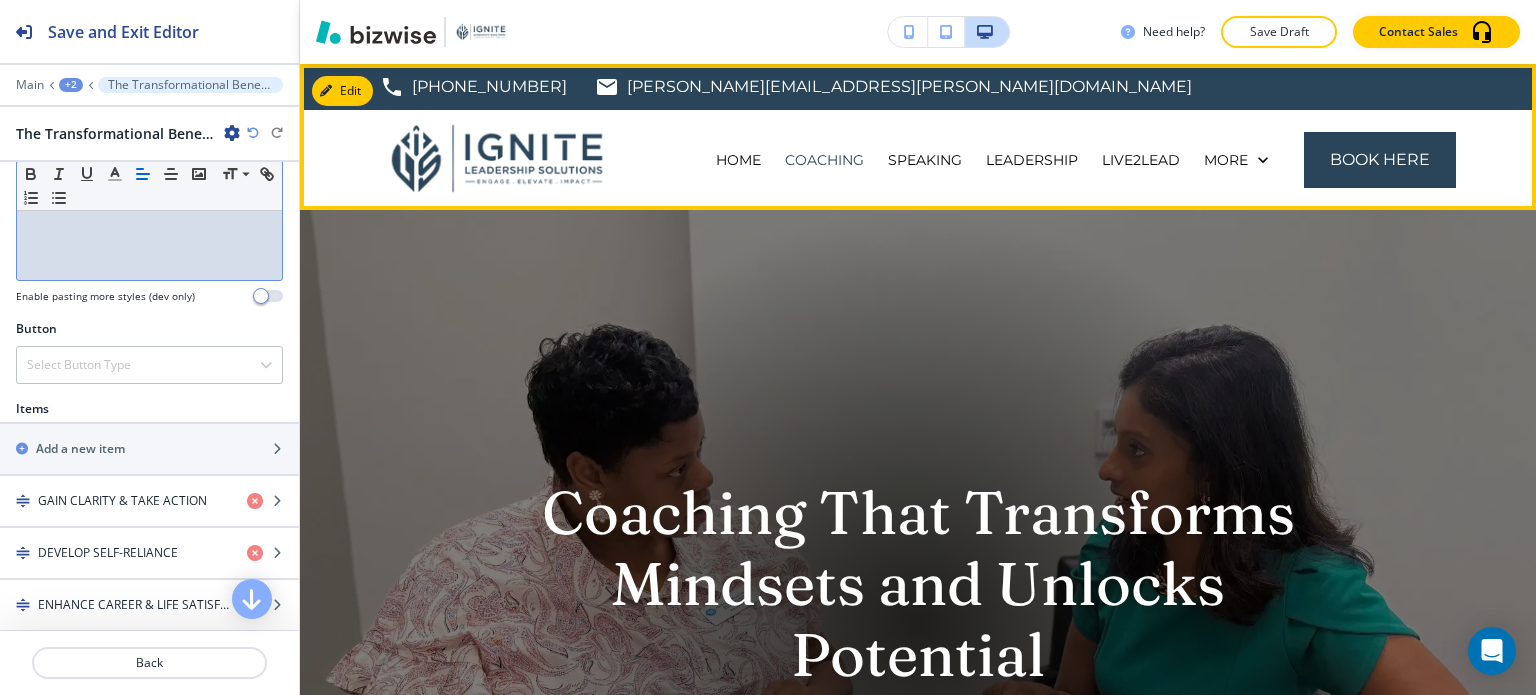 click on "COACHING" at bounding box center (824, 160) 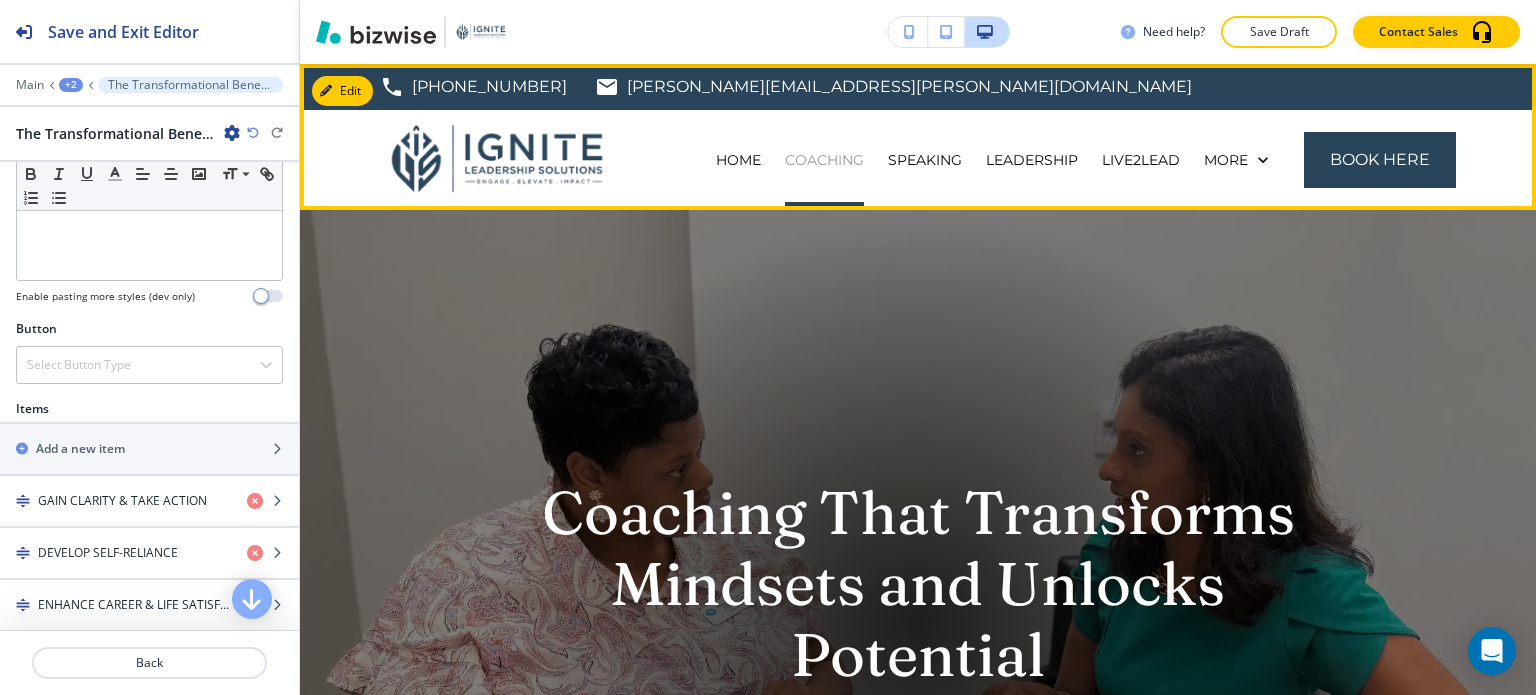 click on "COACHING" at bounding box center [824, 160] 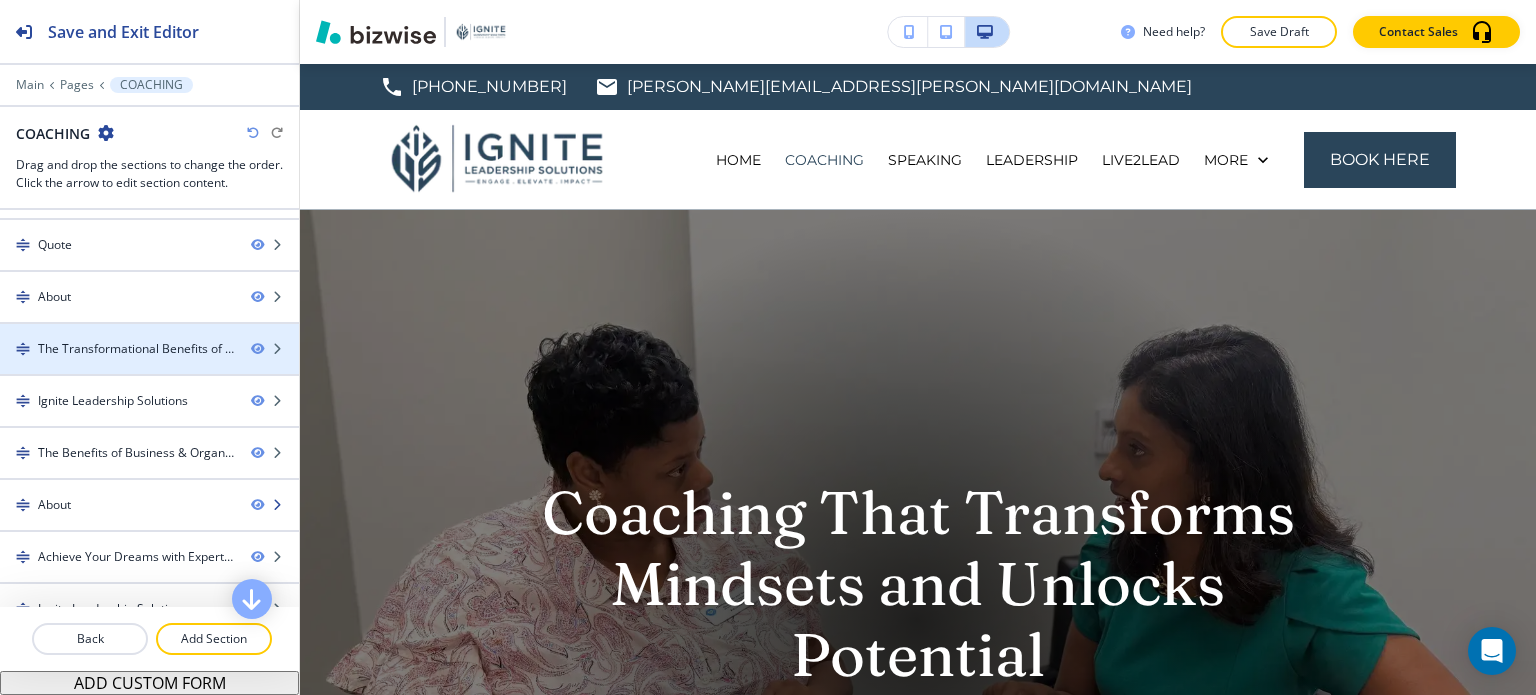 scroll, scrollTop: 116, scrollLeft: 0, axis: vertical 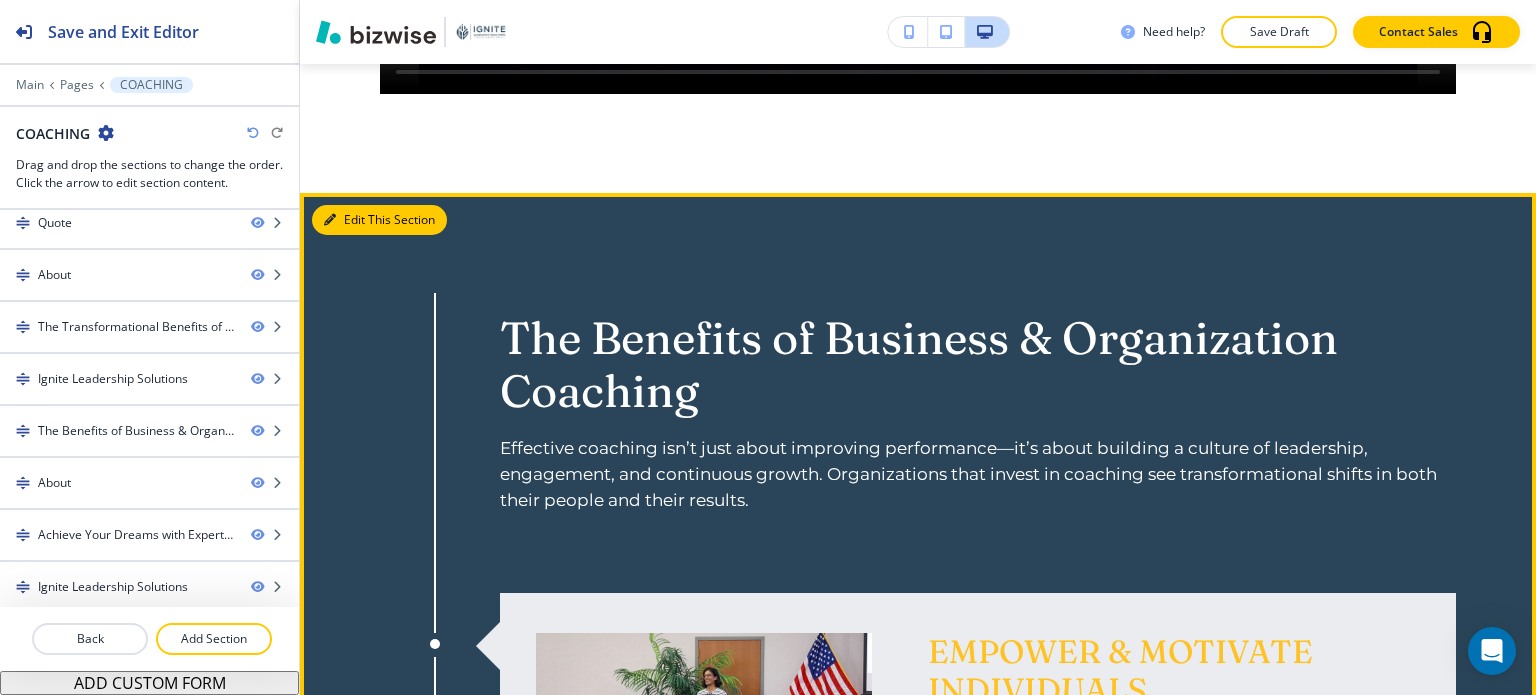 click at bounding box center [330, 220] 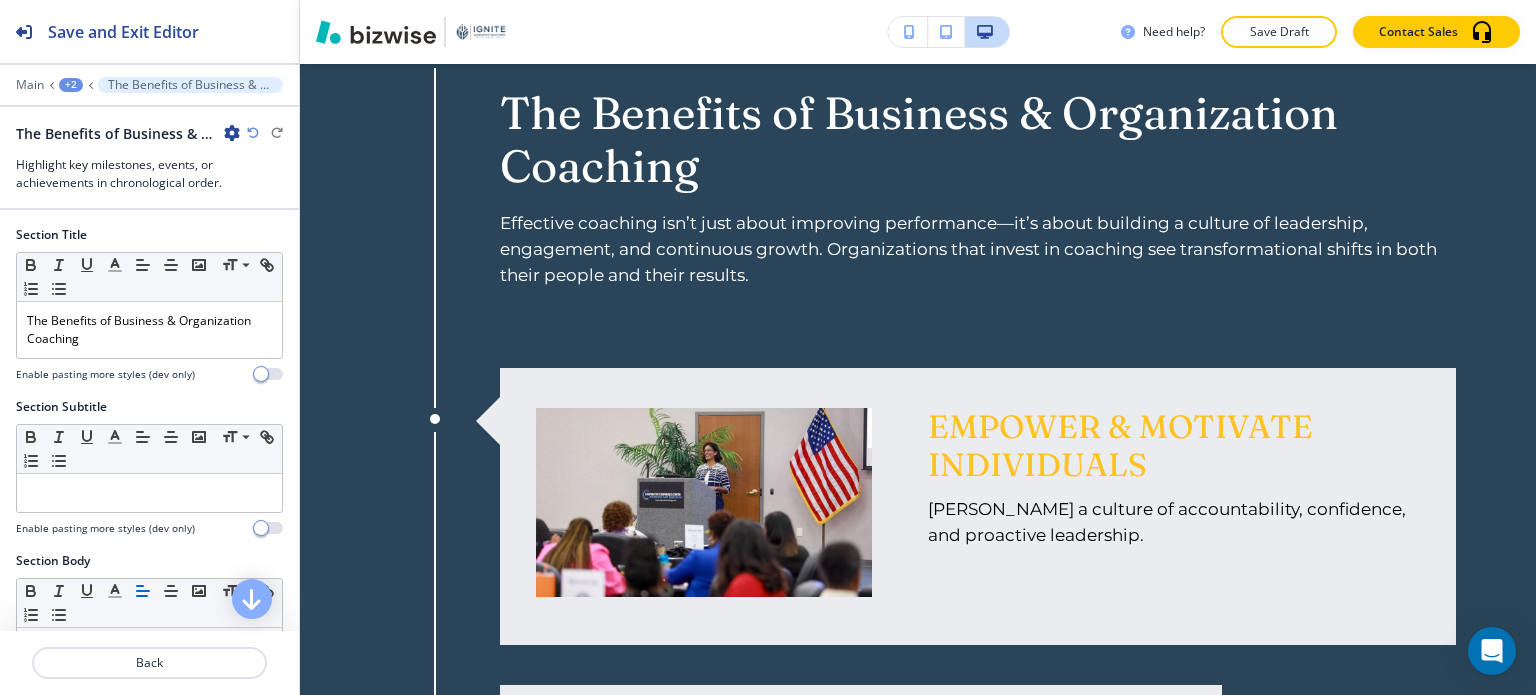 scroll, scrollTop: 5328, scrollLeft: 0, axis: vertical 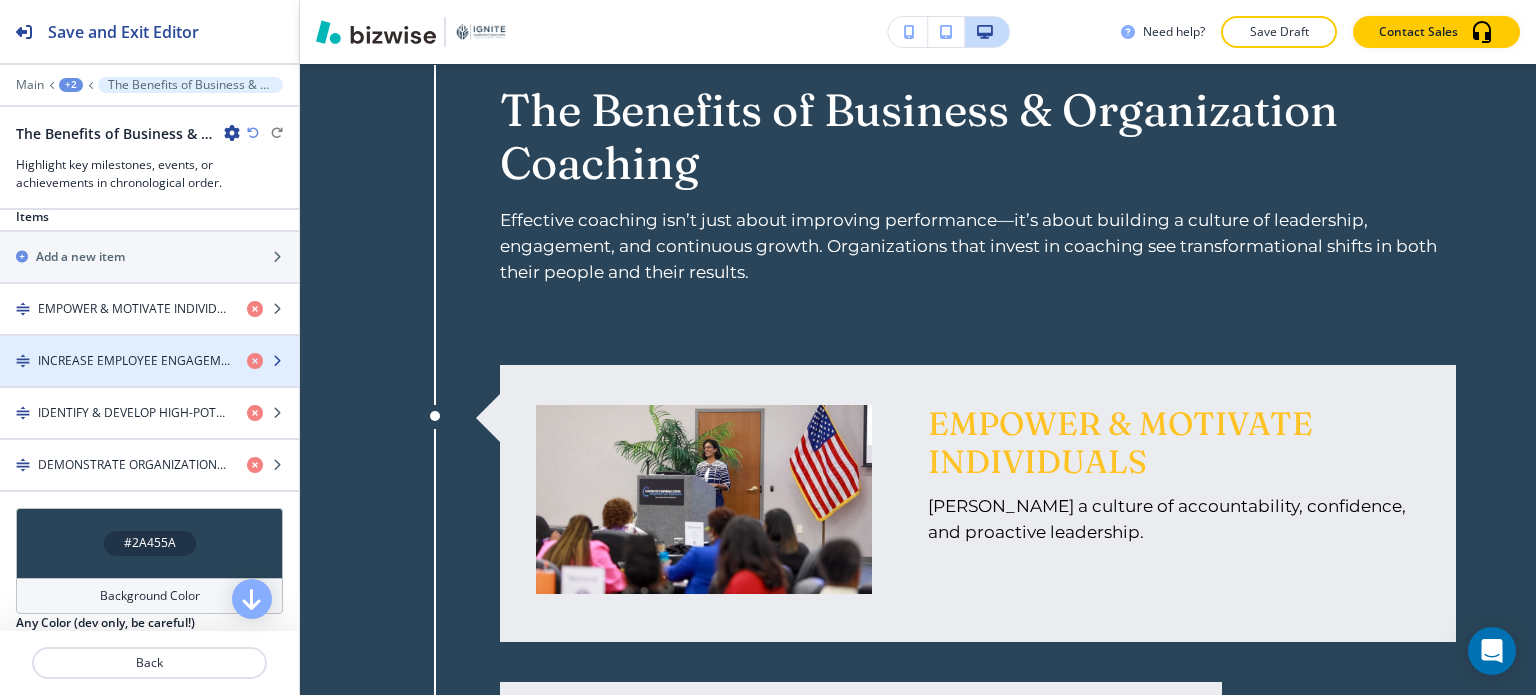 click on "INCREASE EMPLOYEE ENGAGEMENT" at bounding box center (134, 361) 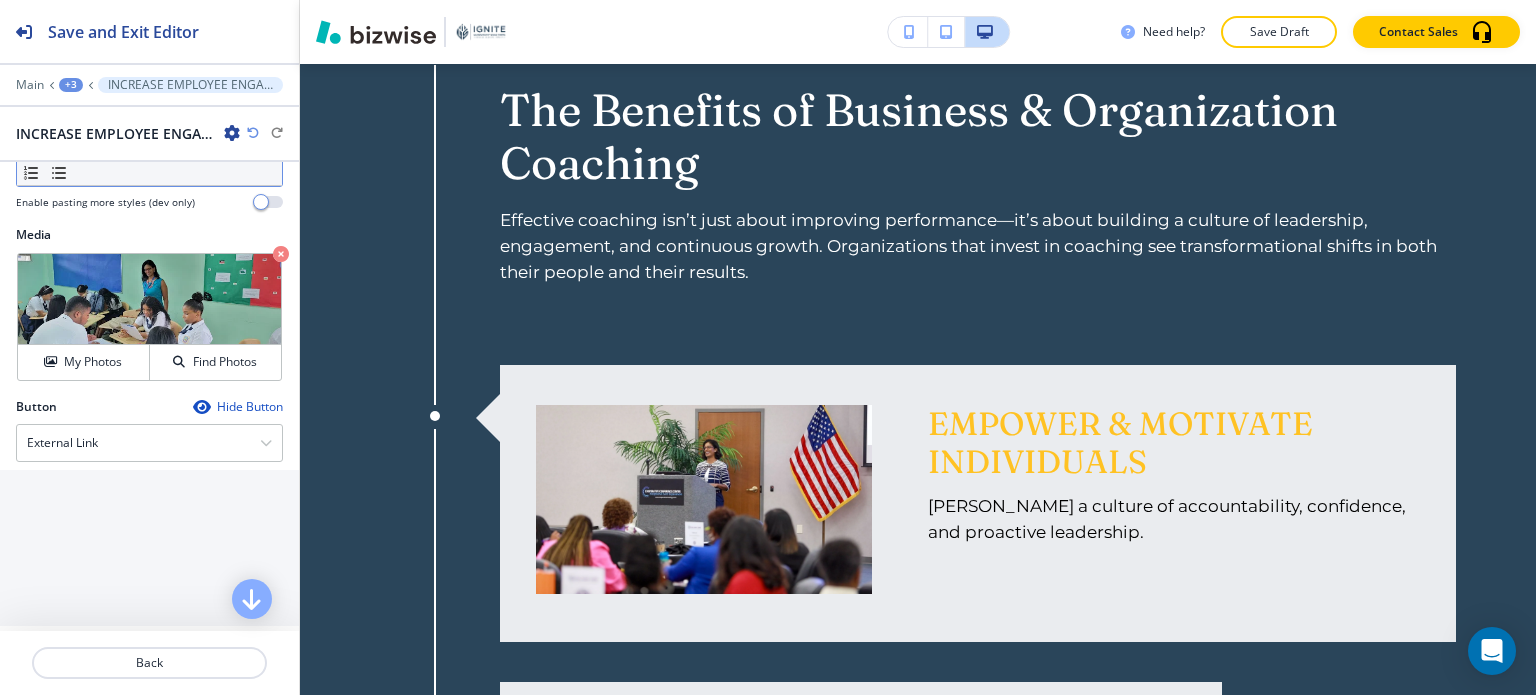 scroll, scrollTop: 664, scrollLeft: 0, axis: vertical 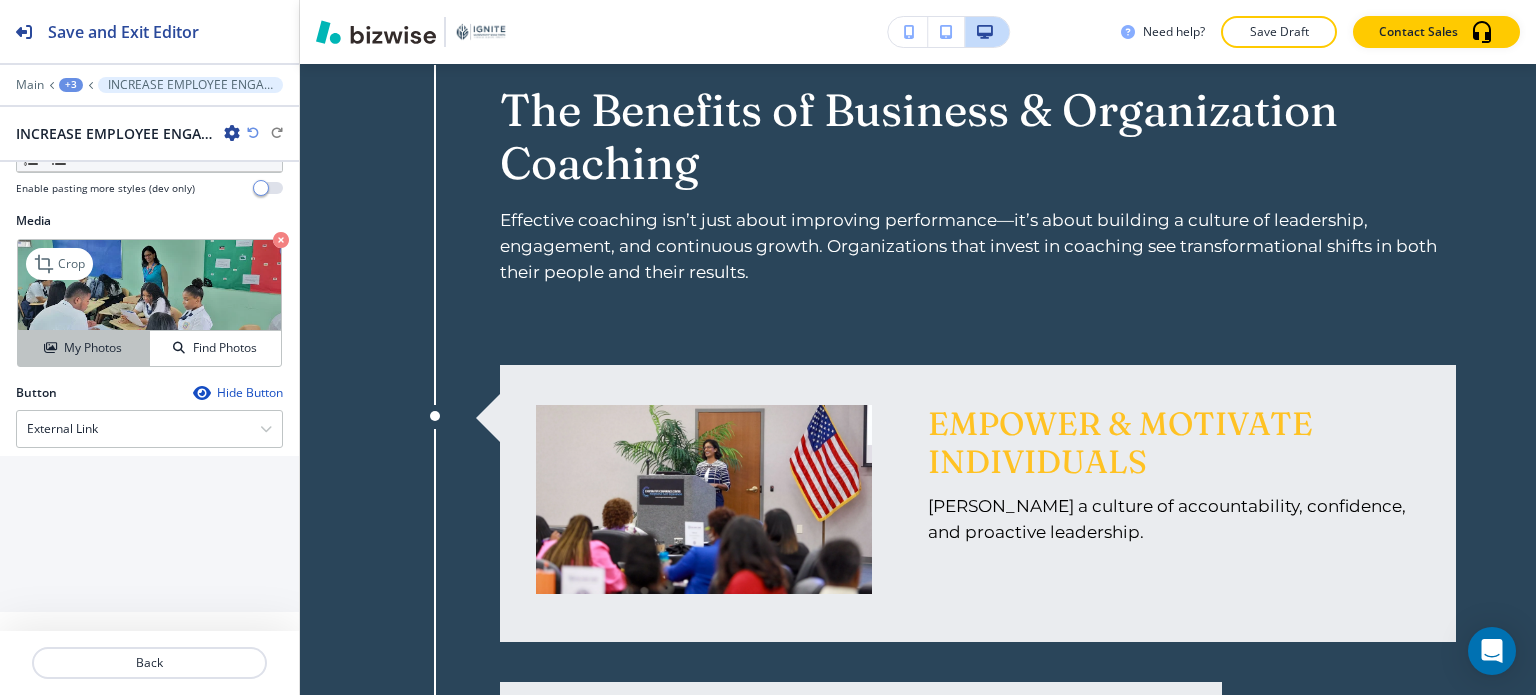 click on "My Photos" at bounding box center (93, 348) 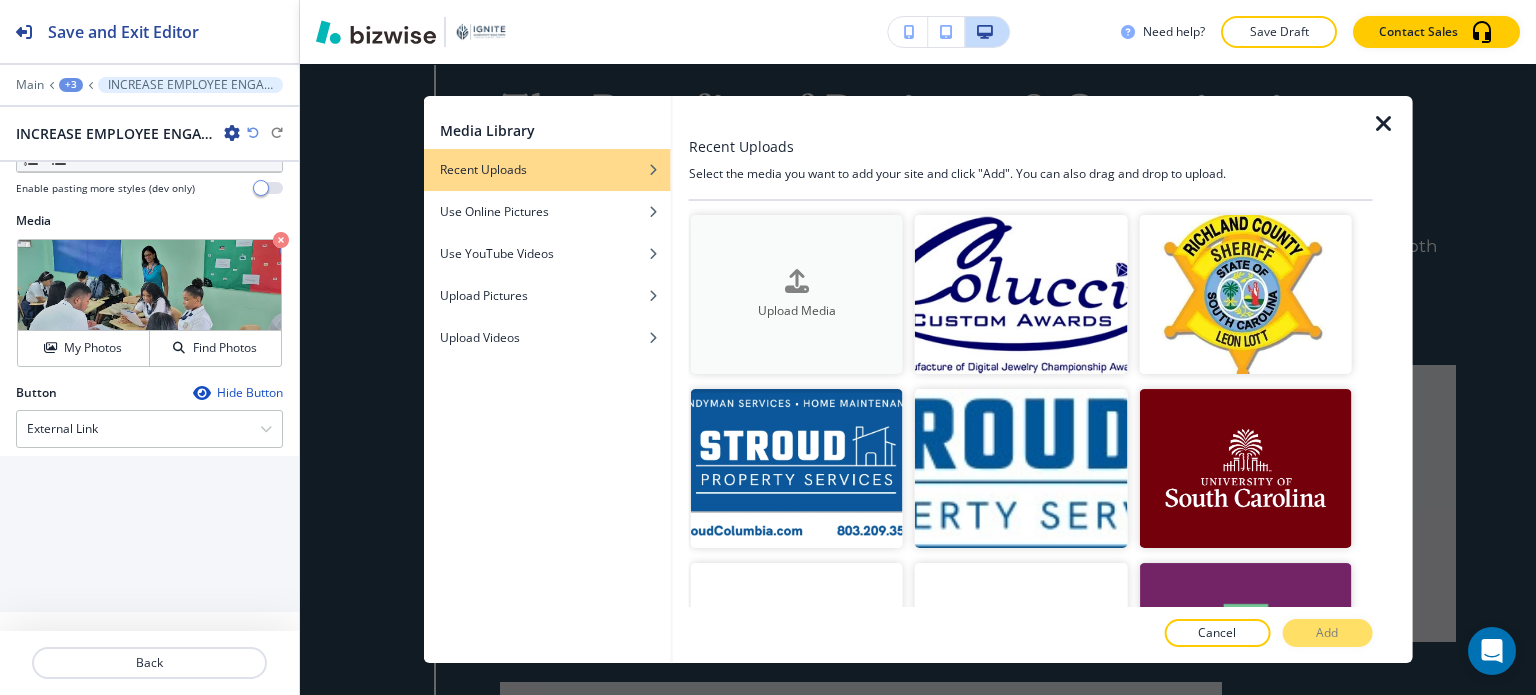 click at bounding box center [797, 298] 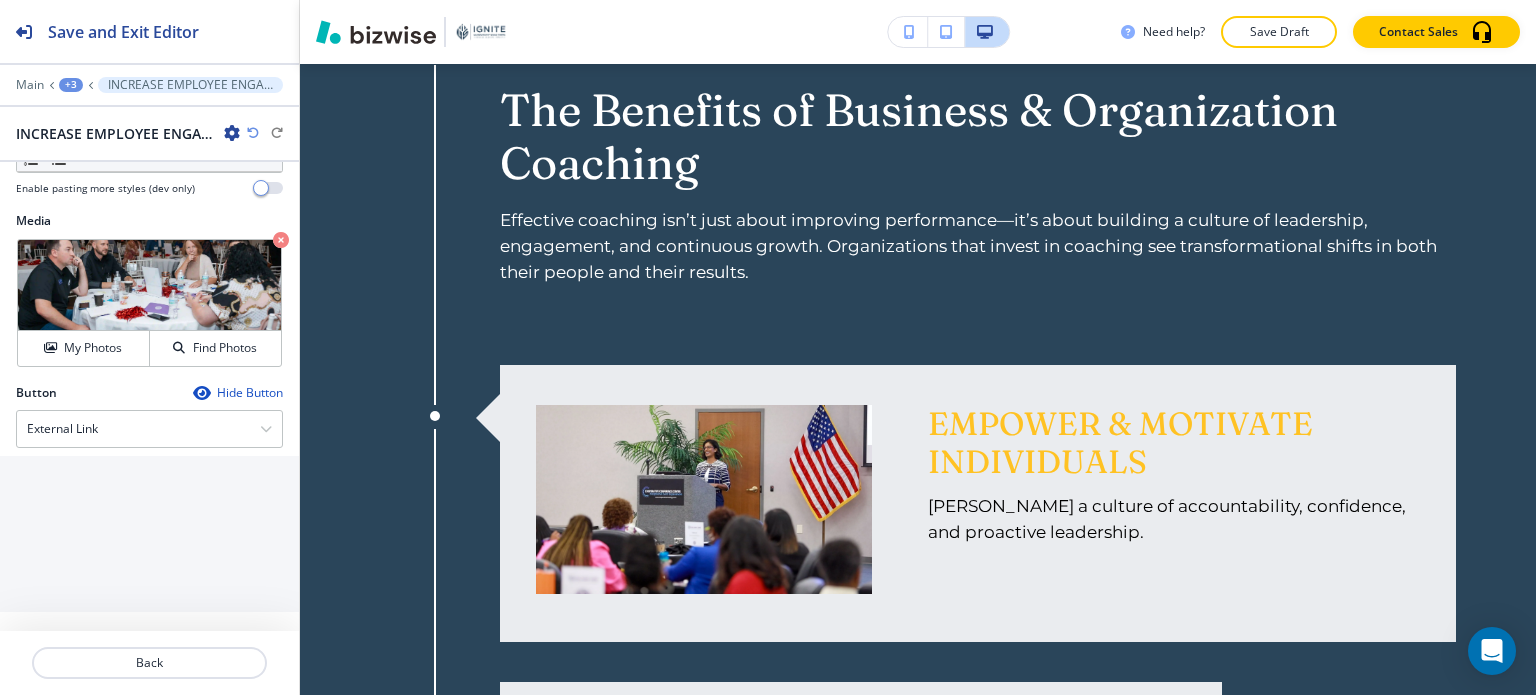 scroll, scrollTop: 5928, scrollLeft: 0, axis: vertical 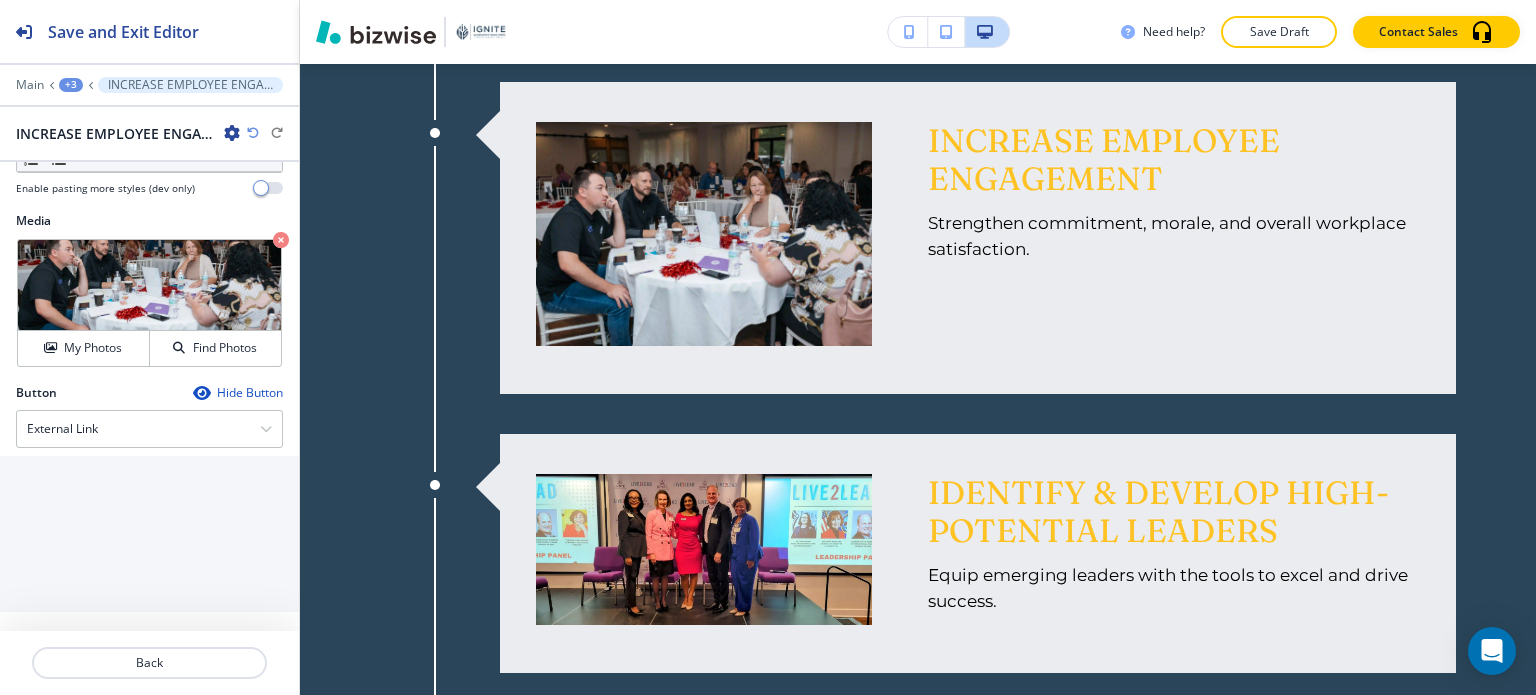 click on "+3" at bounding box center (71, 85) 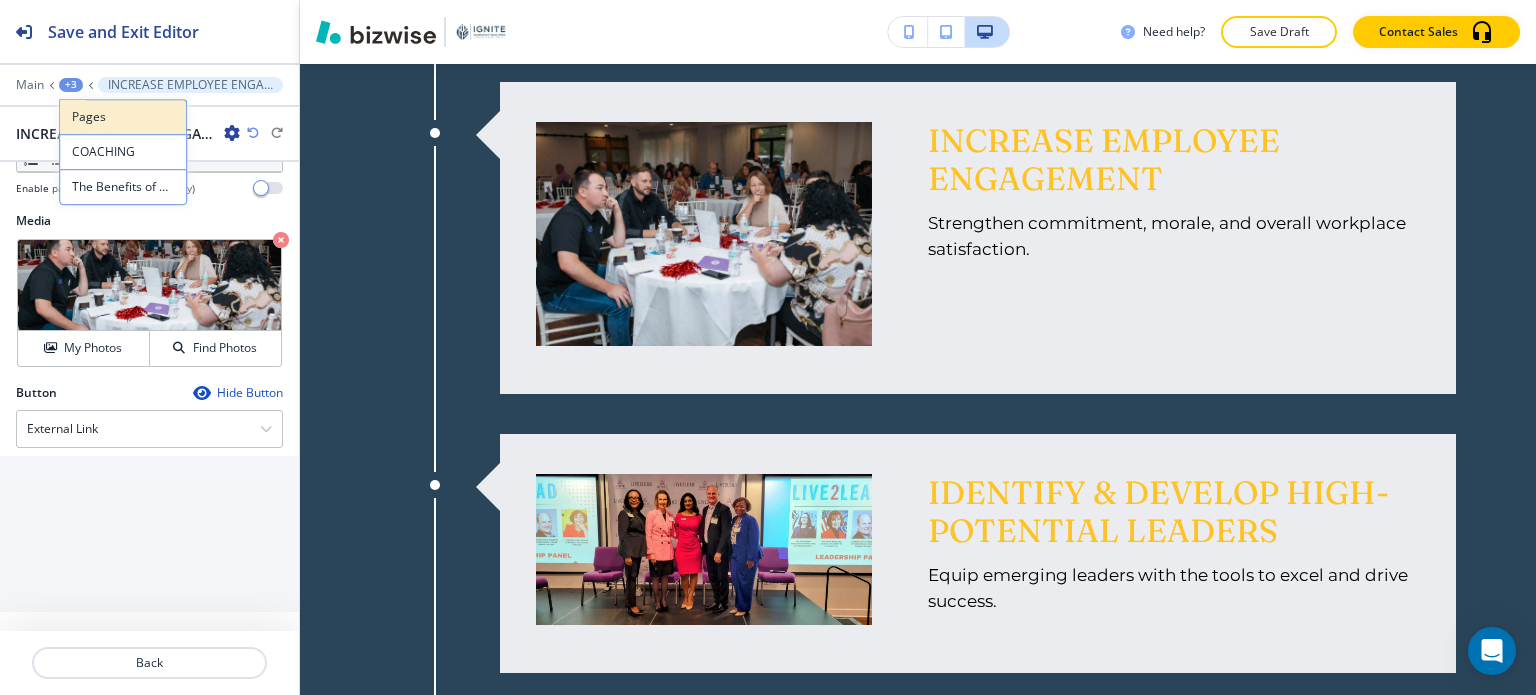 click on "Pages" at bounding box center [123, 116] 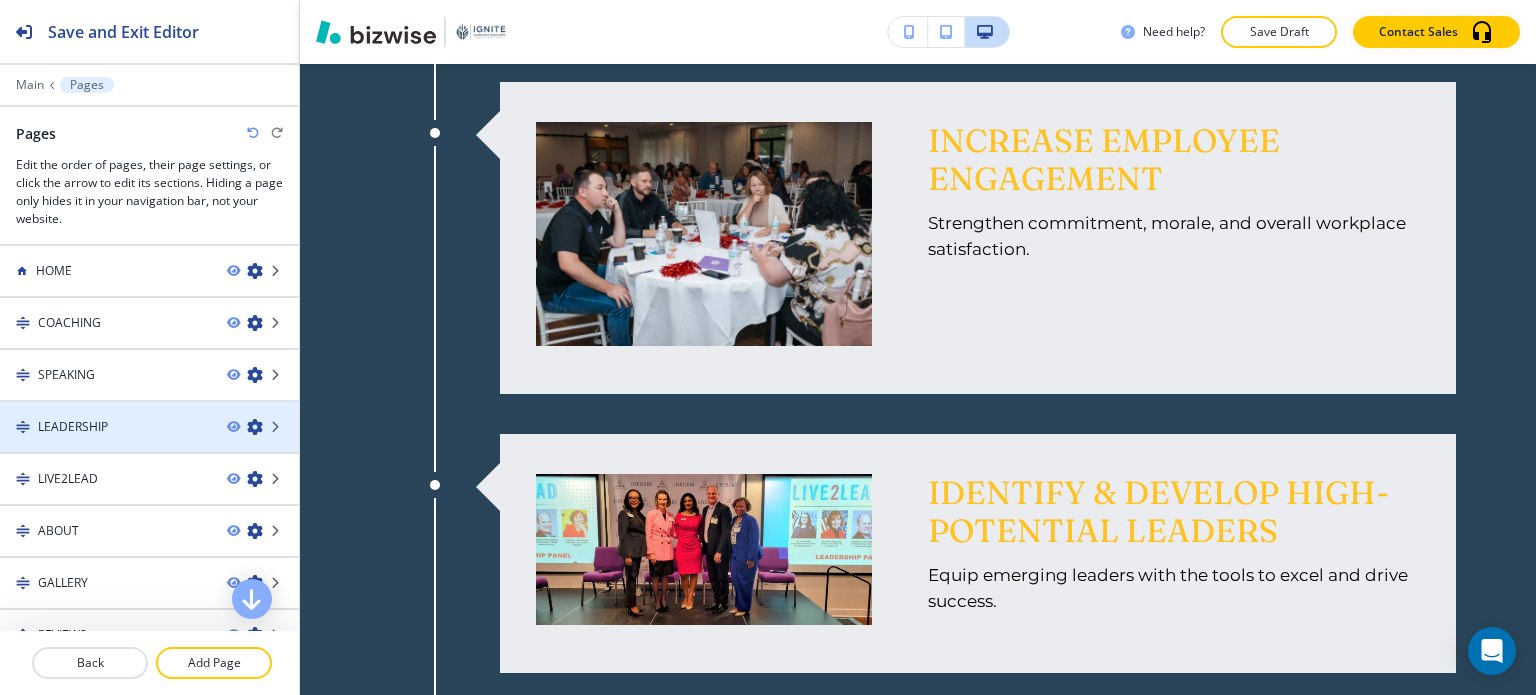 click on "LEADERSHIP" at bounding box center [73, 427] 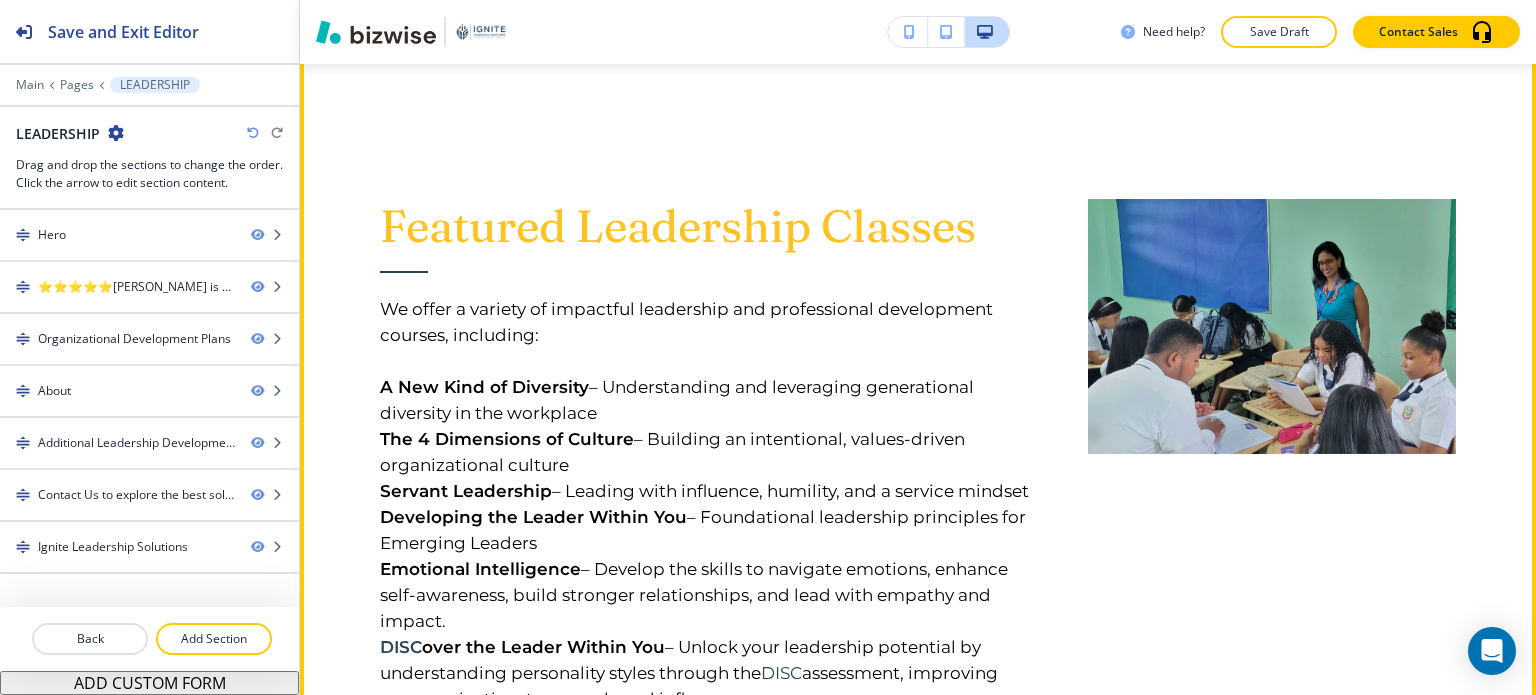 scroll, scrollTop: 1600, scrollLeft: 0, axis: vertical 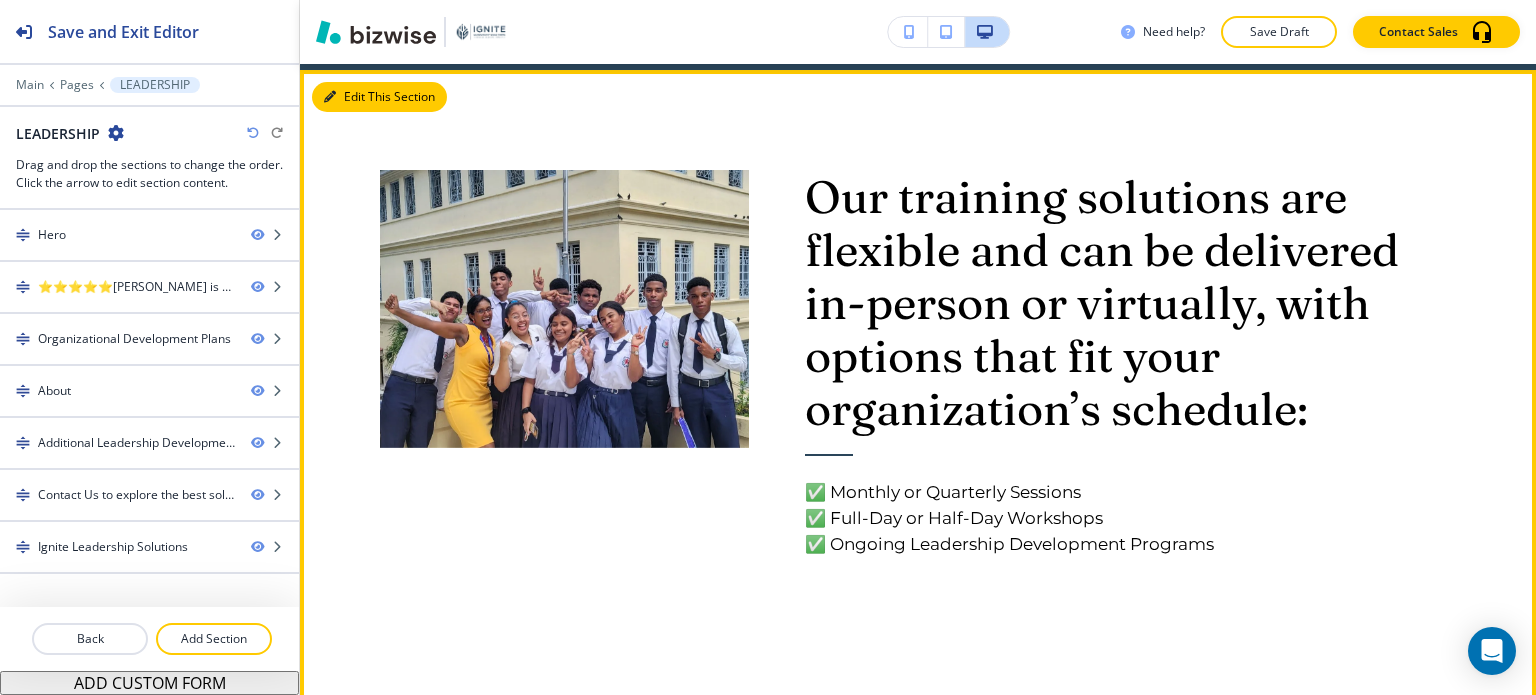click on "Edit This Section" at bounding box center (379, 97) 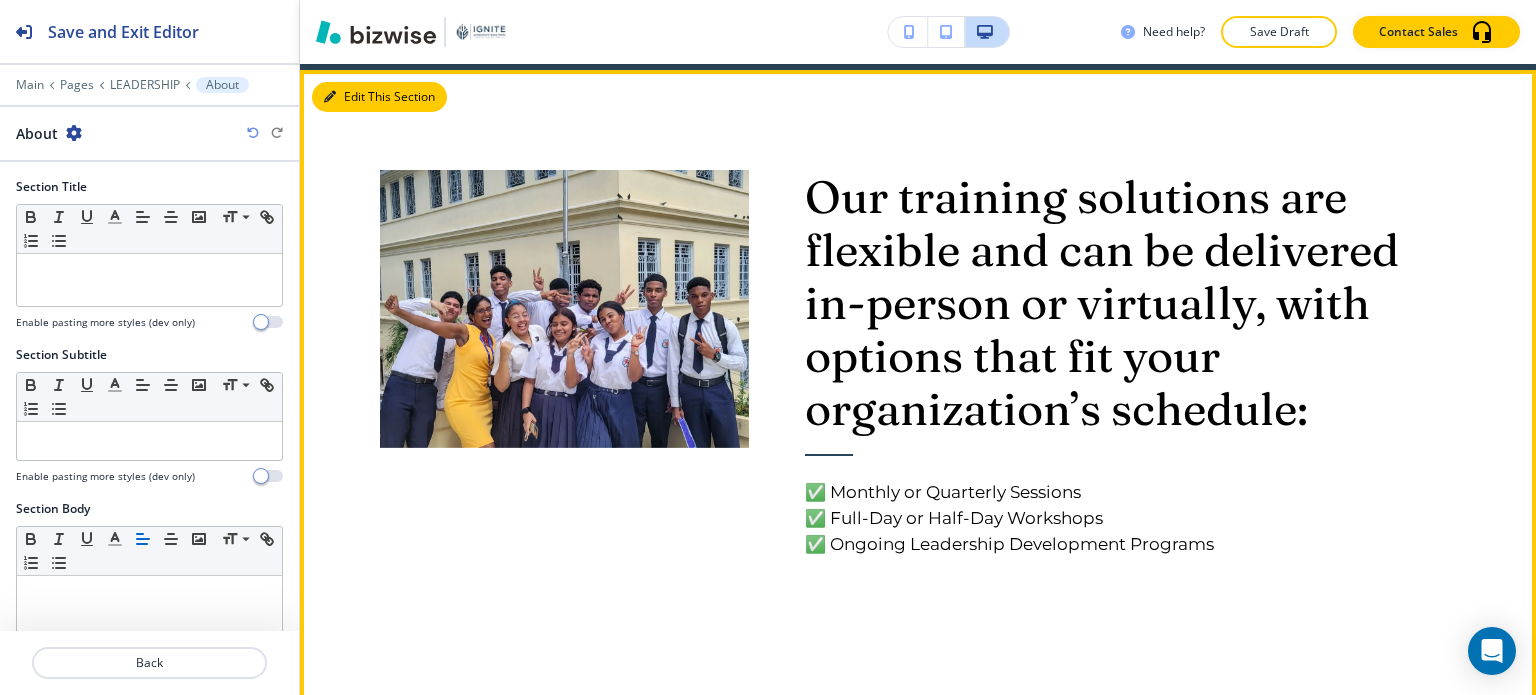 scroll, scrollTop: 1580, scrollLeft: 0, axis: vertical 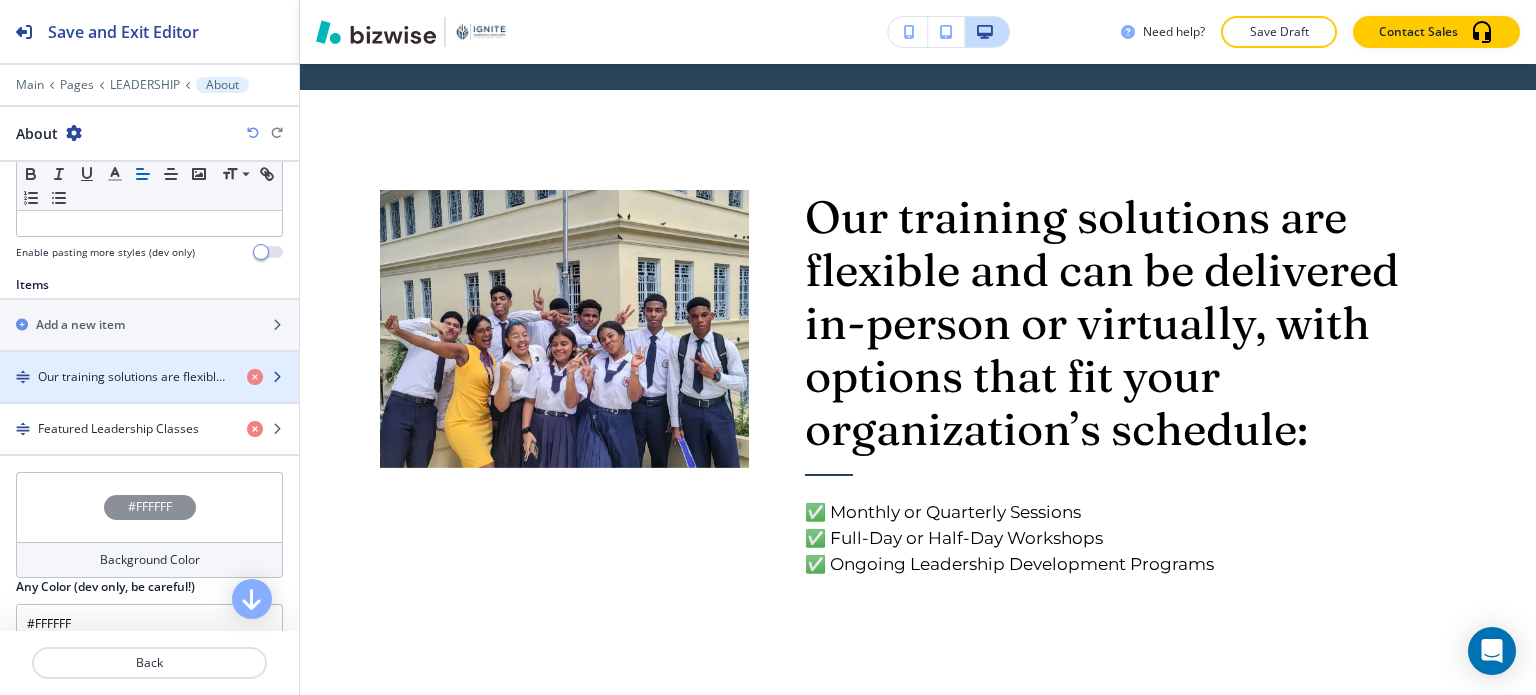 click on "Our training solutions are flexible and can be delivered in-person or virtually, with options that fit your organization’s schedule:" at bounding box center (134, 377) 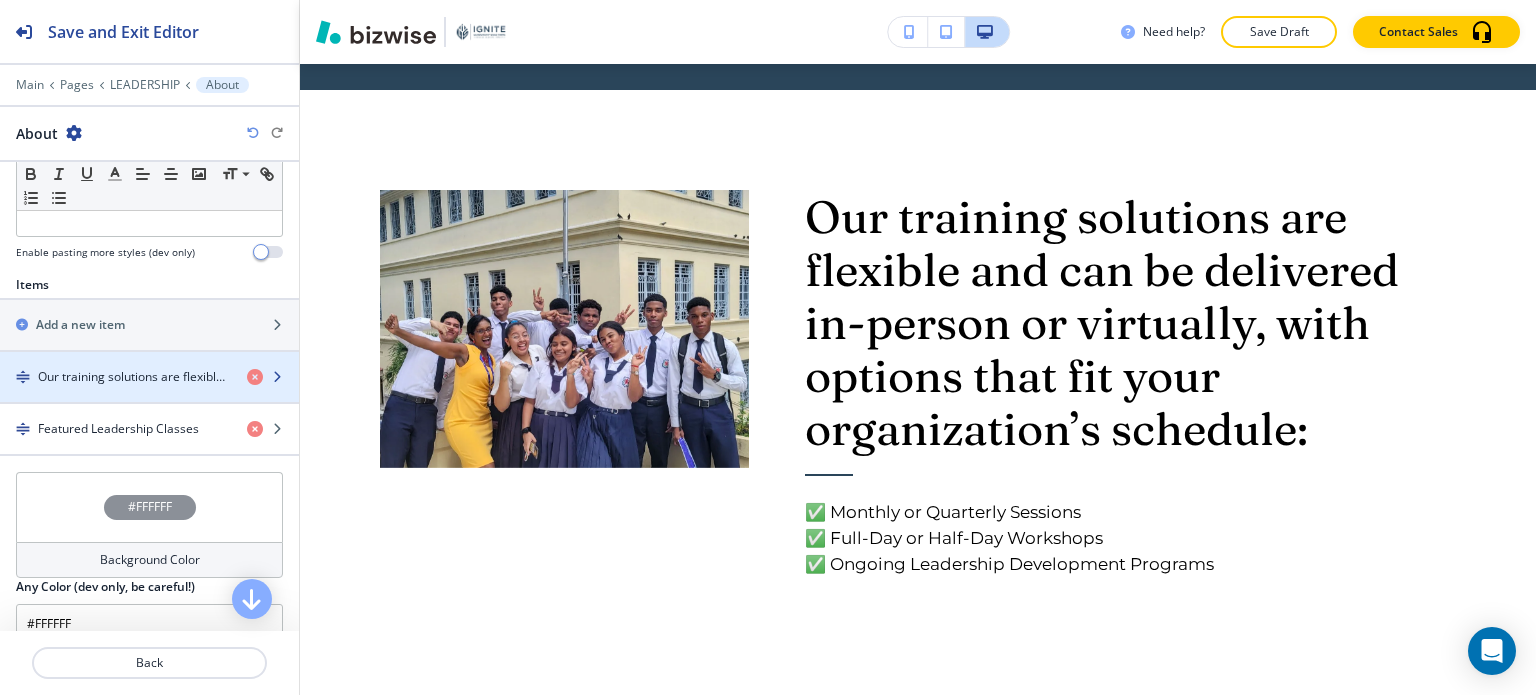 click on "Our training solutions are flexible and can be delivered in-person or virtually, with options that fit your organization’s schedule:" at bounding box center (134, 377) 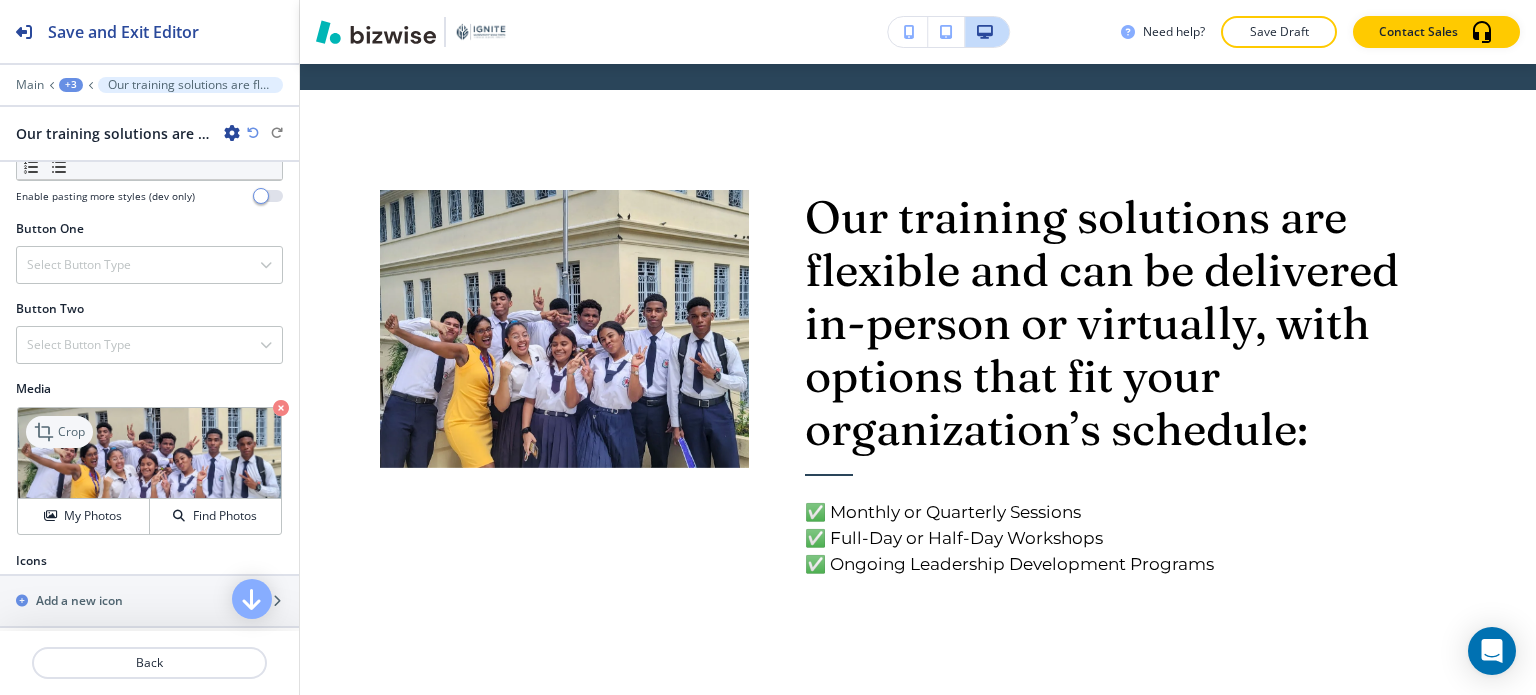 scroll, scrollTop: 704, scrollLeft: 0, axis: vertical 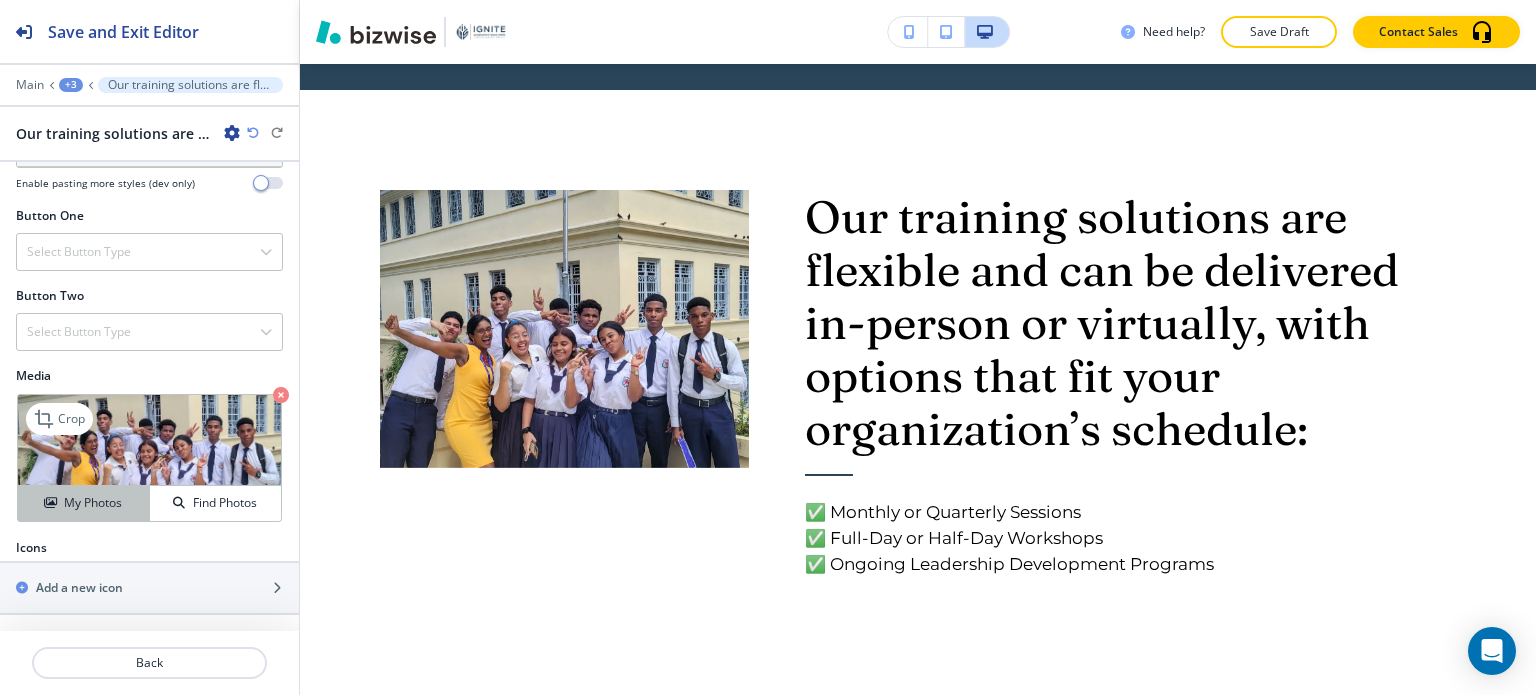 click on "My Photos" at bounding box center (84, 503) 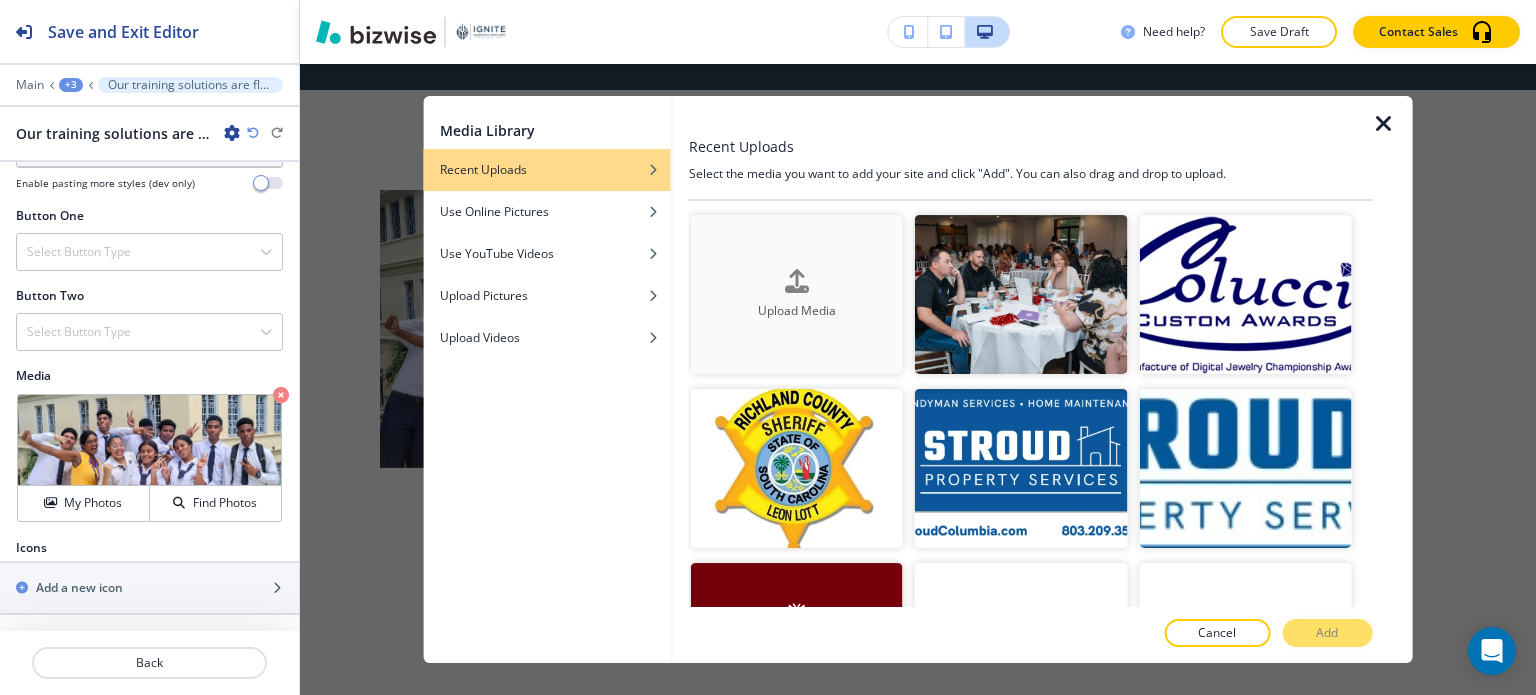 click at bounding box center [797, 298] 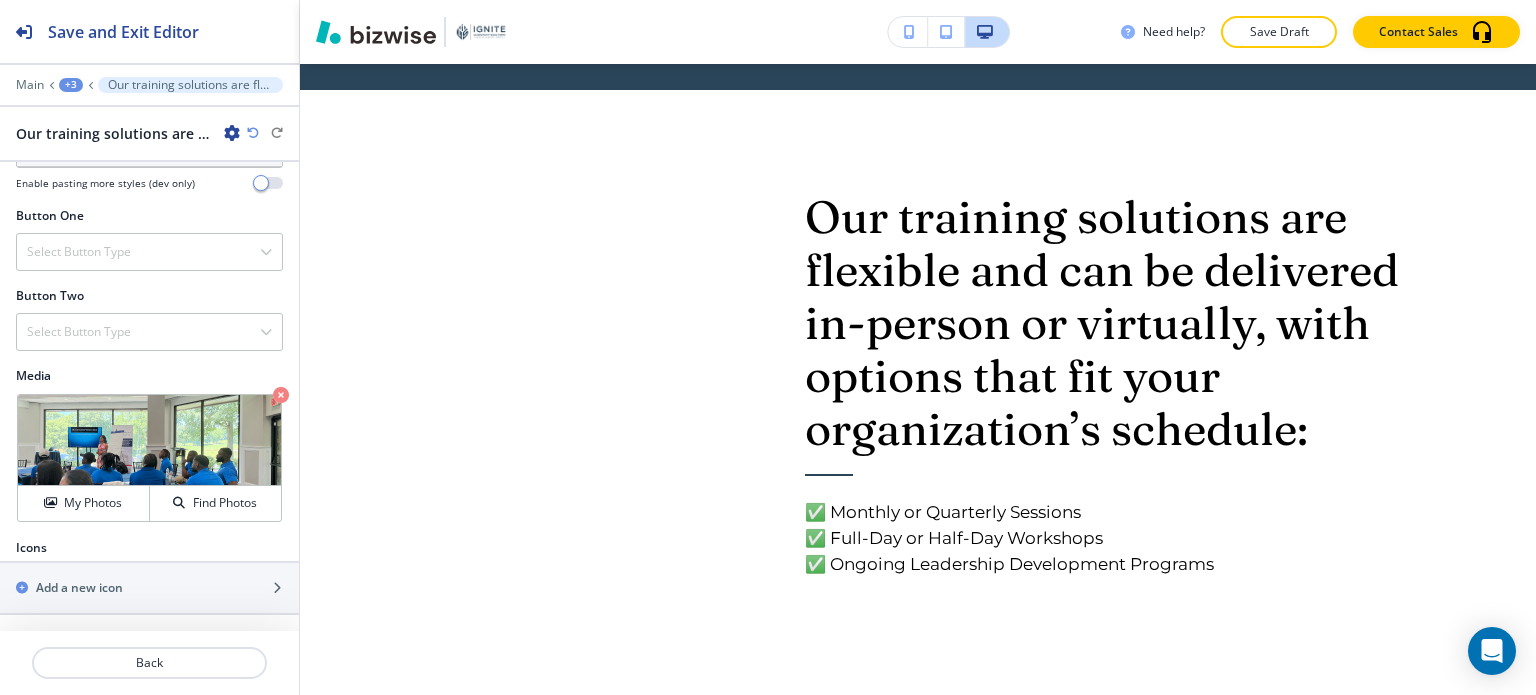 click at bounding box center [149, 440] 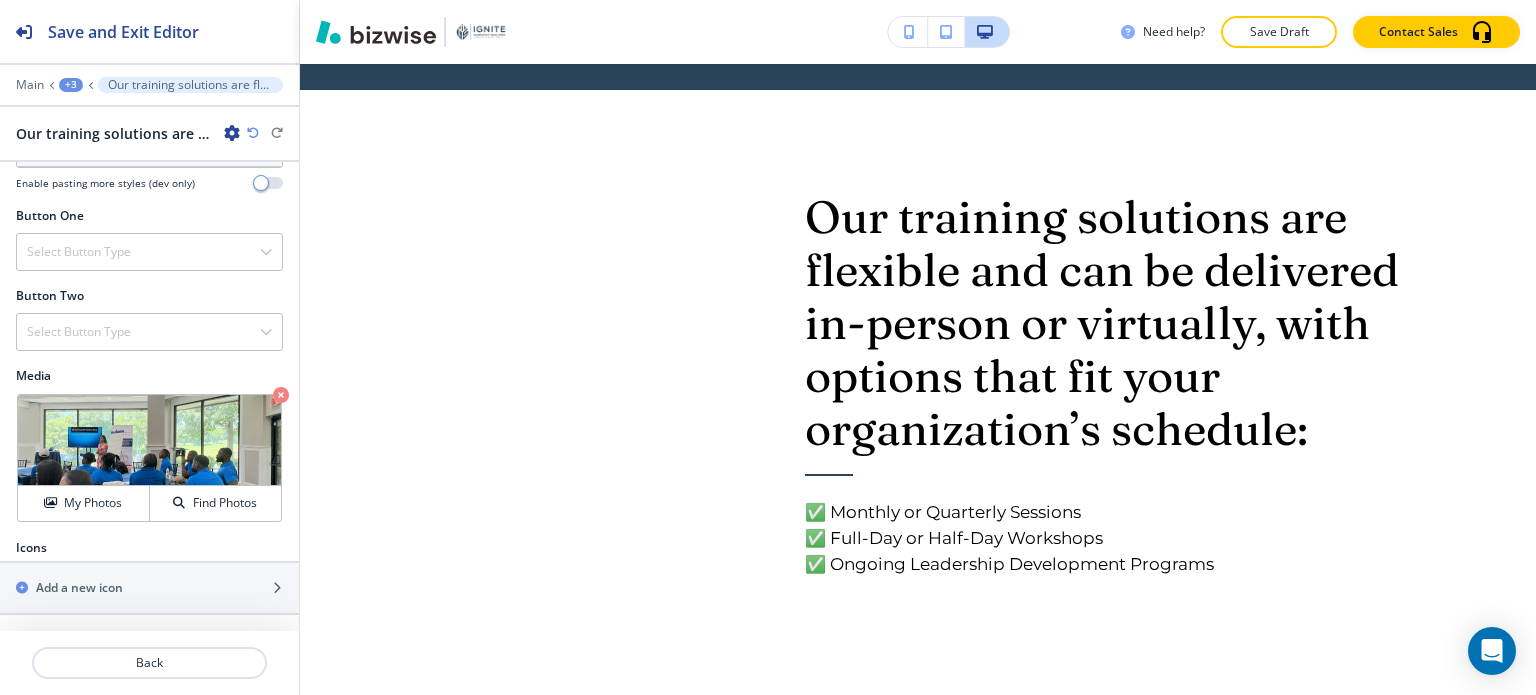 click at bounding box center [281, 395] 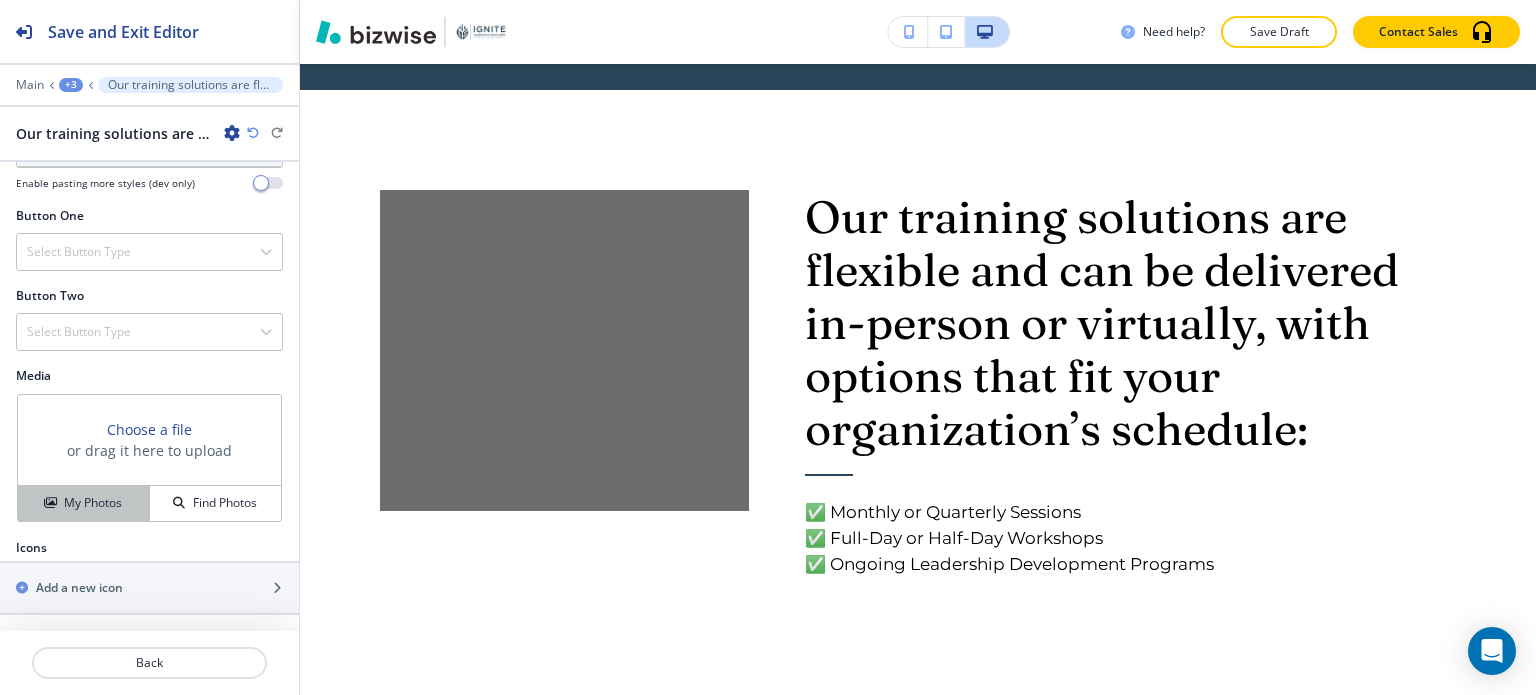 click on "My Photos" at bounding box center [84, 503] 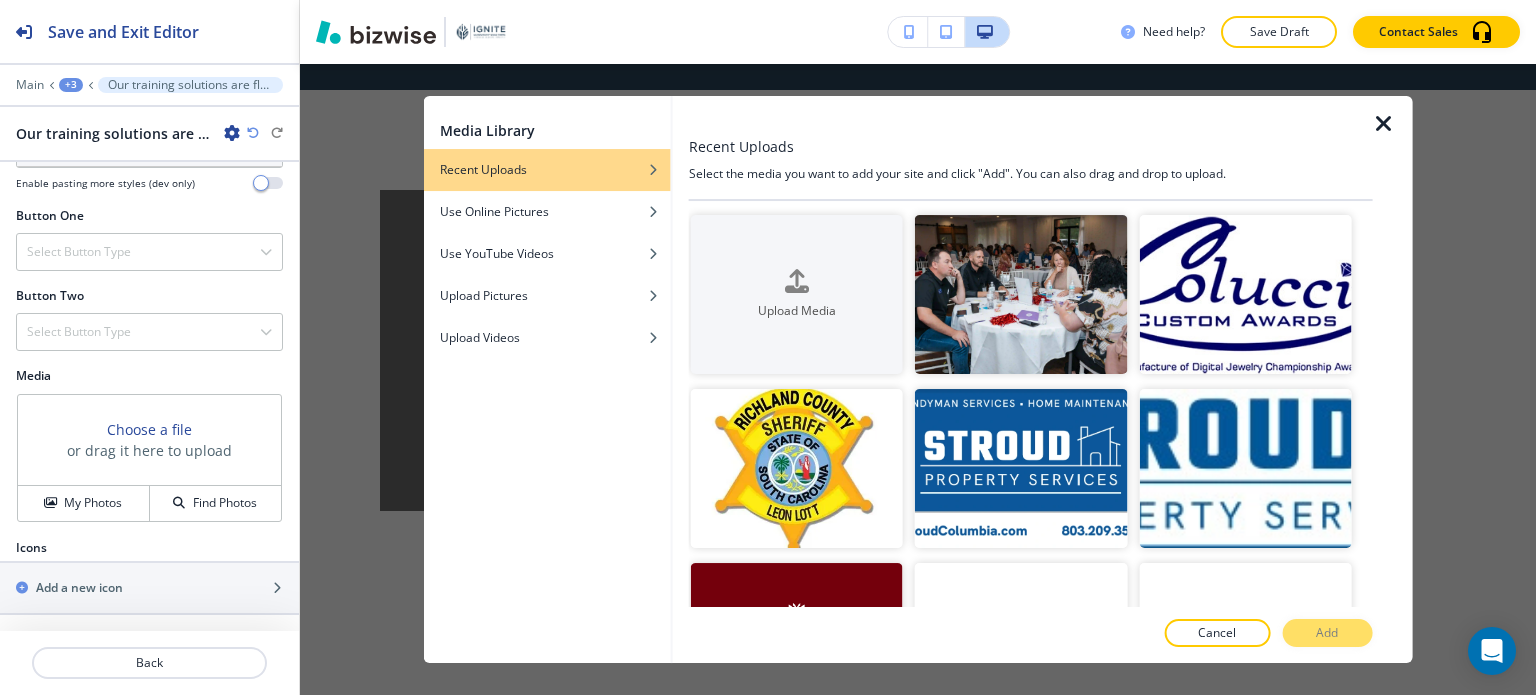 click at bounding box center [681, 380] 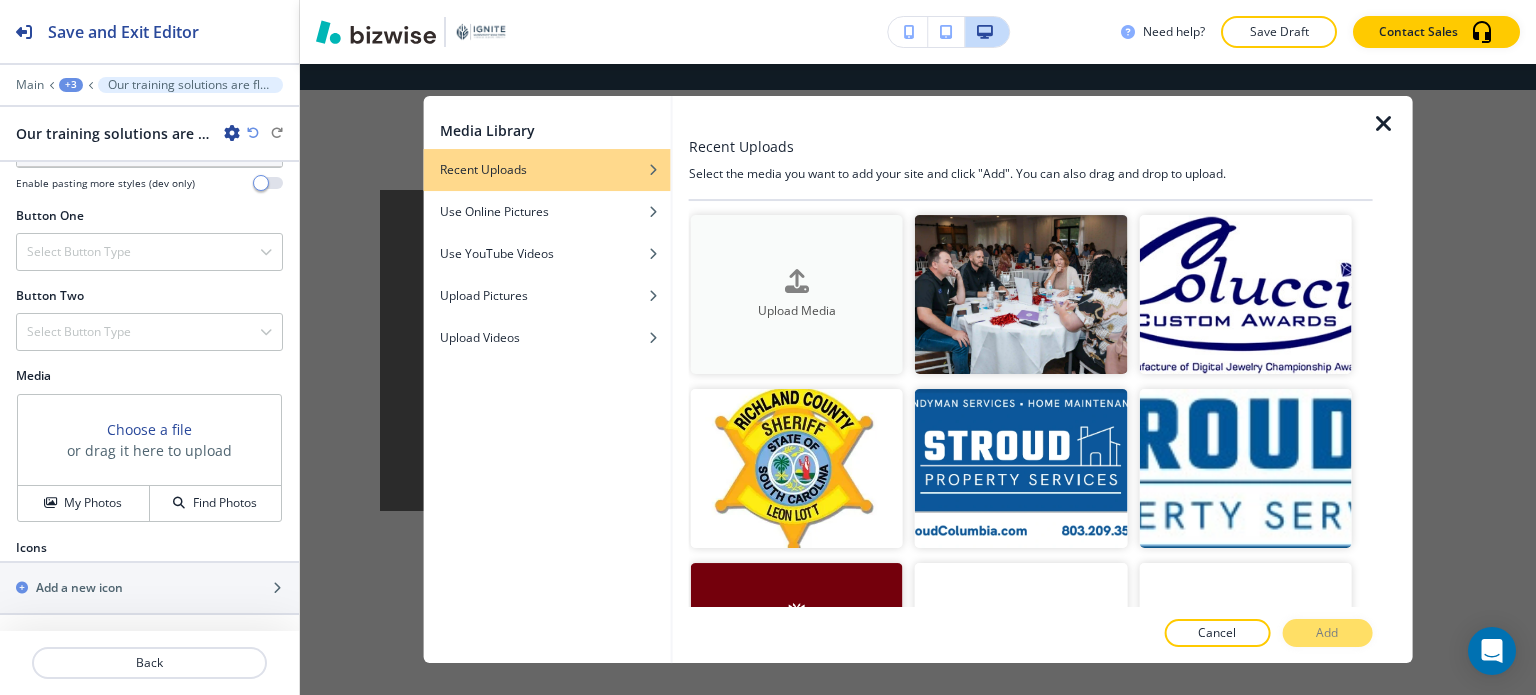 click on "Upload Media" at bounding box center (797, 294) 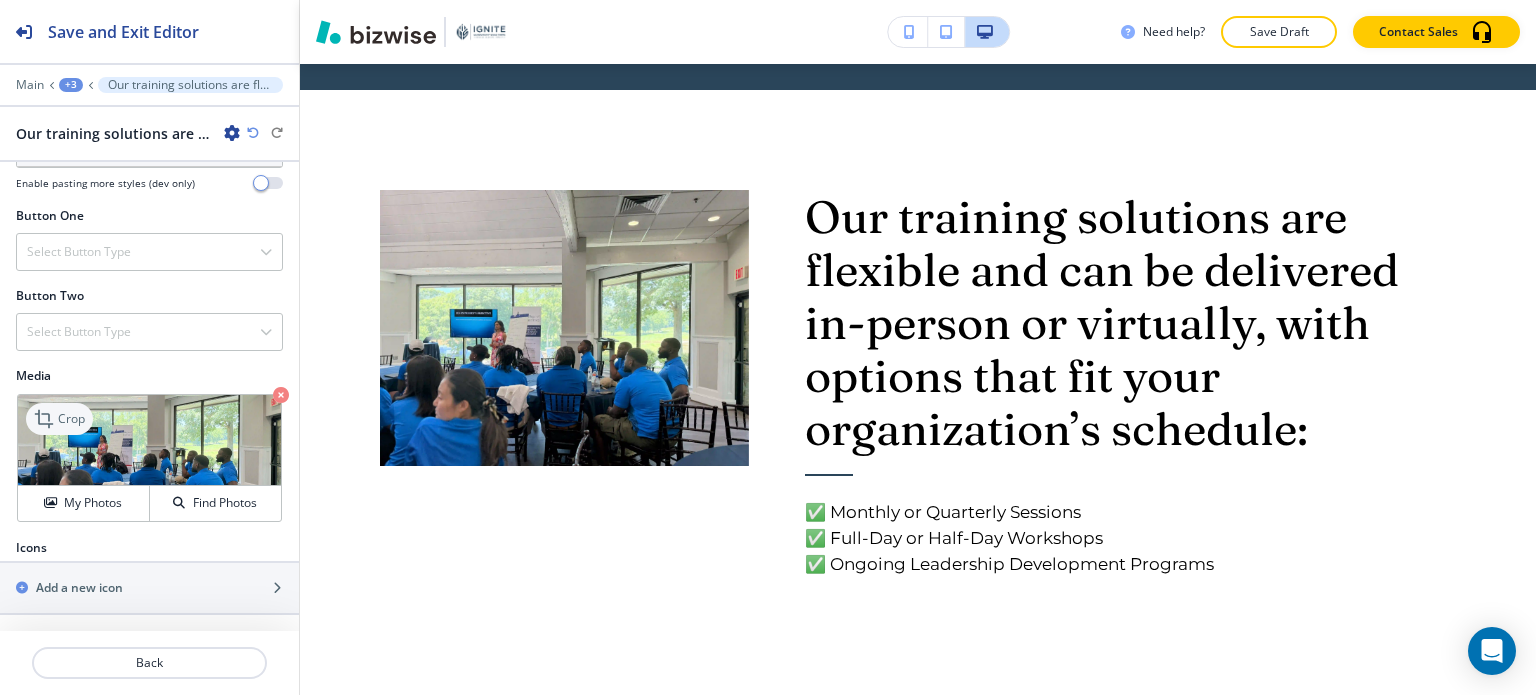 click on "Crop" at bounding box center (71, 419) 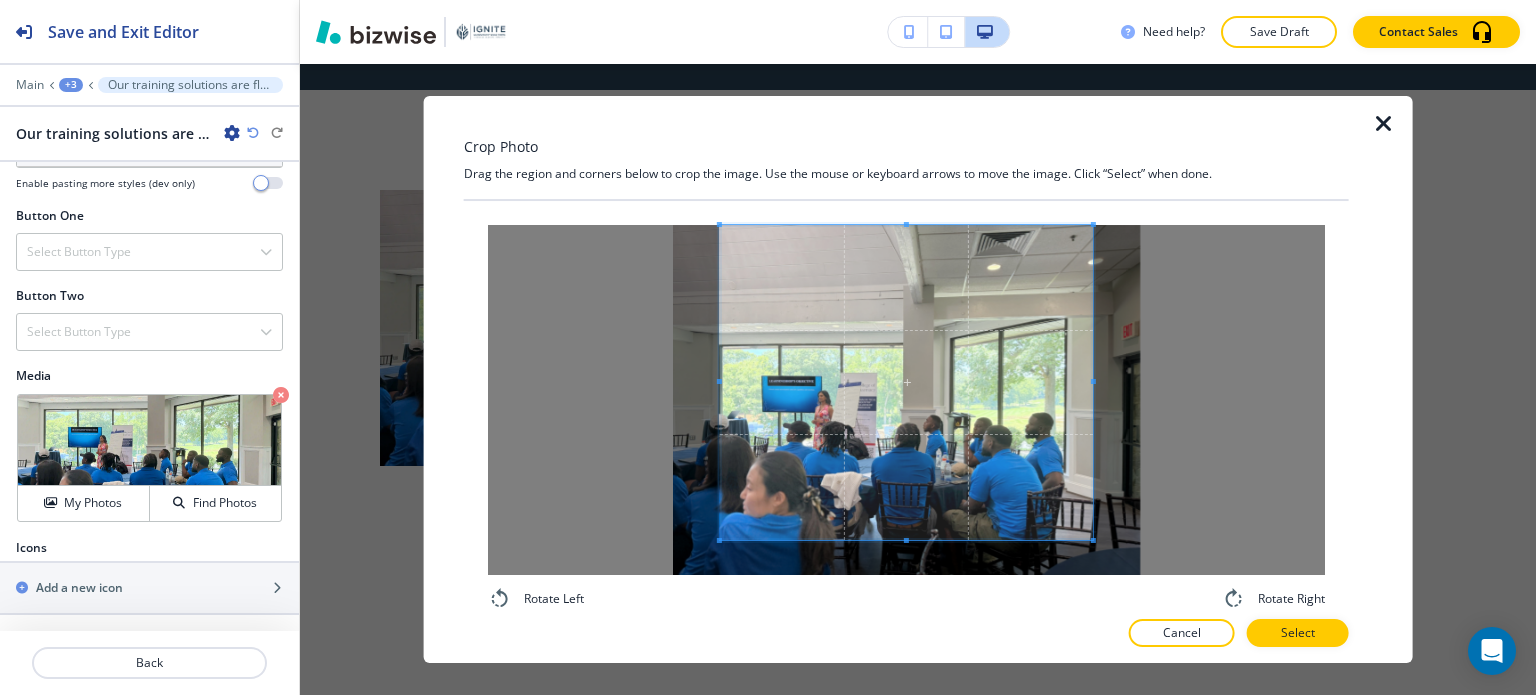 click on "Crop Photo Drag the region and corners below to crop the image. Use the mouse or keyboard arrows to move the image. Click “Select” when done. Rotate Left Rotate Right Cancel Select" at bounding box center [906, 380] 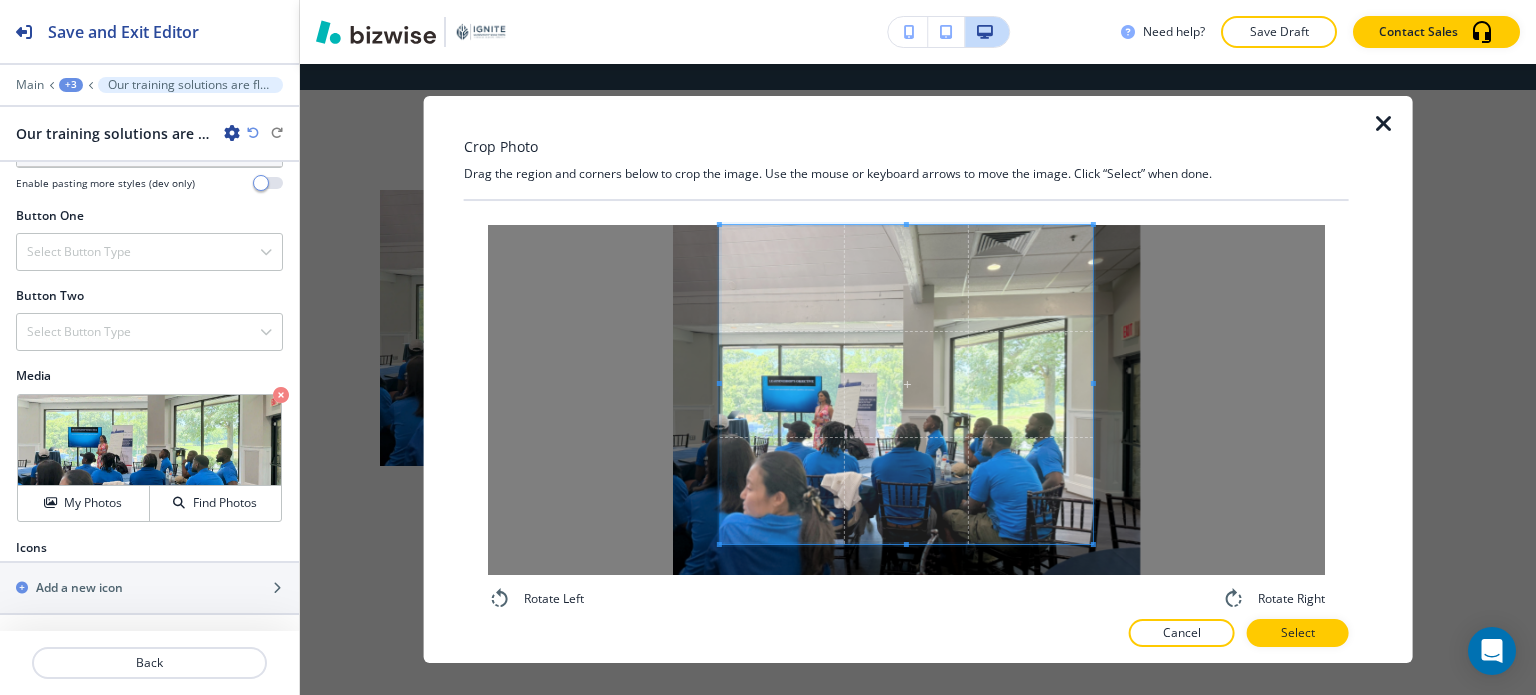 click on "Rotate Left Rotate Right" at bounding box center [906, 418] 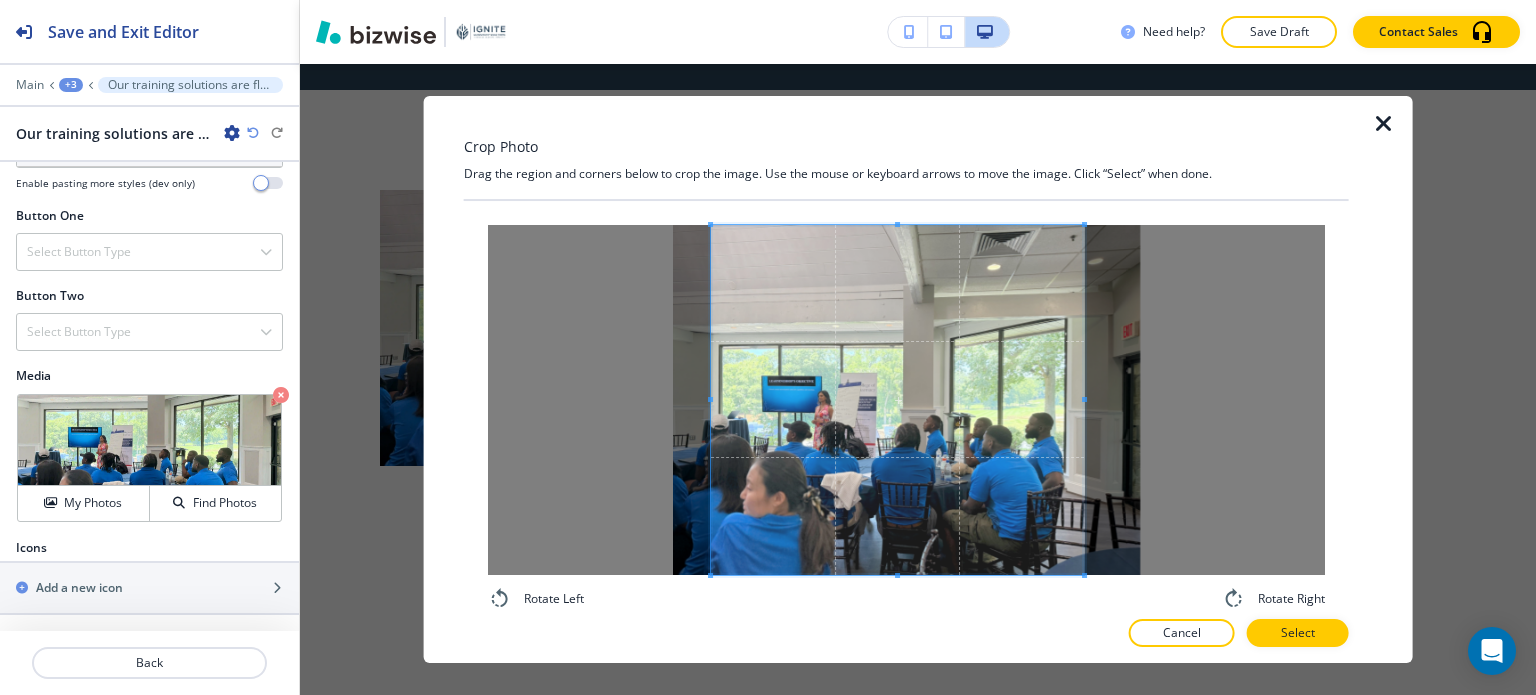 click at bounding box center [897, 400] 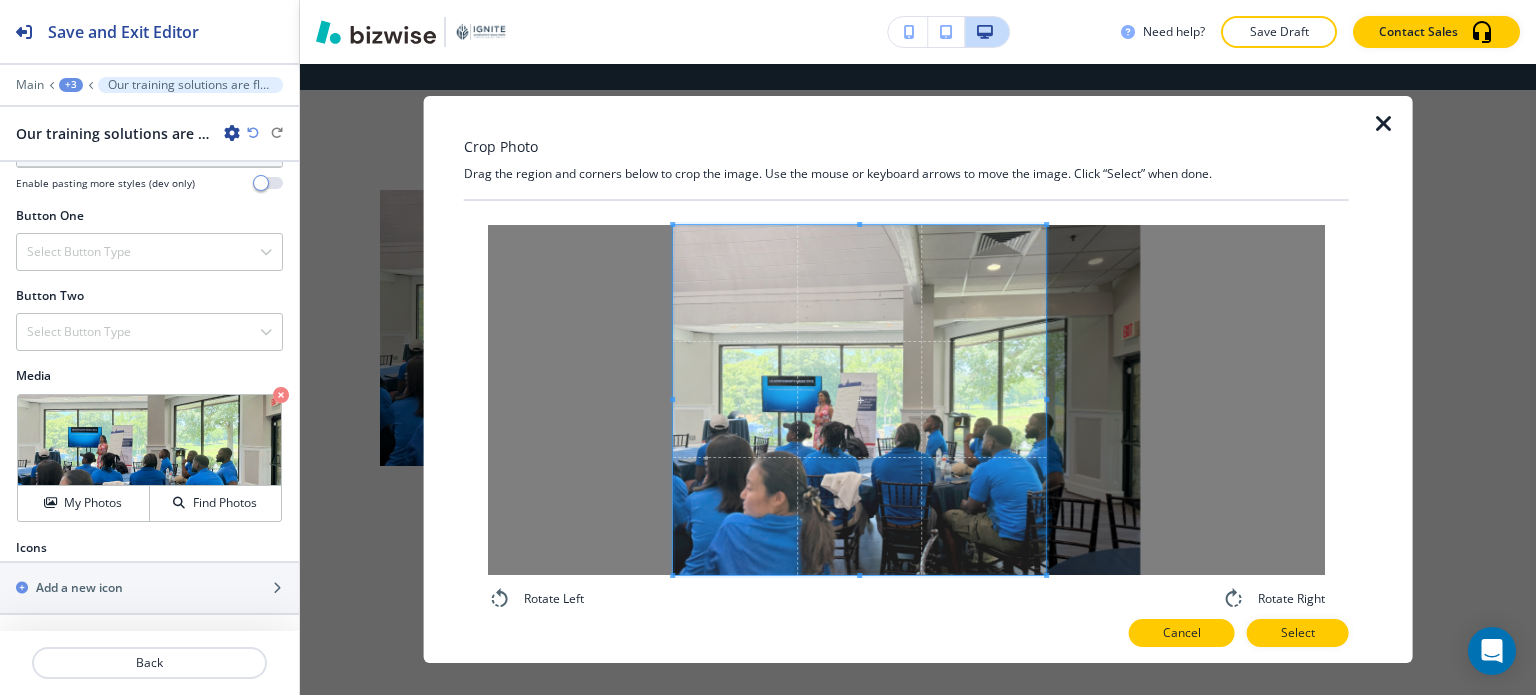 click on "Cancel" at bounding box center [1182, 633] 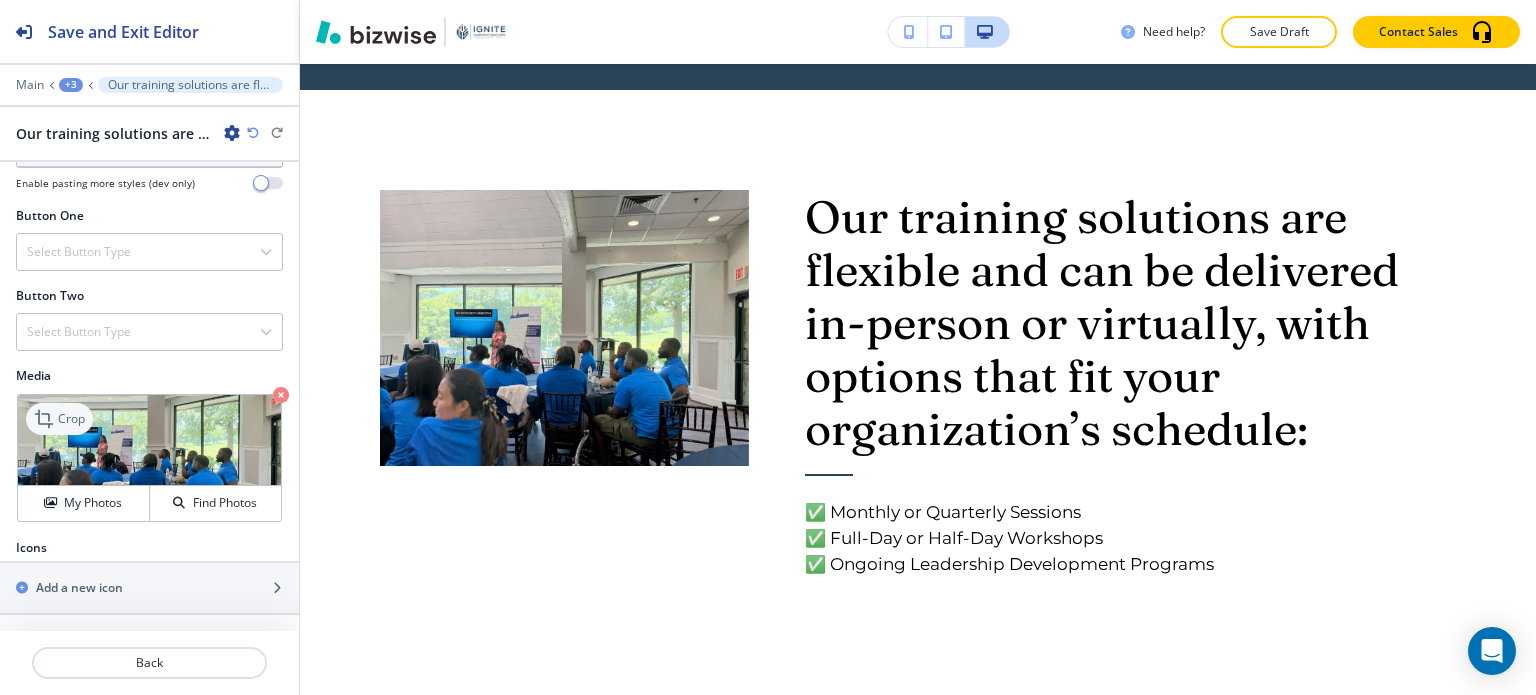 click on "Crop" at bounding box center (71, 419) 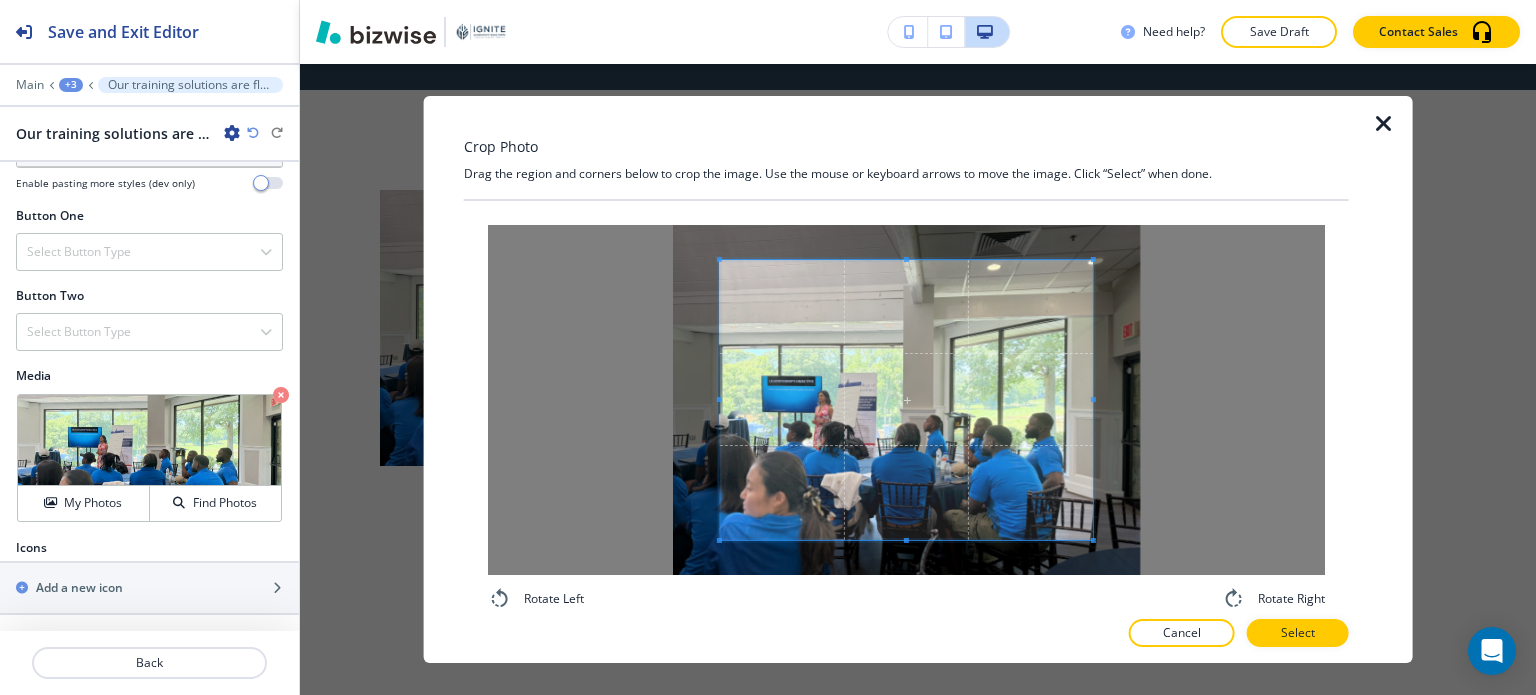 click on "Crop Photo Drag the region and corners below to crop the image. Use the mouse or keyboard arrows to move the image. Click “Select” when done. Rotate Left Rotate Right Cancel Select" at bounding box center [906, 380] 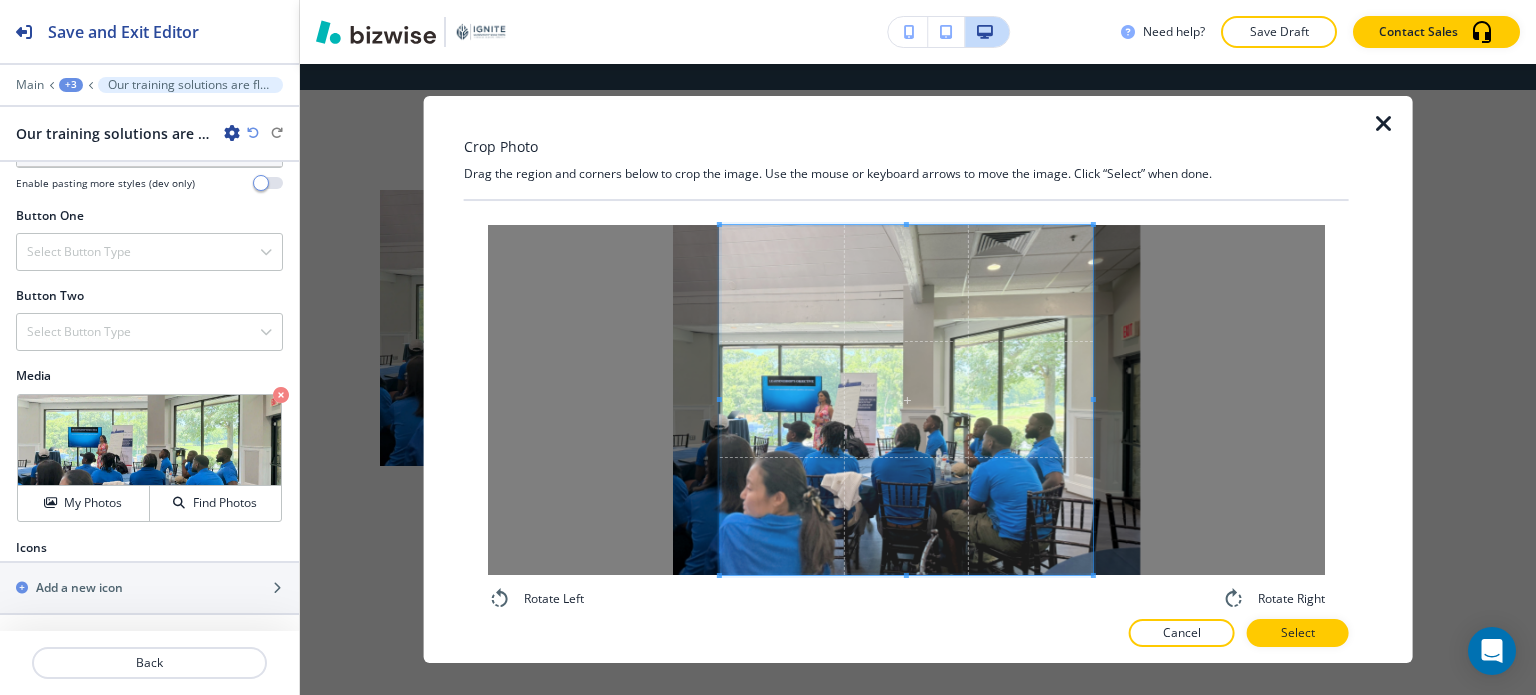 click on "Rotate Left Rotate Right" at bounding box center [906, 418] 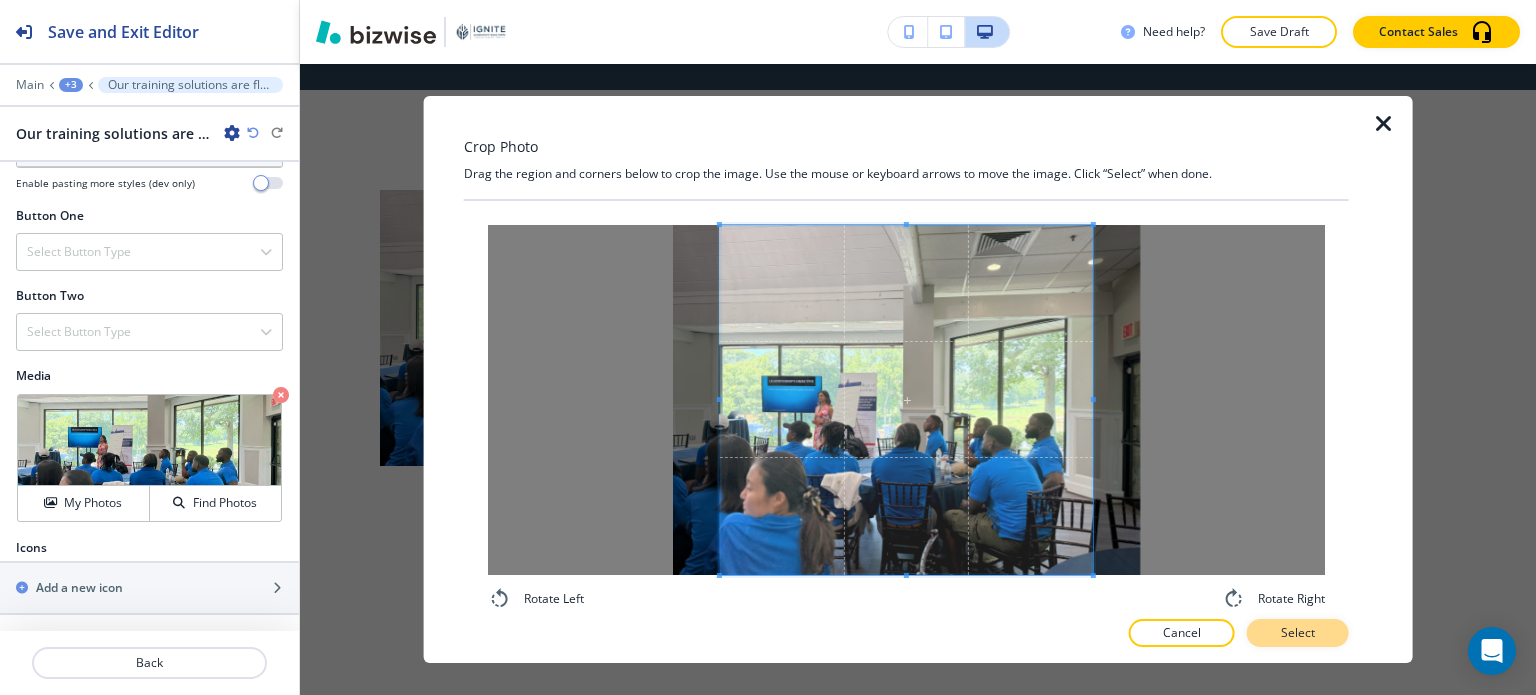 click on "Select" at bounding box center (1298, 633) 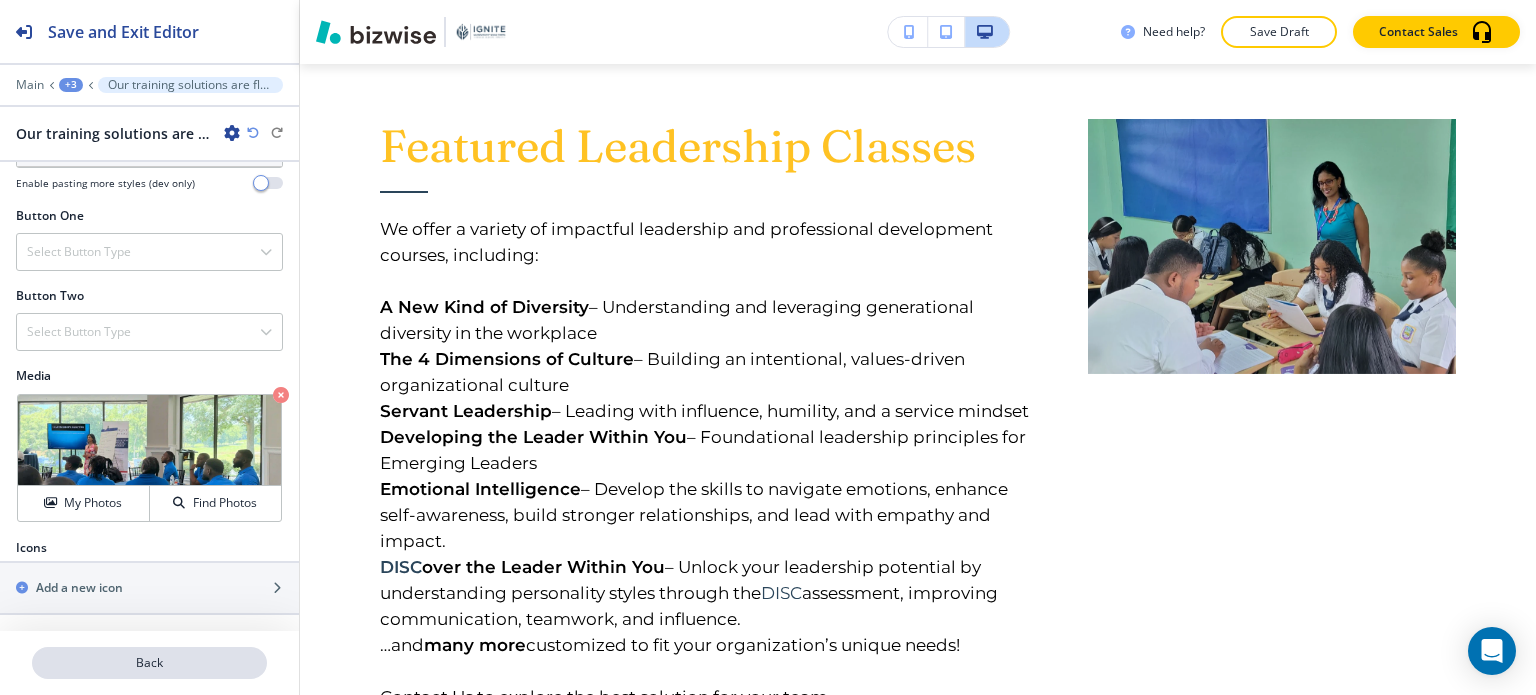 click on "Back" at bounding box center [149, 663] 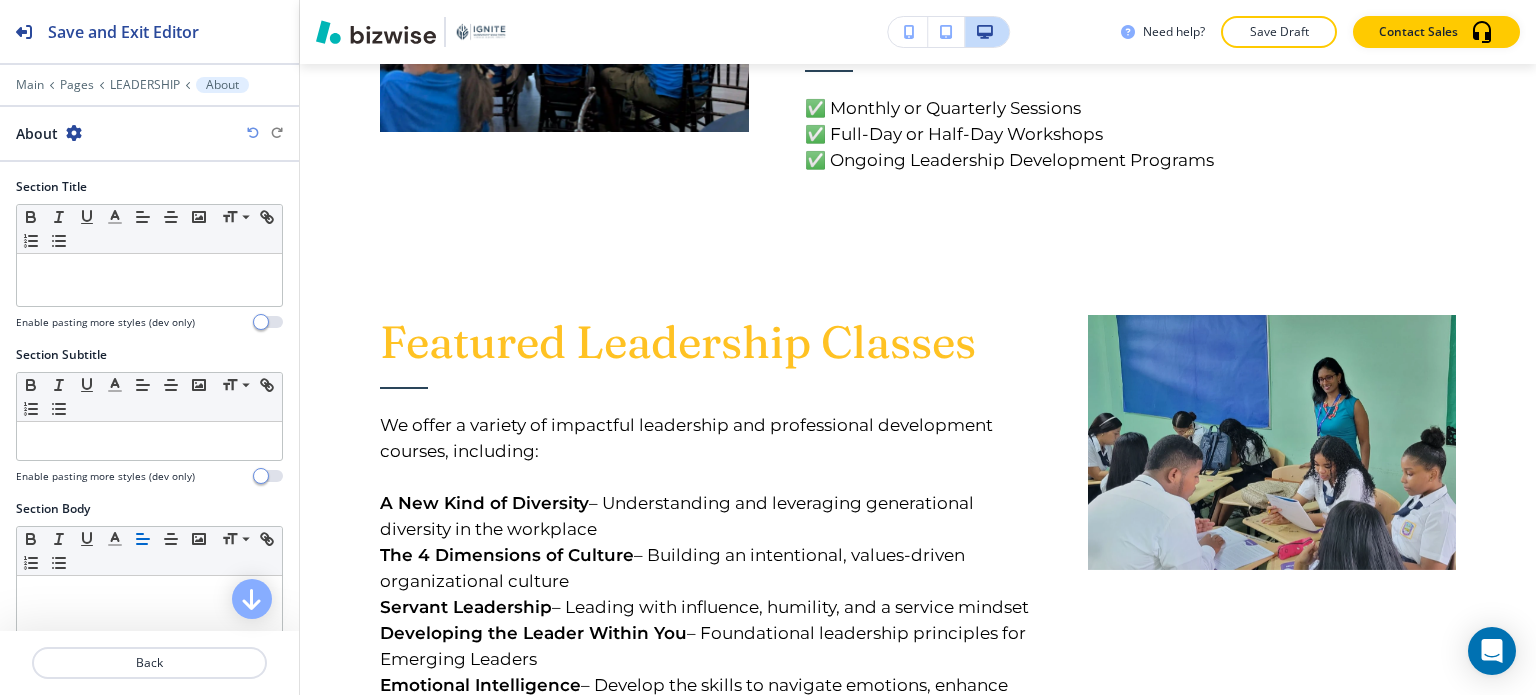 scroll, scrollTop: 1704, scrollLeft: 0, axis: vertical 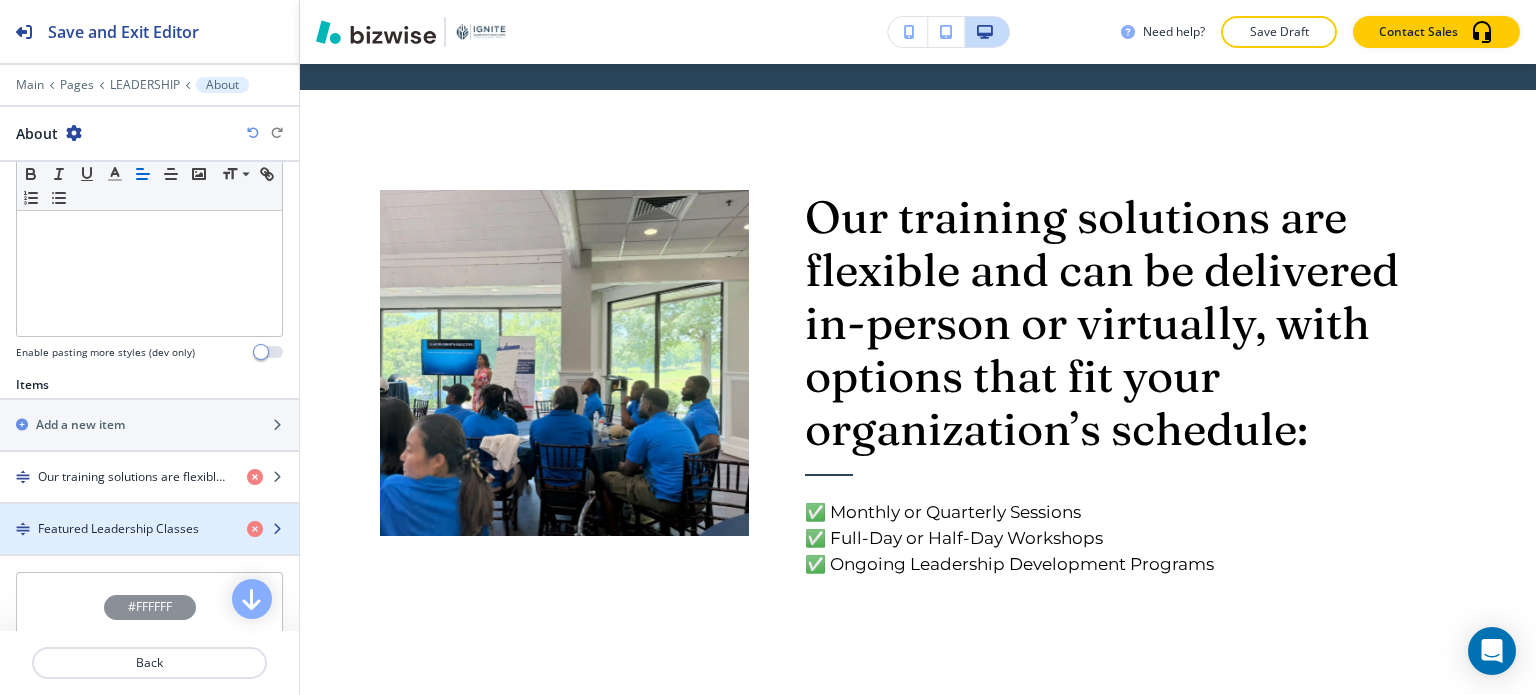 click at bounding box center (149, 512) 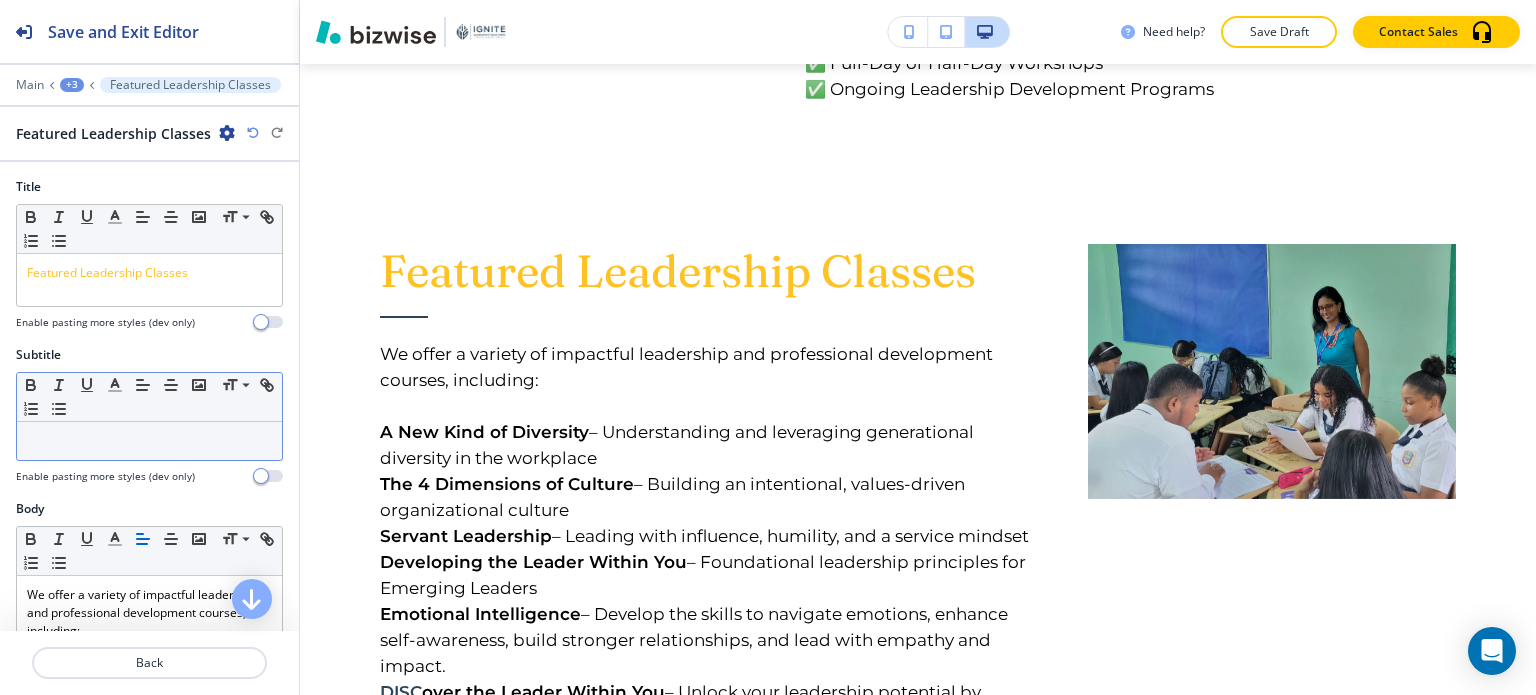 scroll, scrollTop: 2108, scrollLeft: 0, axis: vertical 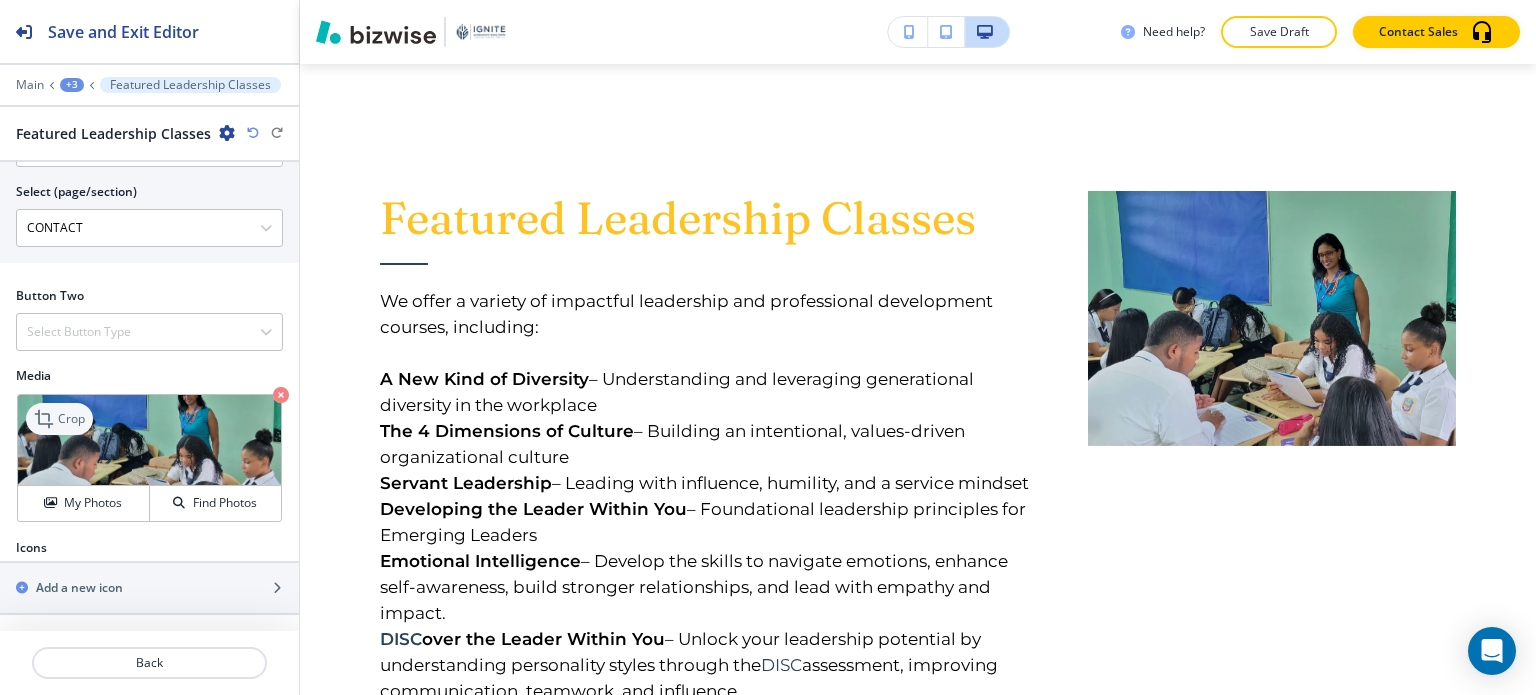 click on "Crop" at bounding box center [71, 419] 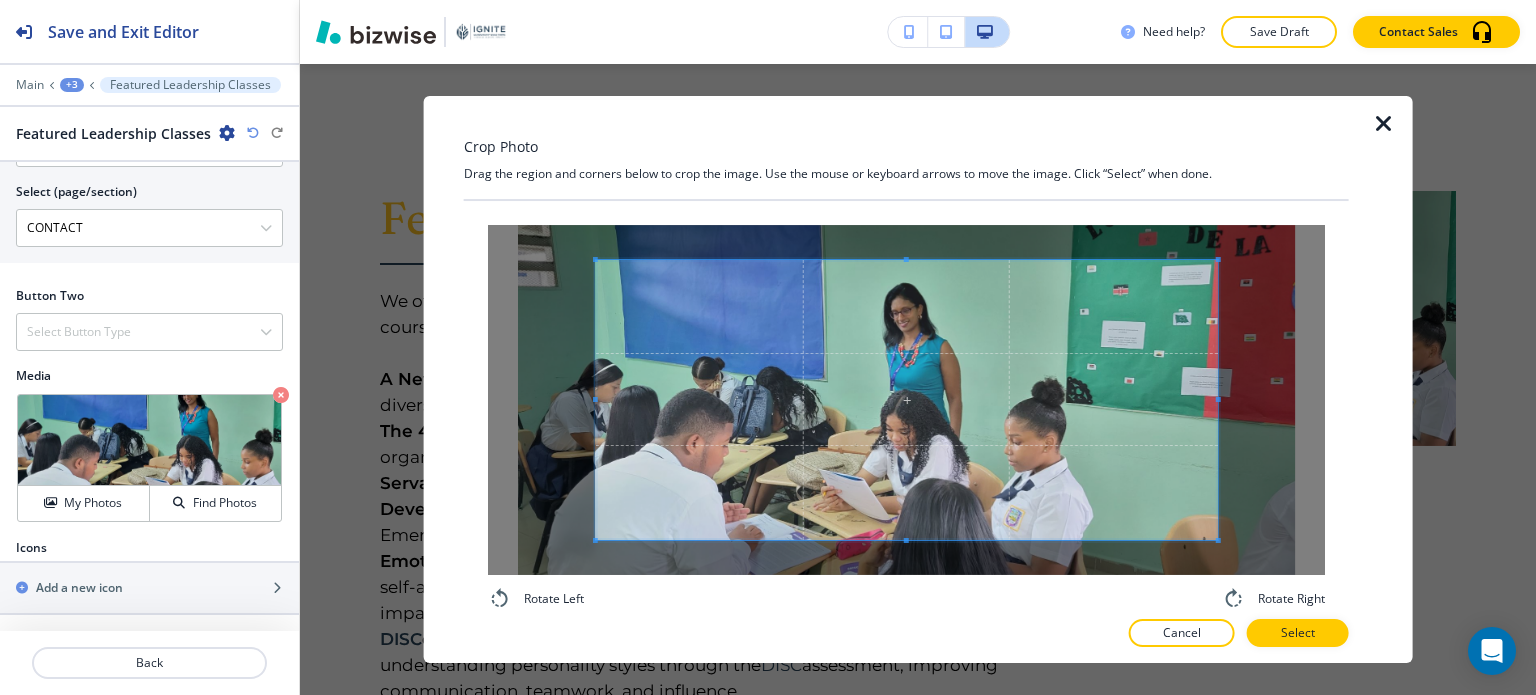 drag, startPoint x: 1155, startPoint y: 625, endPoint x: 1088, endPoint y: 627, distance: 67.02985 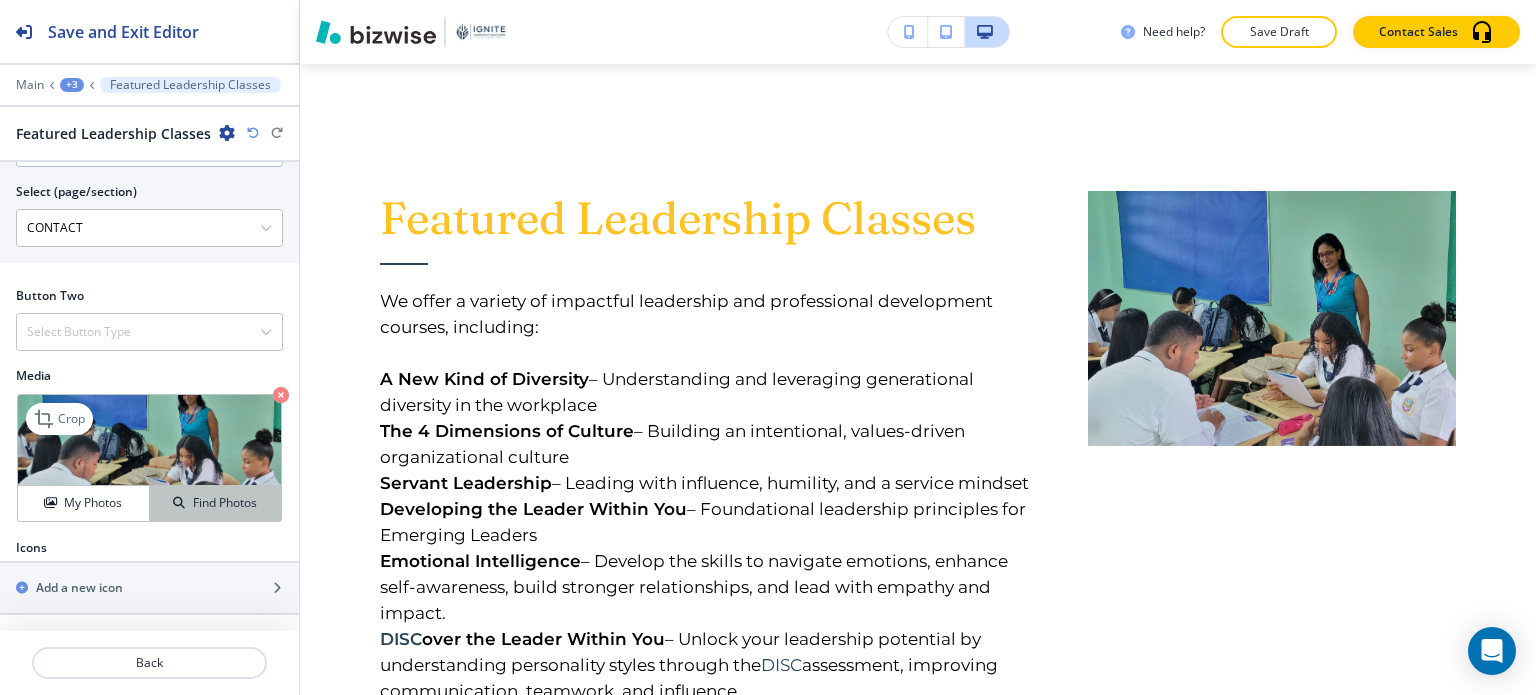 drag, startPoint x: 91, startPoint y: 504, endPoint x: 141, endPoint y: 498, distance: 50.358715 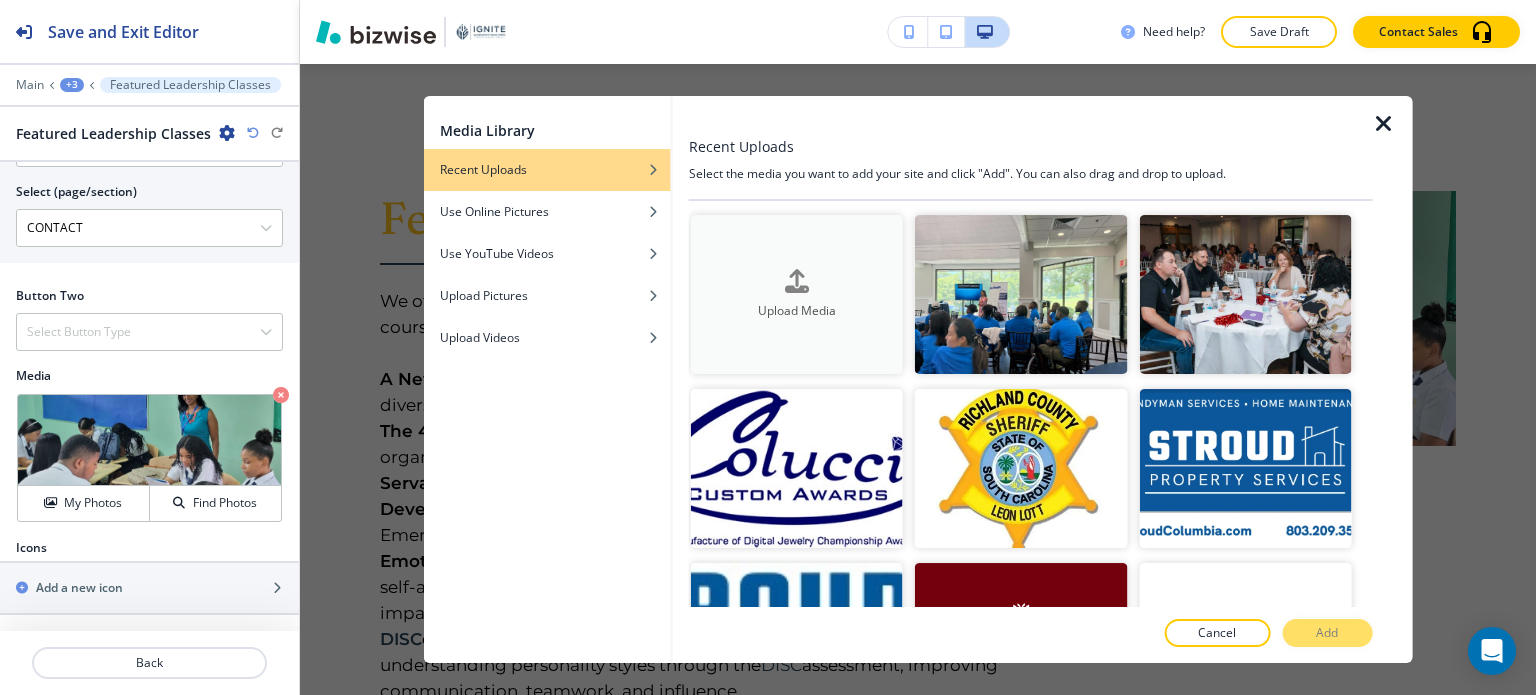 click on "Upload Media" at bounding box center (797, 311) 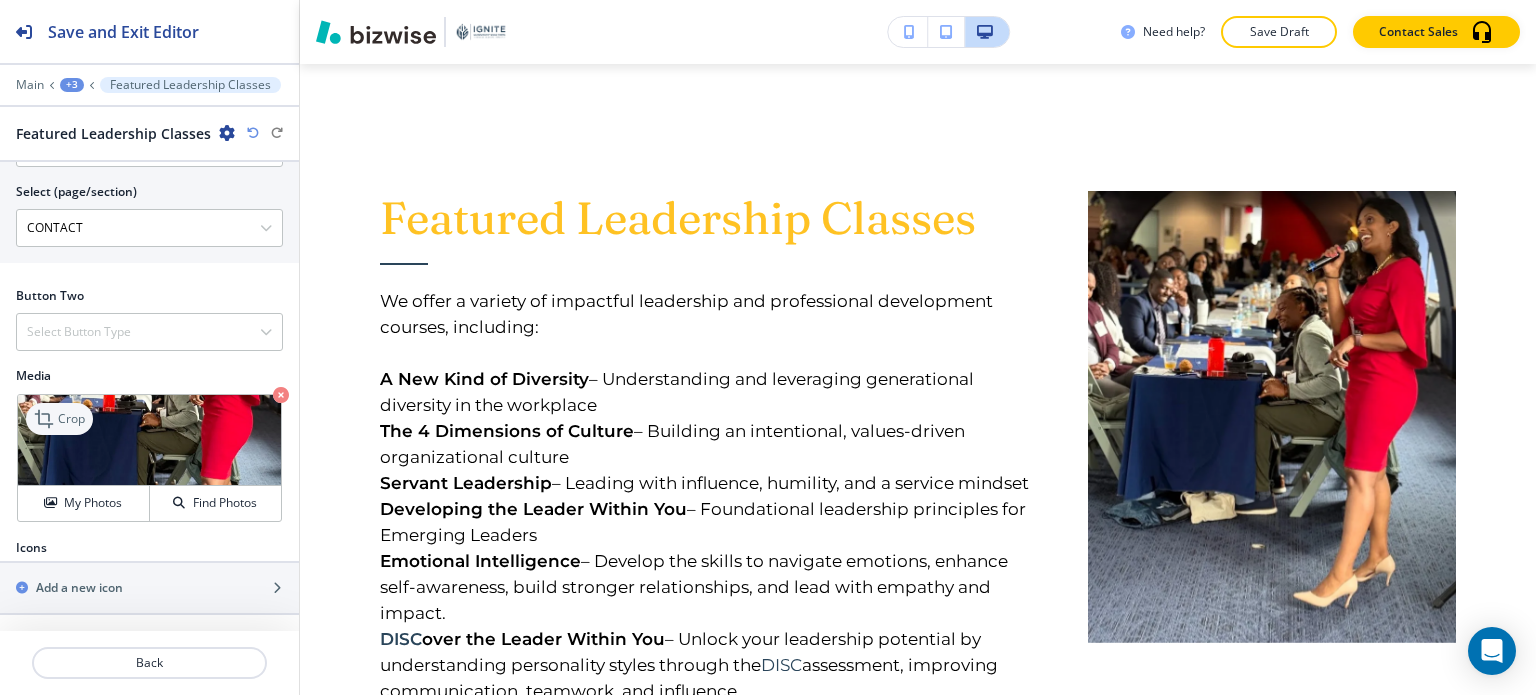 click on "Crop" at bounding box center (71, 419) 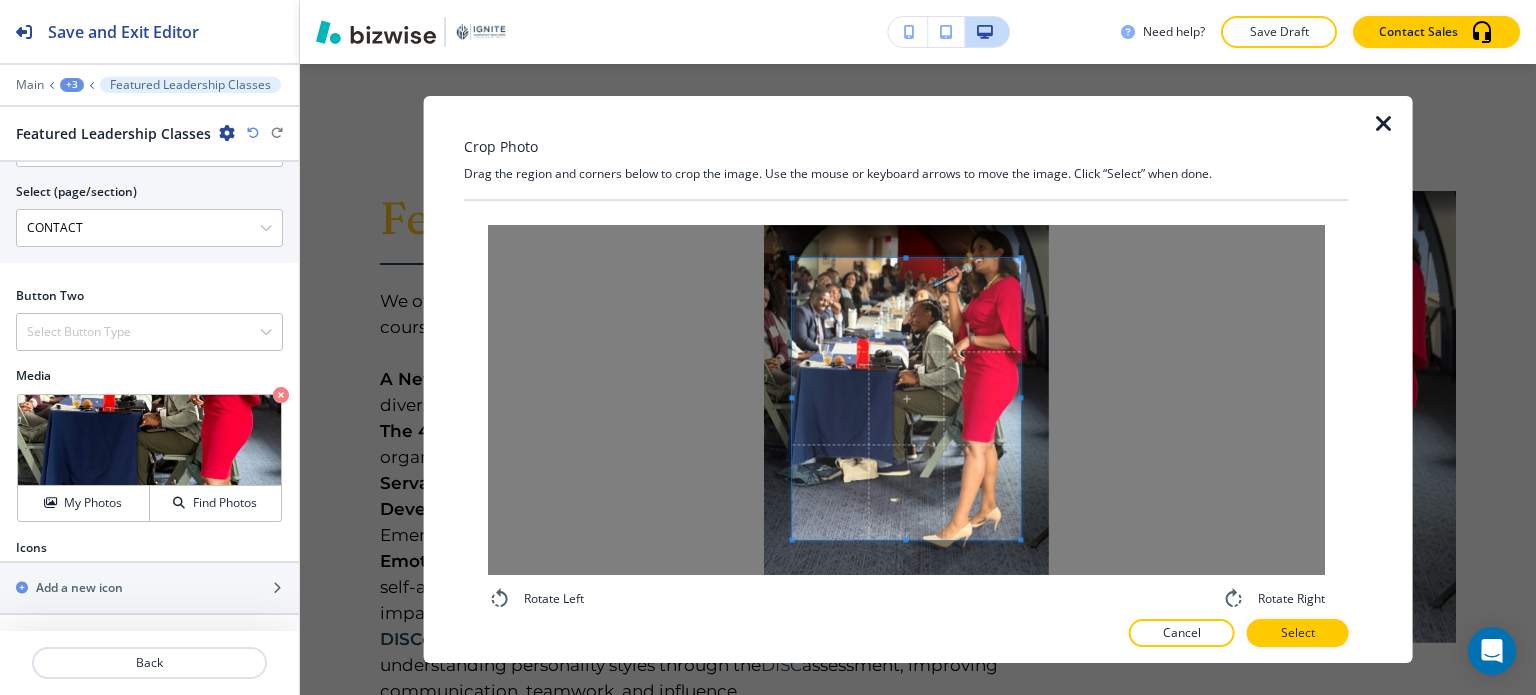 click on "Rotate Left Rotate Right" at bounding box center (906, 404) 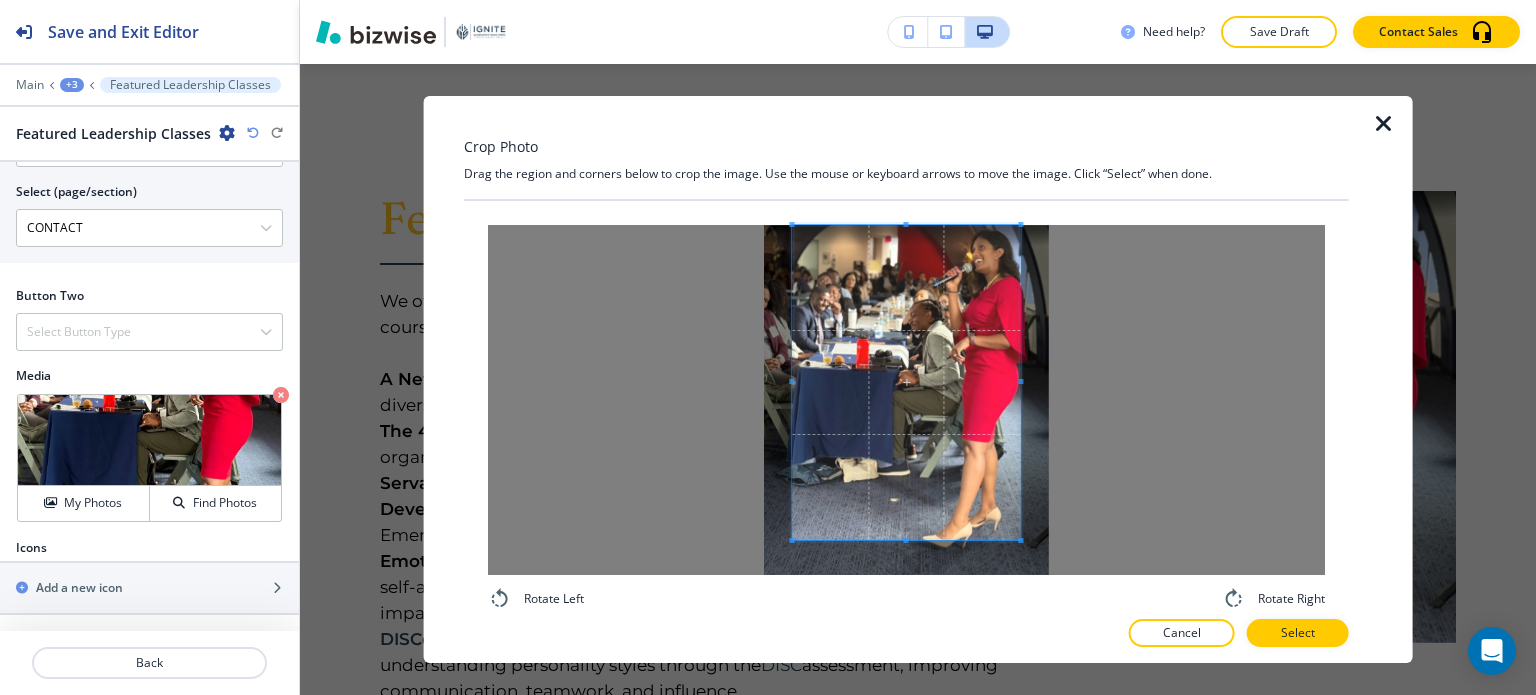 click on "Rotate Left Rotate Right" at bounding box center (906, 418) 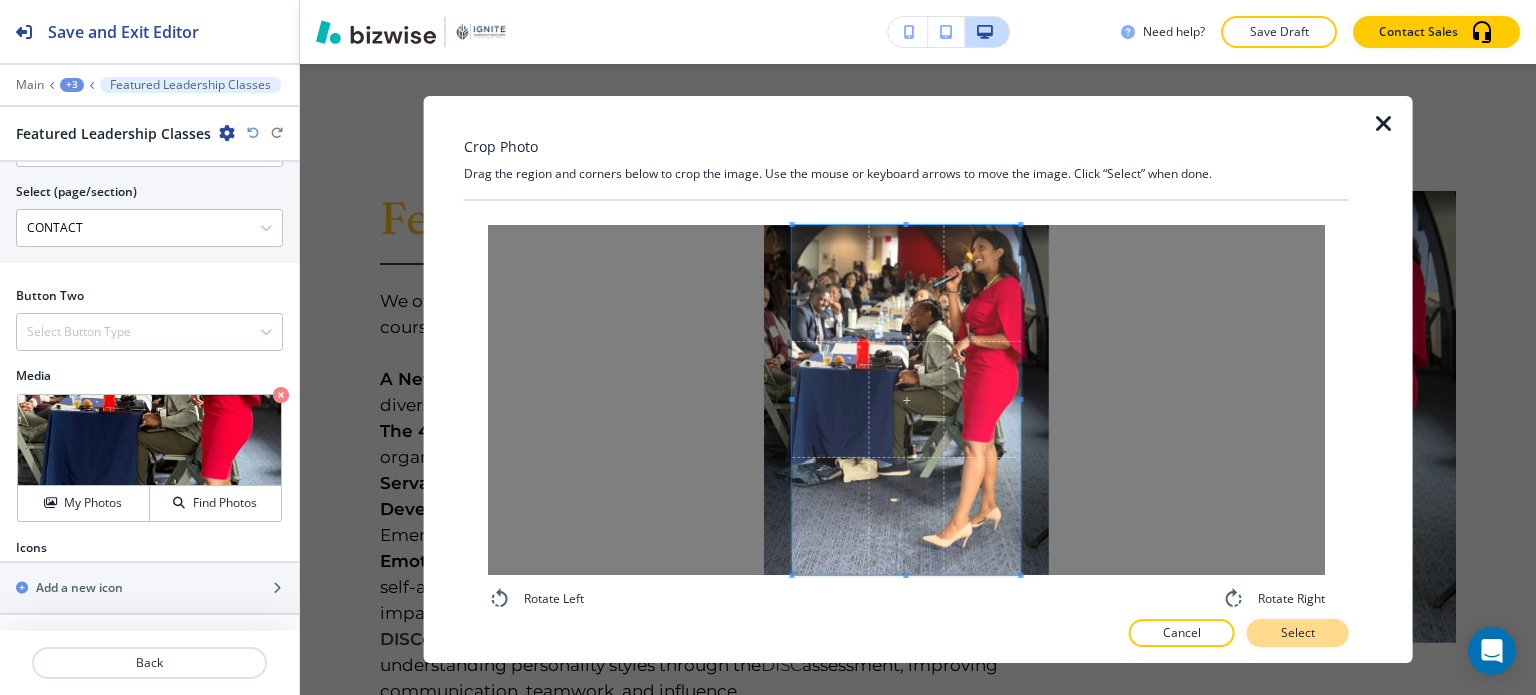click on "Select" at bounding box center (1298, 633) 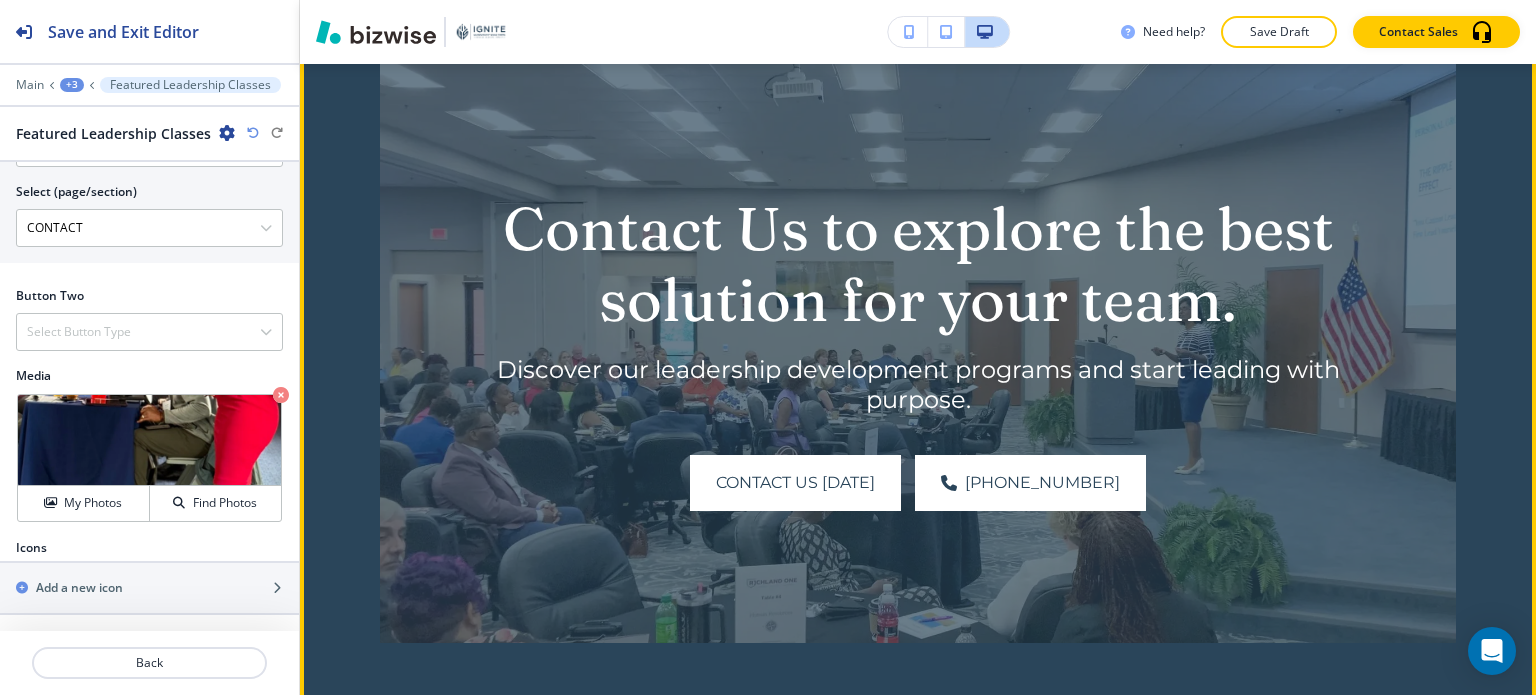 scroll, scrollTop: 9208, scrollLeft: 0, axis: vertical 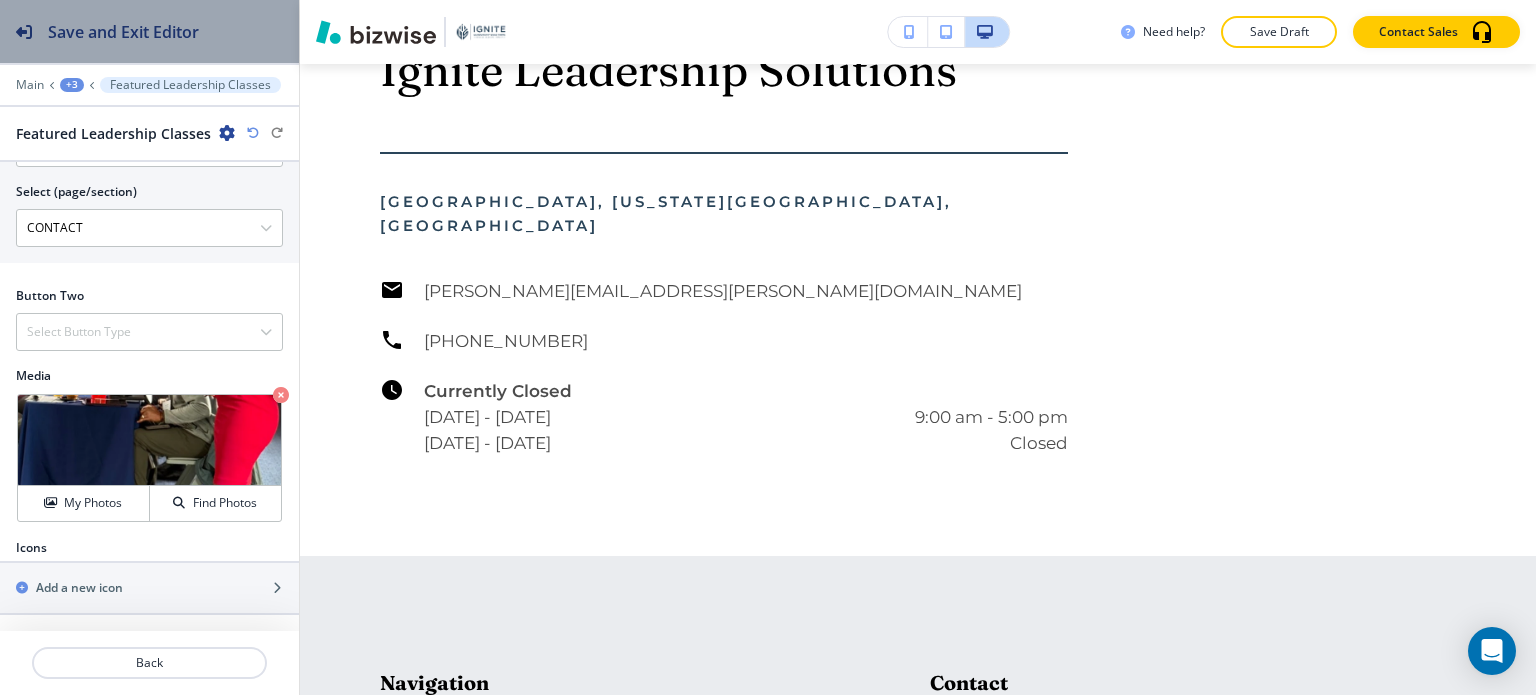 click on "Save and Exit Editor" at bounding box center (149, 31) 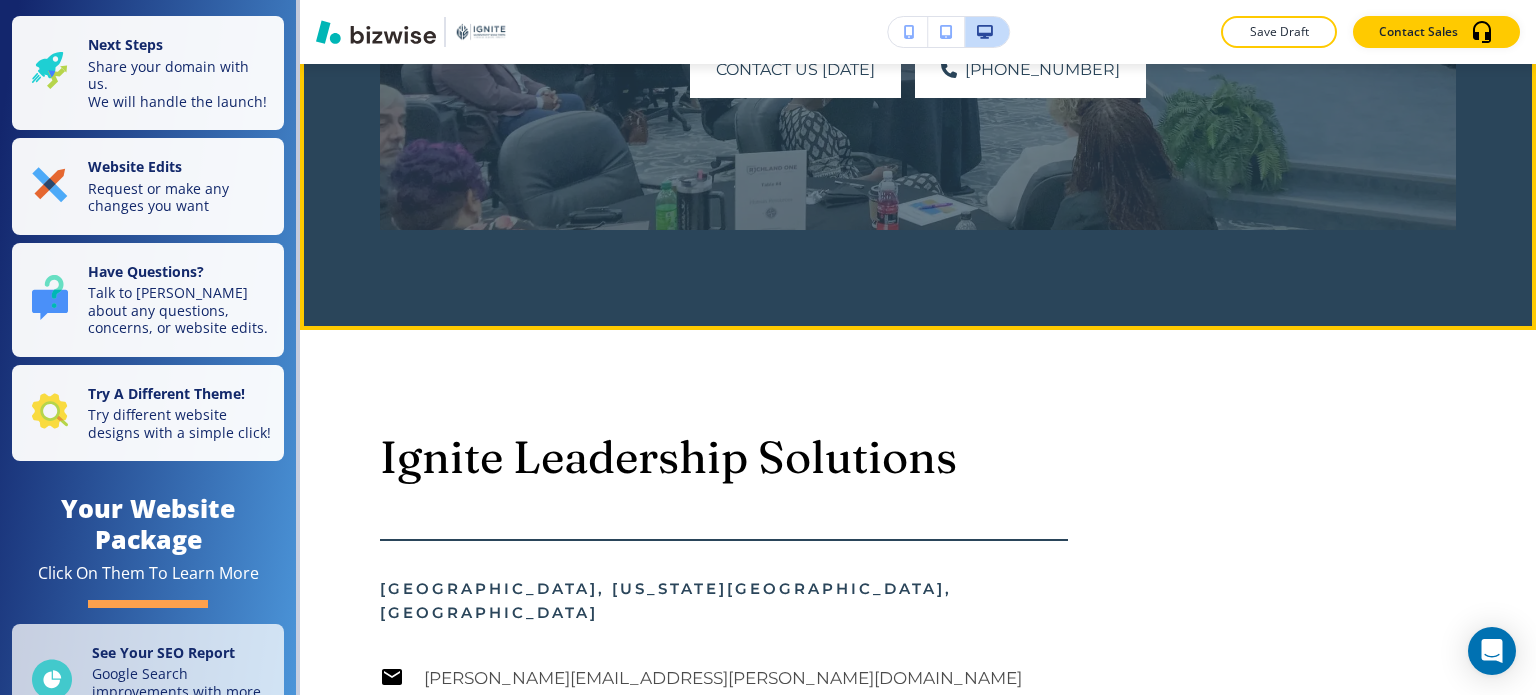 scroll, scrollTop: 8808, scrollLeft: 0, axis: vertical 